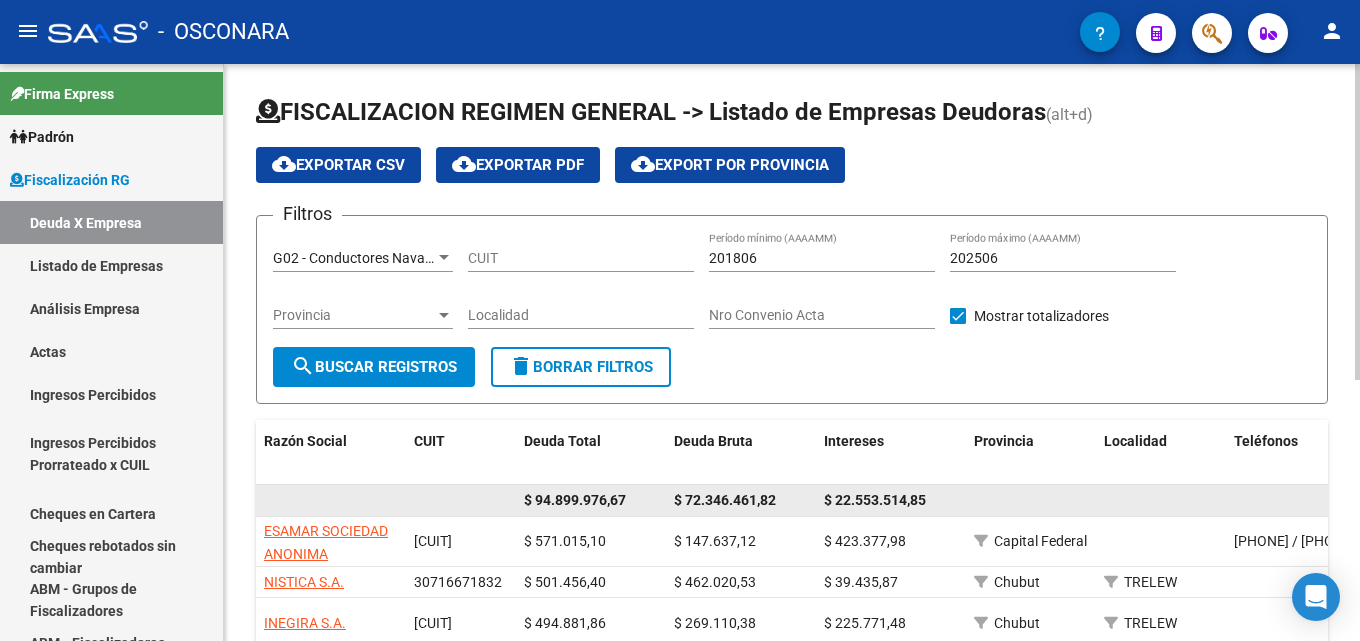 scroll, scrollTop: 0, scrollLeft: 0, axis: both 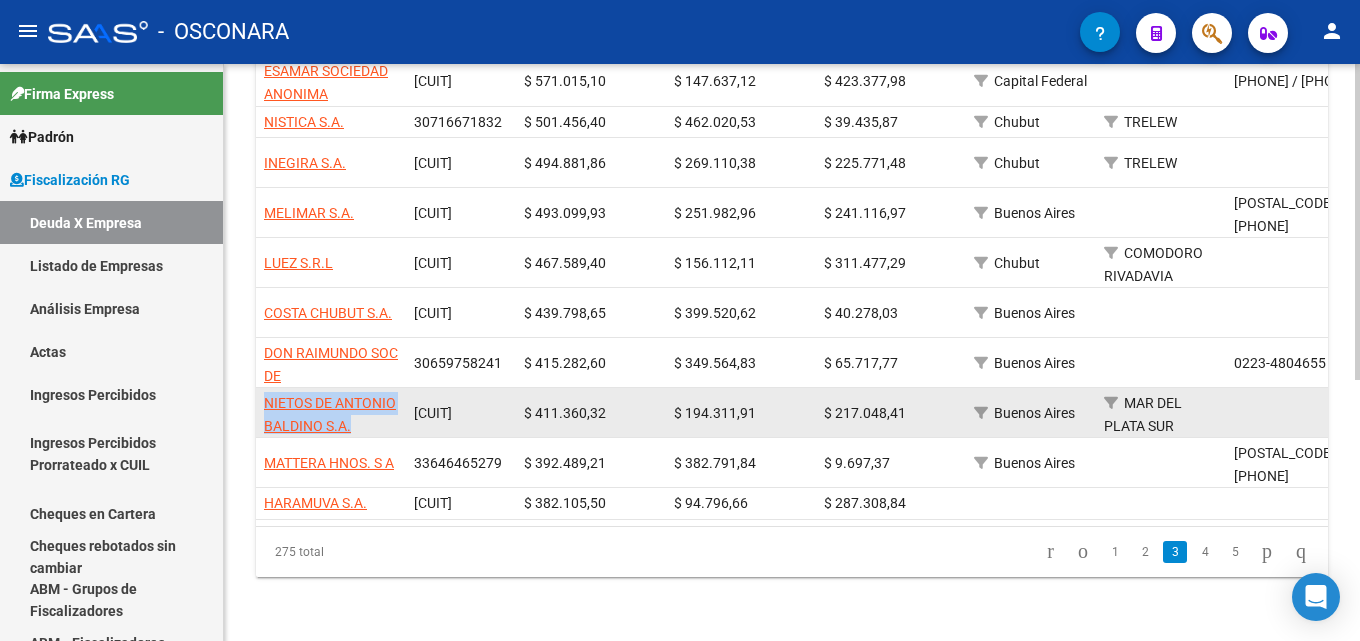 drag, startPoint x: 339, startPoint y: 411, endPoint x: 263, endPoint y: 384, distance: 80.65358 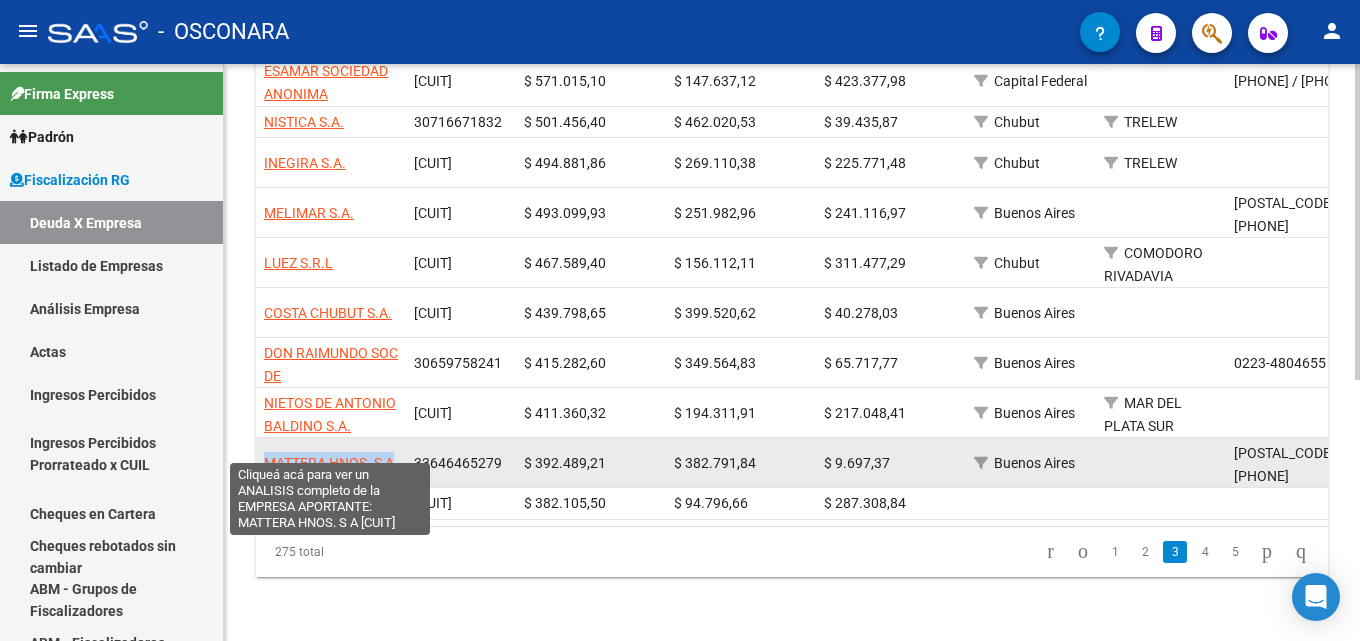 drag, startPoint x: 408, startPoint y: 449, endPoint x: 266, endPoint y: 442, distance: 142.17242 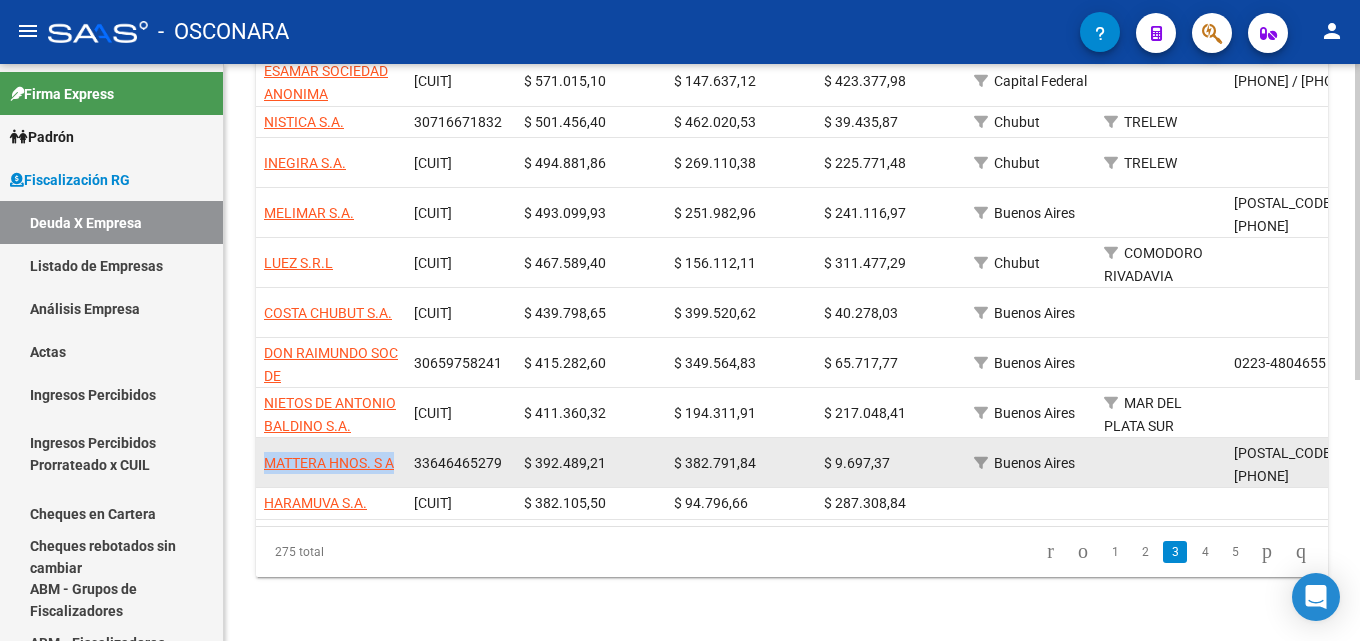 copy on "MATTERA HNOS. S A" 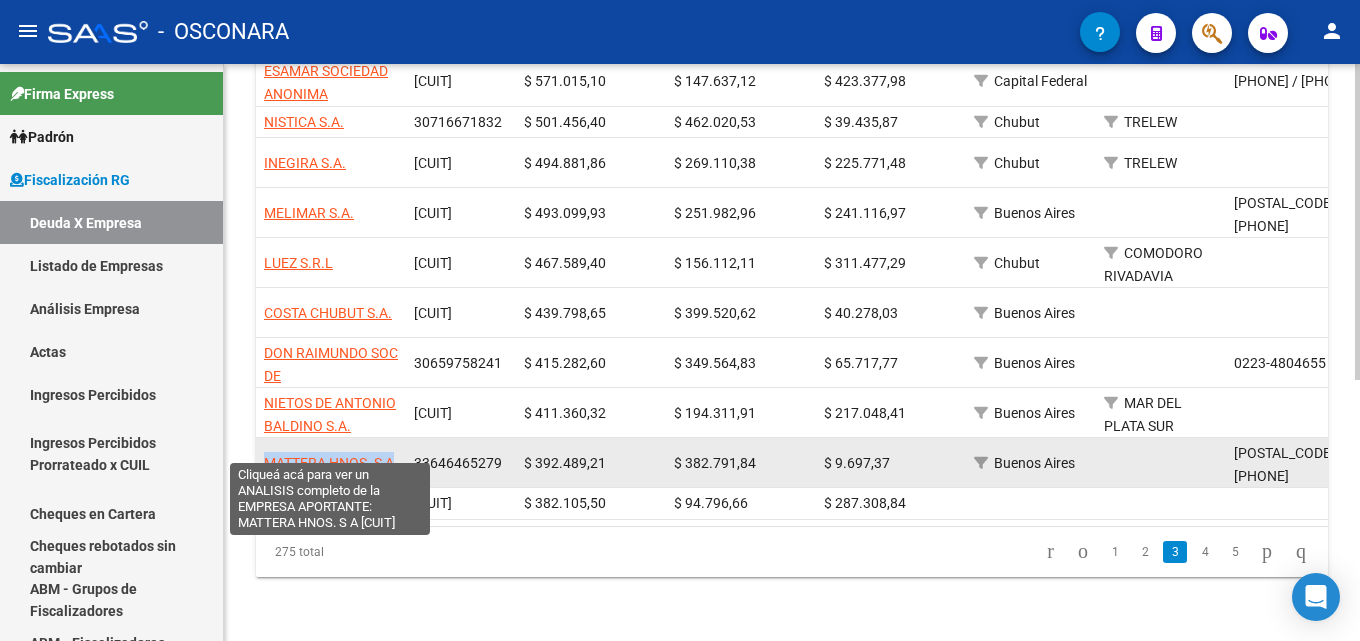 click on "MATTERA HNOS. S A" 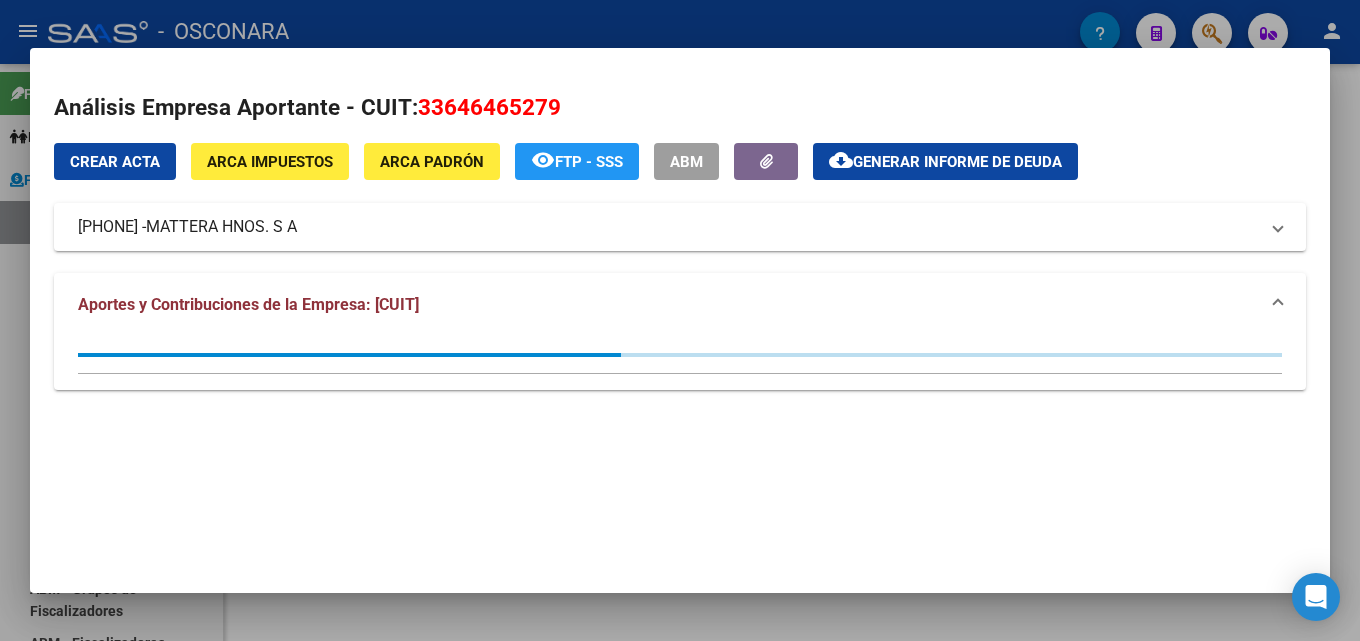 click on "ABM" at bounding box center (686, 162) 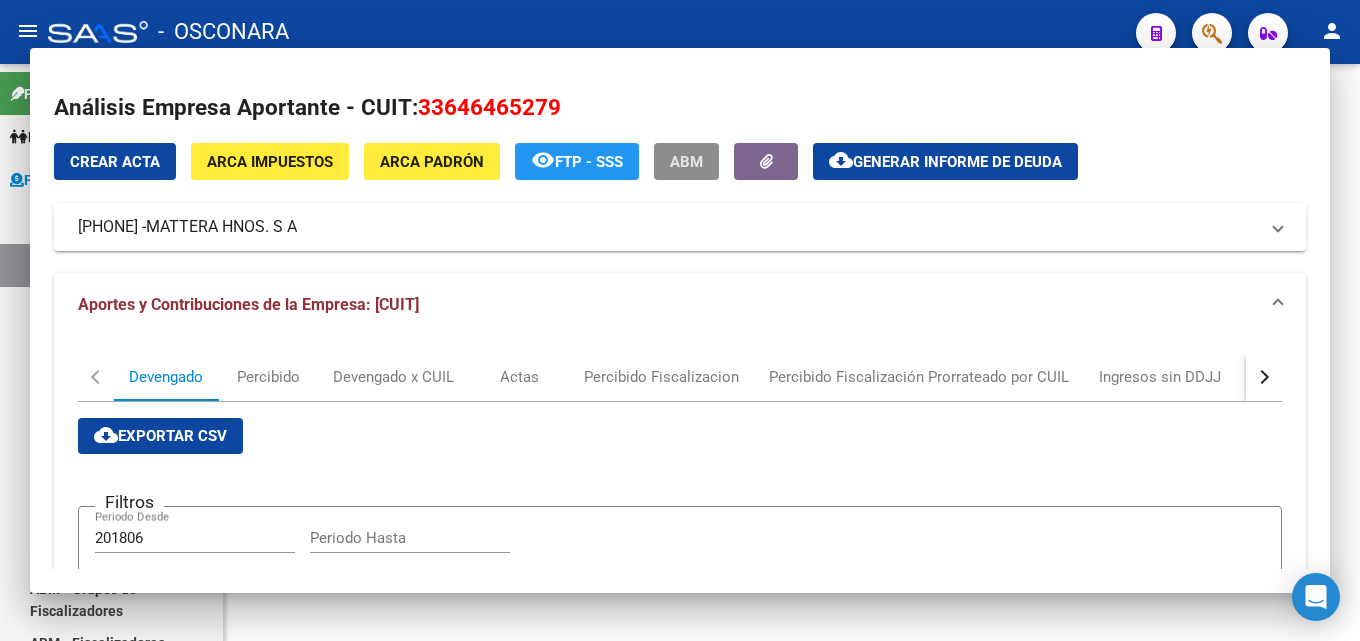 scroll, scrollTop: 0, scrollLeft: 0, axis: both 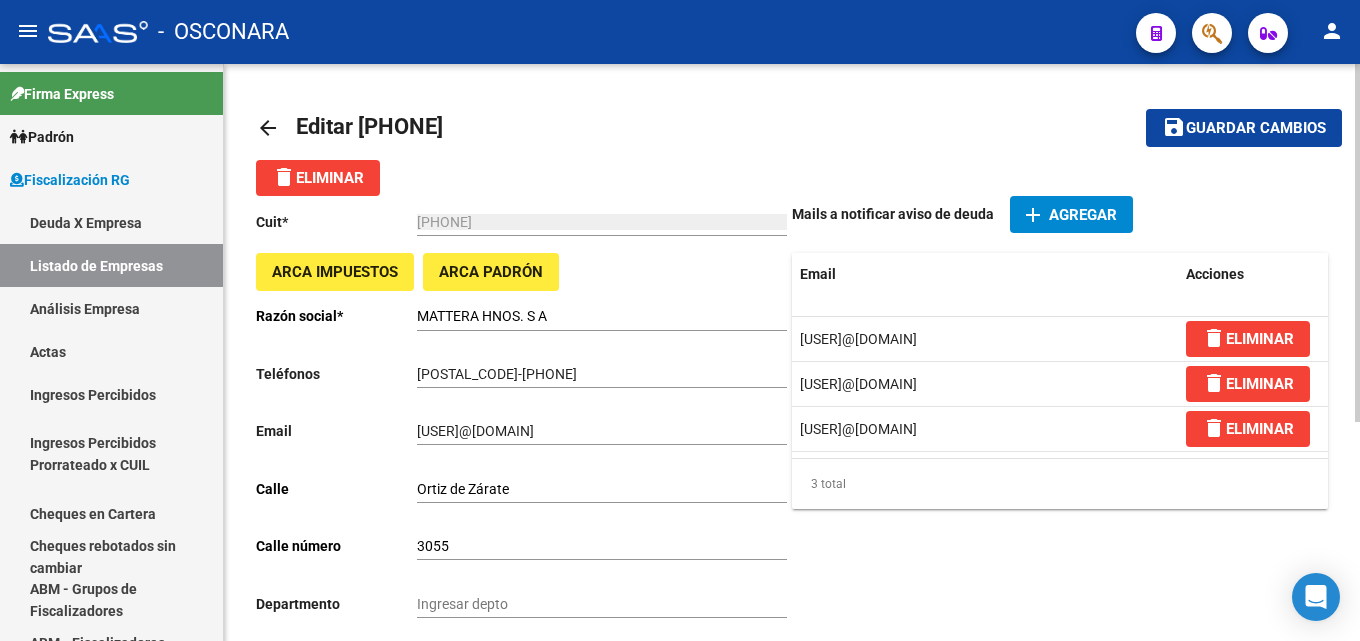 click on "arrow_back" 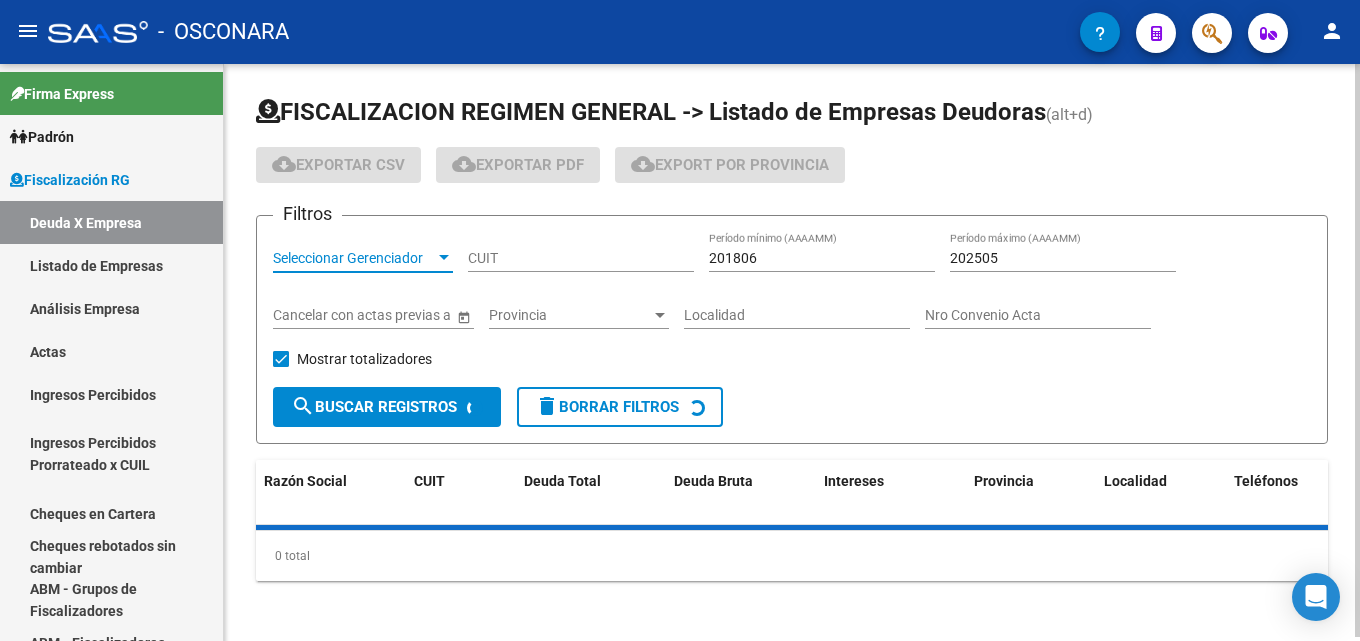 click on "Seleccionar Gerenciador" at bounding box center (354, 258) 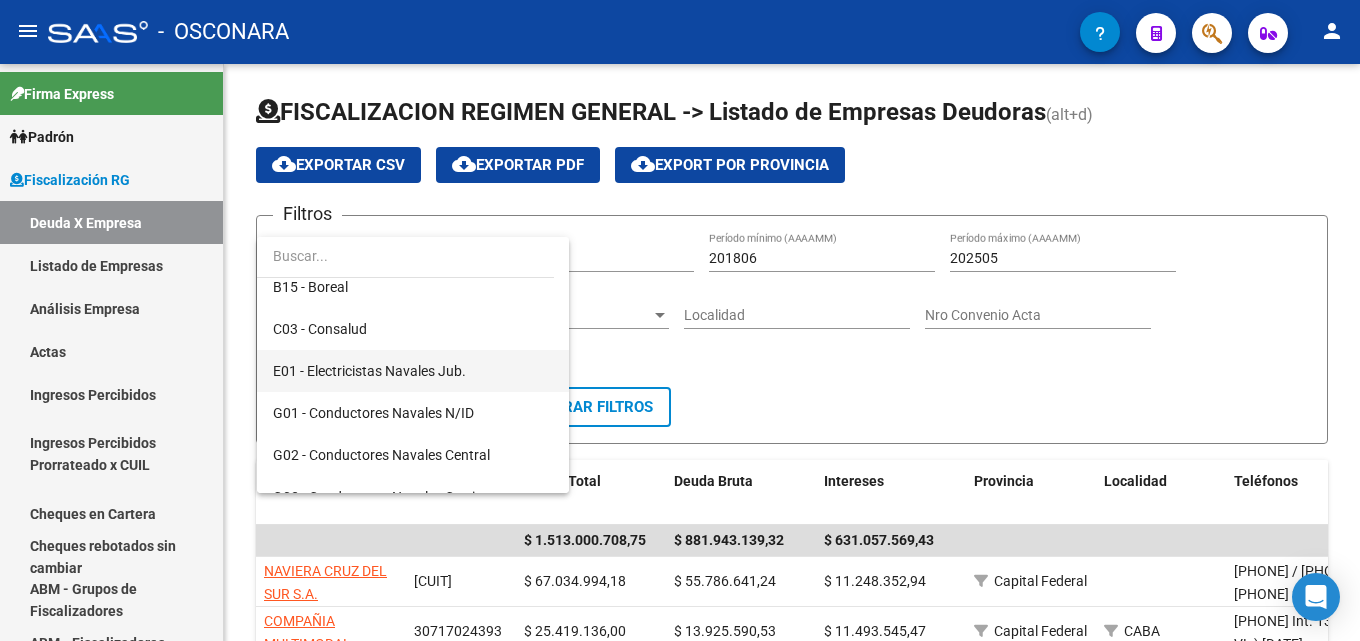 scroll, scrollTop: 300, scrollLeft: 0, axis: vertical 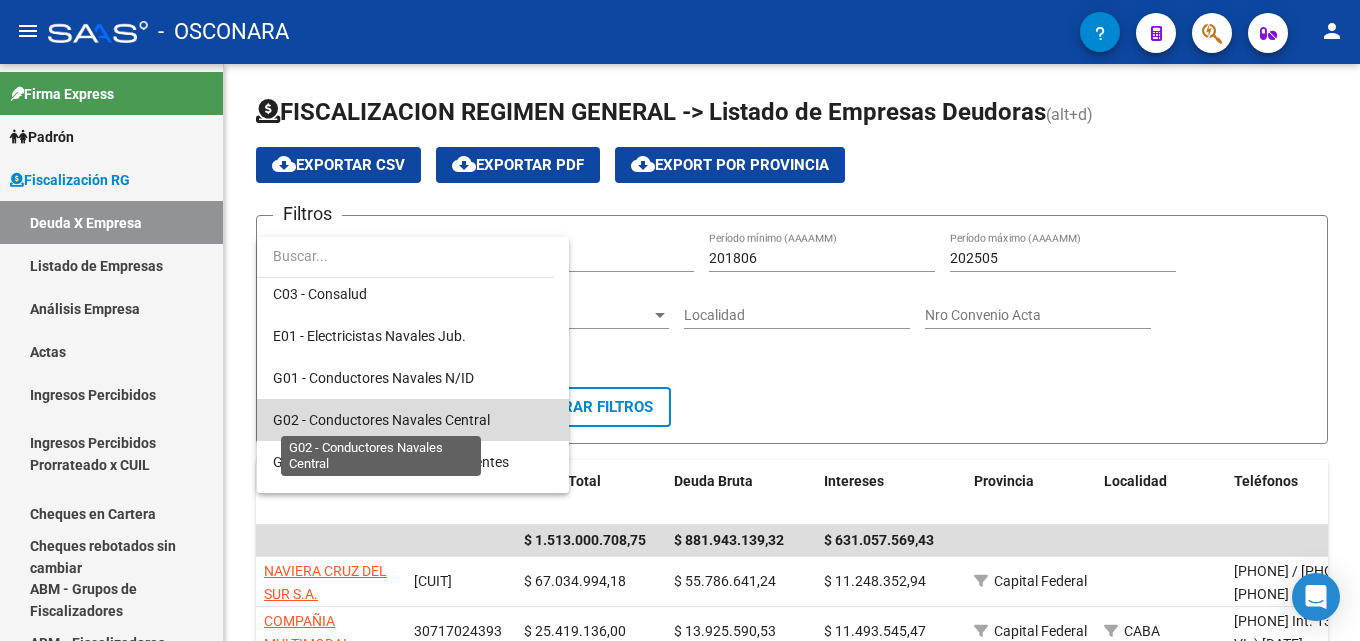 click on "G02 - Conductores Navales Central" at bounding box center [381, 420] 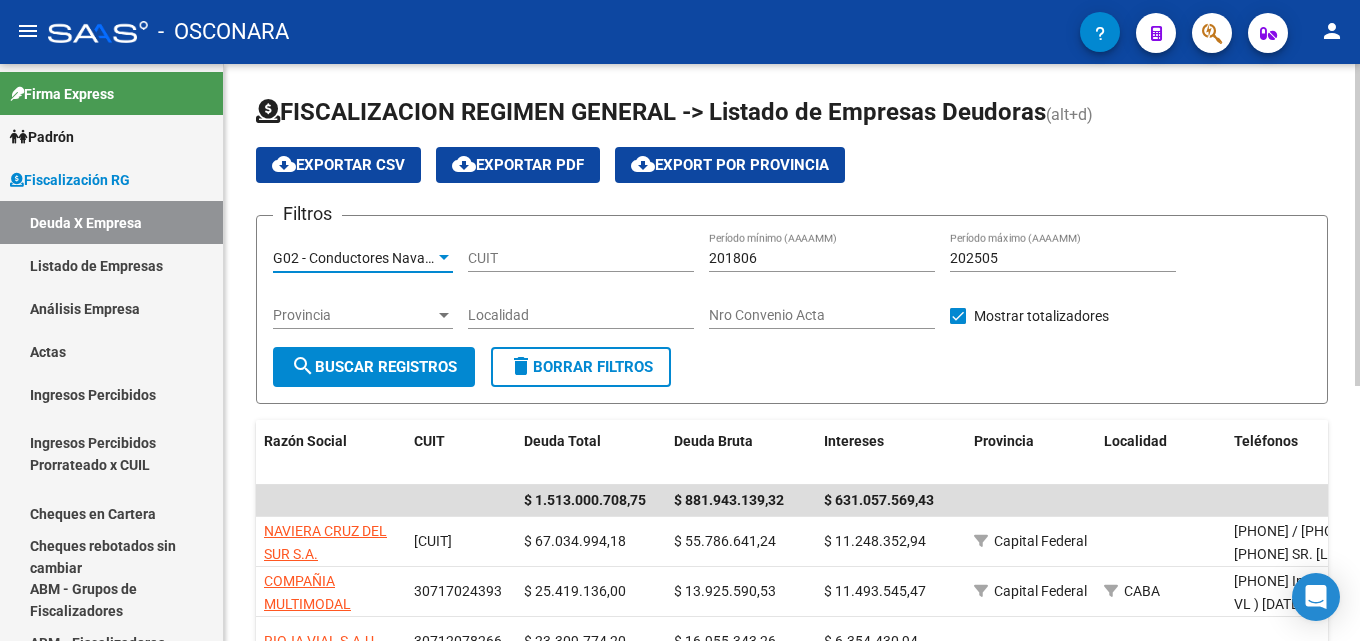click on "202505" at bounding box center [1063, 258] 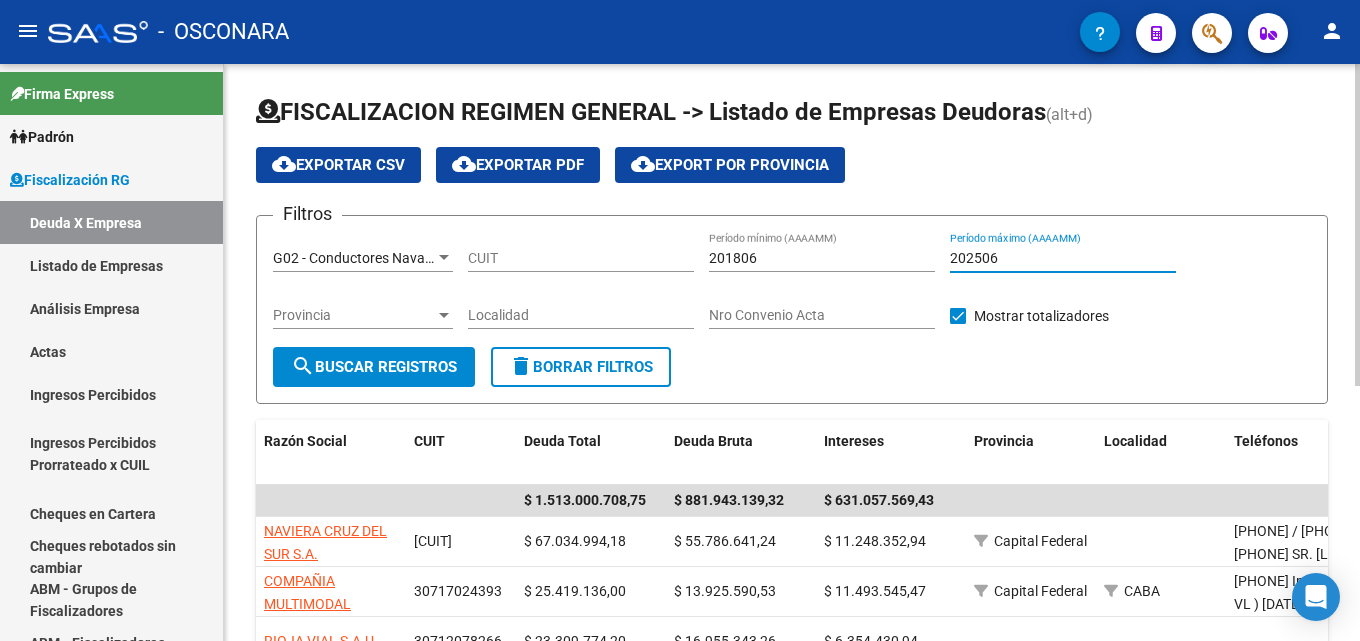 type on "202506" 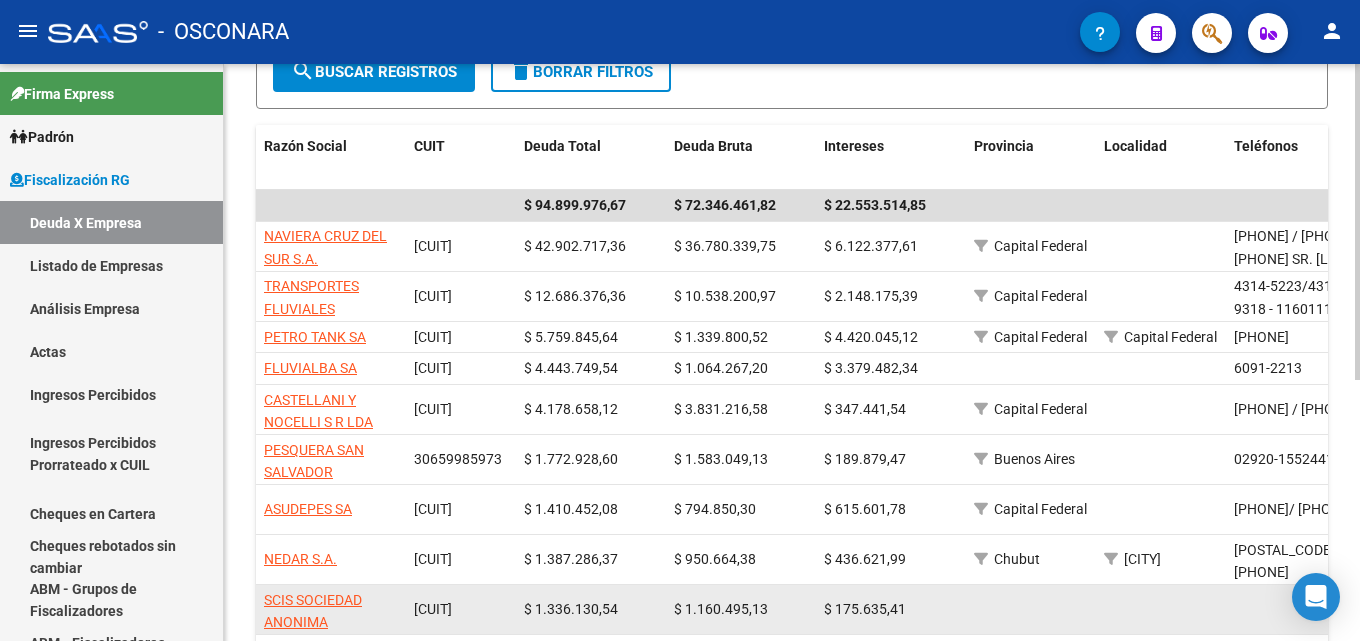 scroll, scrollTop: 476, scrollLeft: 0, axis: vertical 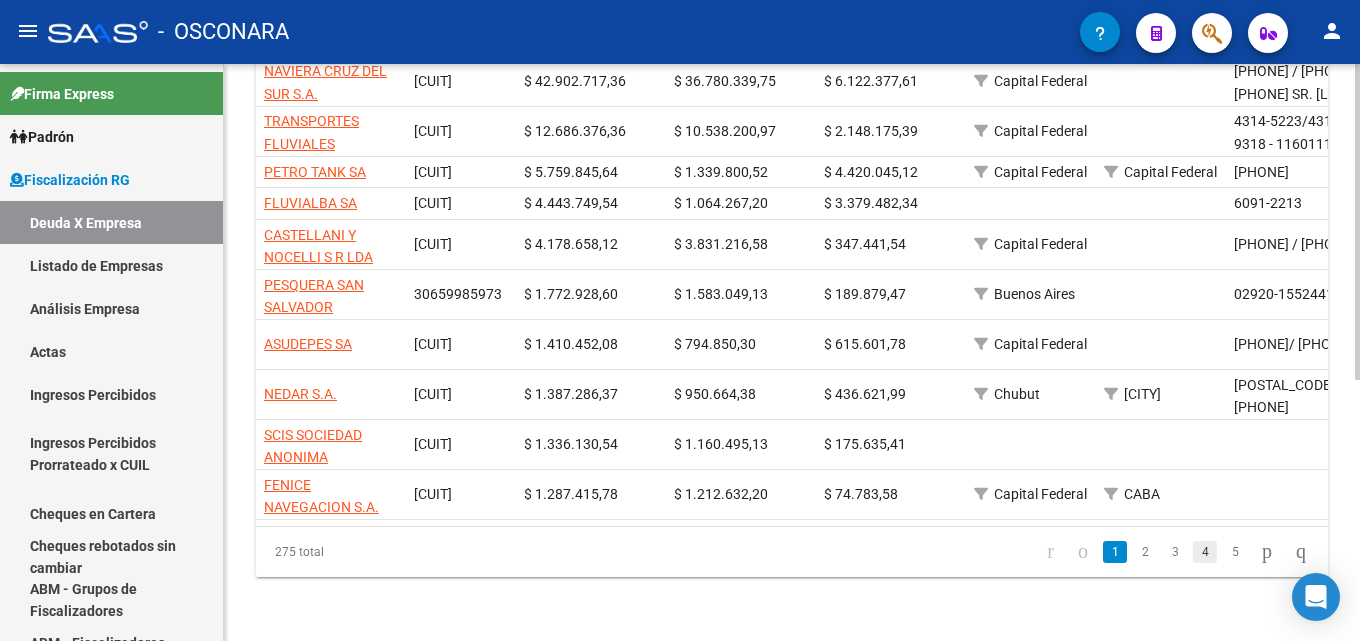click on "4" 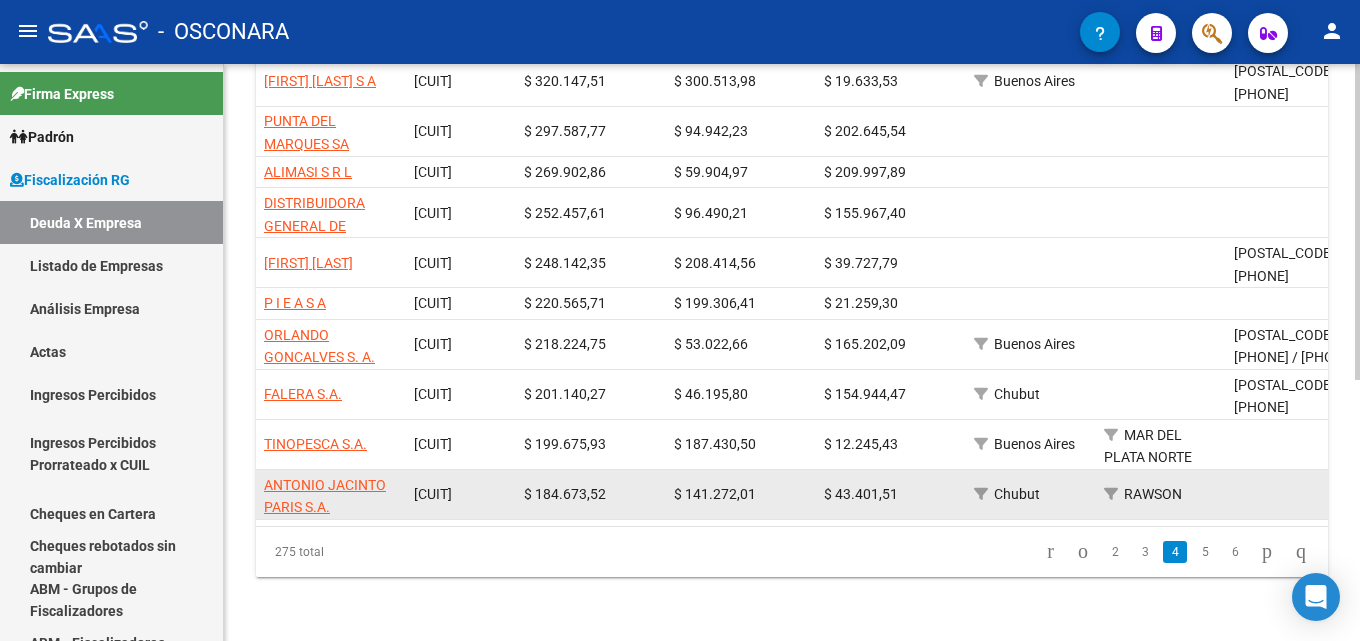 scroll, scrollTop: 376, scrollLeft: 0, axis: vertical 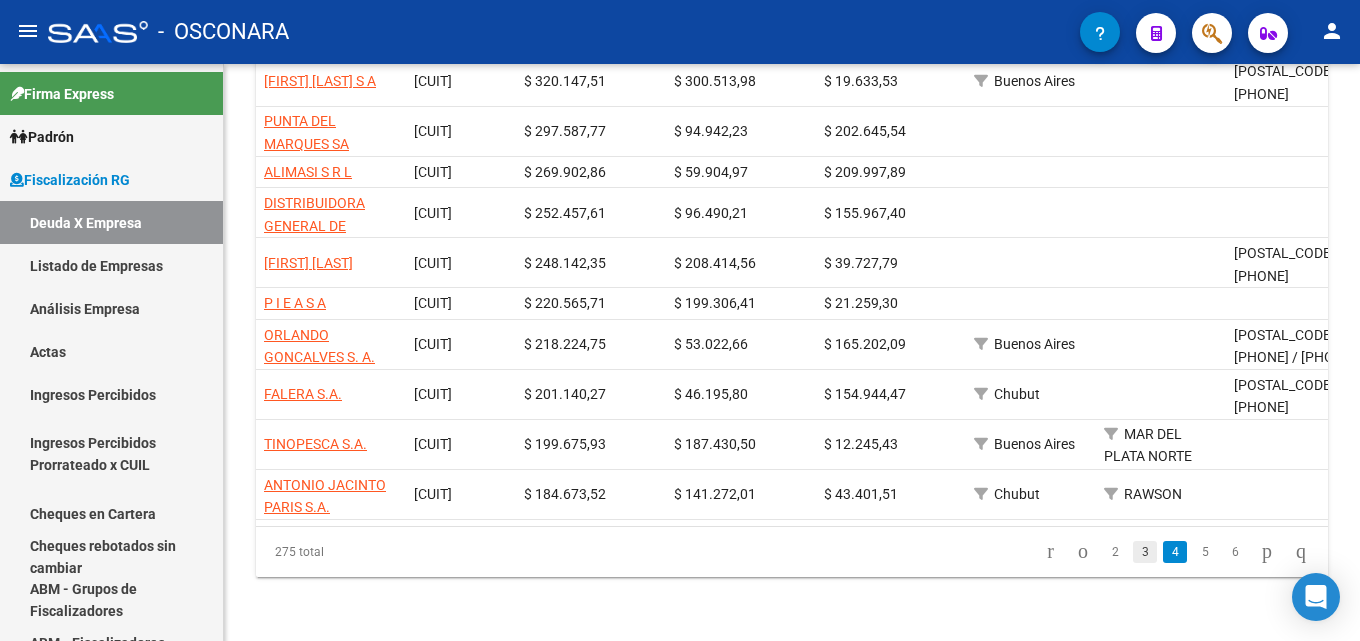 click on "3" 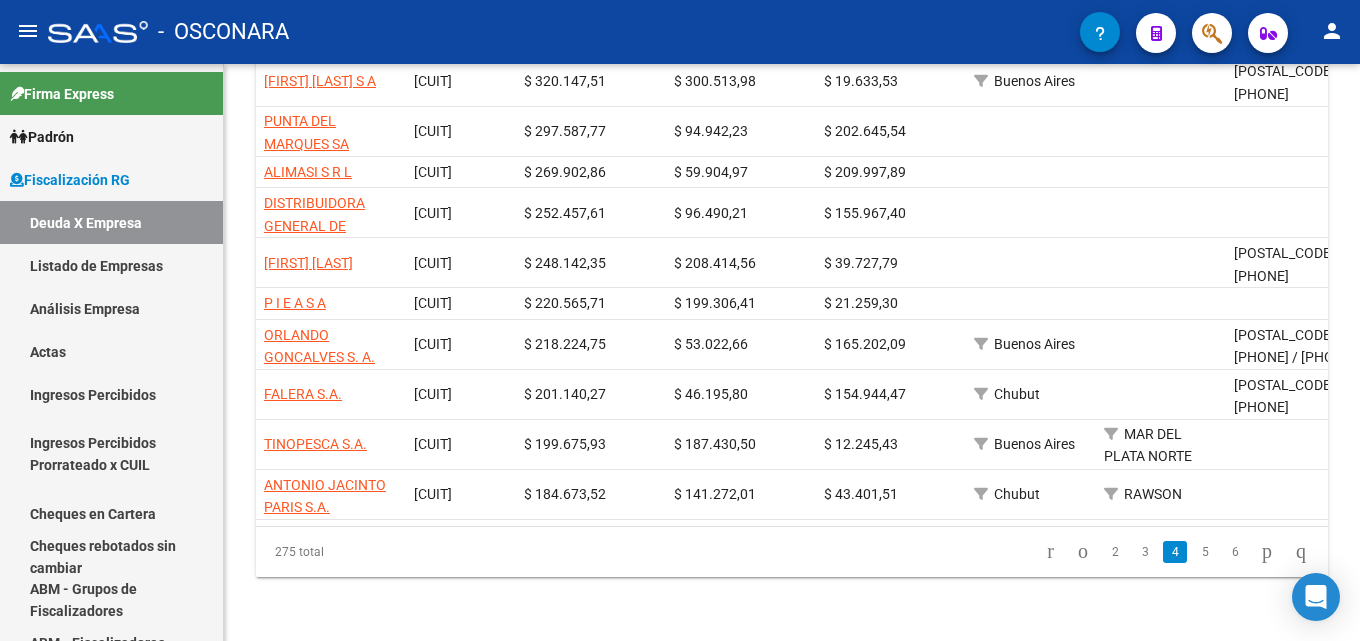 scroll, scrollTop: 481, scrollLeft: 0, axis: vertical 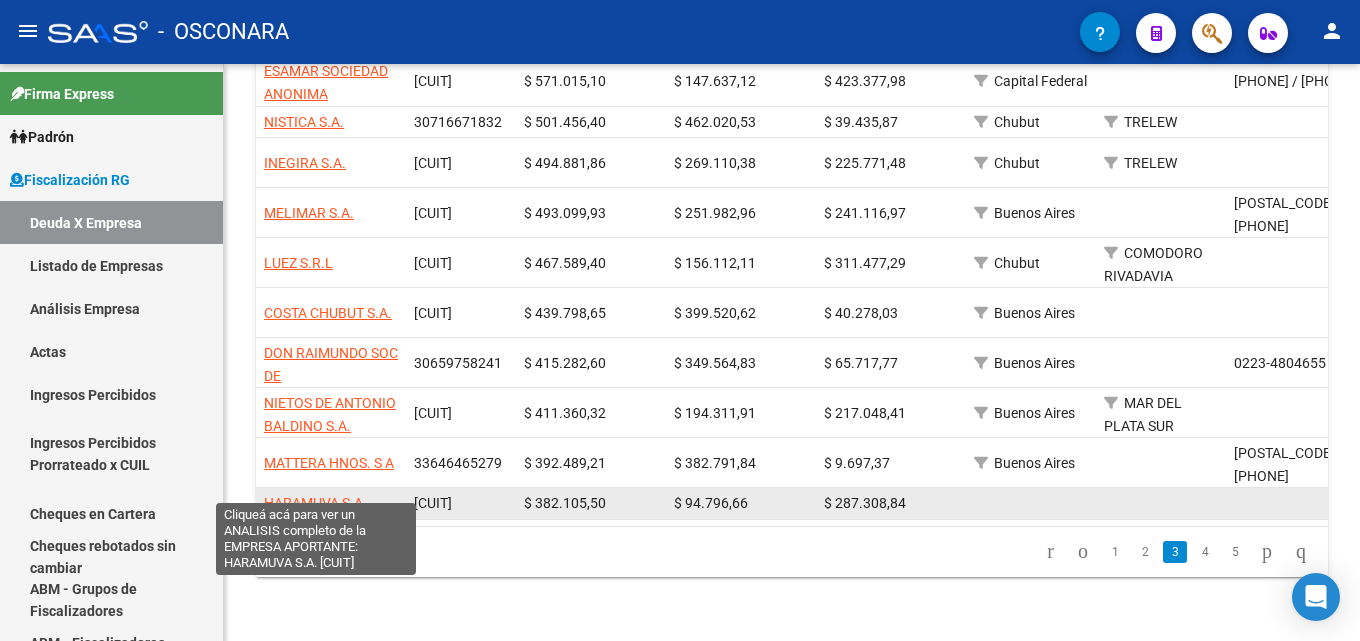 drag, startPoint x: 375, startPoint y: 490, endPoint x: 266, endPoint y: 487, distance: 109.041275 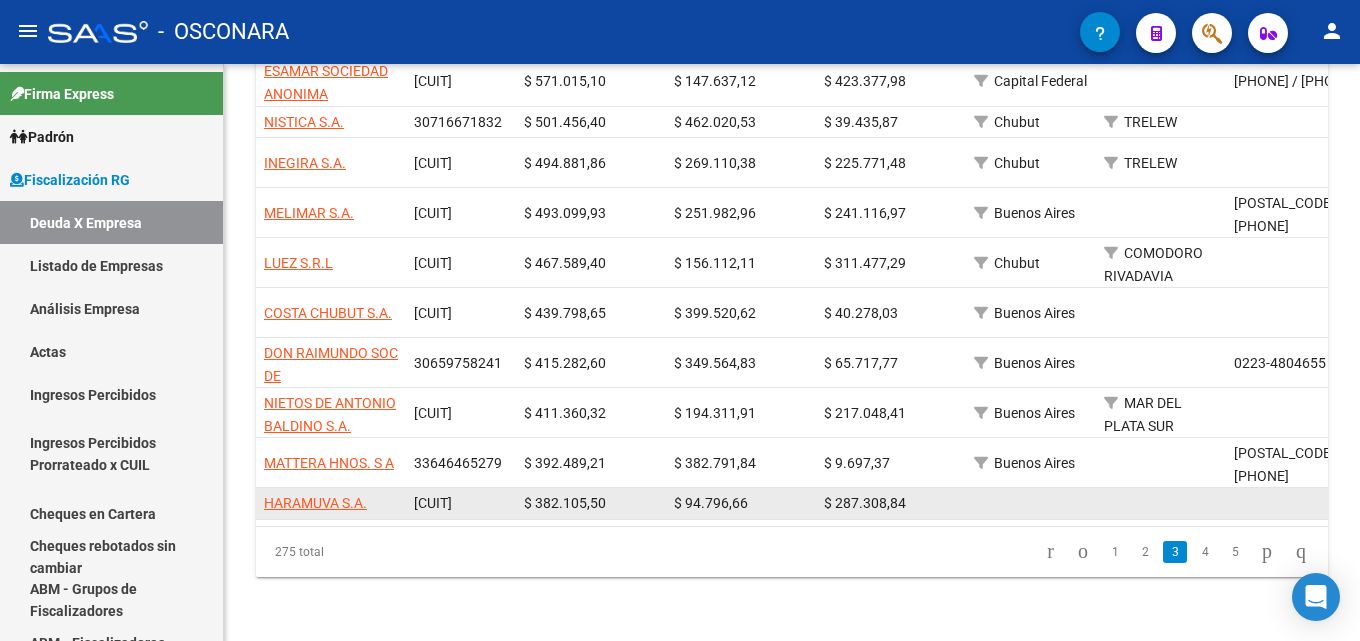 copy on "HARAMUVA S.A." 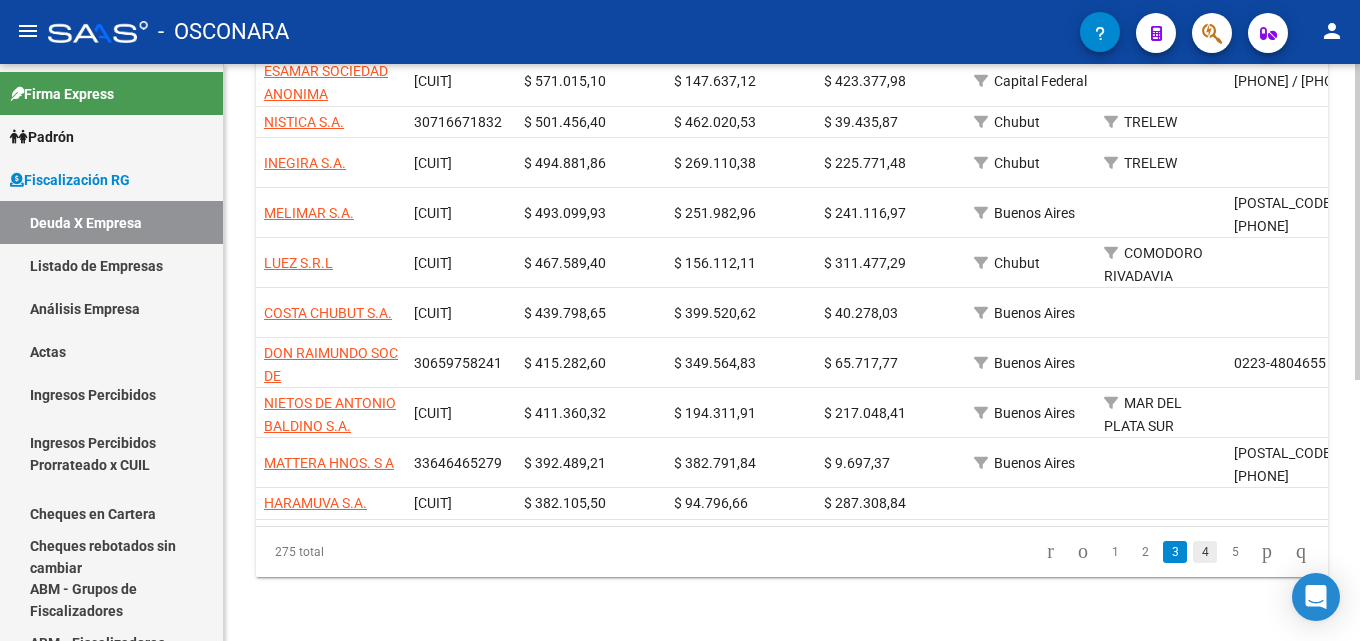 click on "4" 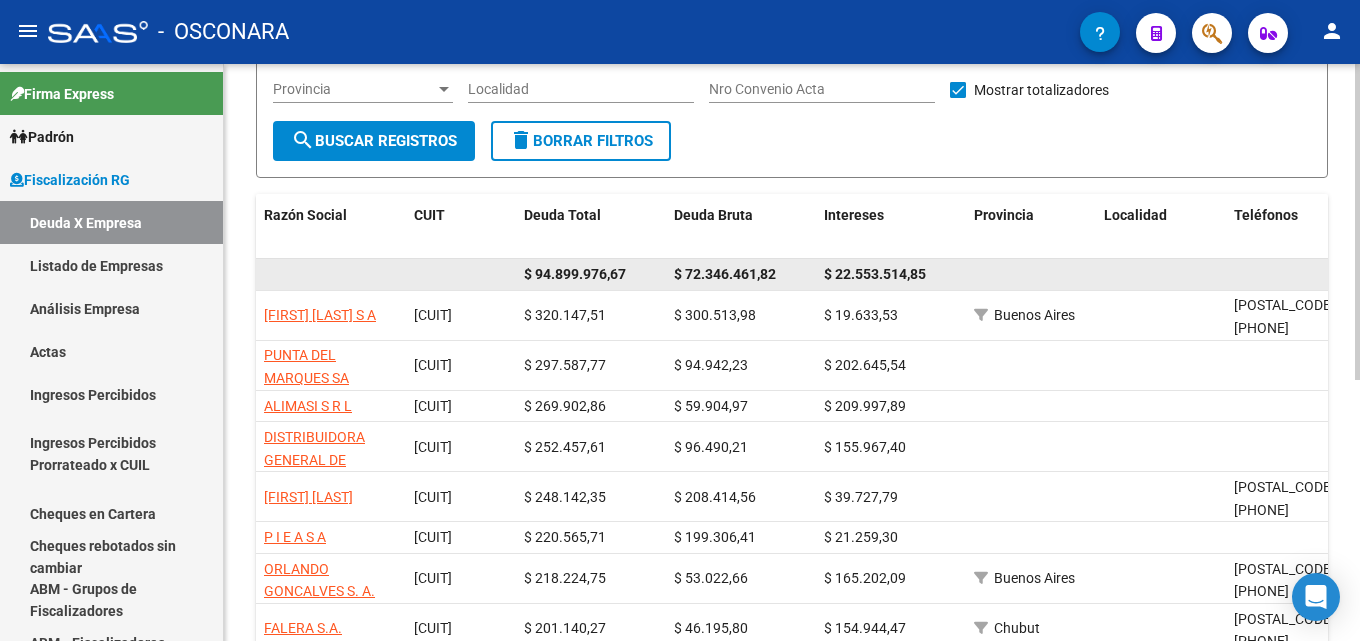 scroll, scrollTop: 0, scrollLeft: 0, axis: both 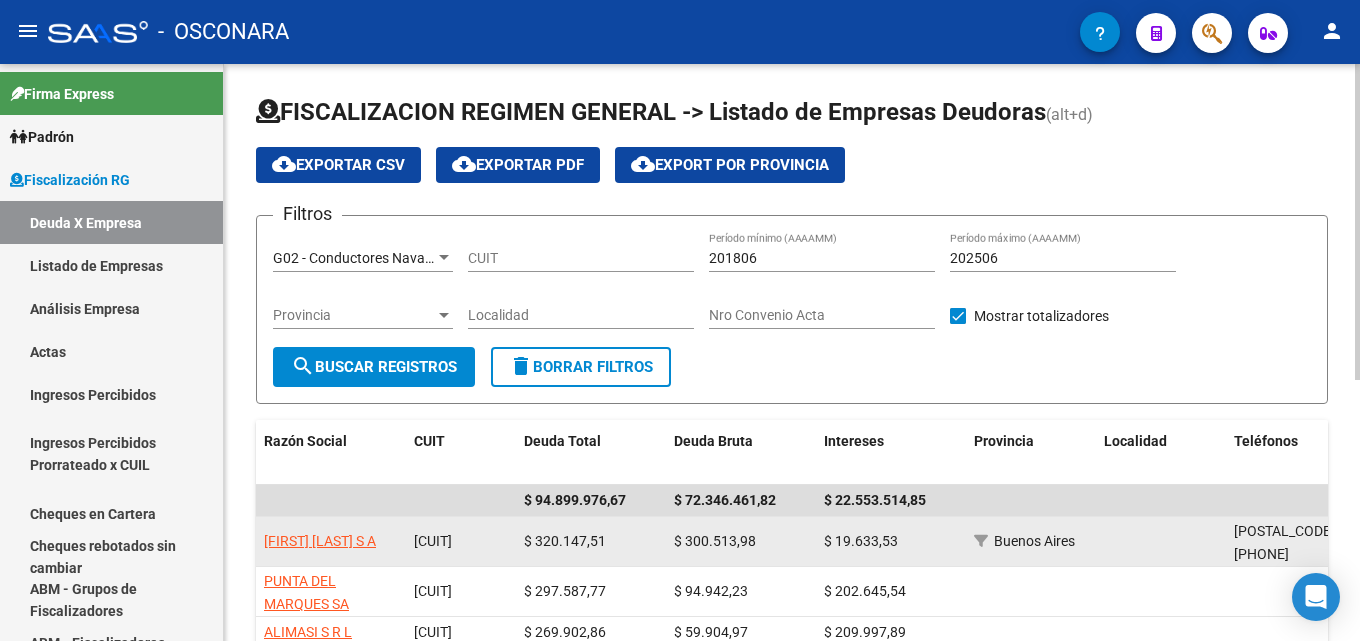 drag, startPoint x: 346, startPoint y: 557, endPoint x: 257, endPoint y: 529, distance: 93.30059 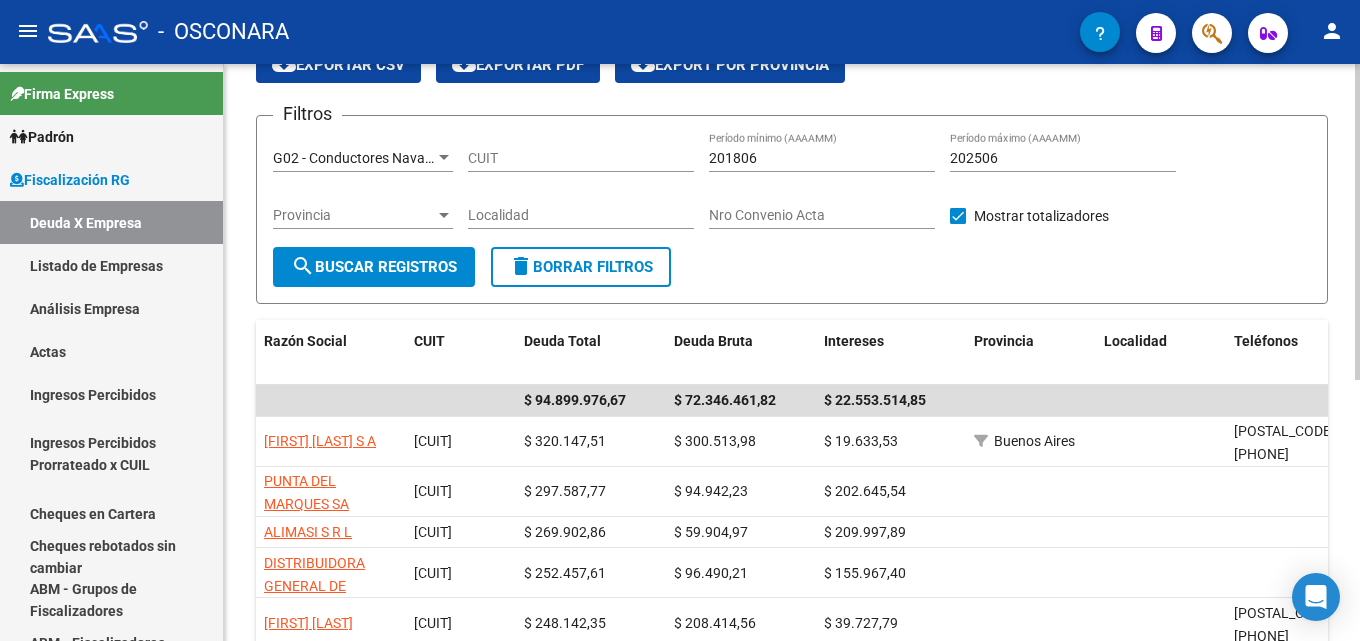 scroll, scrollTop: 200, scrollLeft: 0, axis: vertical 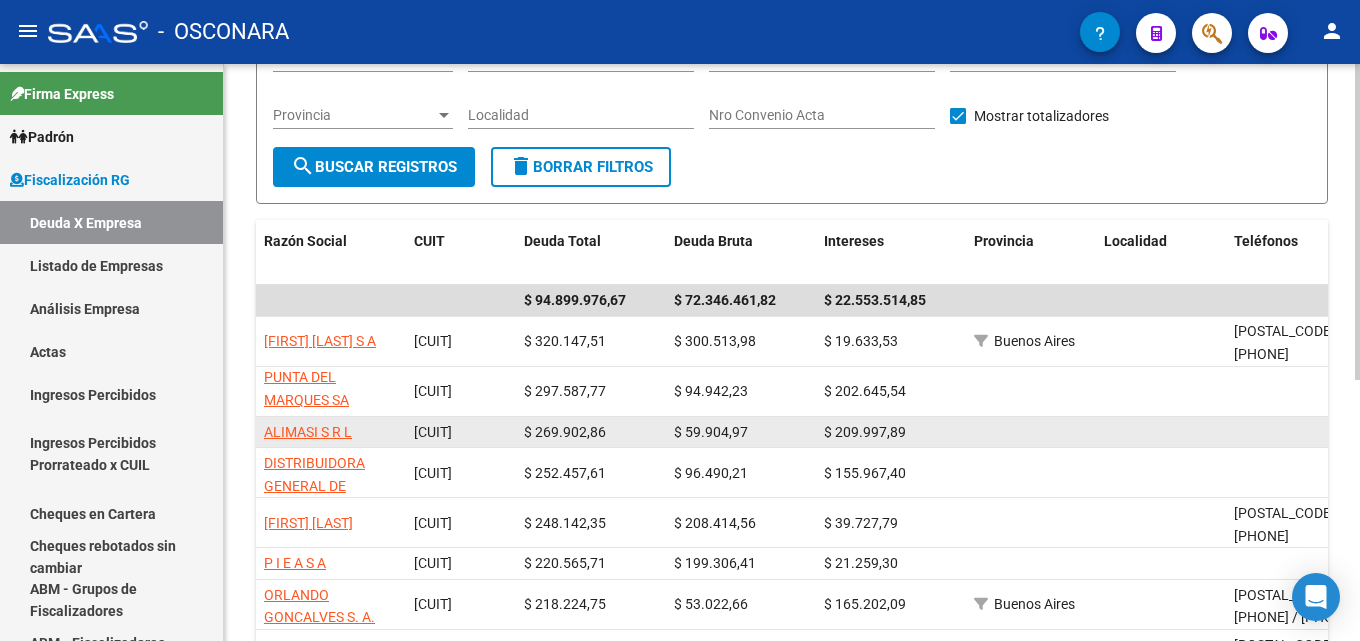 drag, startPoint x: 356, startPoint y: 432, endPoint x: 259, endPoint y: 433, distance: 97.00516 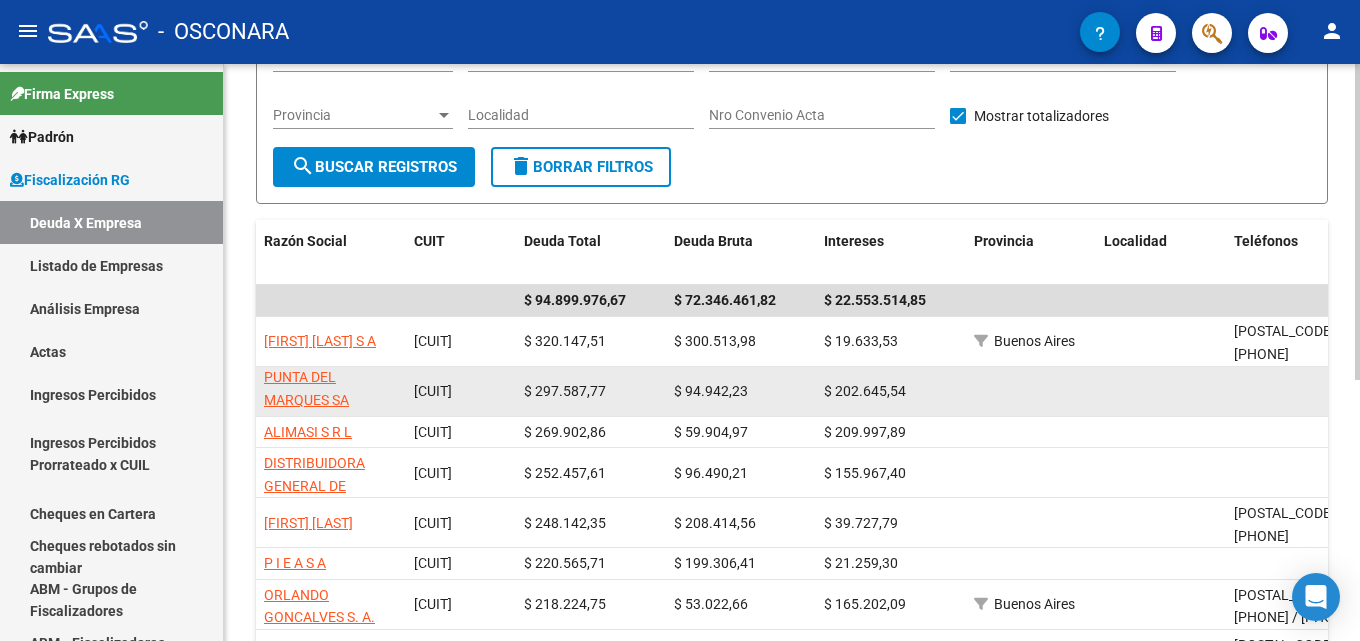 copy on "ALIMASI S R L" 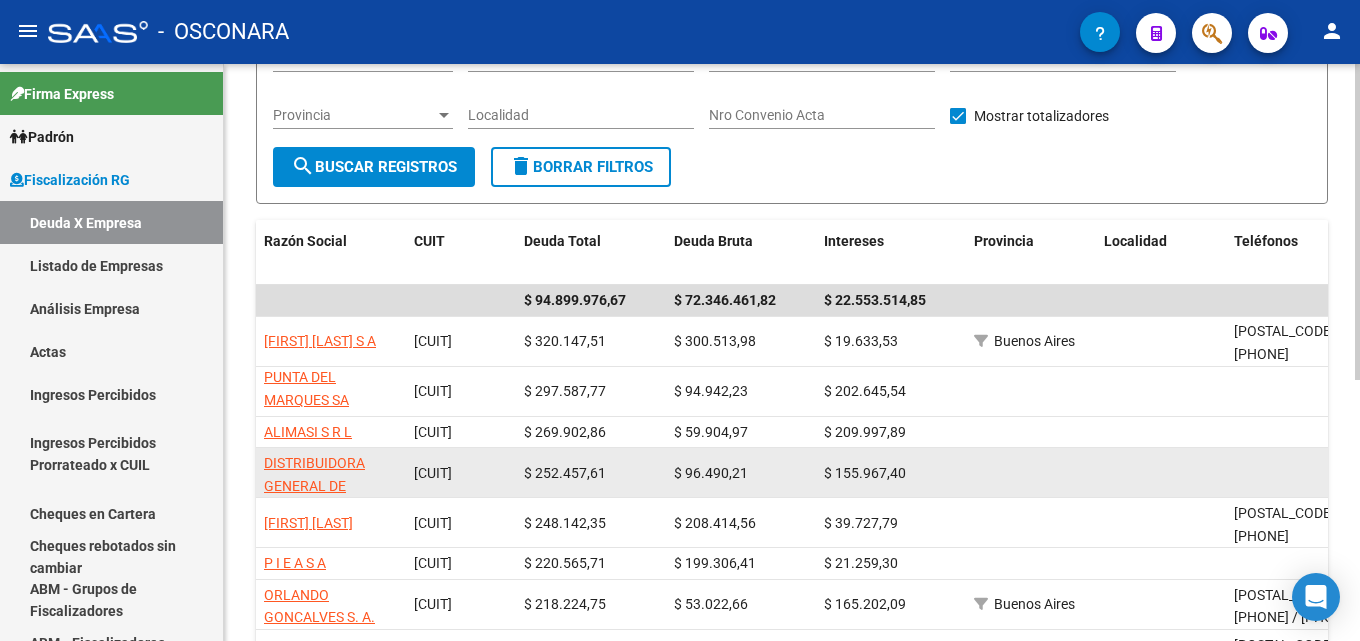 scroll, scrollTop: 49, scrollLeft: 0, axis: vertical 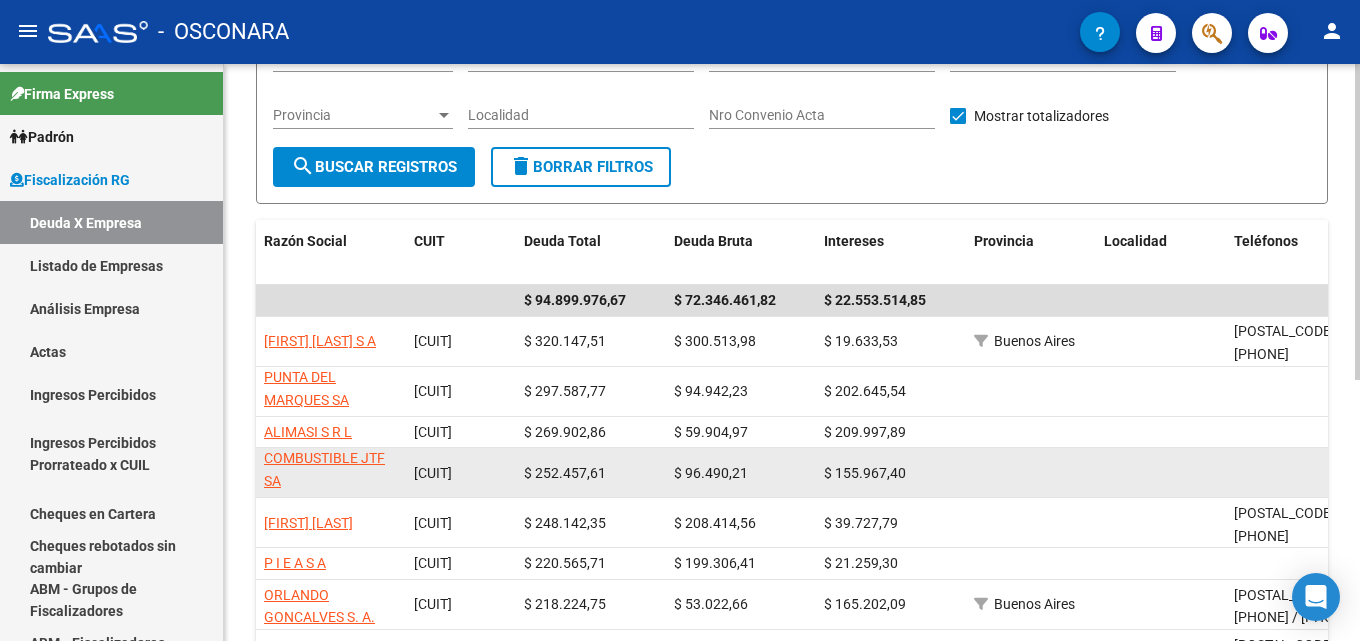 drag, startPoint x: 353, startPoint y: 483, endPoint x: 301, endPoint y: 483, distance: 52 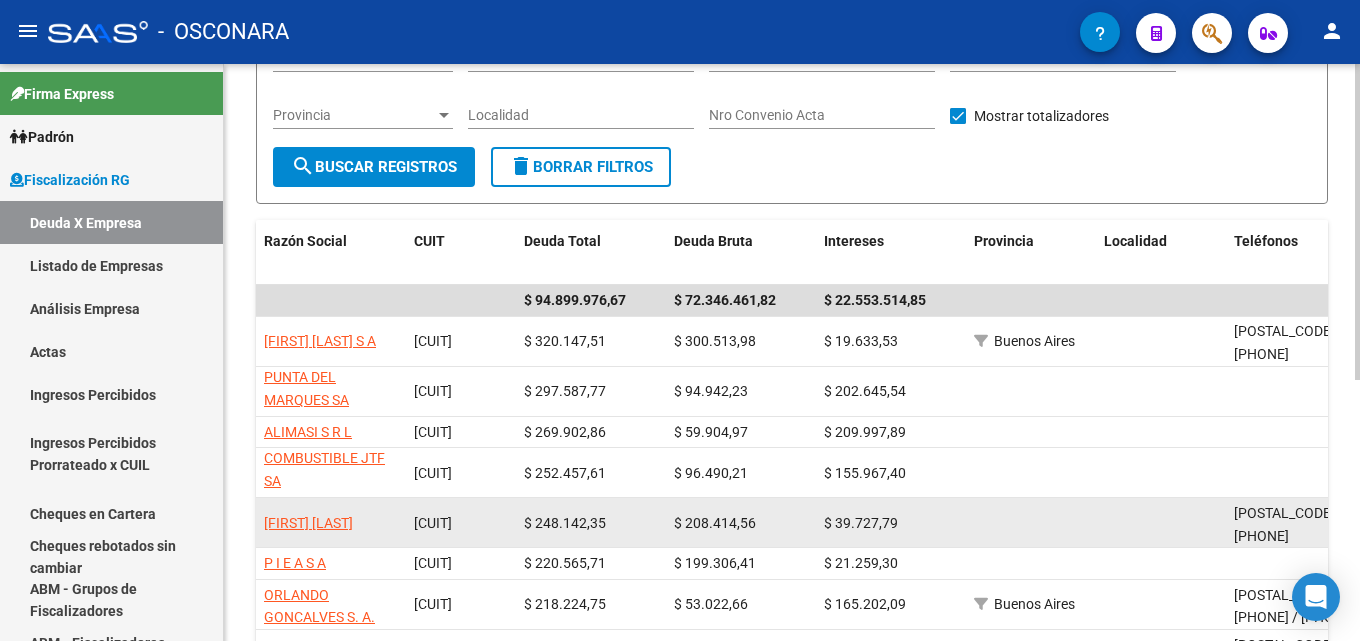 copy on "COMBUSTIBLE JTF SA" 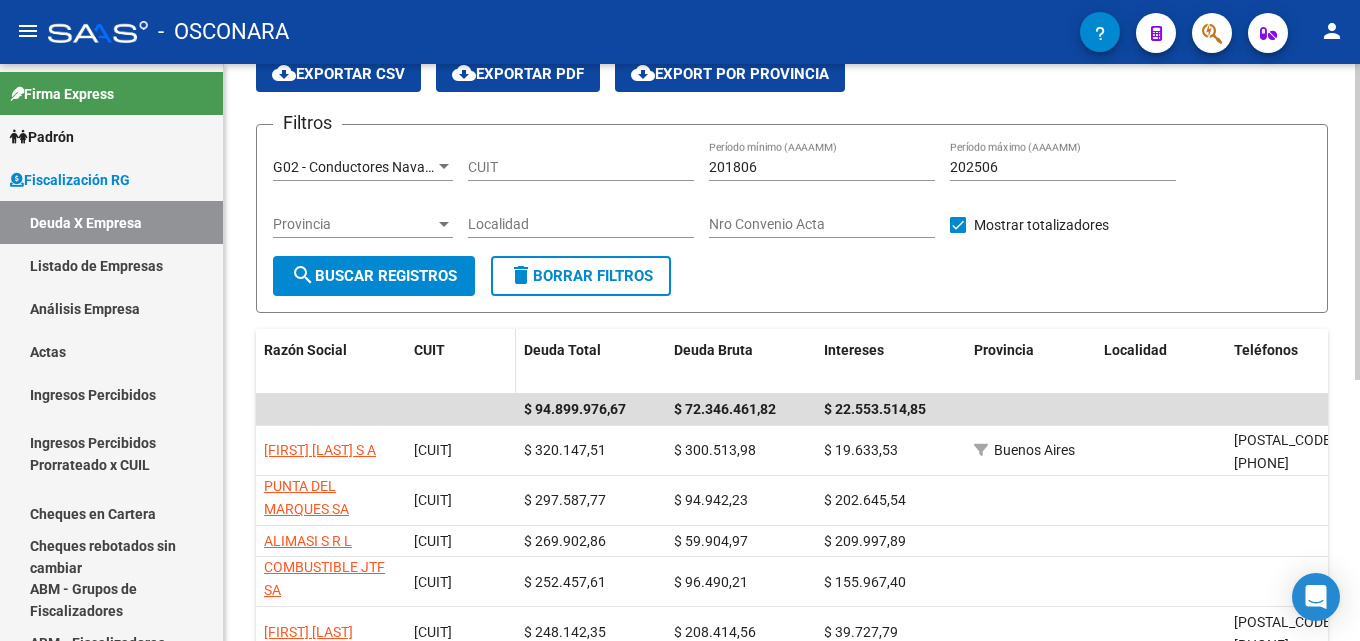 scroll, scrollTop: 0, scrollLeft: 0, axis: both 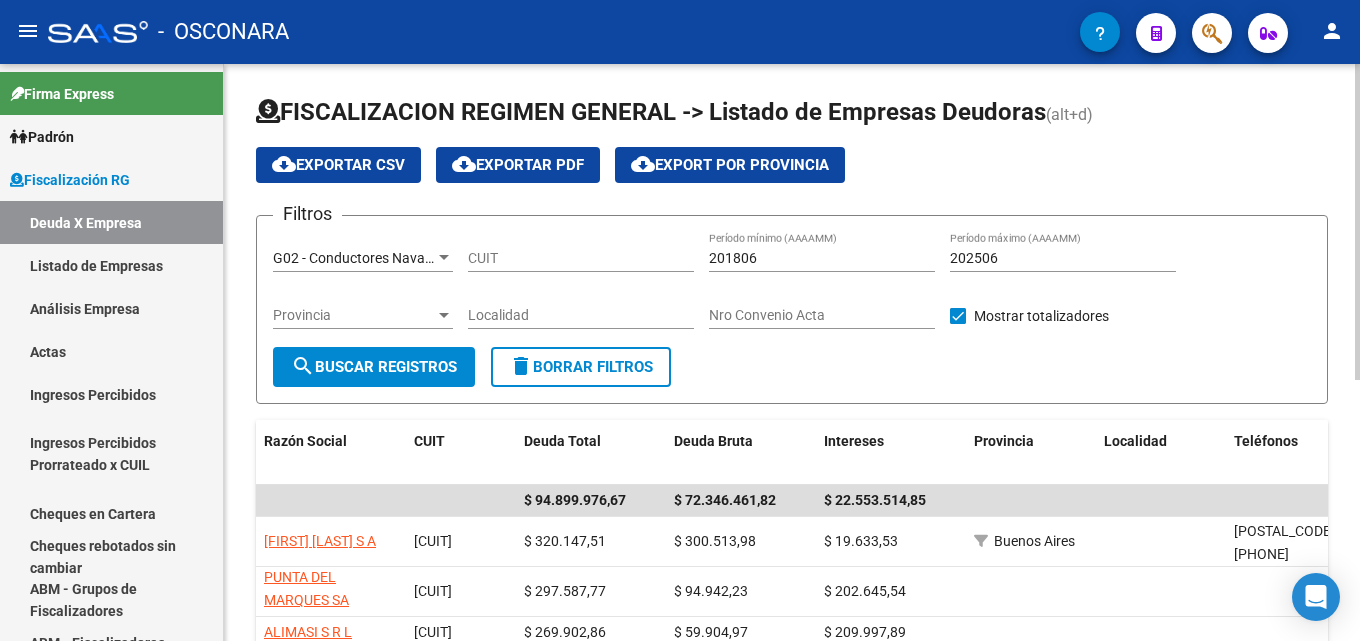 click on "G02 - Conductores Navales Central" at bounding box center (381, 258) 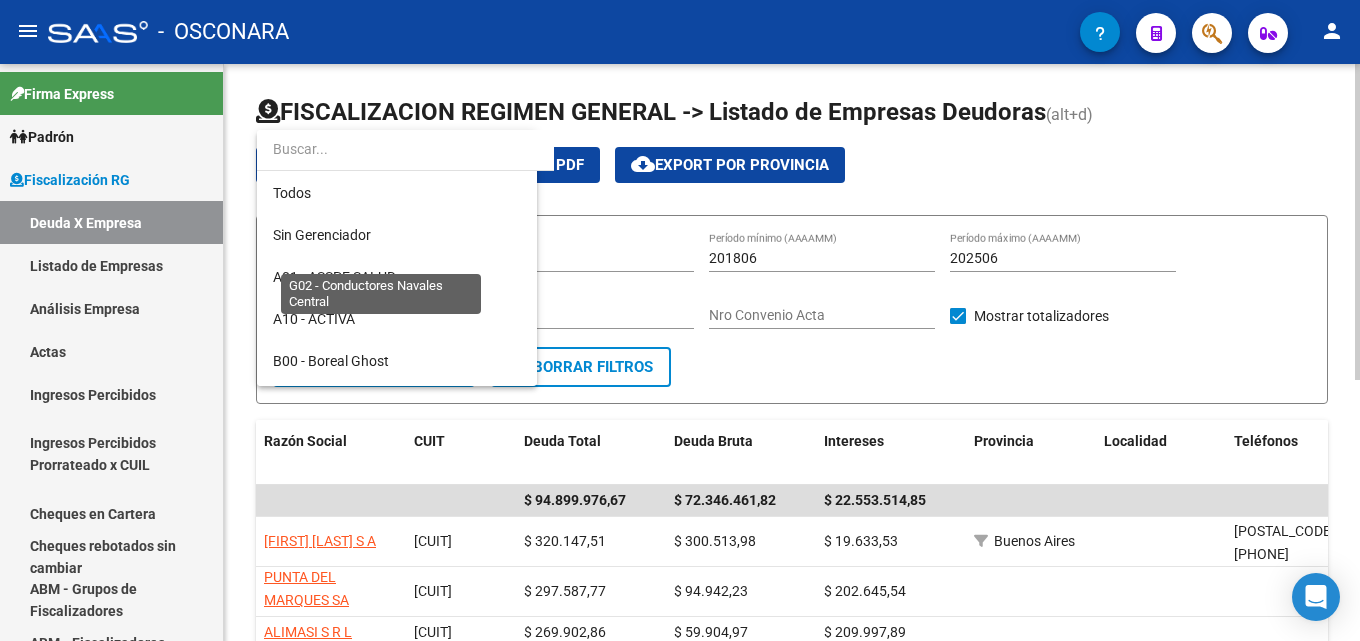 scroll, scrollTop: 355, scrollLeft: 0, axis: vertical 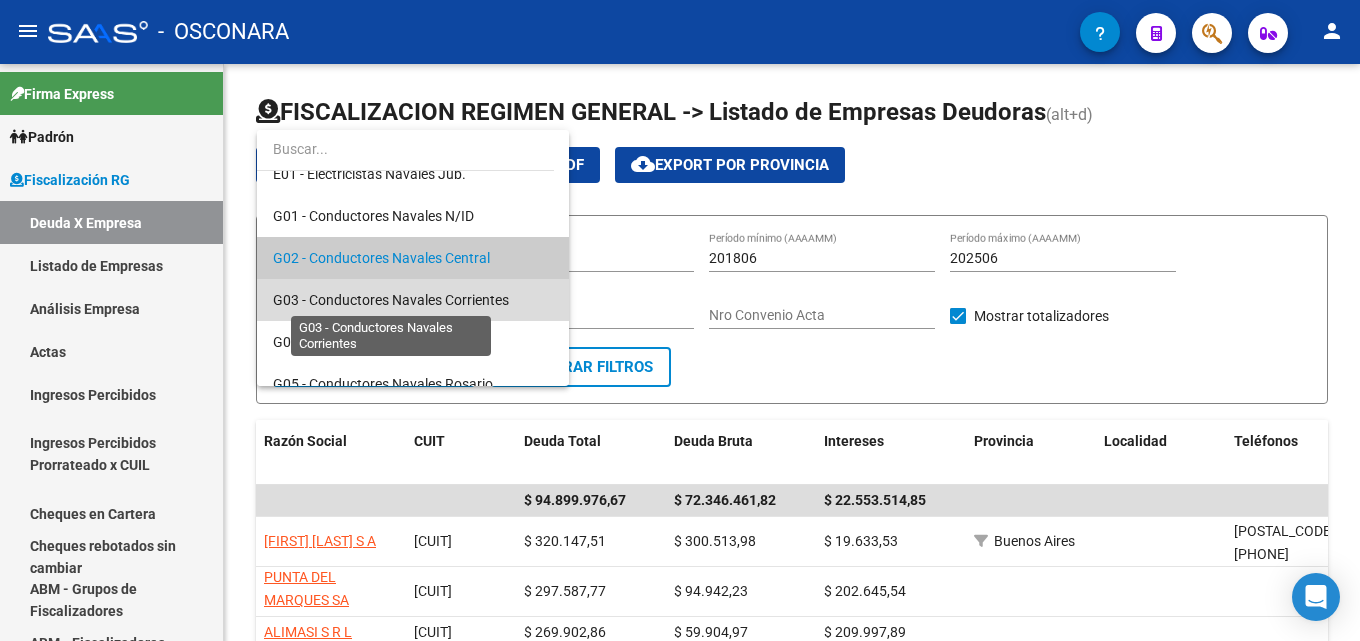 click on "G03 - Conductores Navales Corrientes" at bounding box center [391, 300] 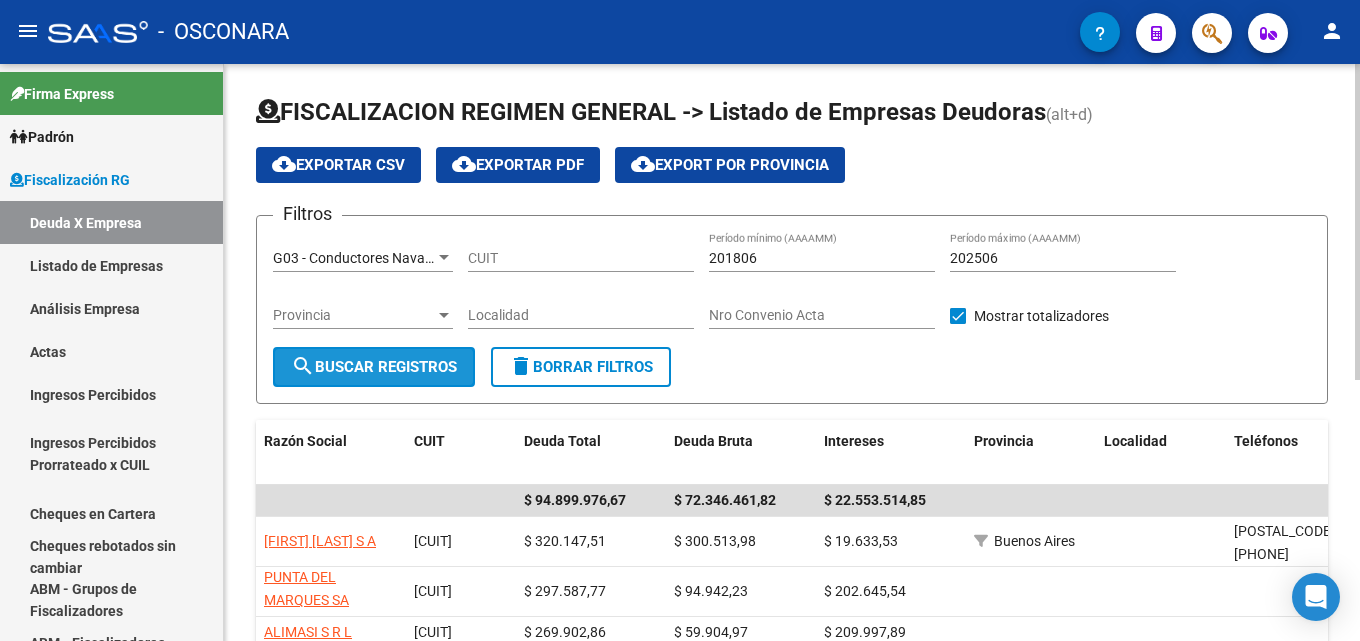 click on "search  Buscar Registros" 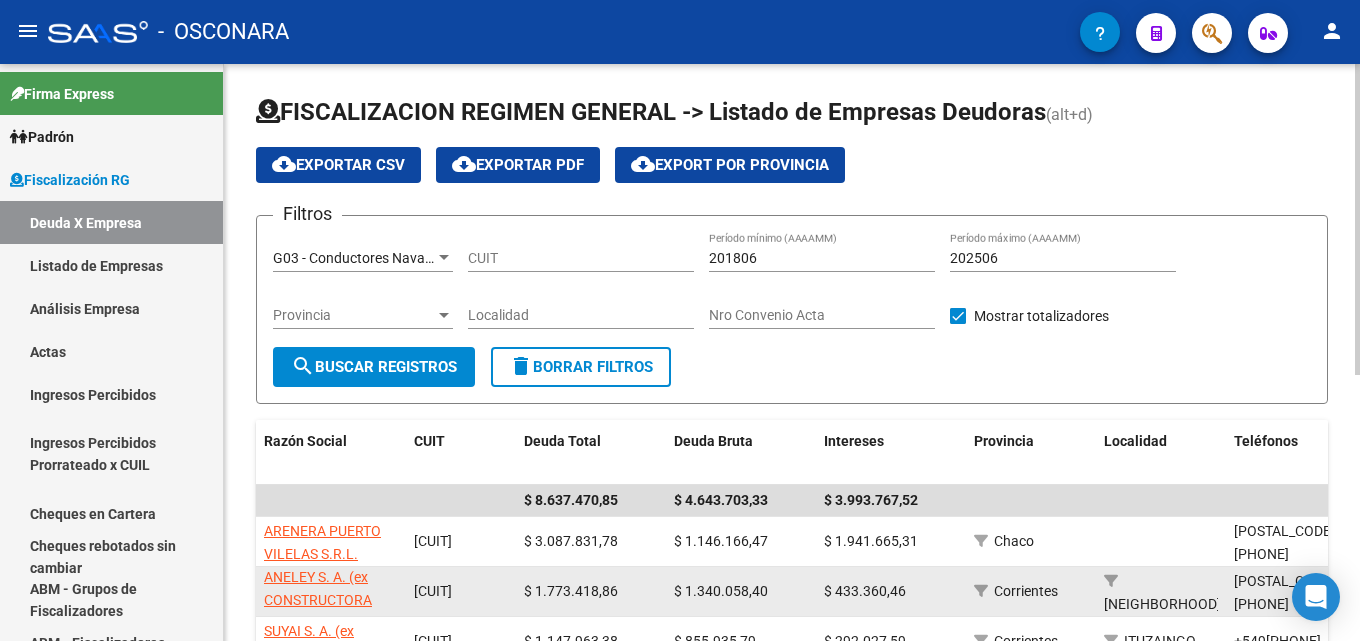 scroll, scrollTop: 4, scrollLeft: 0, axis: vertical 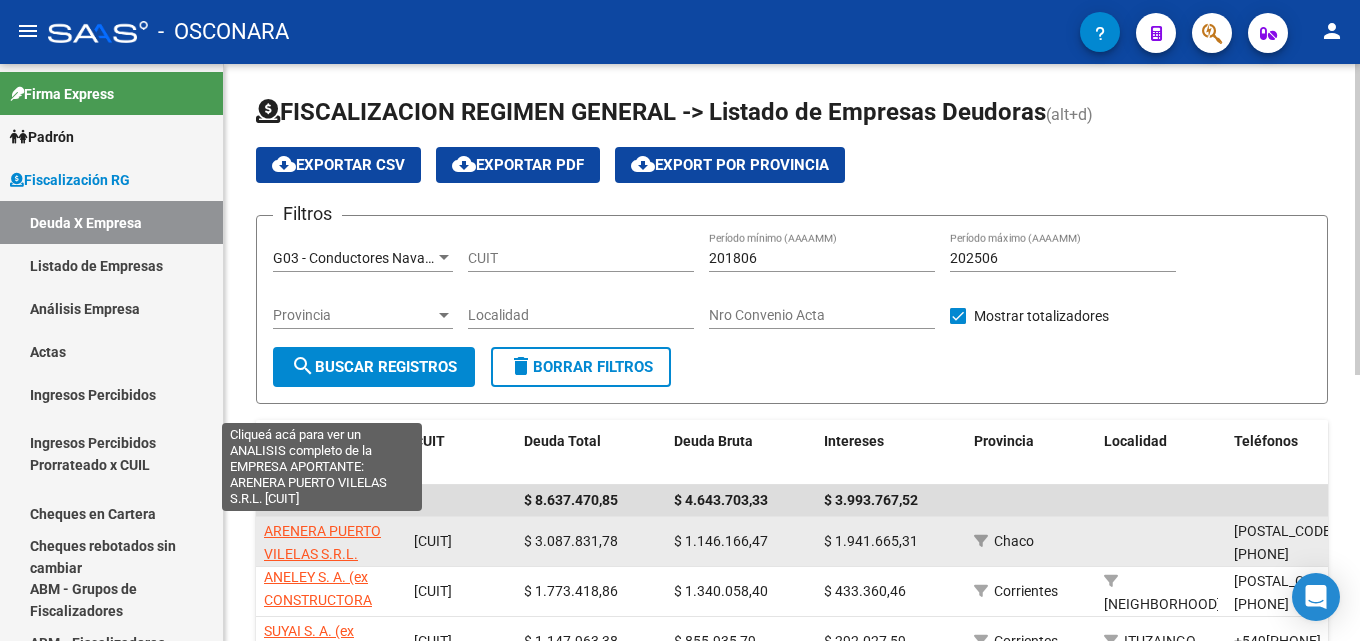 drag, startPoint x: 358, startPoint y: 557, endPoint x: 266, endPoint y: 532, distance: 95.33625 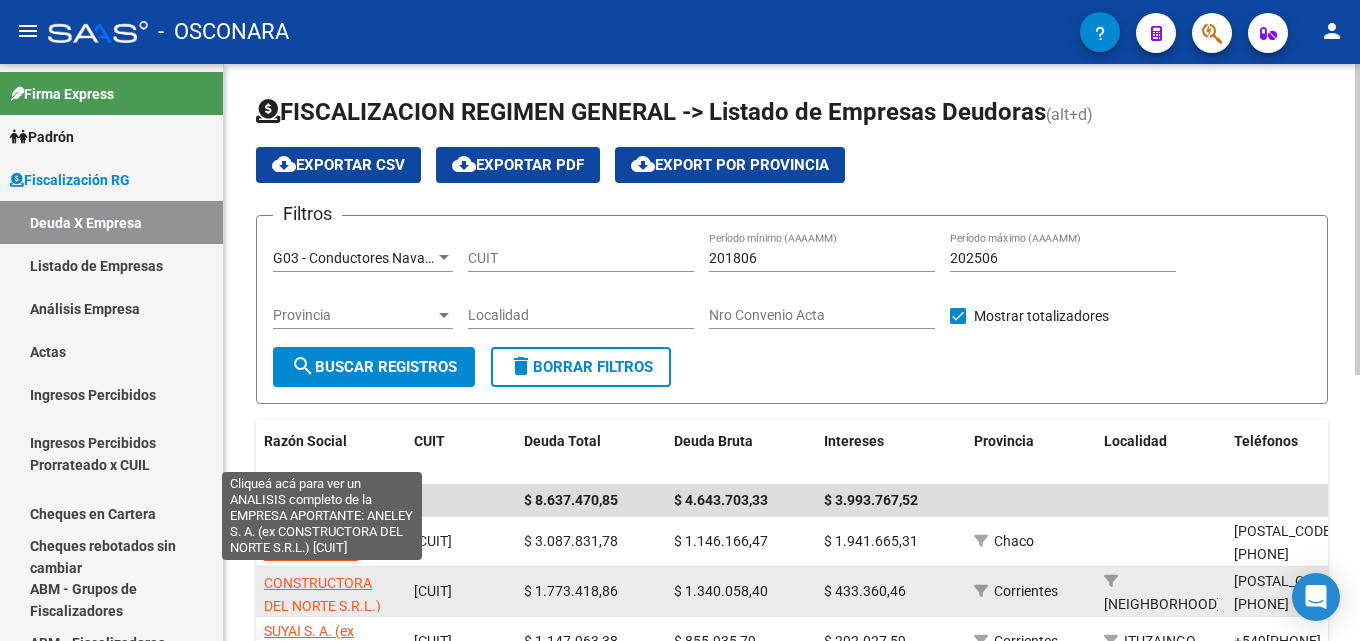 scroll, scrollTop: 26, scrollLeft: 0, axis: vertical 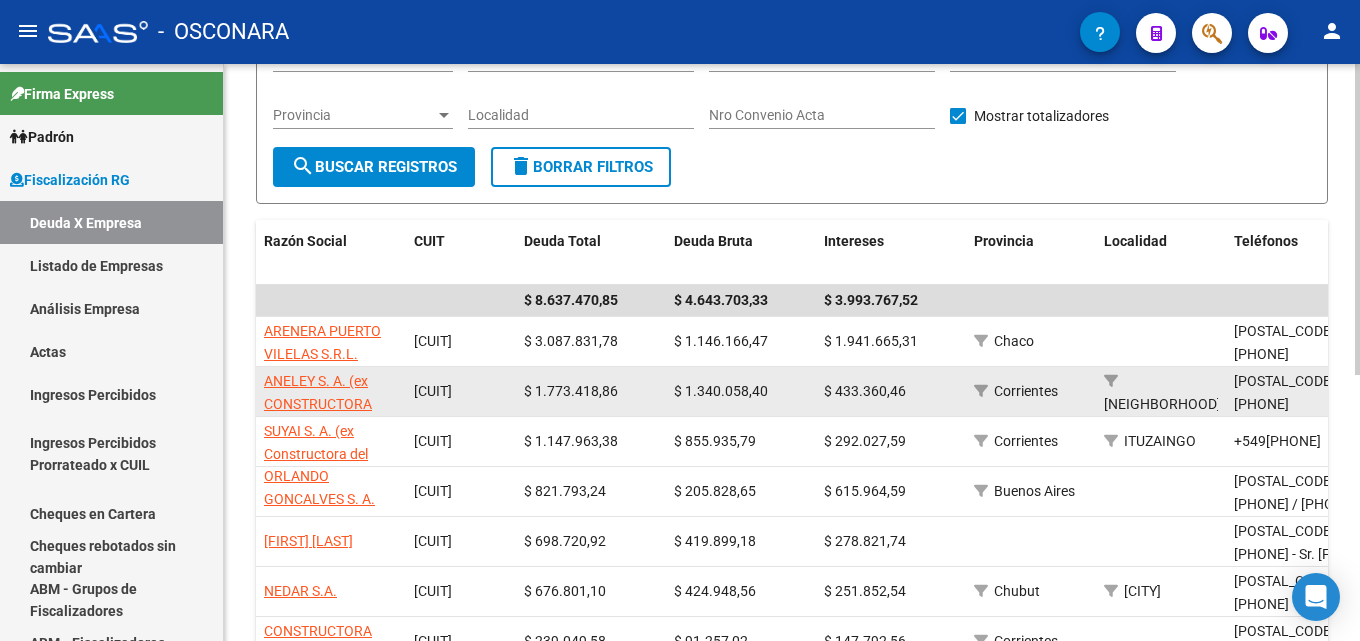 drag, startPoint x: 385, startPoint y: 402, endPoint x: 261, endPoint y: 383, distance: 125.4472 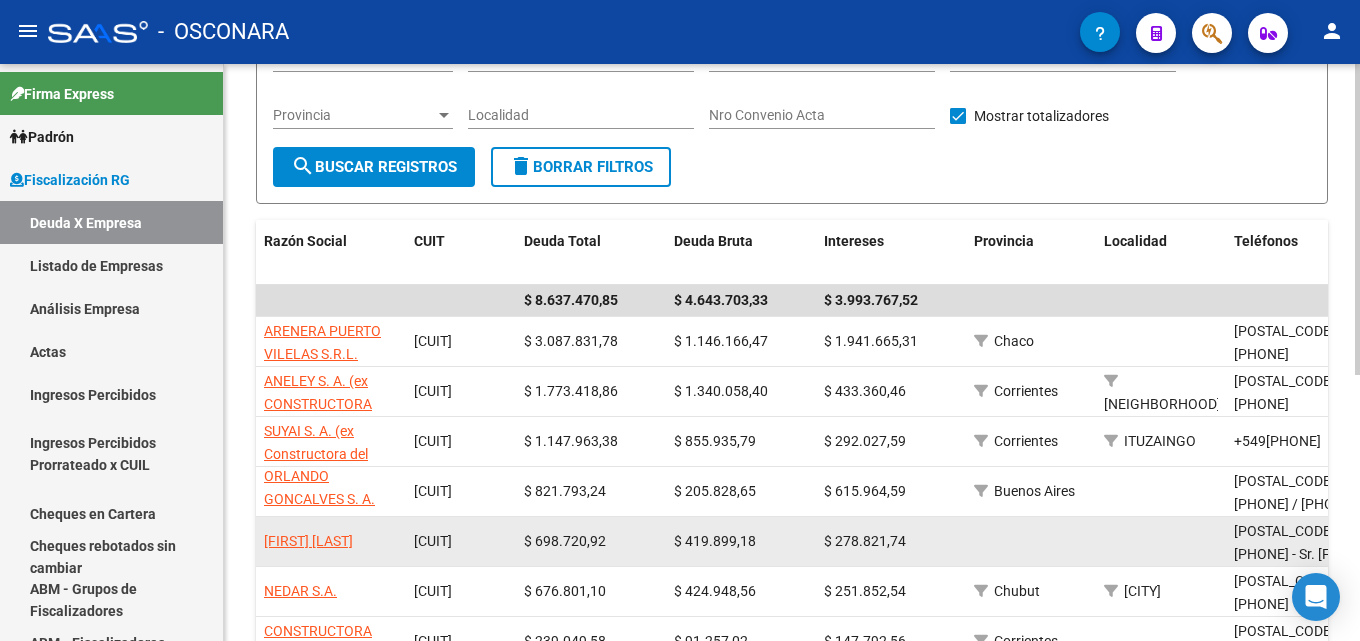 click on "[FIRST] [LAST]" 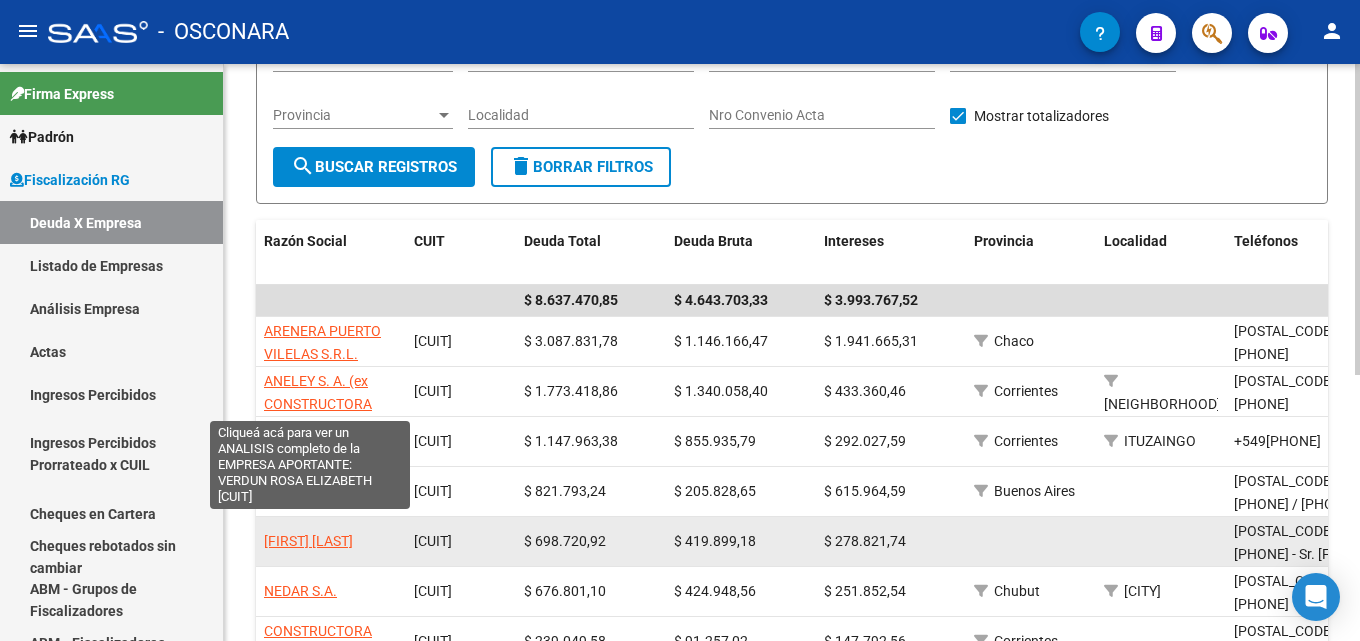 scroll, scrollTop: 0, scrollLeft: 0, axis: both 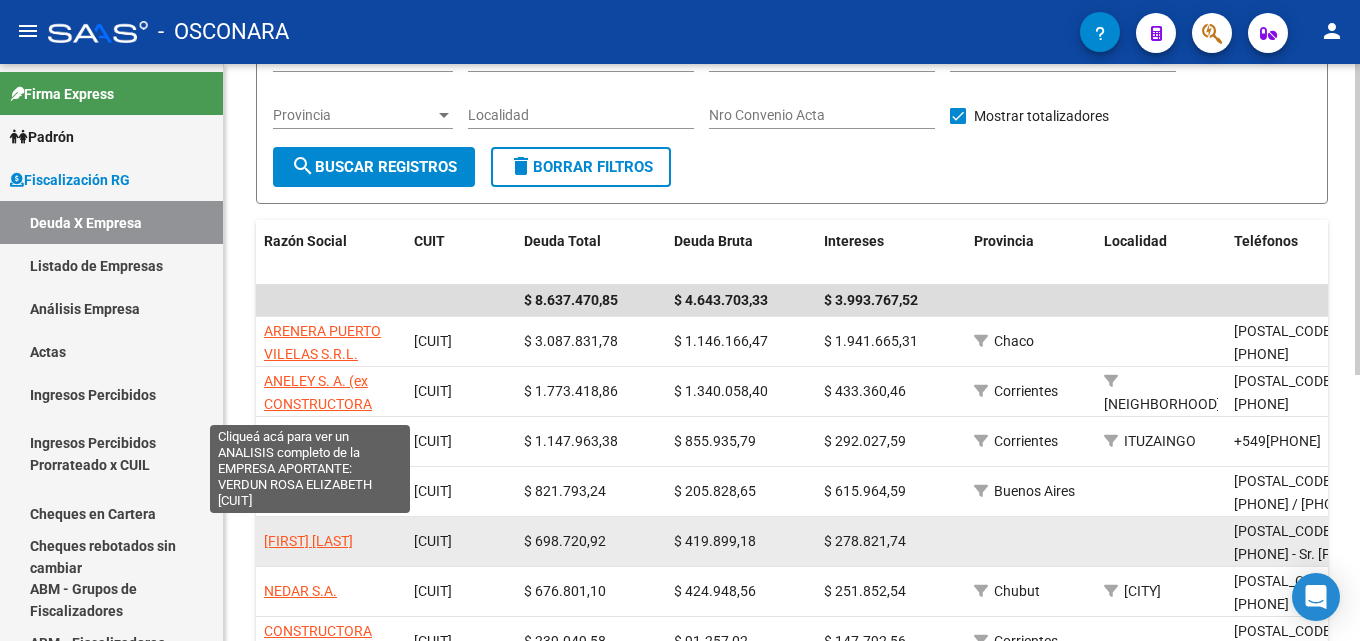 drag, startPoint x: 365, startPoint y: 546, endPoint x: 265, endPoint y: 532, distance: 100.97524 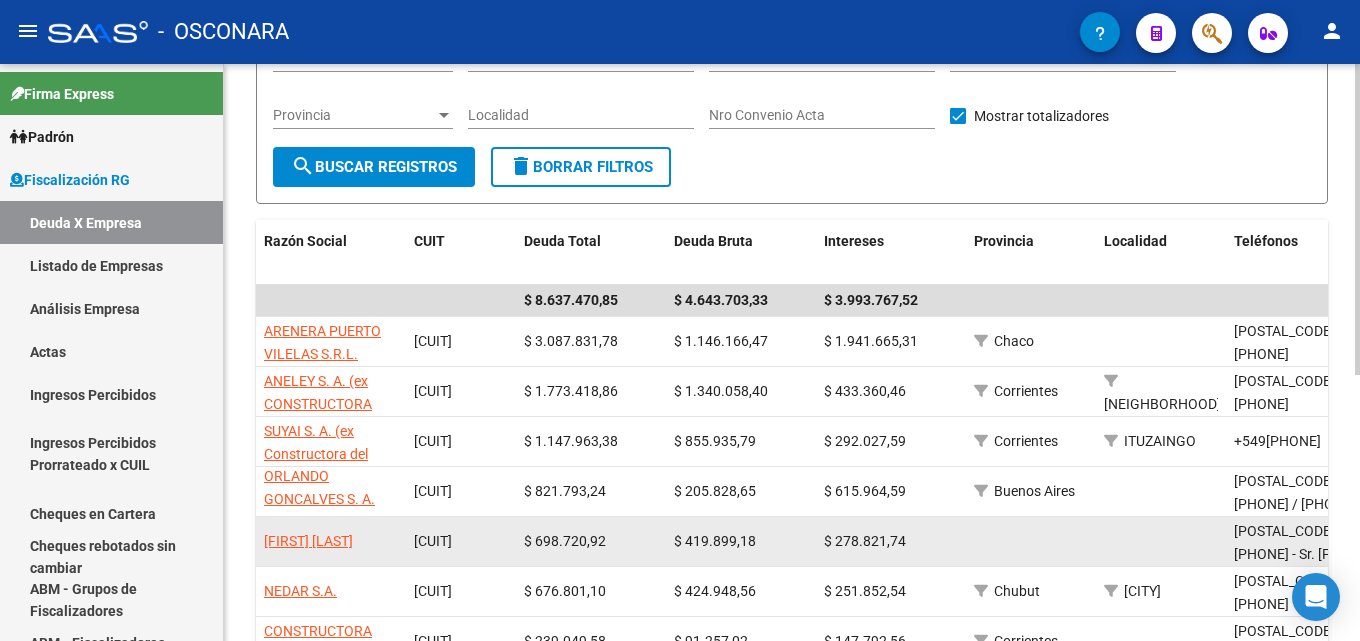 copy on "[FIRST] [LAST]" 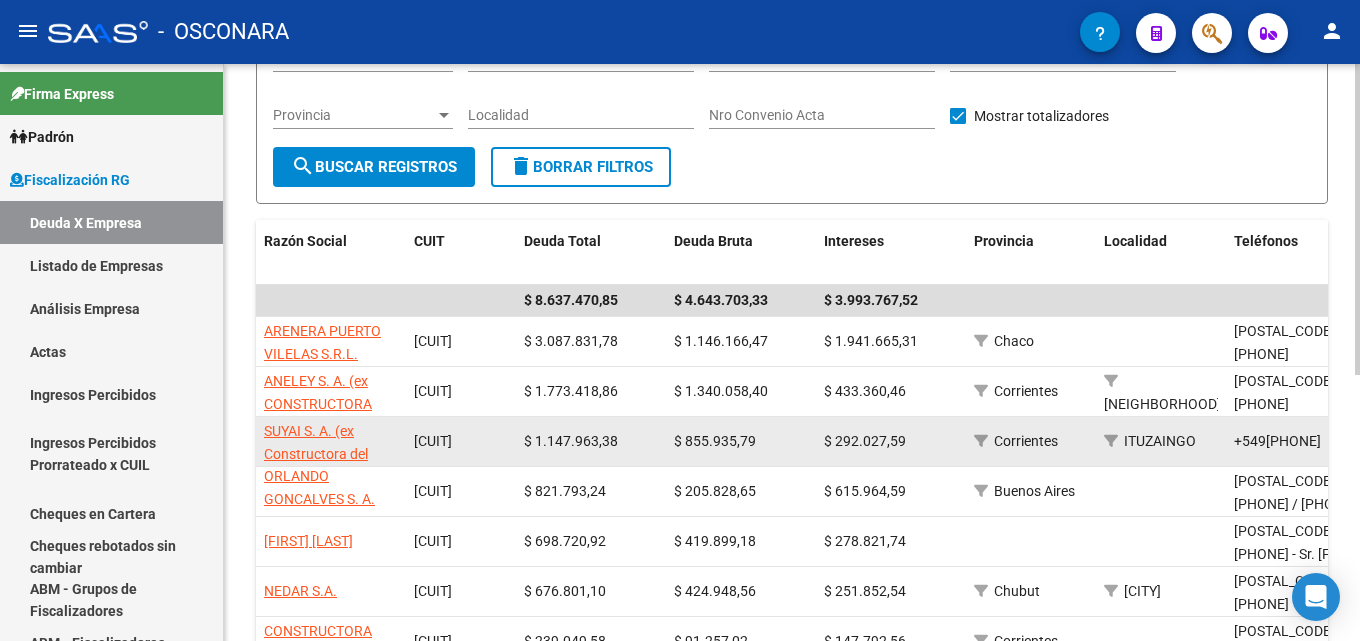 scroll, scrollTop: 400, scrollLeft: 0, axis: vertical 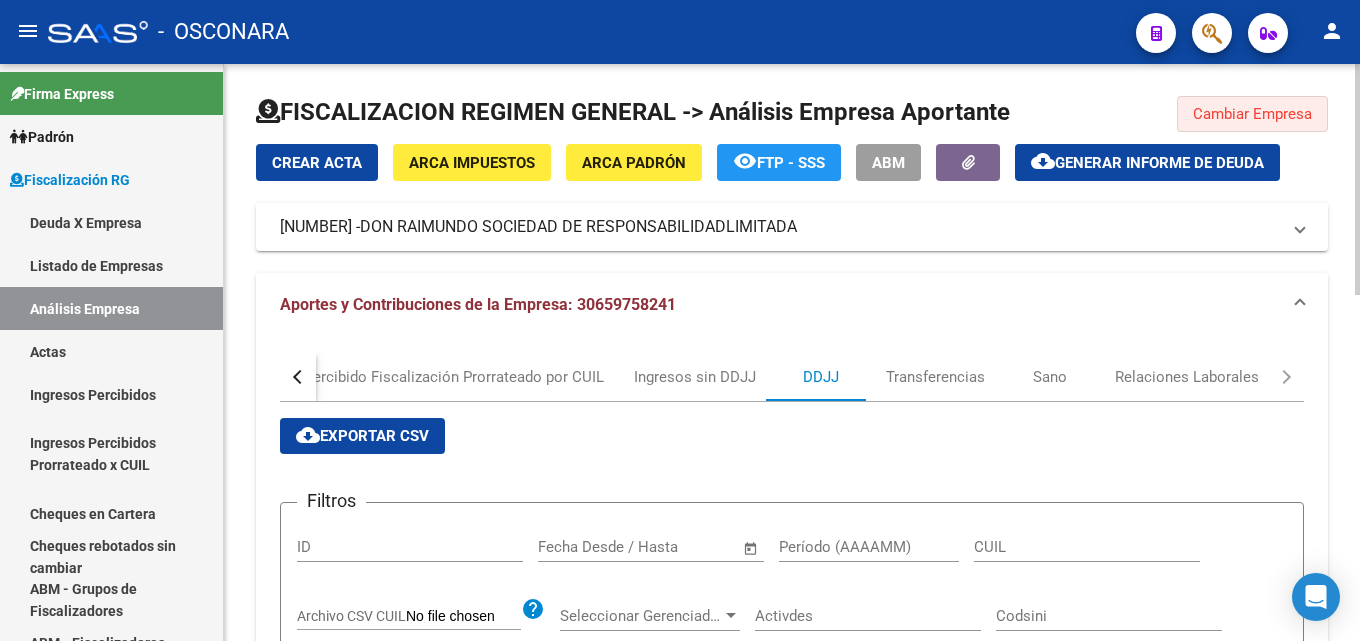 click on "Cambiar Empresa" 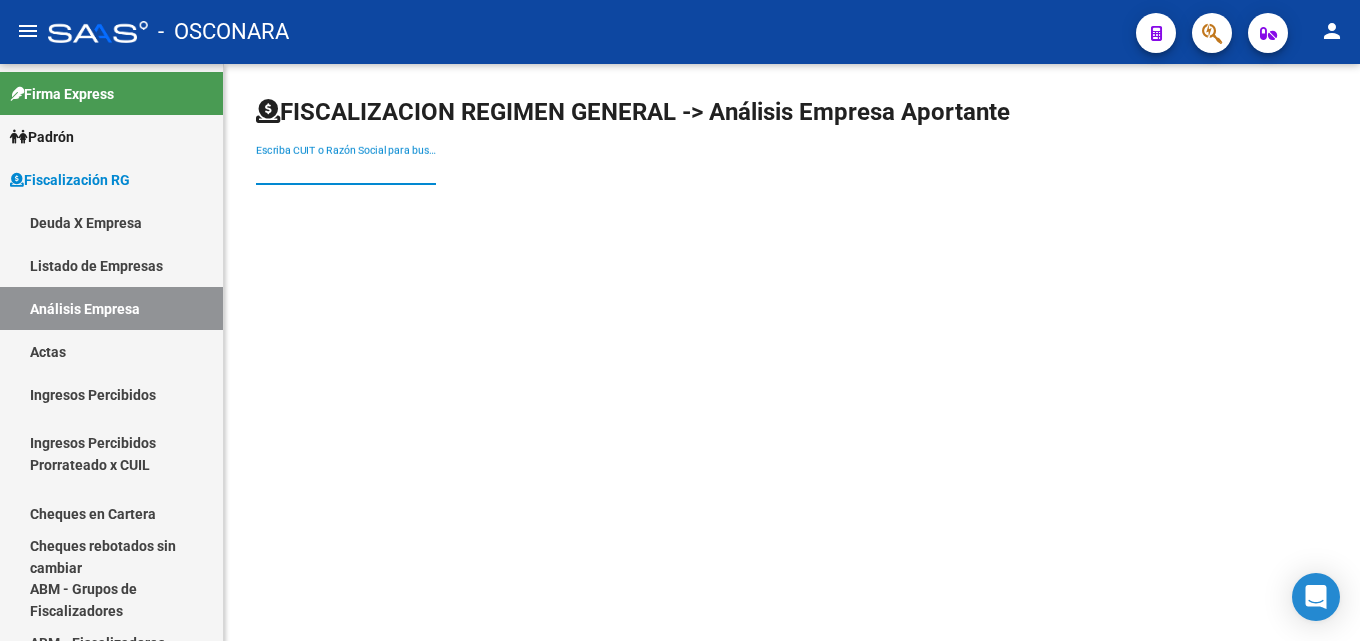click on "Escriba CUIT o Razón Social para buscar" at bounding box center (346, 170) 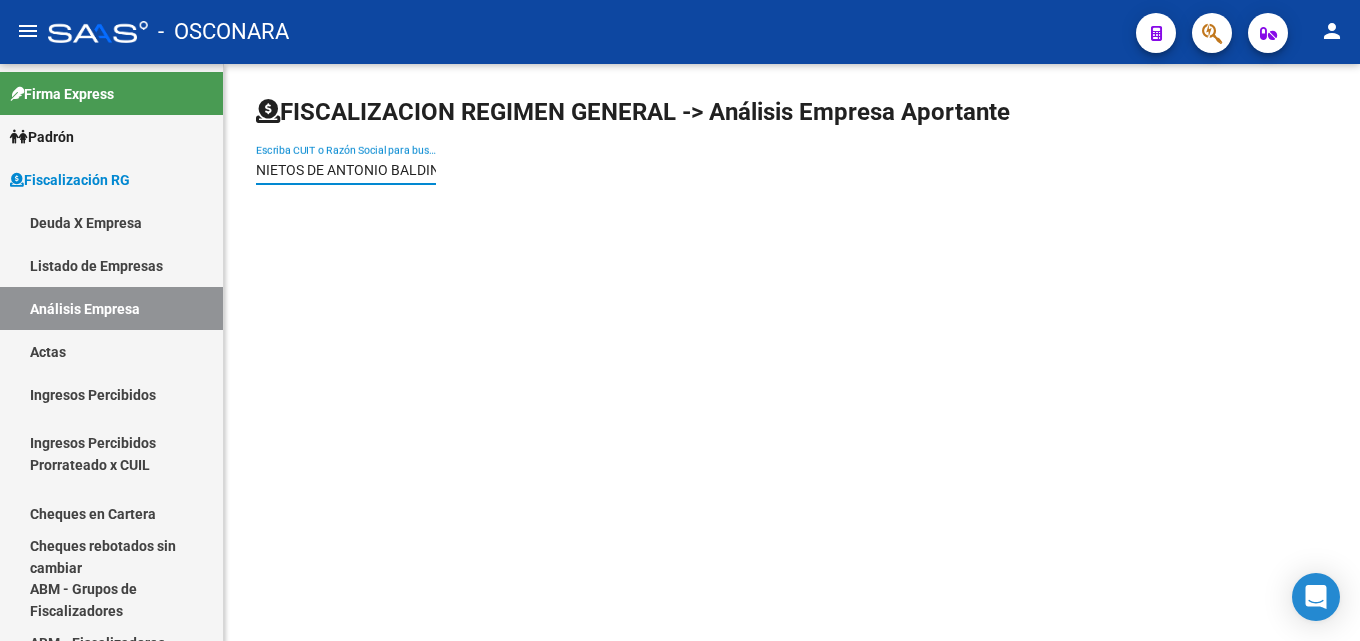 scroll, scrollTop: 0, scrollLeft: 42, axis: horizontal 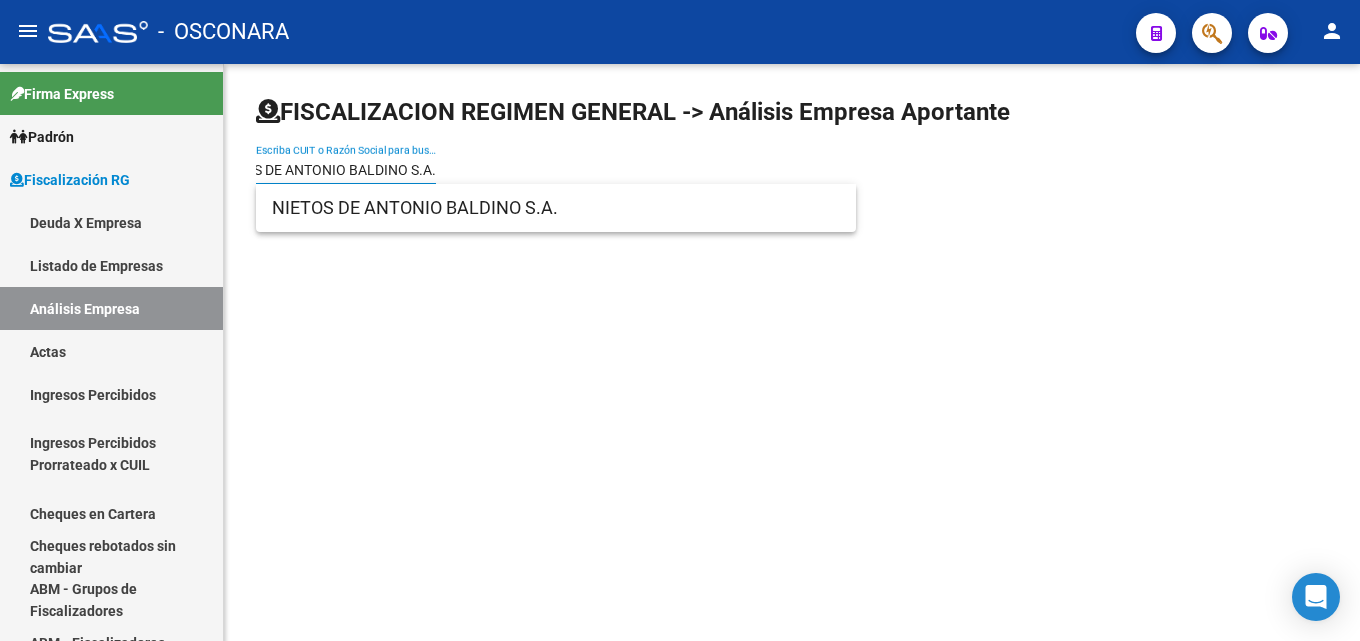 type on "NIETOS DE ANTONIO BALDINO S.A." 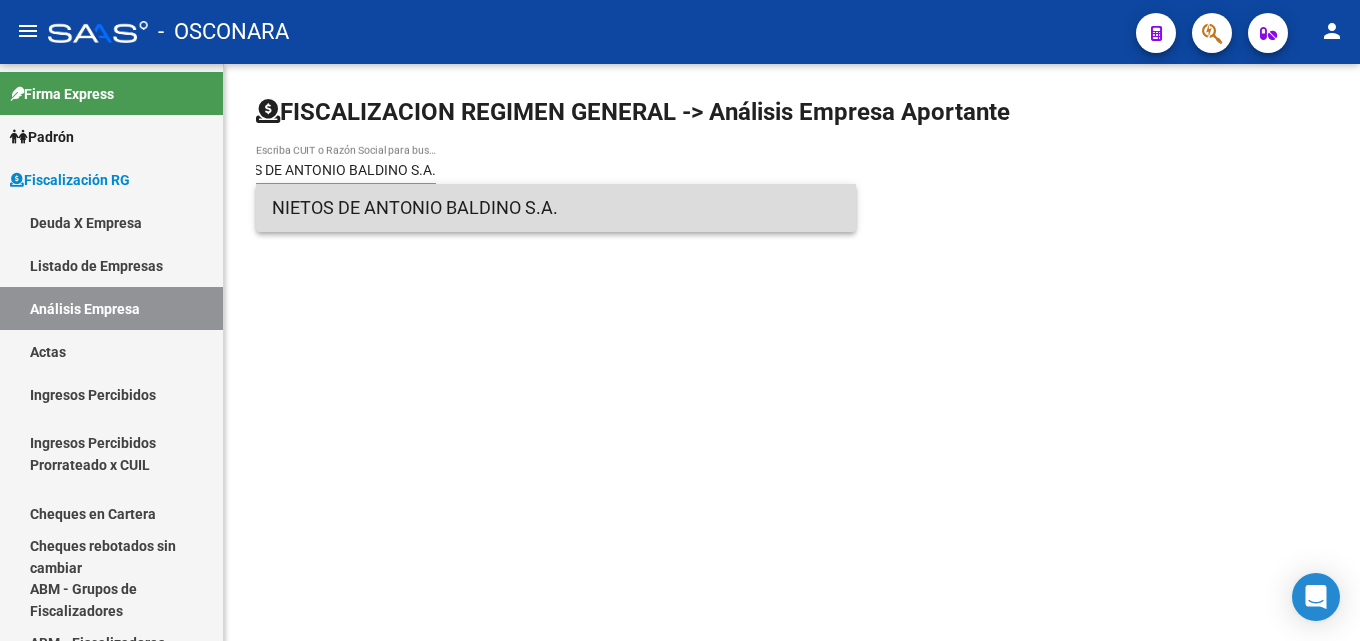 scroll, scrollTop: 0, scrollLeft: 0, axis: both 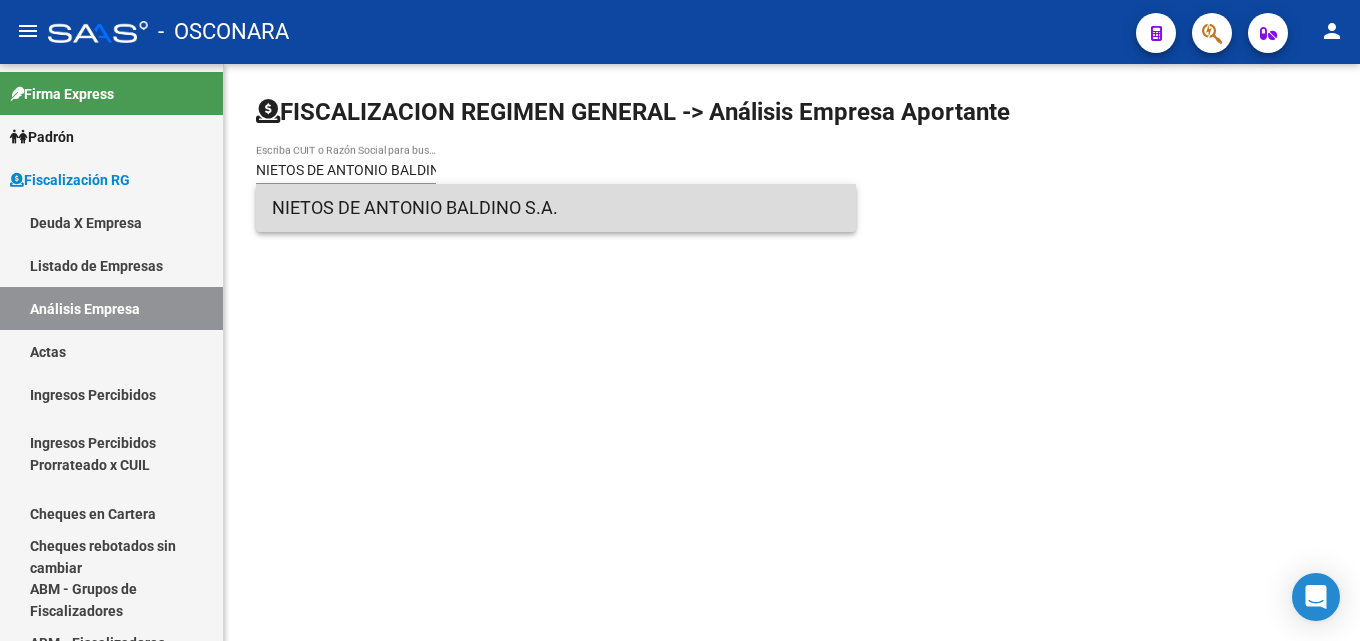 click on "NIETOS DE ANTONIO BALDINO S.A." at bounding box center [556, 208] 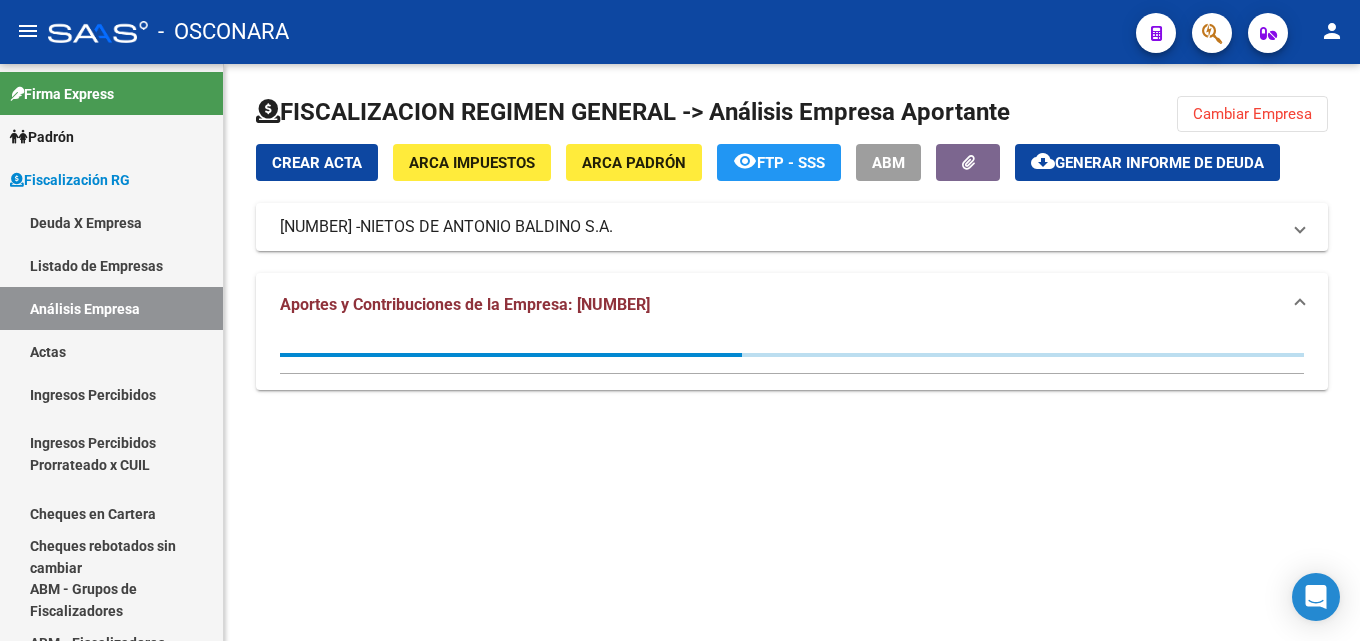click on "Generar informe de deuda" 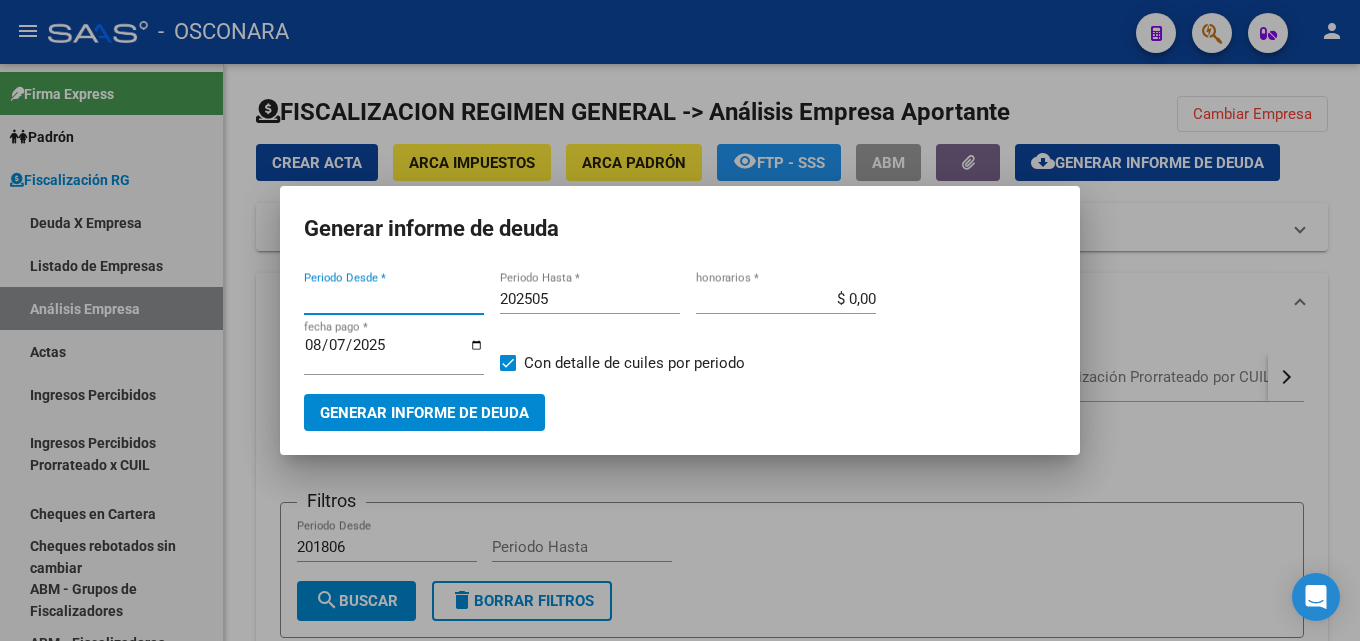 type on "202002" 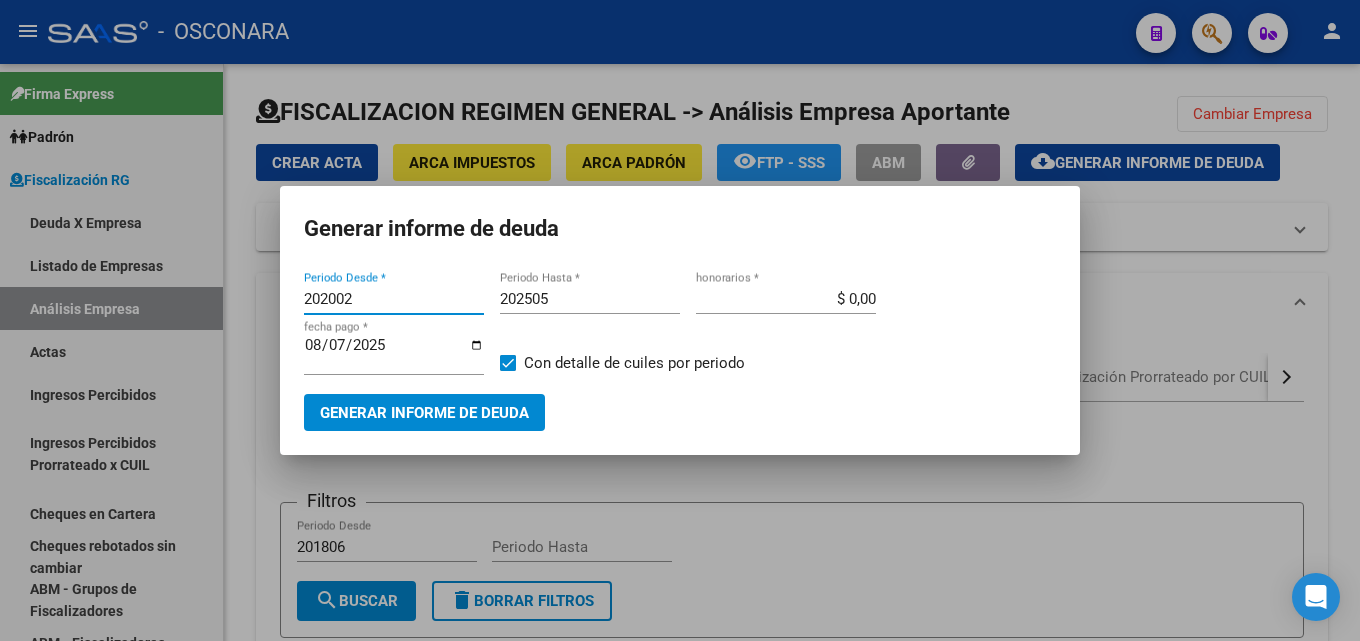 click on "202505" at bounding box center (590, 299) 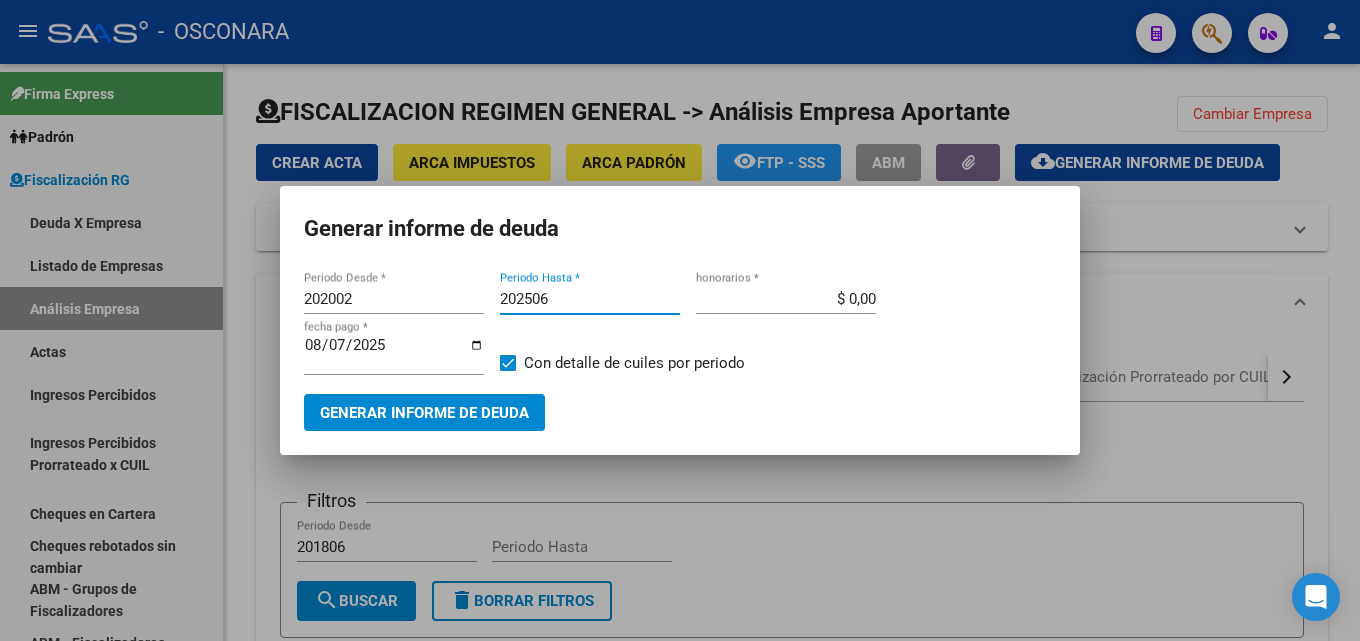 type on "202506" 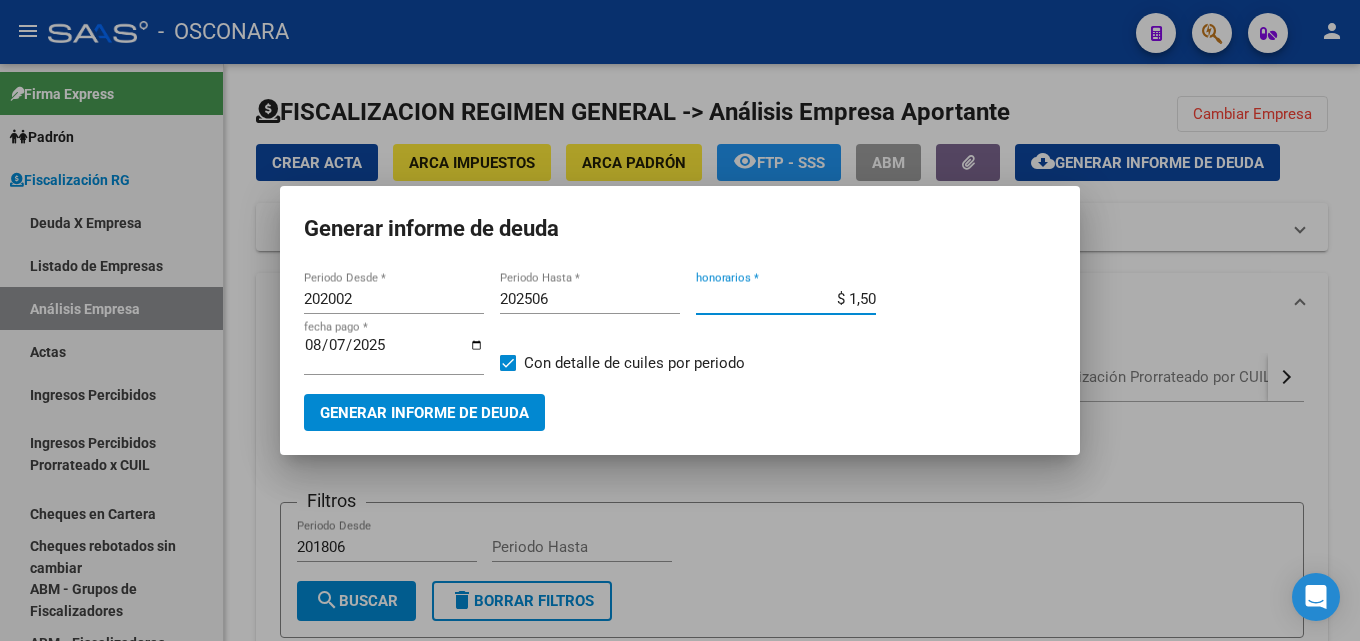 type on "$ 15,00" 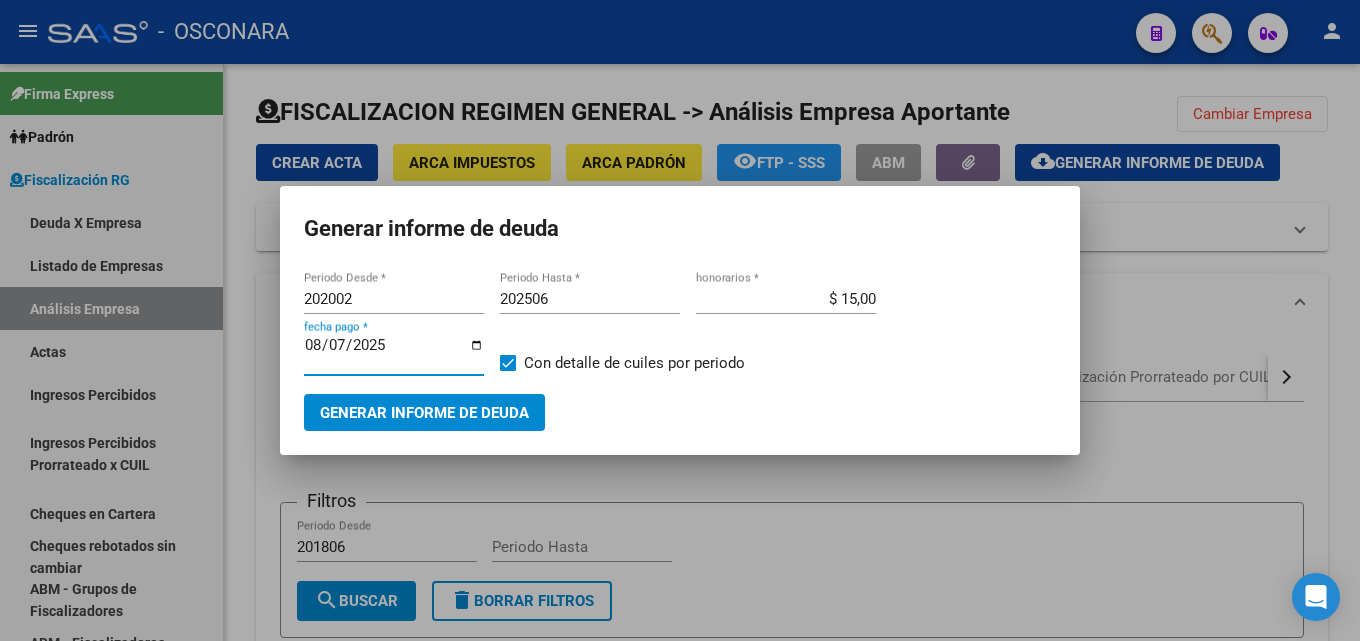 click on "2025-08-07" at bounding box center (394, 353) 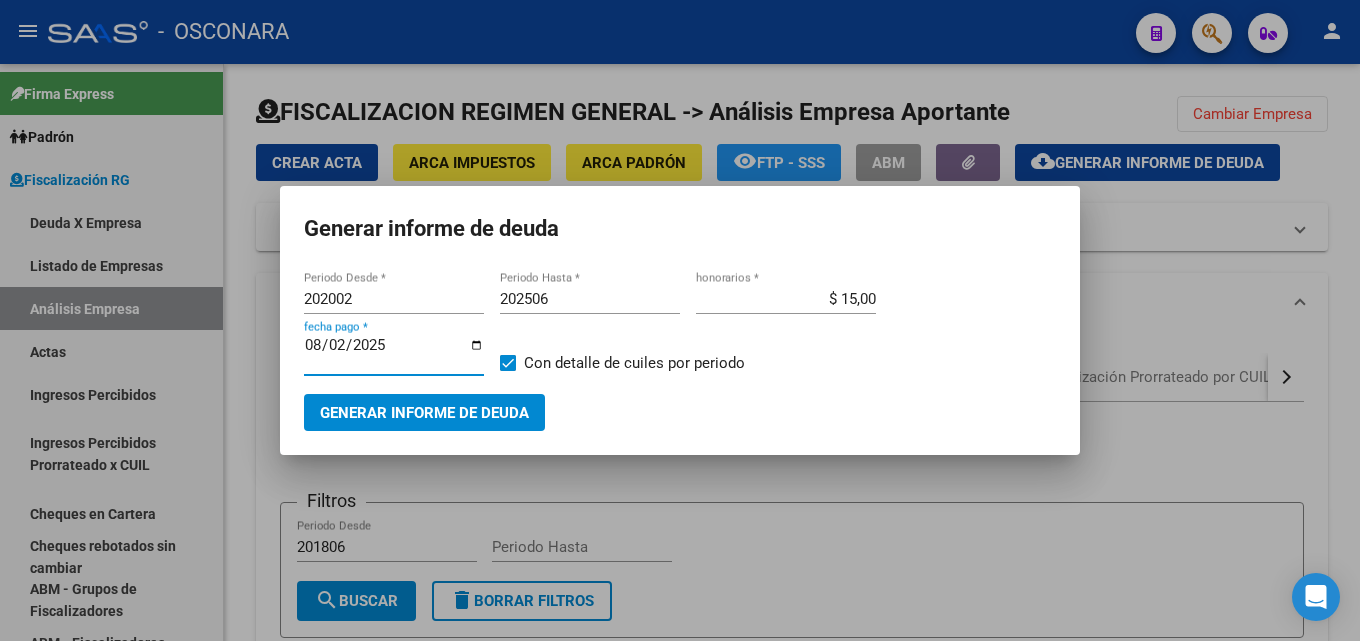 type on "2025-08-20" 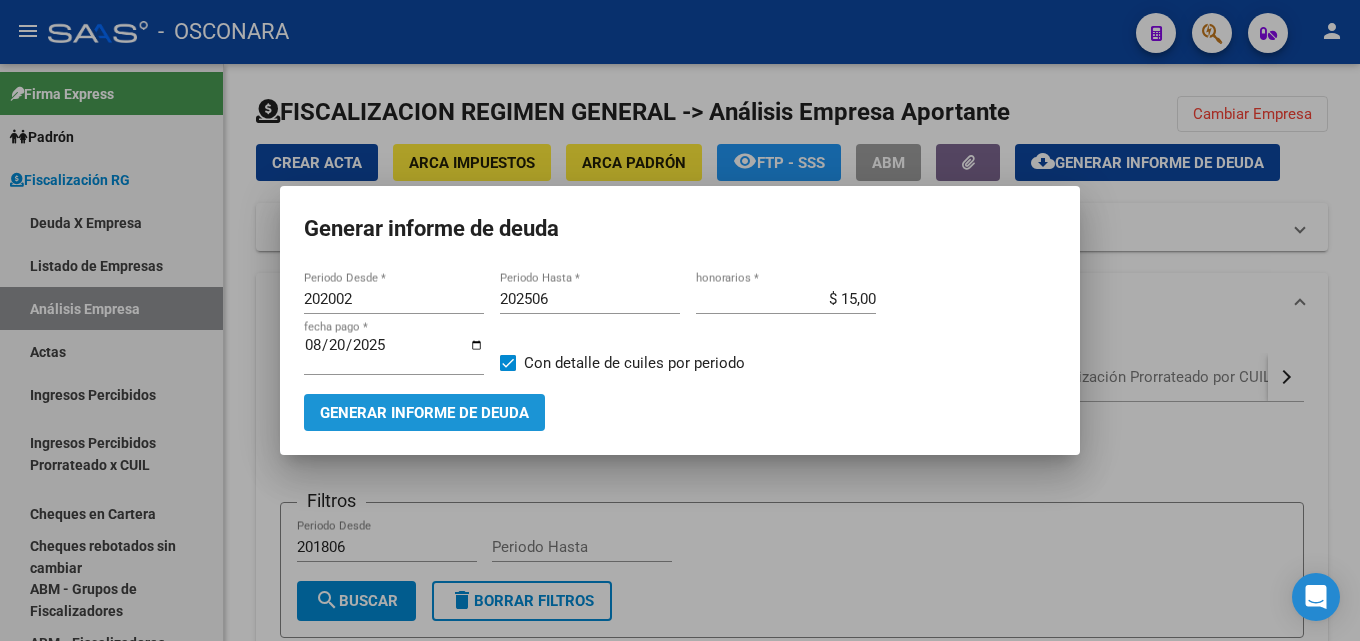 click on "Generar informe de deuda" at bounding box center [424, 412] 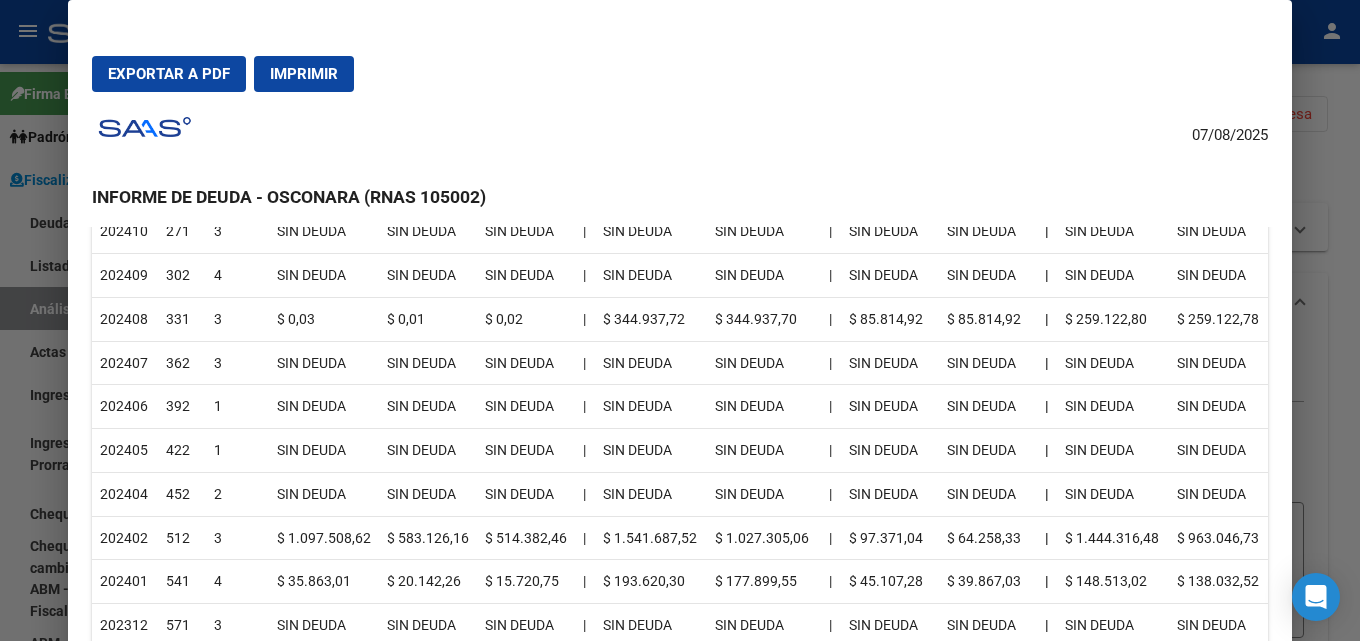 scroll, scrollTop: 700, scrollLeft: 0, axis: vertical 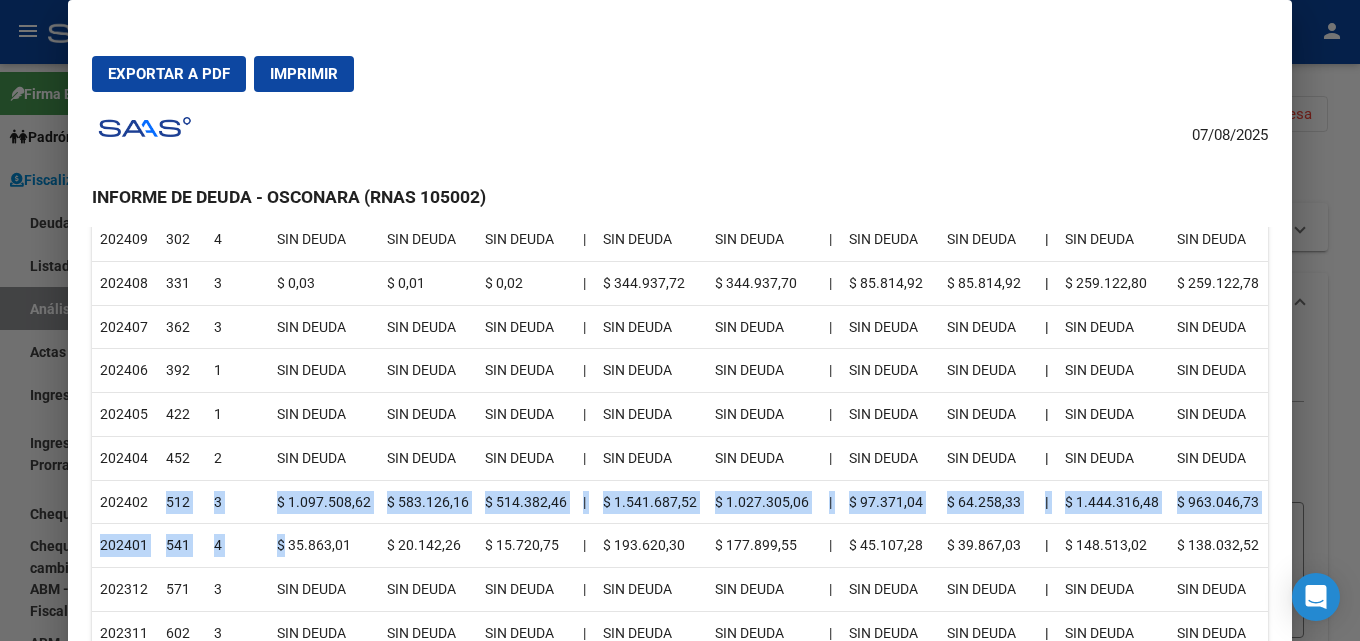 drag, startPoint x: 281, startPoint y: 548, endPoint x: 164, endPoint y: 504, distance: 125 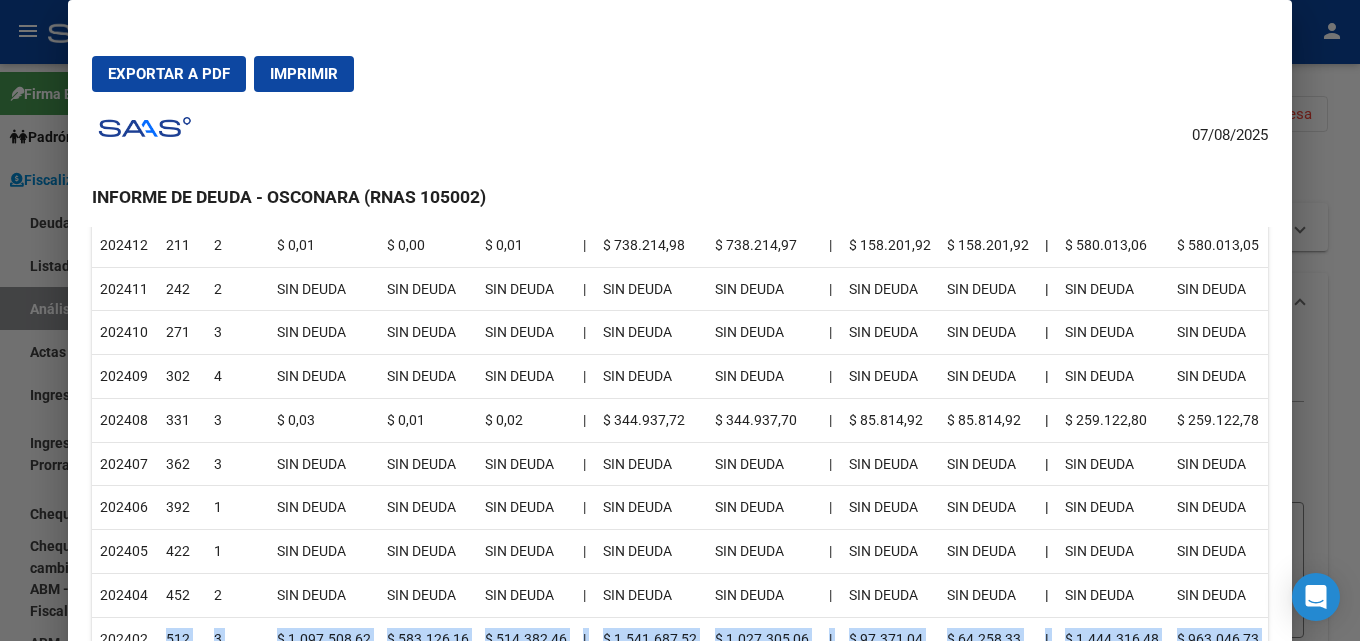 scroll, scrollTop: 200, scrollLeft: 0, axis: vertical 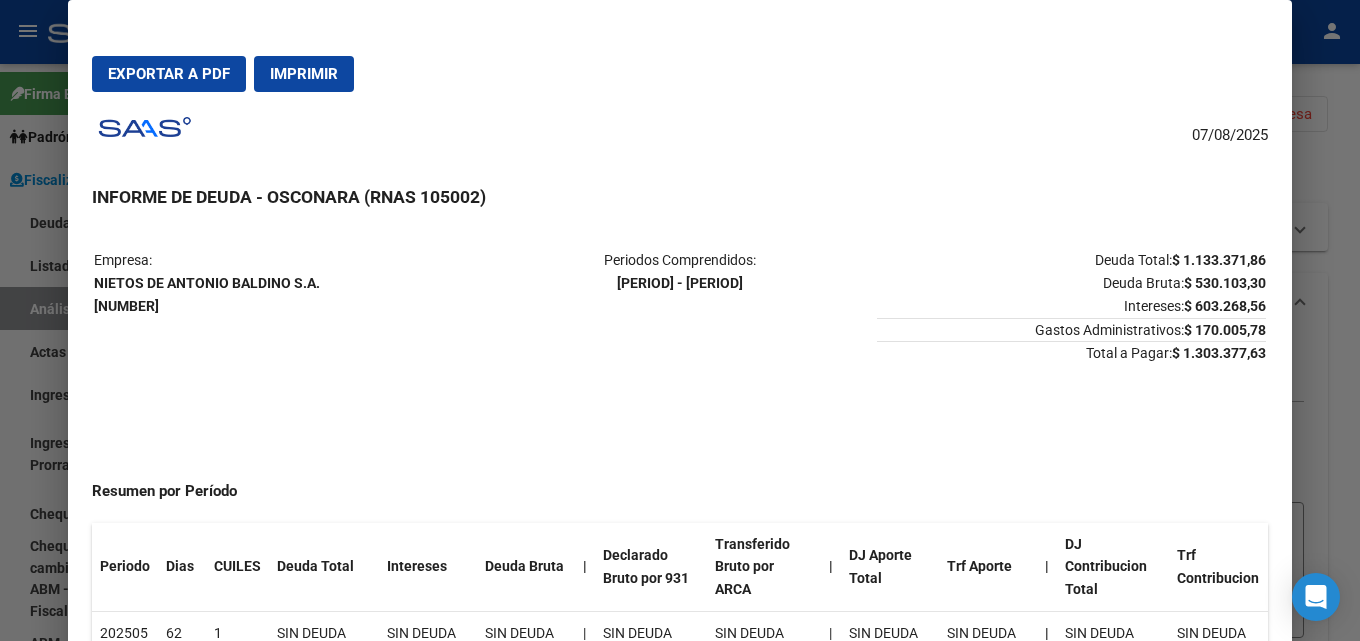 click at bounding box center [680, 320] 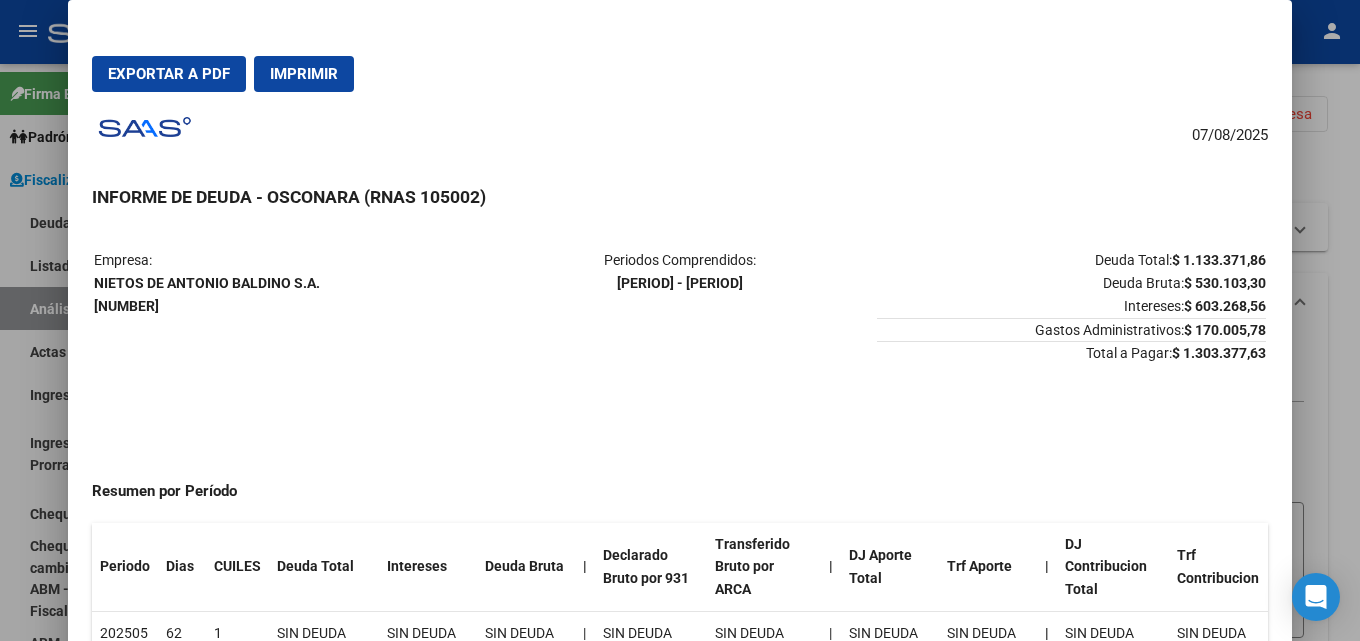 click at bounding box center [680, 320] 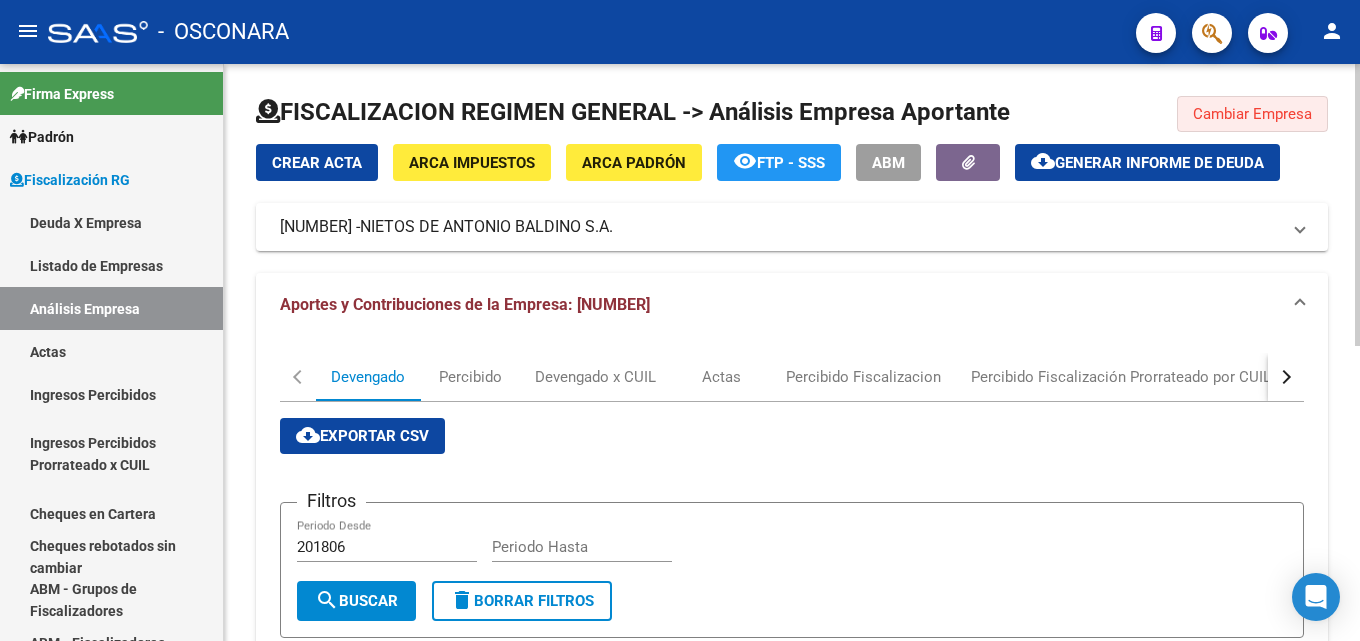 click on "Cambiar Empresa" 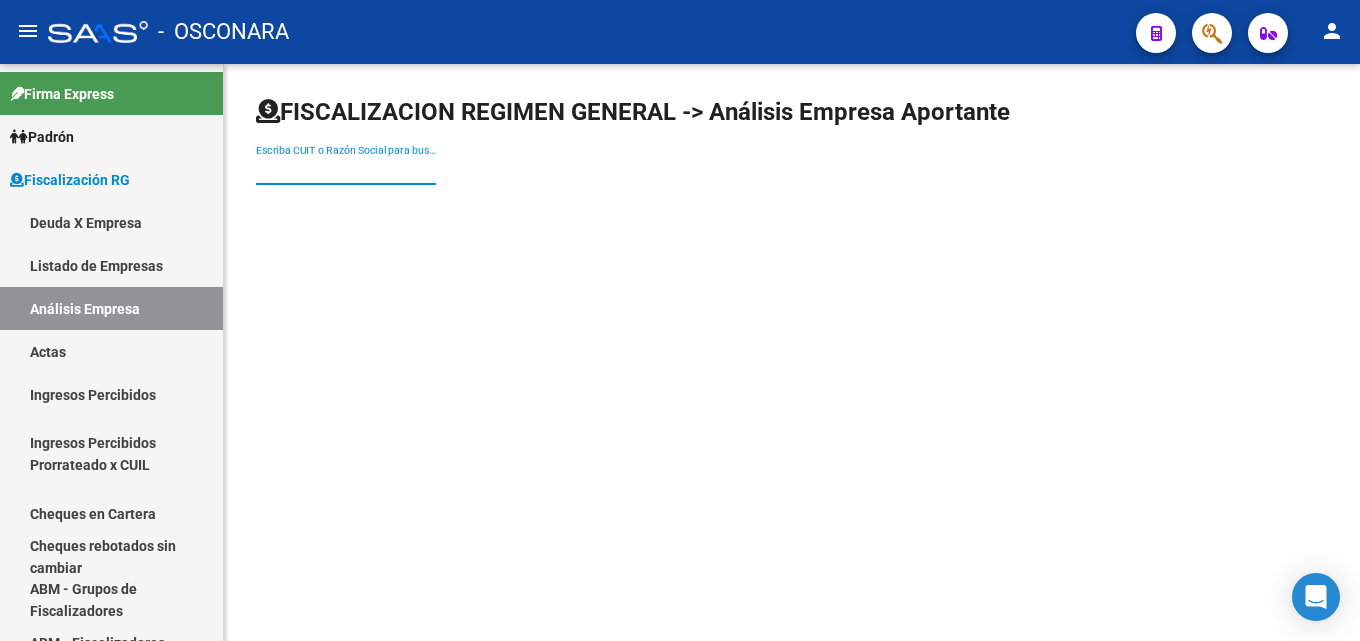 paste on "Nietos de Antonio Baldino S.A. -" 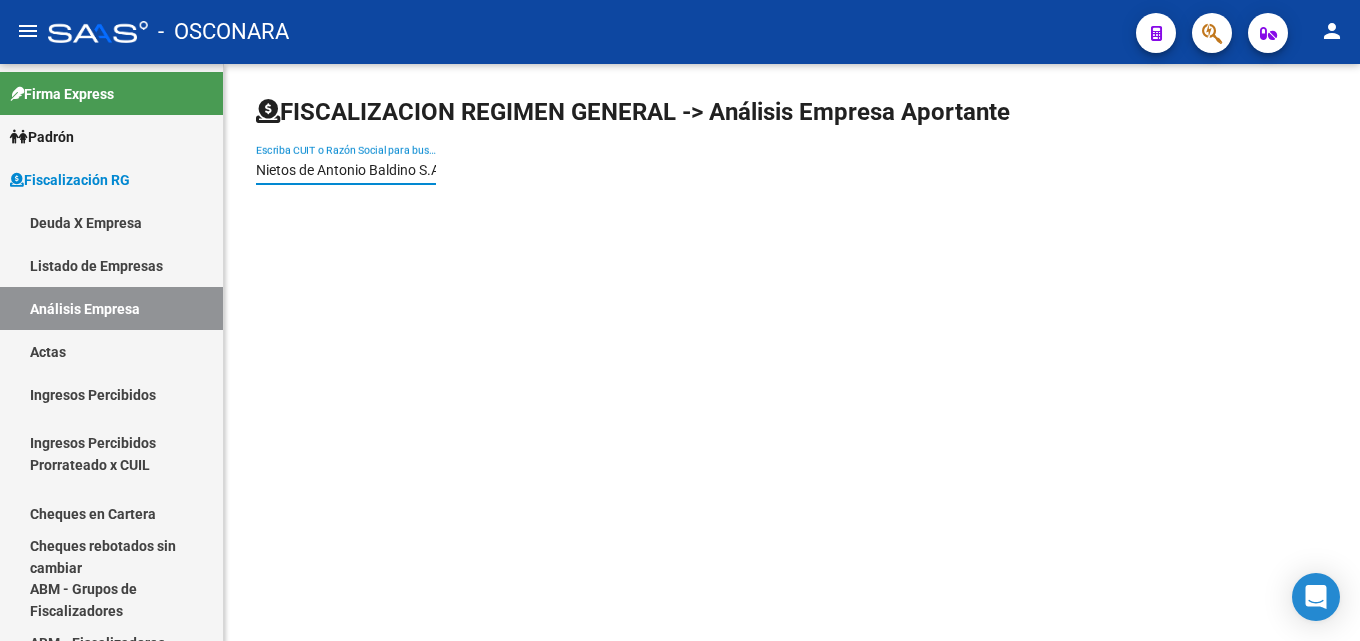 scroll, scrollTop: 0, scrollLeft: 17, axis: horizontal 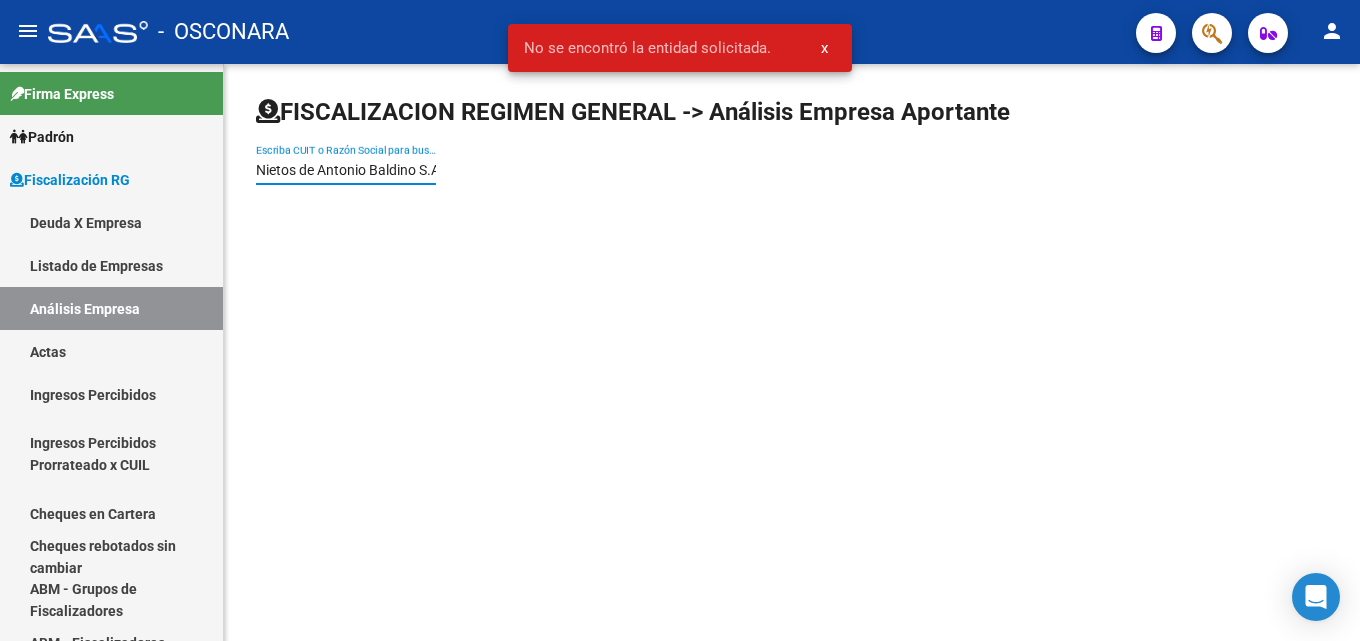 click on "Nietos de Antonio Baldino S.A. -" at bounding box center [346, 170] 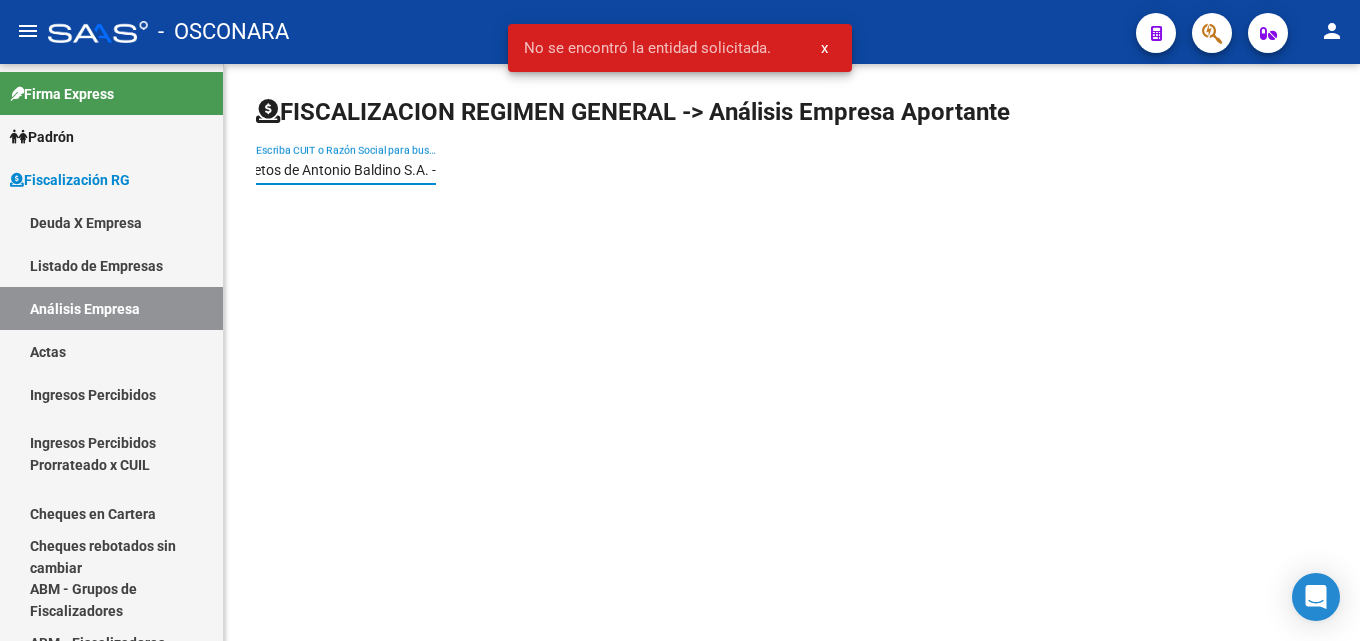 drag, startPoint x: 423, startPoint y: 171, endPoint x: 506, endPoint y: 168, distance: 83.0542 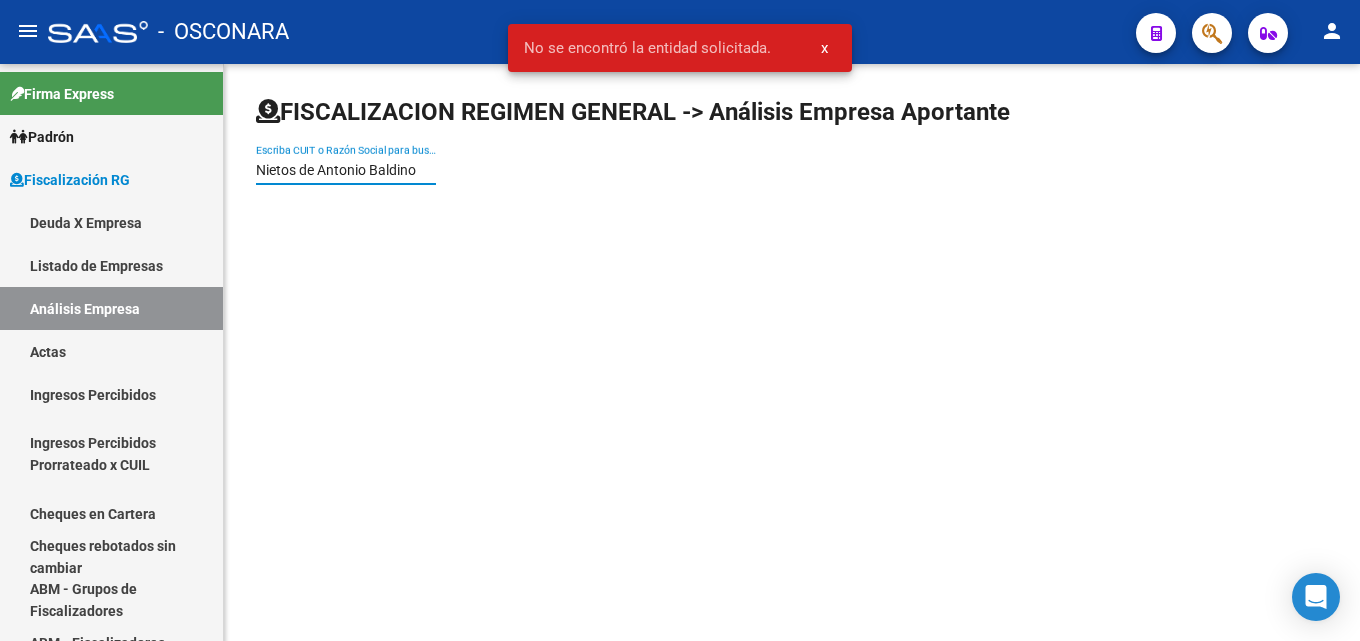 scroll, scrollTop: 0, scrollLeft: 0, axis: both 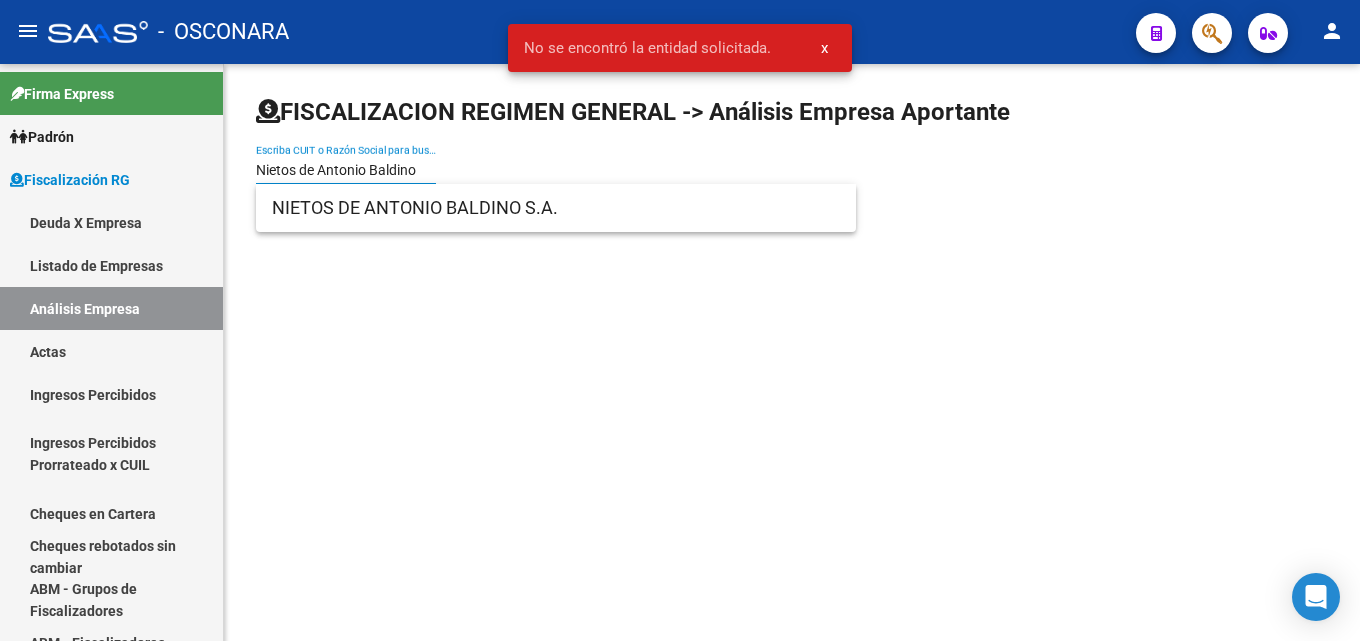 type on "Nietos de Antonio Baldino" 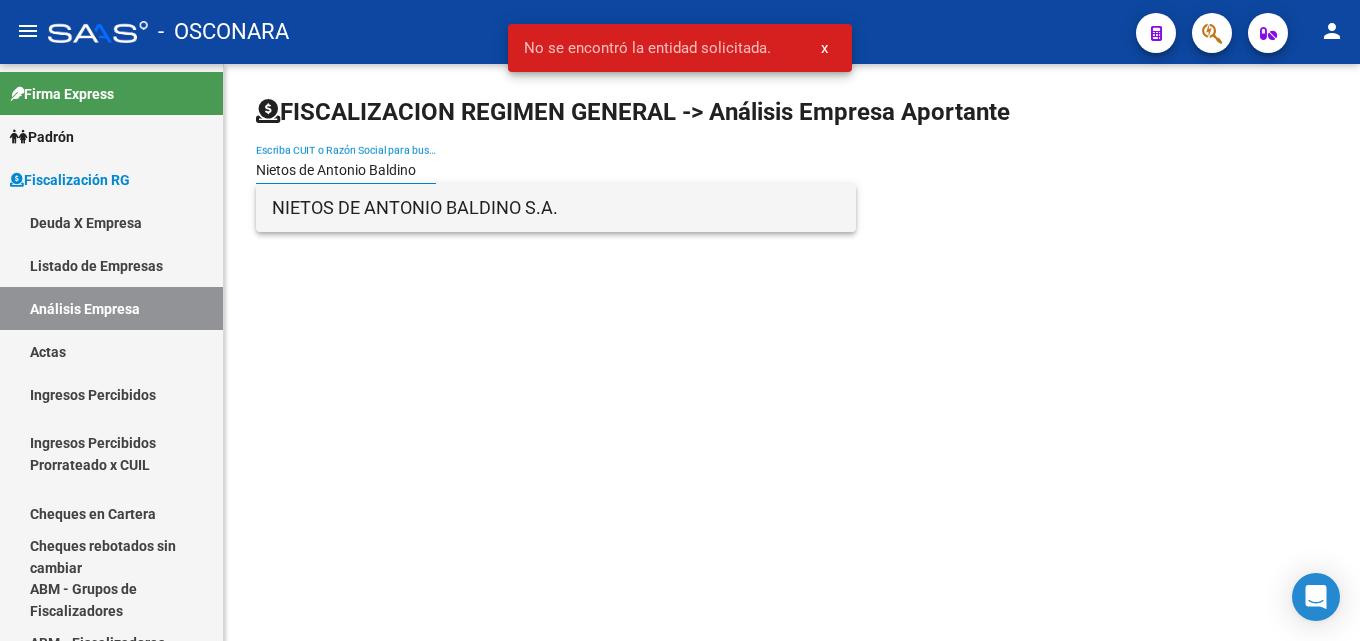 click on "NIETOS DE ANTONIO BALDINO S.A." at bounding box center [556, 208] 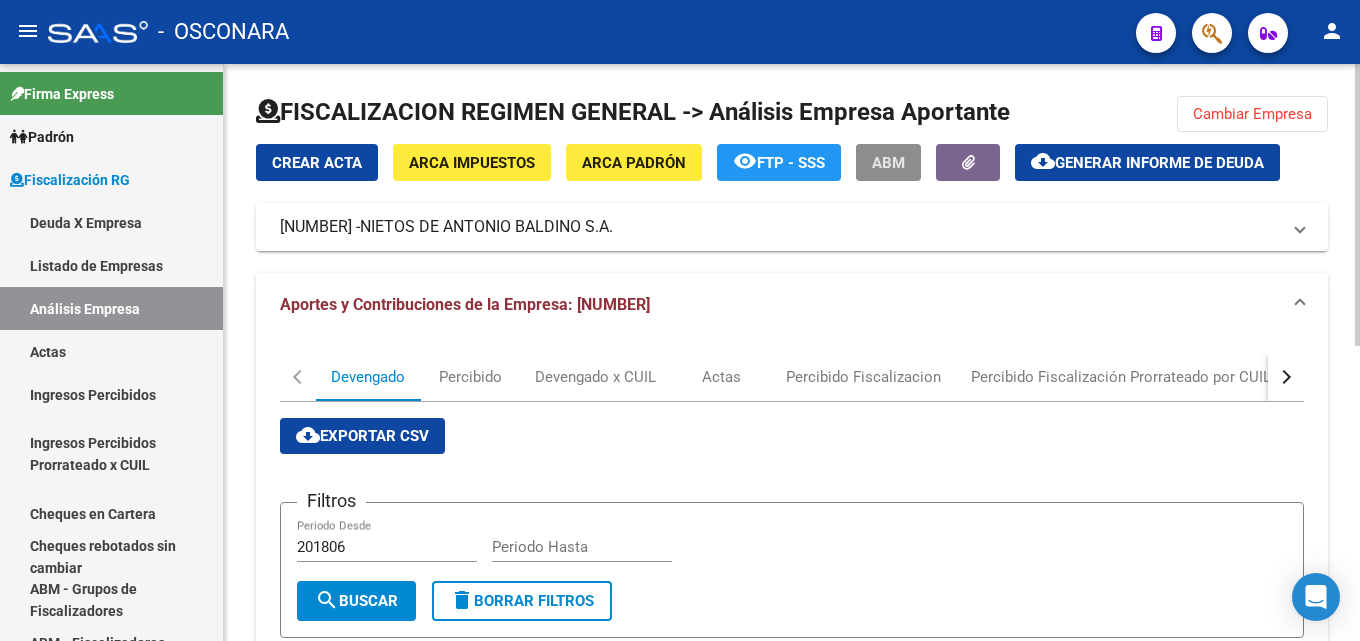 click on "ABM" 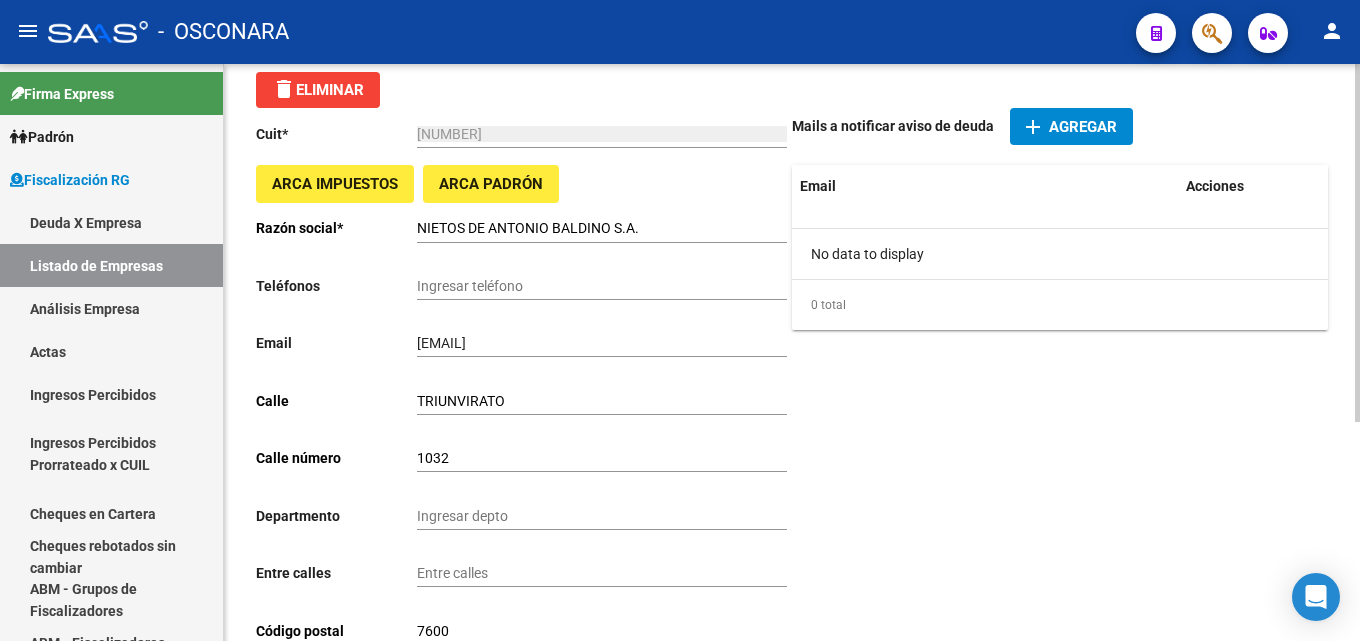 scroll, scrollTop: 0, scrollLeft: 0, axis: both 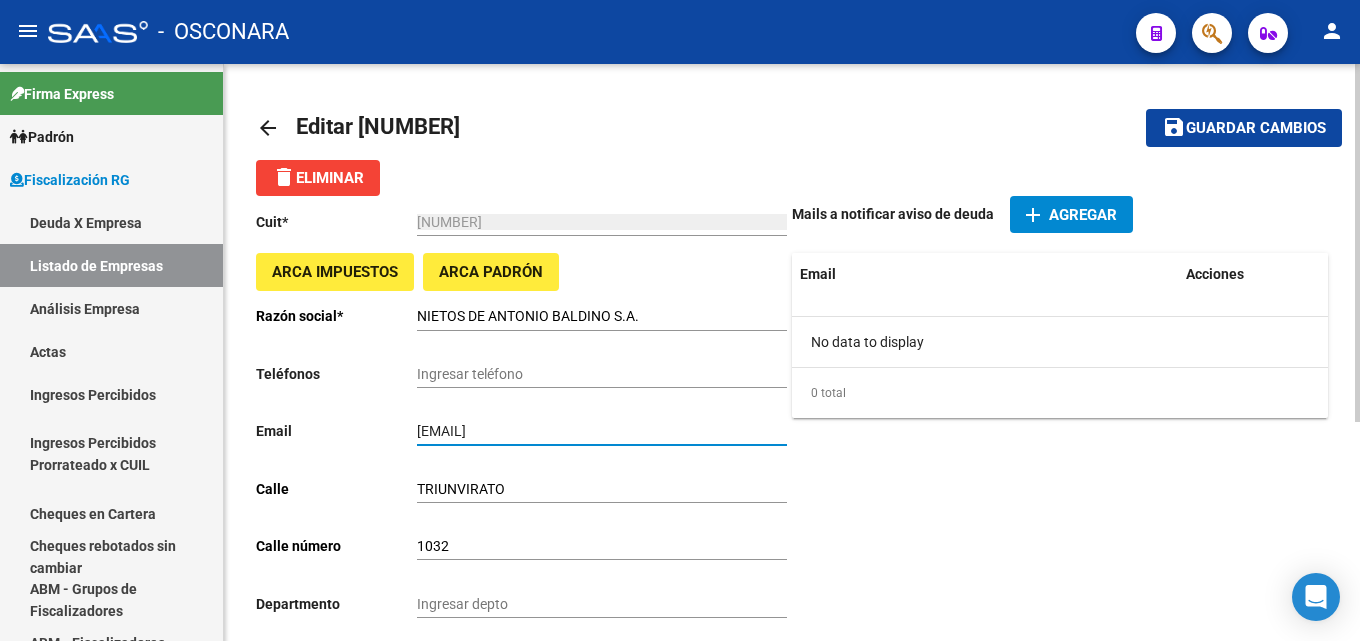 drag, startPoint x: 605, startPoint y: 430, endPoint x: 367, endPoint y: 422, distance: 238.13441 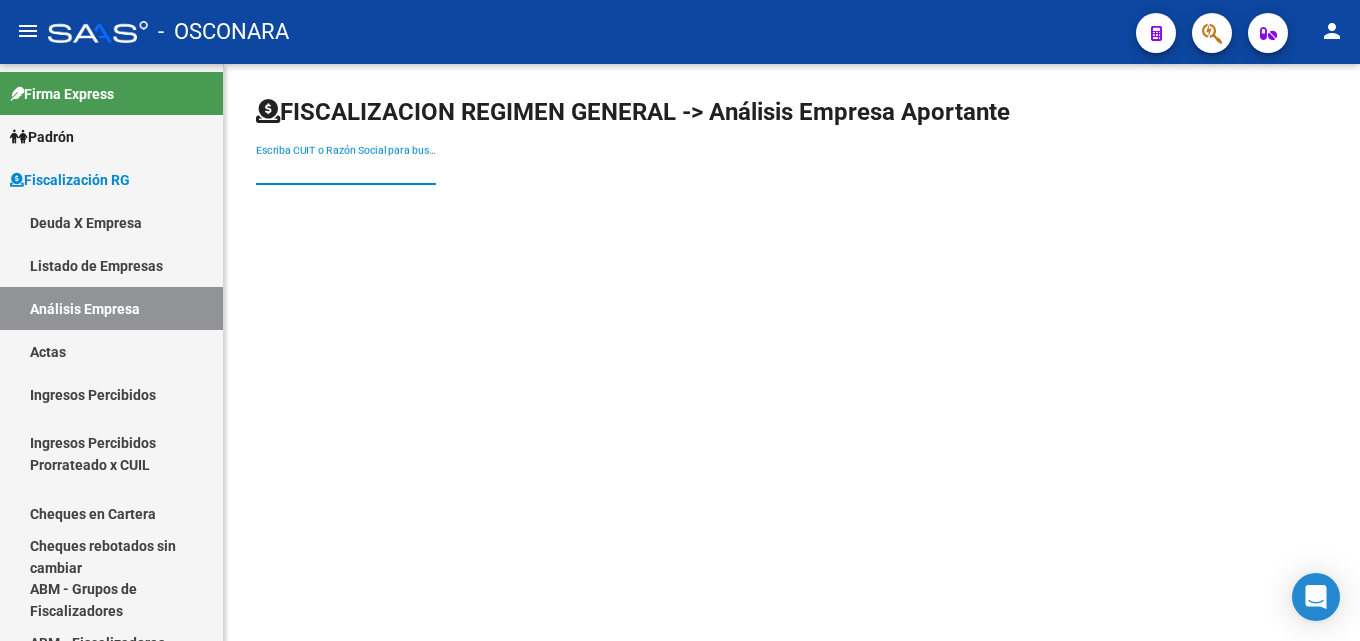 click on "Escriba CUIT o Razón Social para buscar" at bounding box center [346, 170] 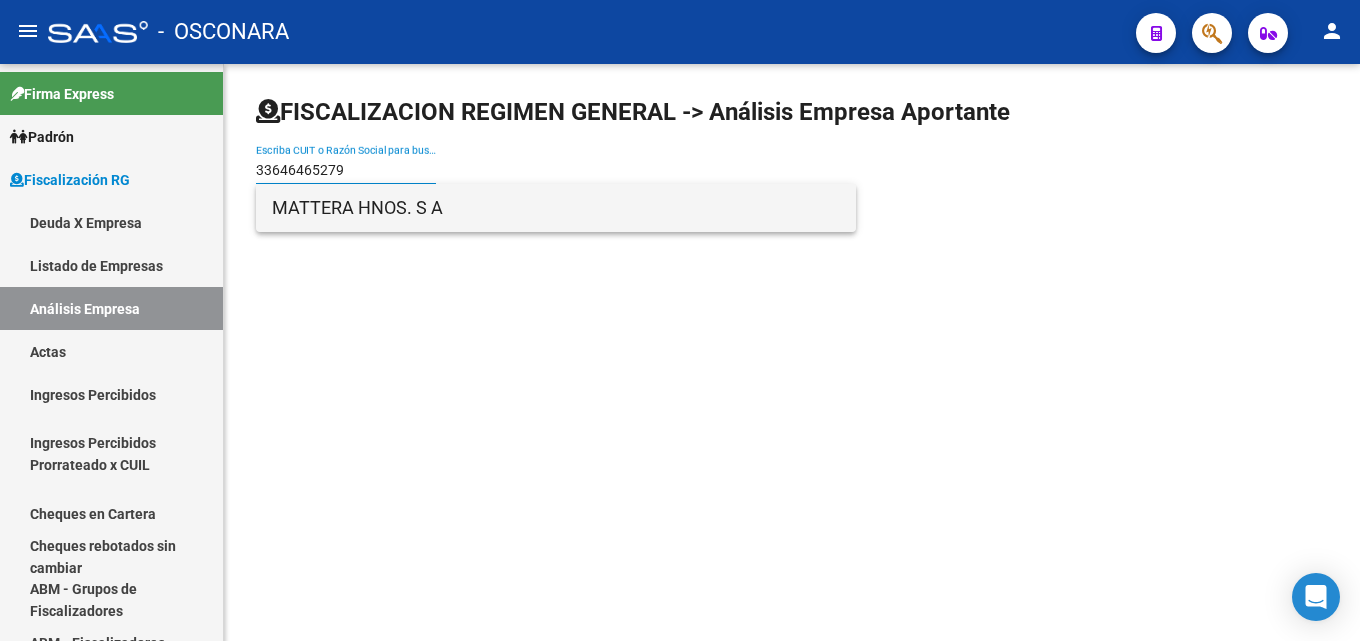 type on "33646465279" 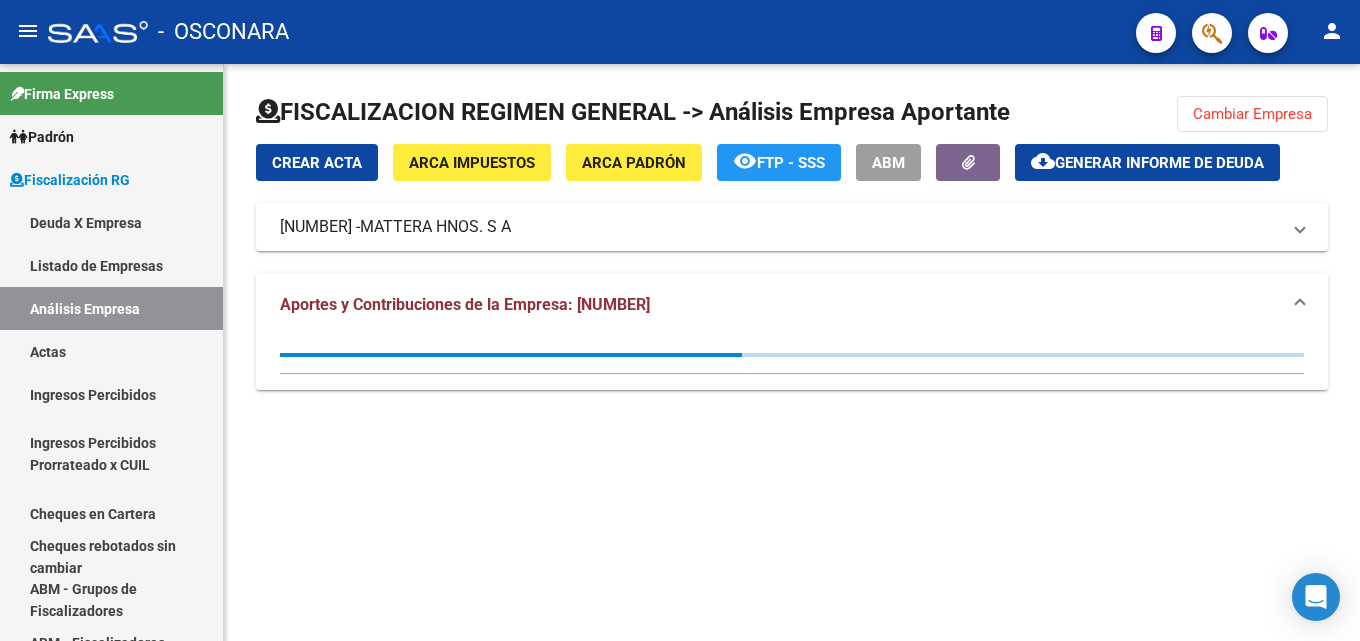 click on "ARCA Padrón" 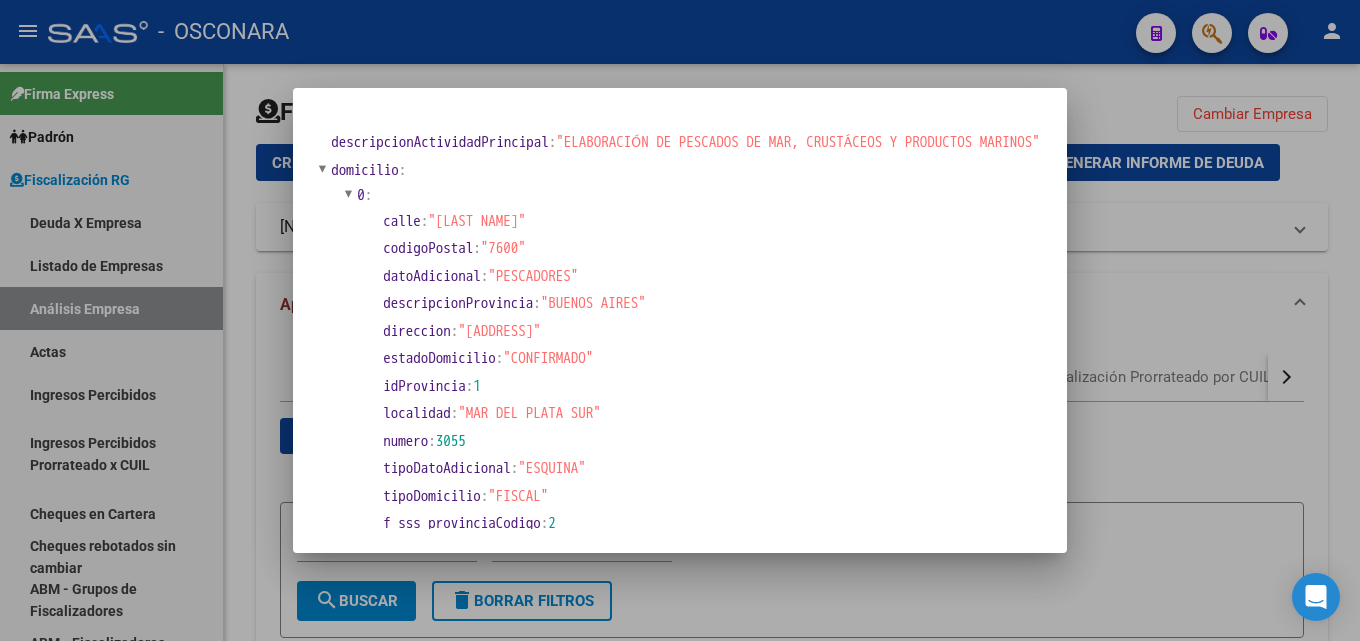 click at bounding box center [680, 320] 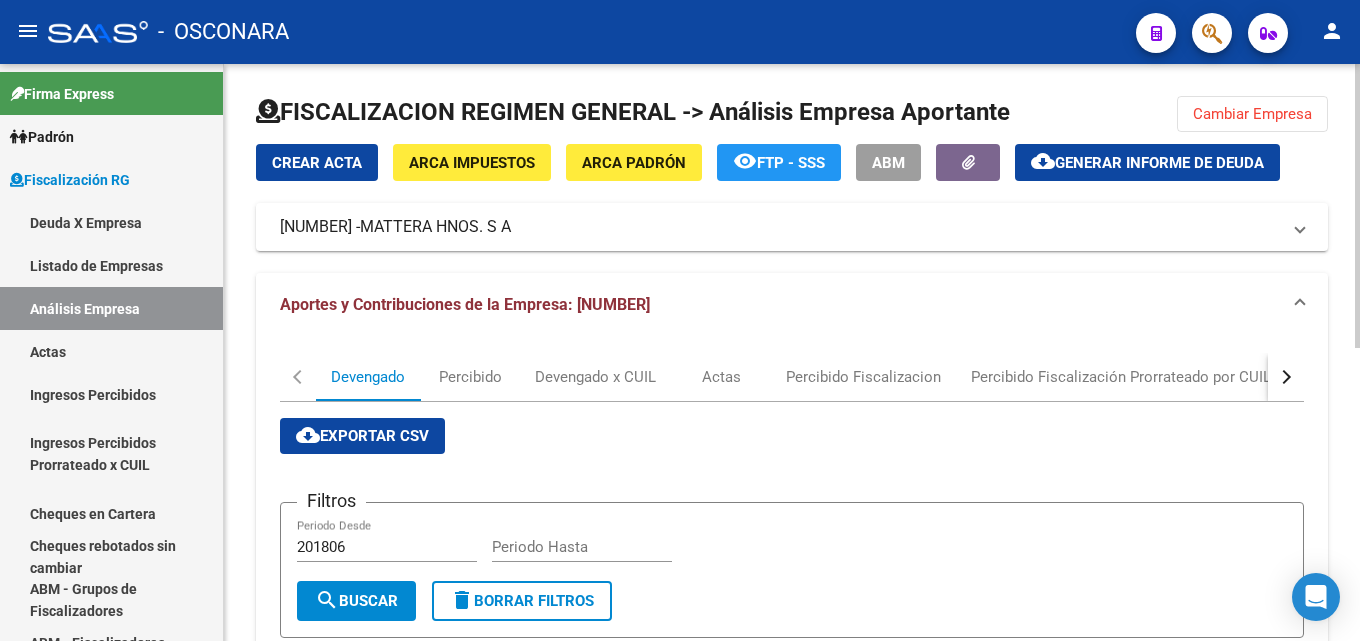 click on "cloud_download  Generar informe de deuda" 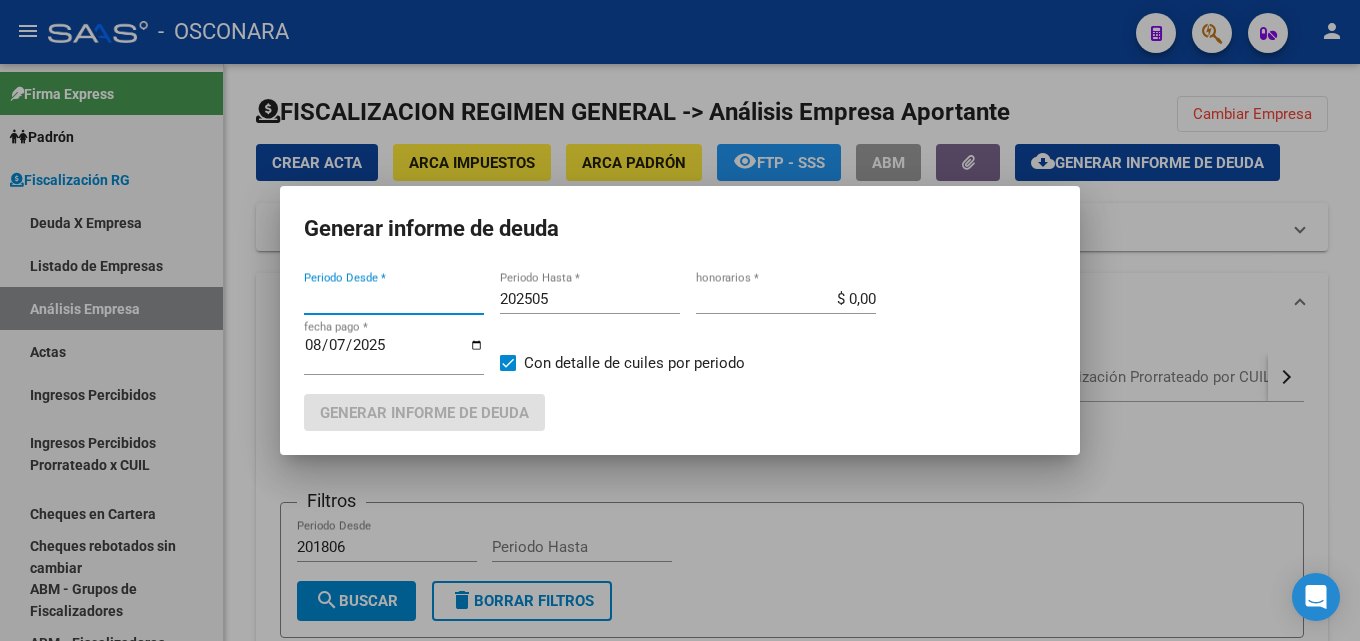 type on "201902" 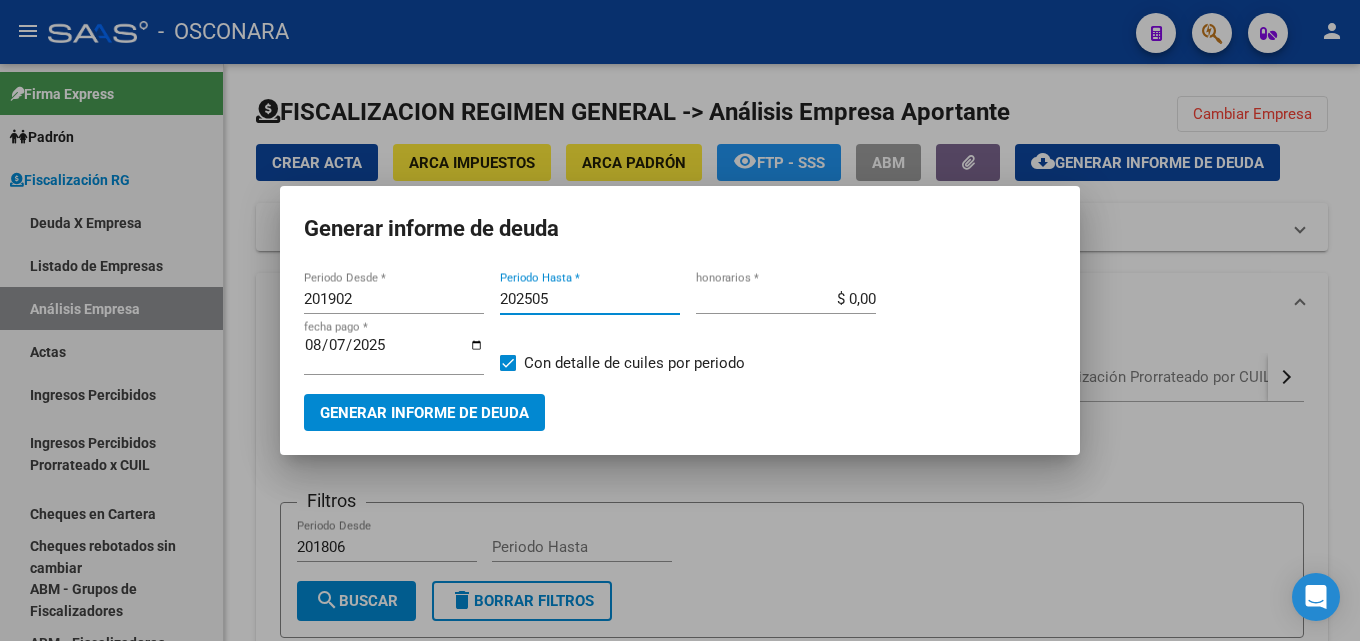 click on "202505" at bounding box center (590, 299) 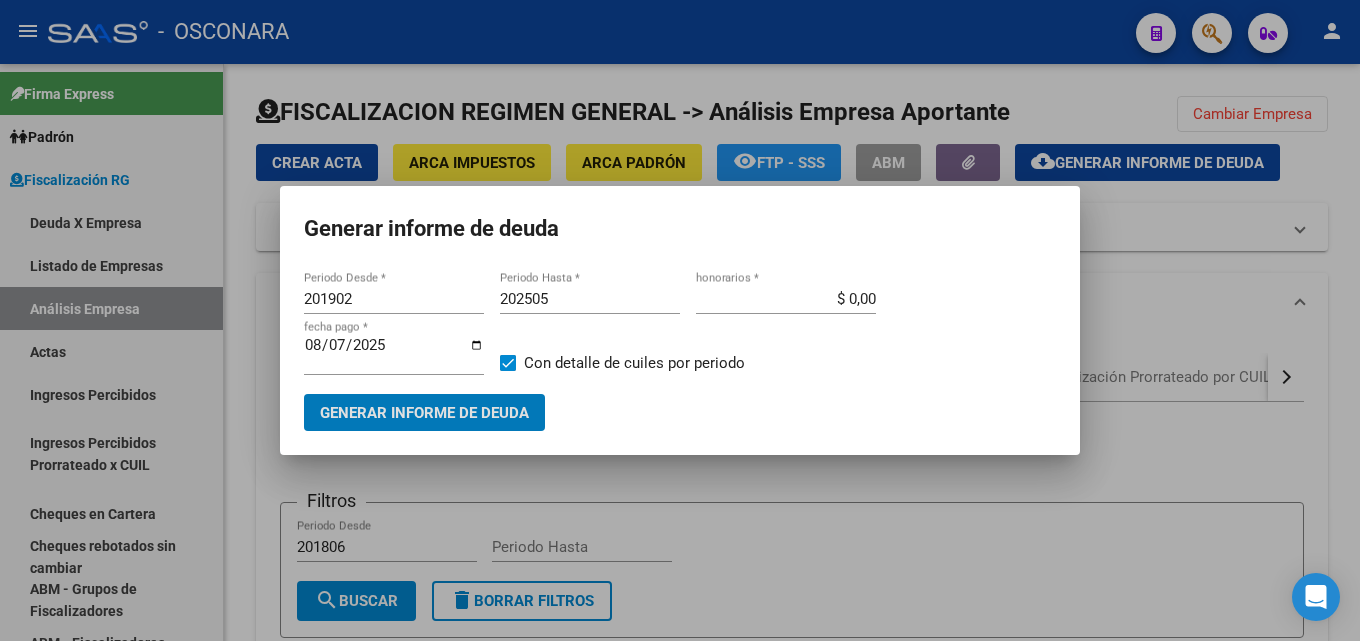type 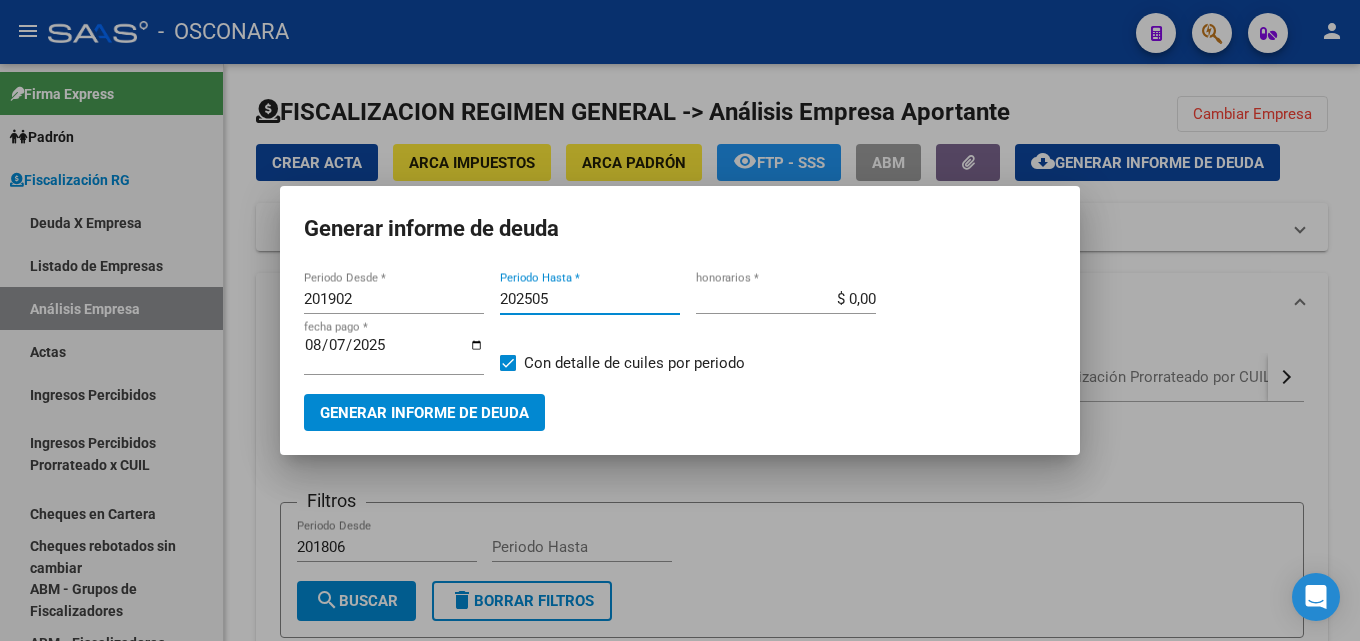 click on "202505" at bounding box center [590, 299] 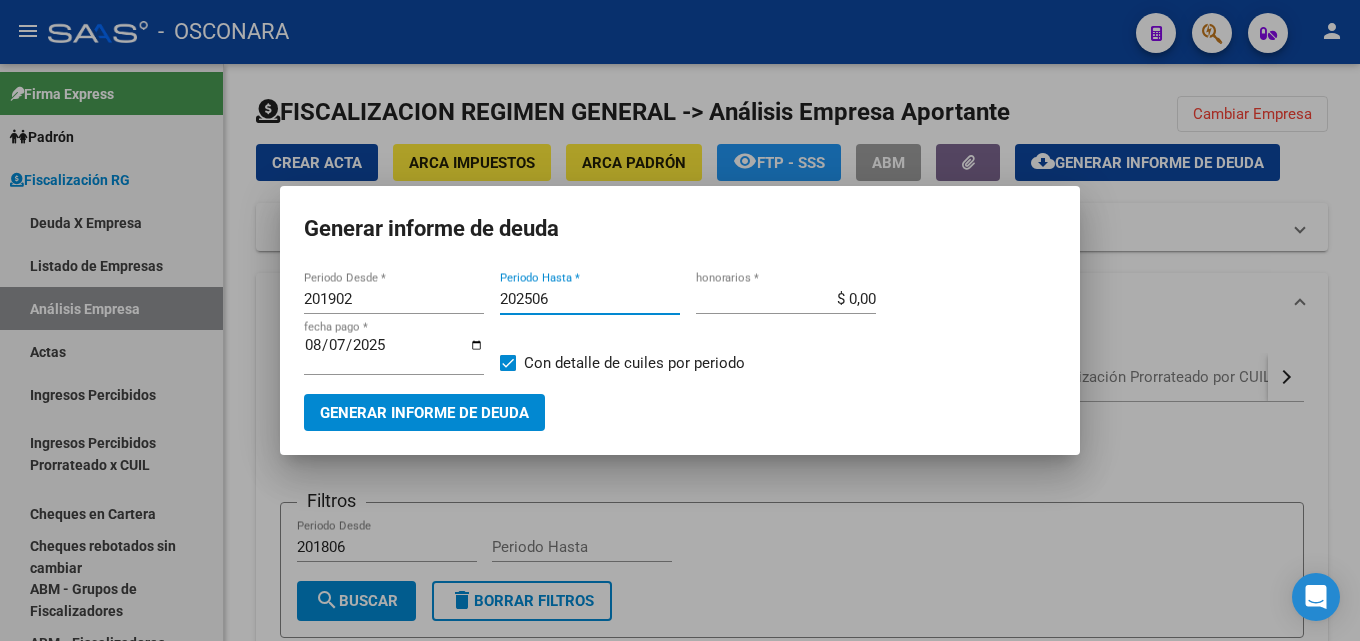 type on "202506" 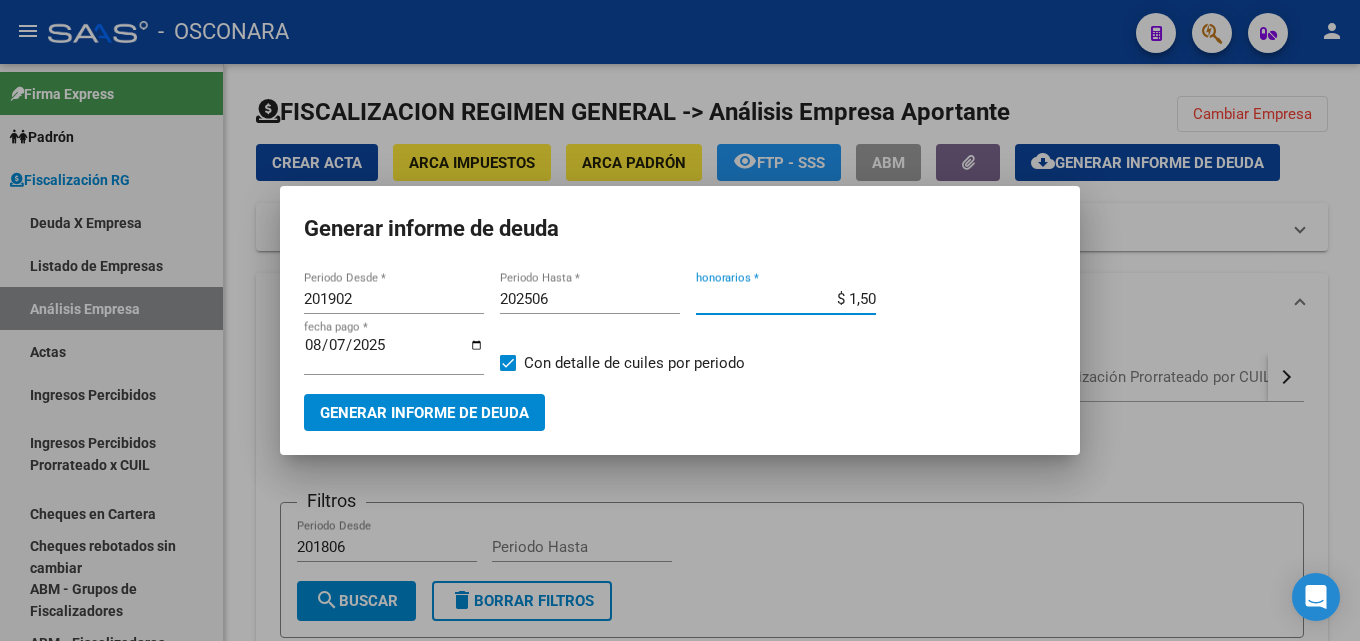 type on "$ 15,00" 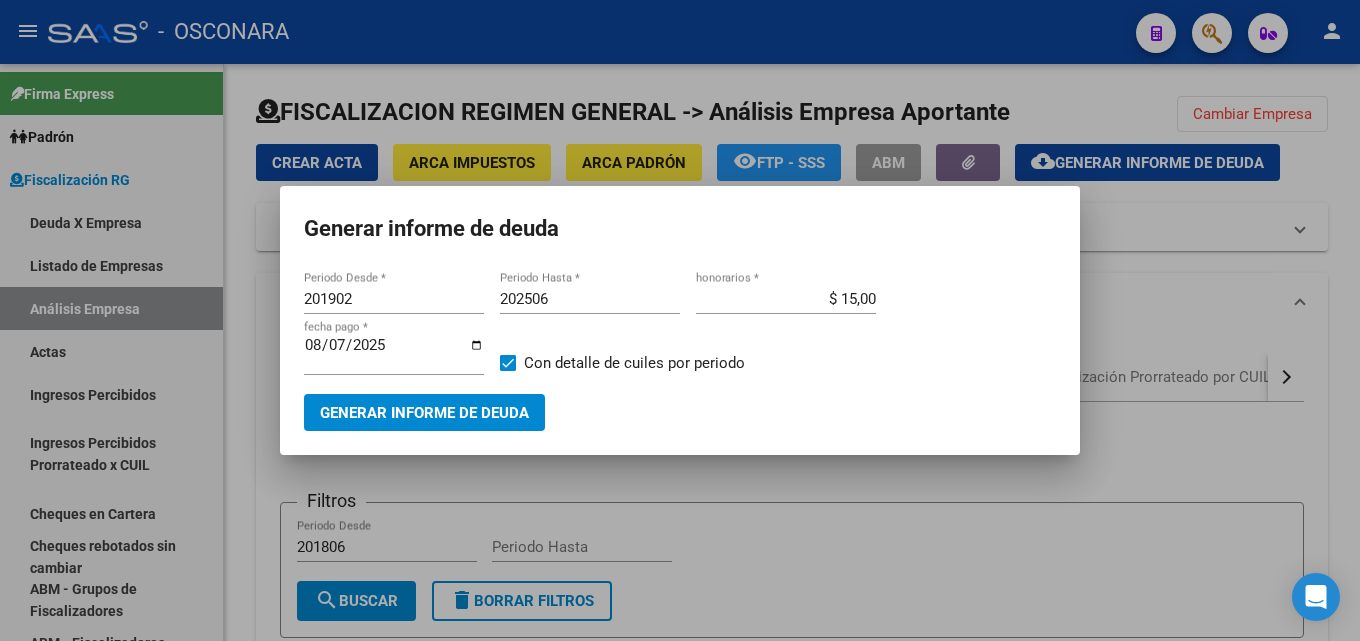 click on "Generar informe de deuda   201902 Periodo Desde *   202506 Periodo Hasta *   $ 15,00 honorarios *   2025-08-07 fecha pago *   Con detalle de cuiles por periodo  Generar informe de deuda" at bounding box center (680, 320) 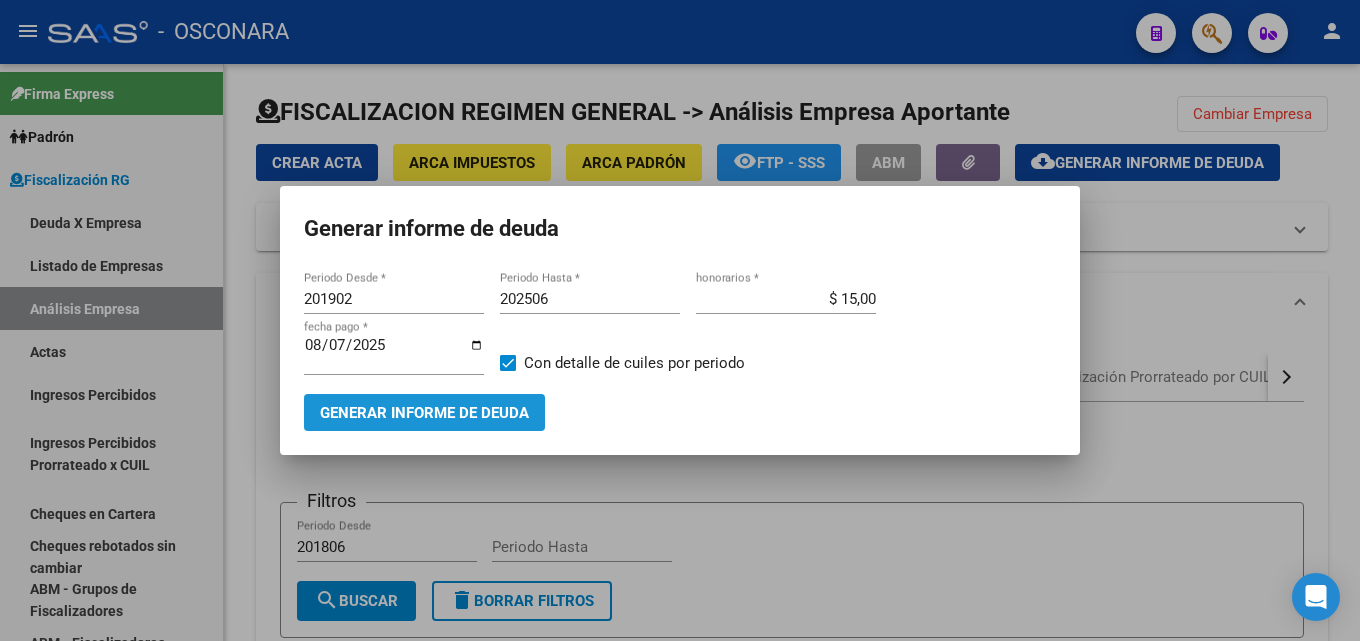 click on "Generar informe de deuda" at bounding box center (424, 412) 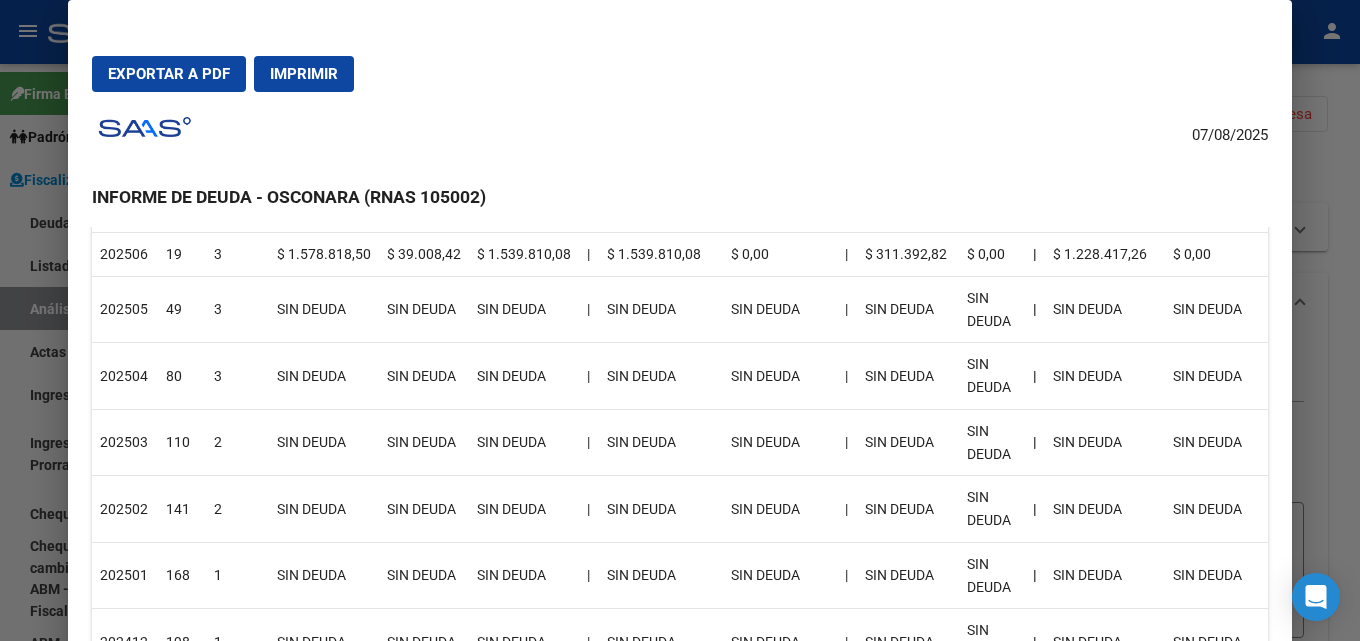 scroll, scrollTop: 400, scrollLeft: 0, axis: vertical 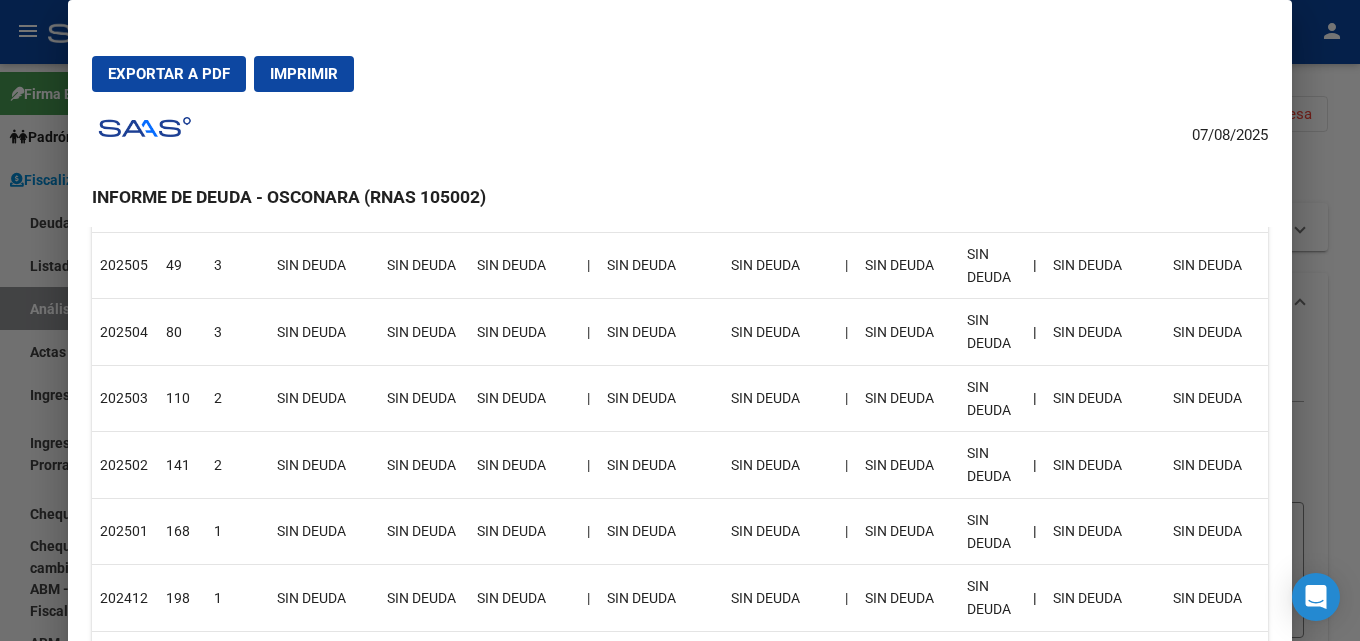 click at bounding box center (680, 320) 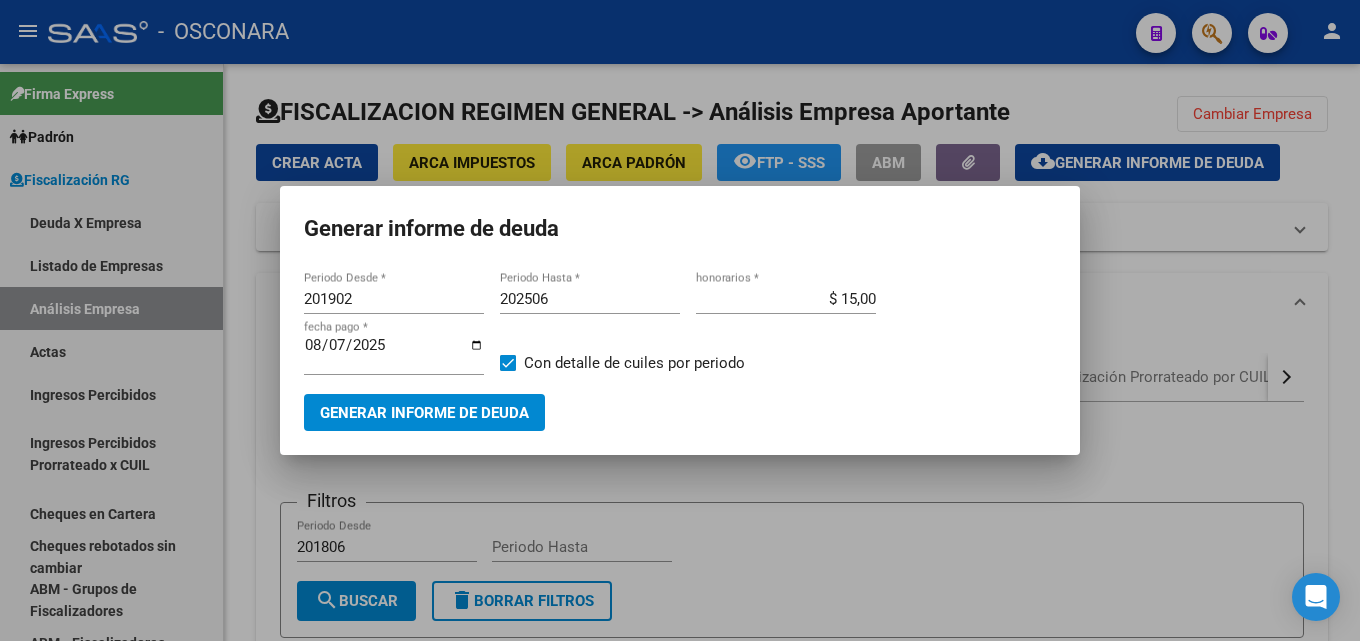 click at bounding box center (680, 320) 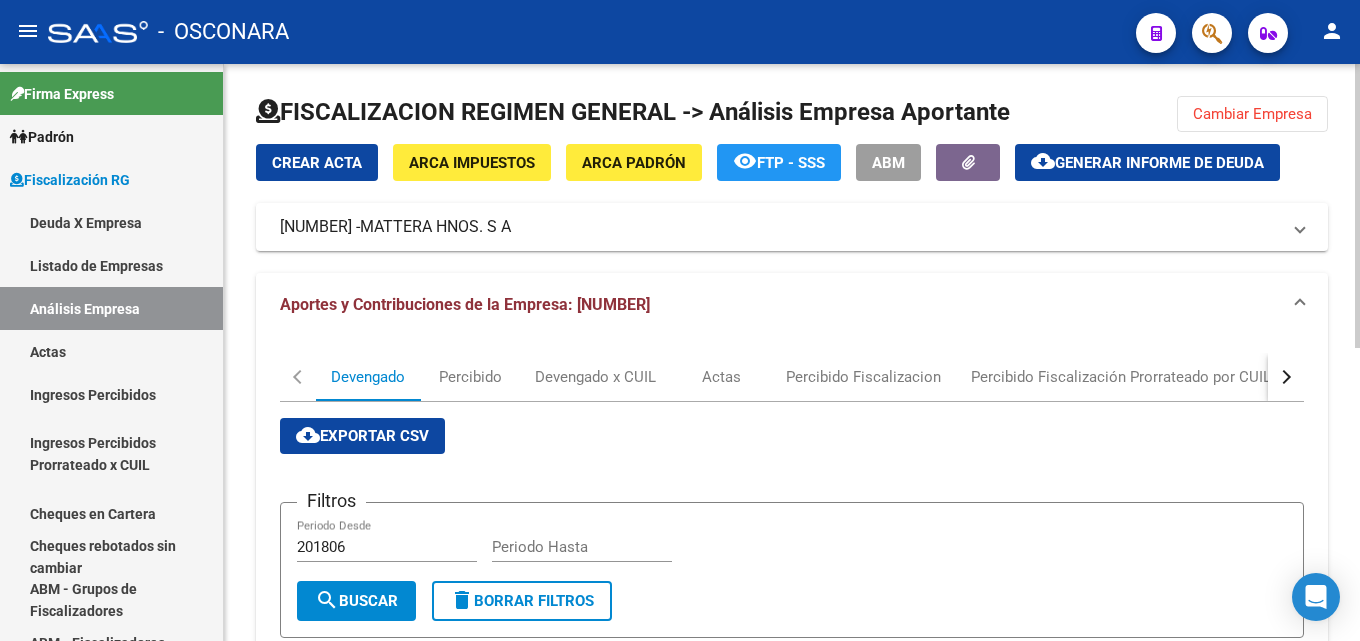 click on "Cambiar Empresa" 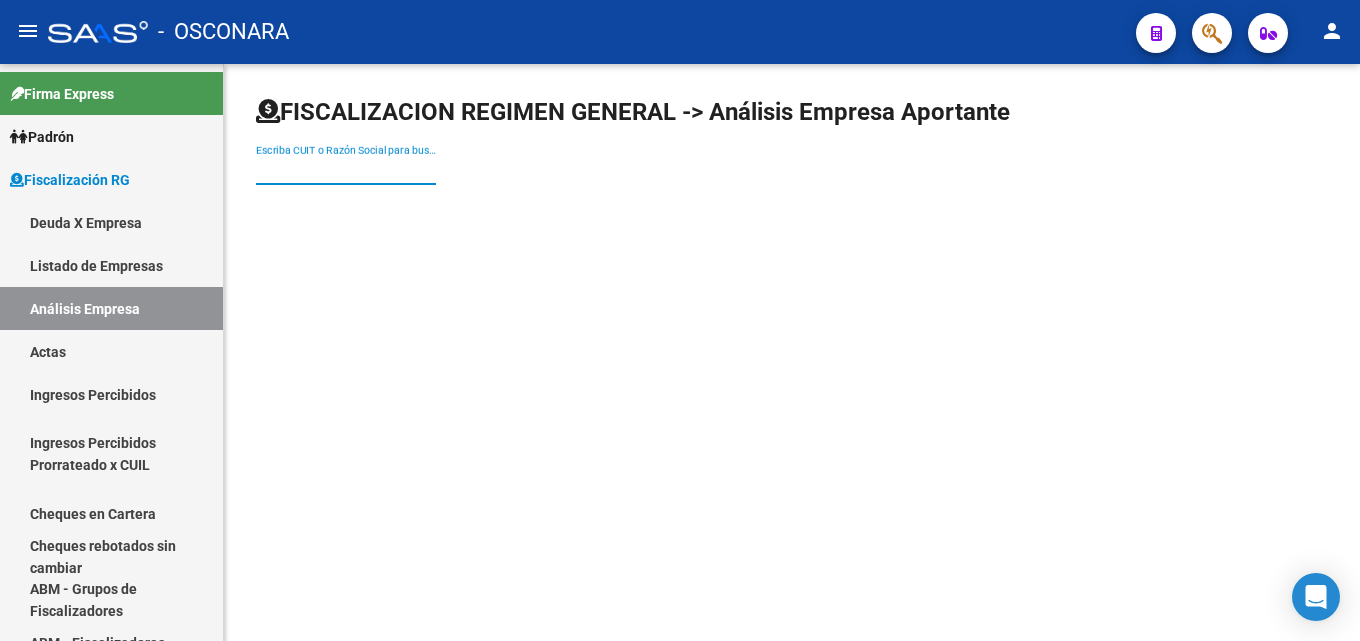 click on "Escriba CUIT o Razón Social para buscar" at bounding box center [346, 170] 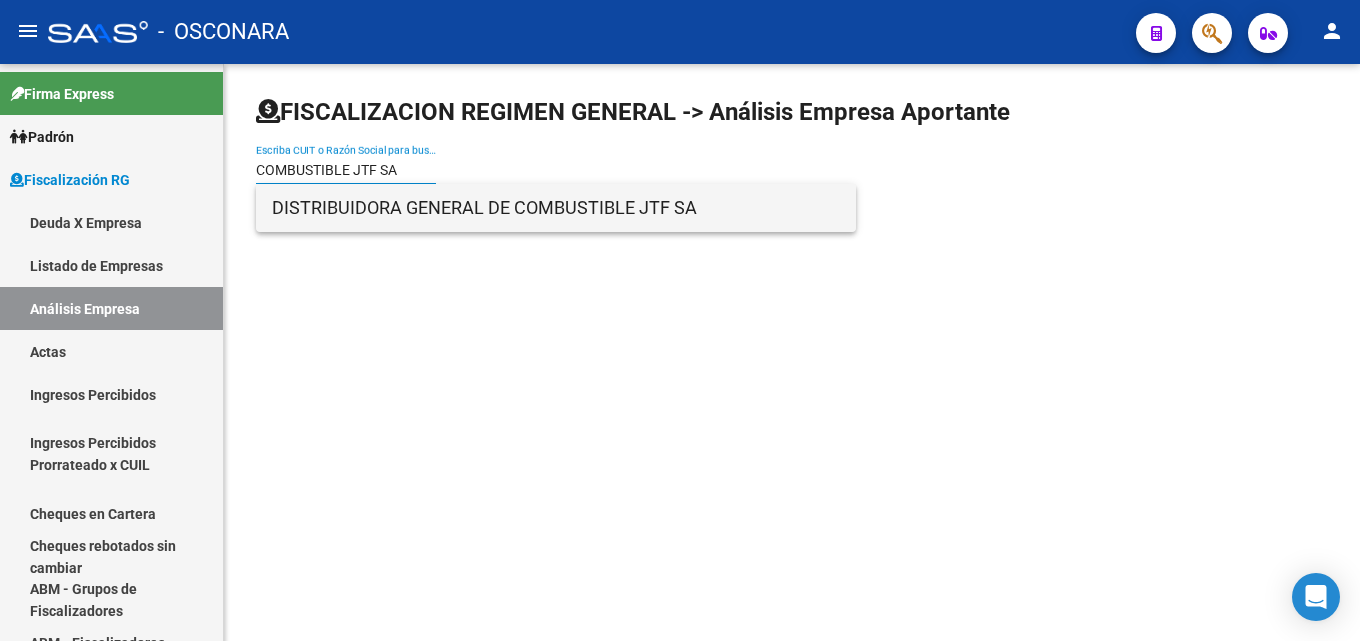 type on "COMBUSTIBLE JTF SA" 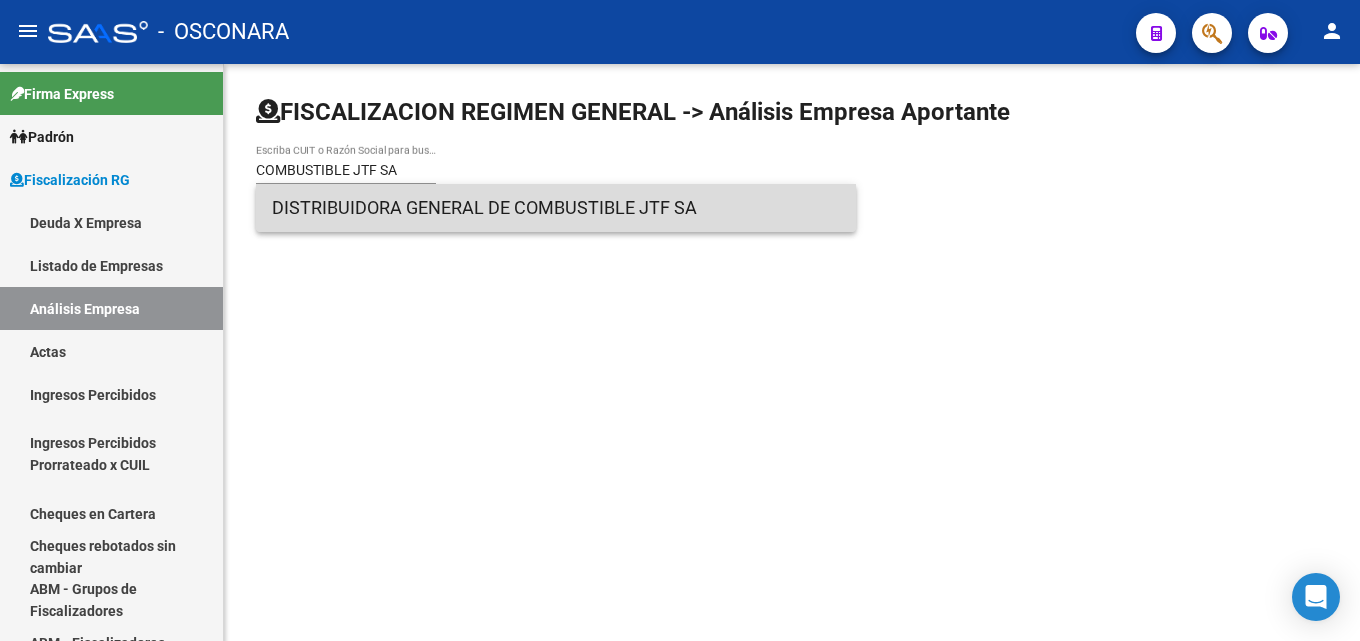 click on "DISTRIBUIDORA GENERAL DE COMBUSTIBLE JTF SA" at bounding box center [556, 208] 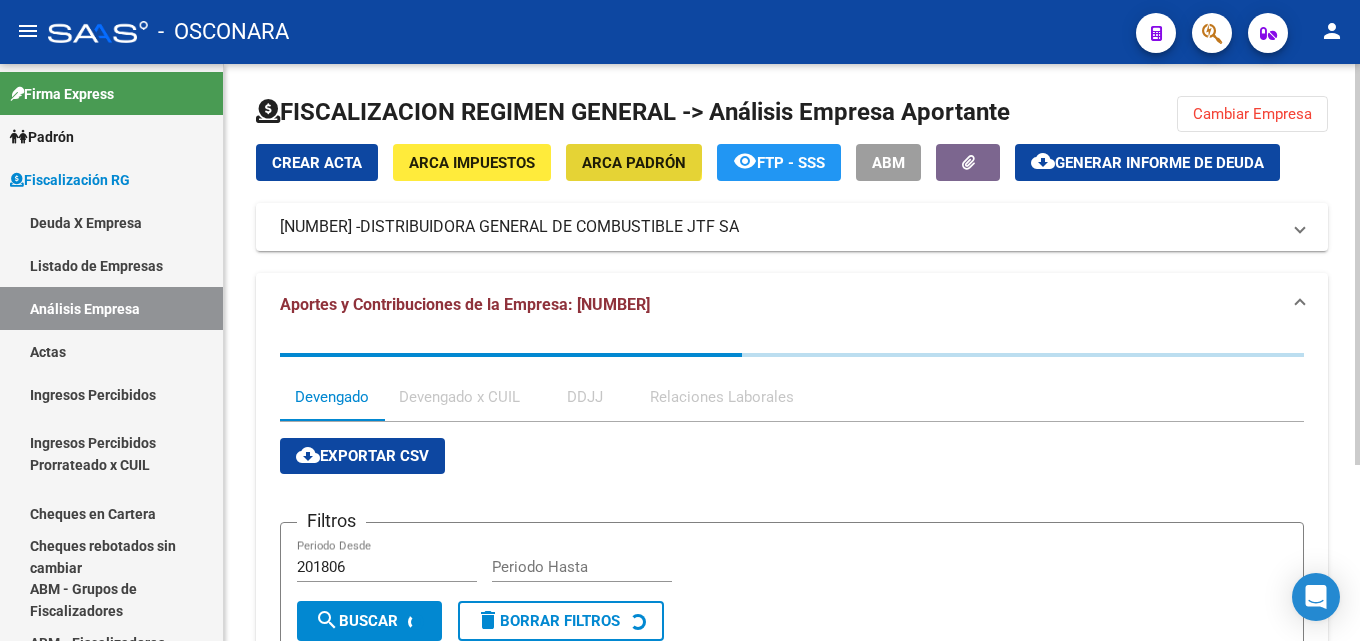 click on "ARCA Padrón" 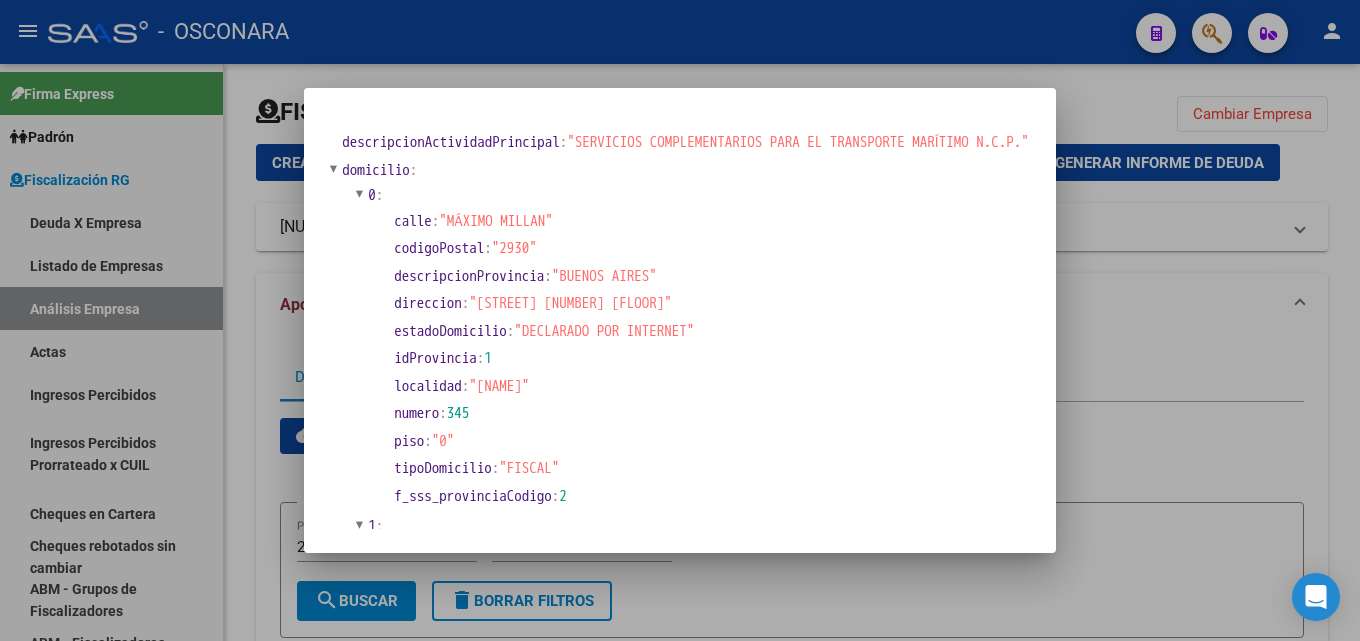 click at bounding box center [680, 320] 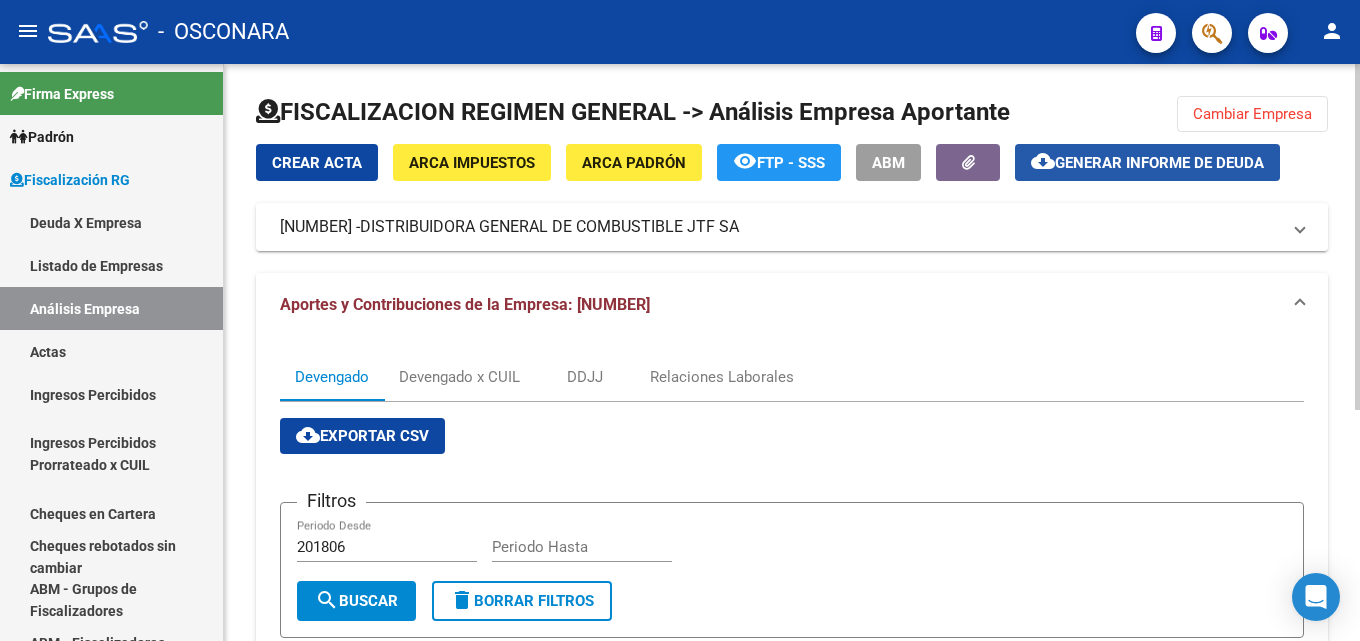 click on "Generar informe de deuda" 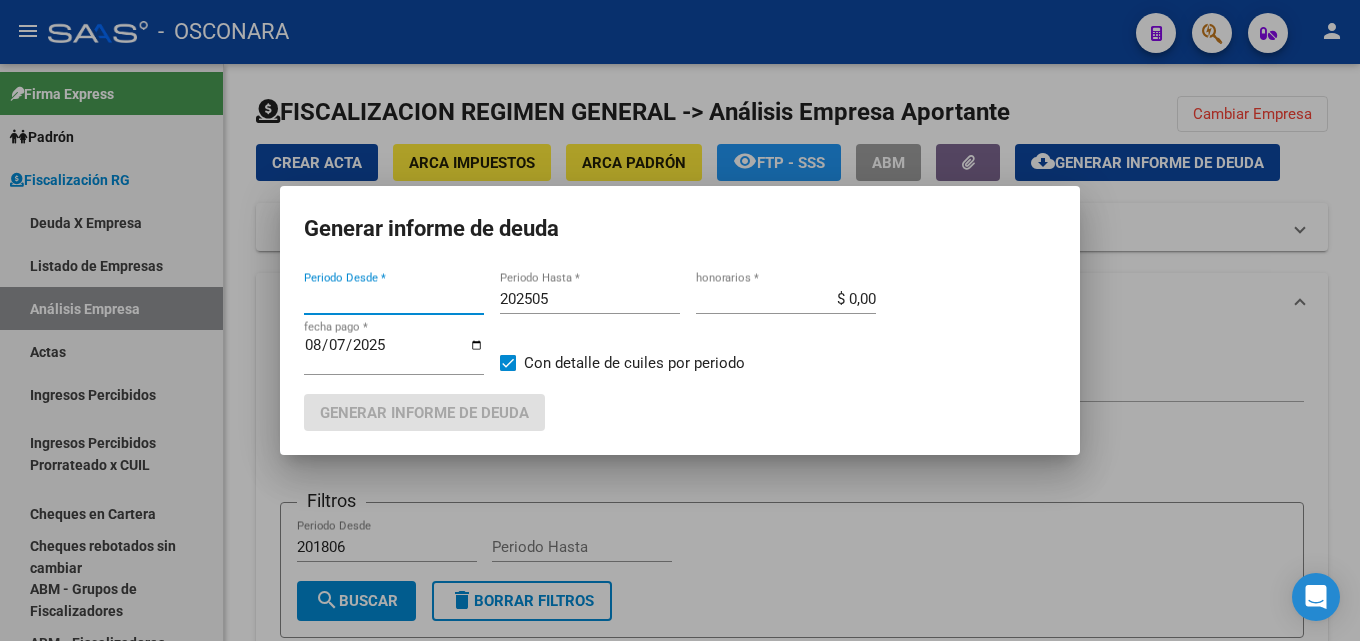 type on "201806" 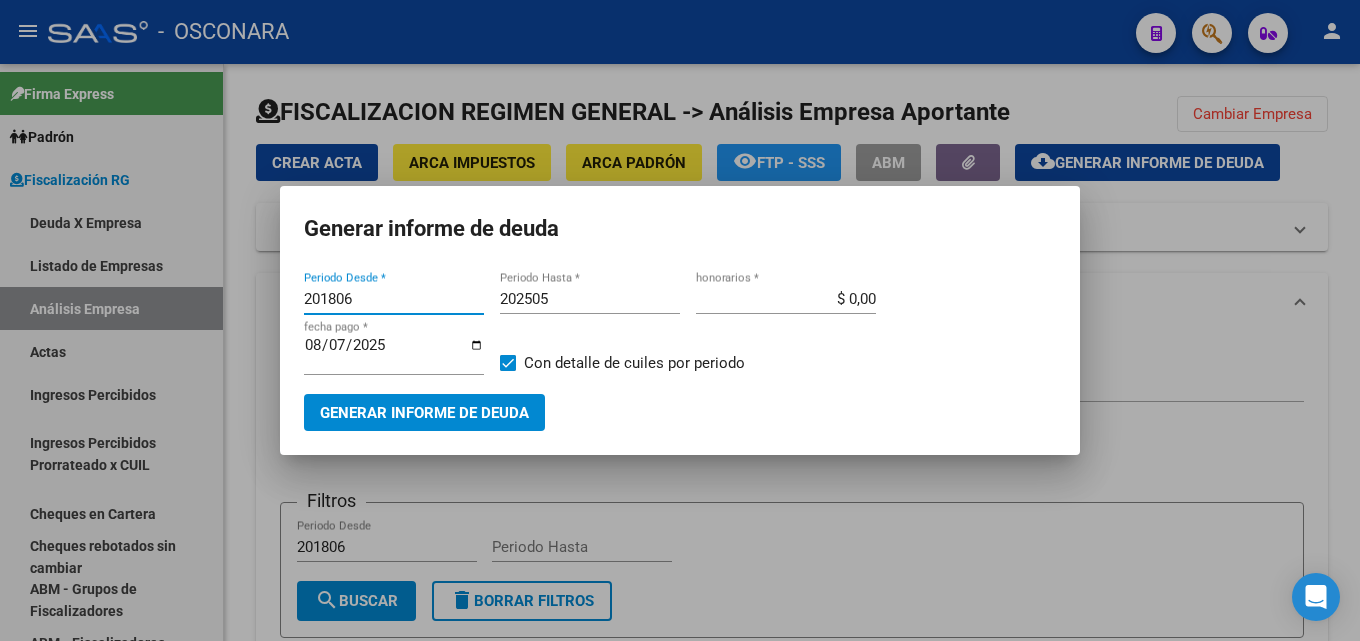 click on "202505 Periodo Hasta *" at bounding box center (590, 299) 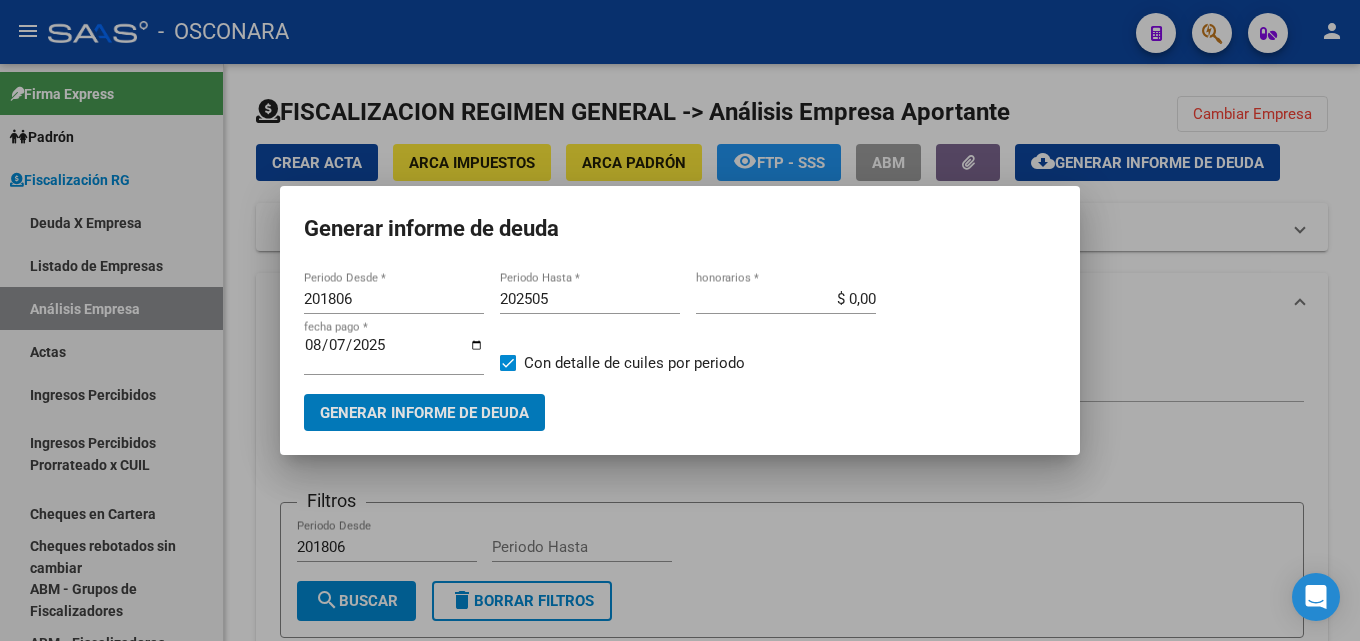 type 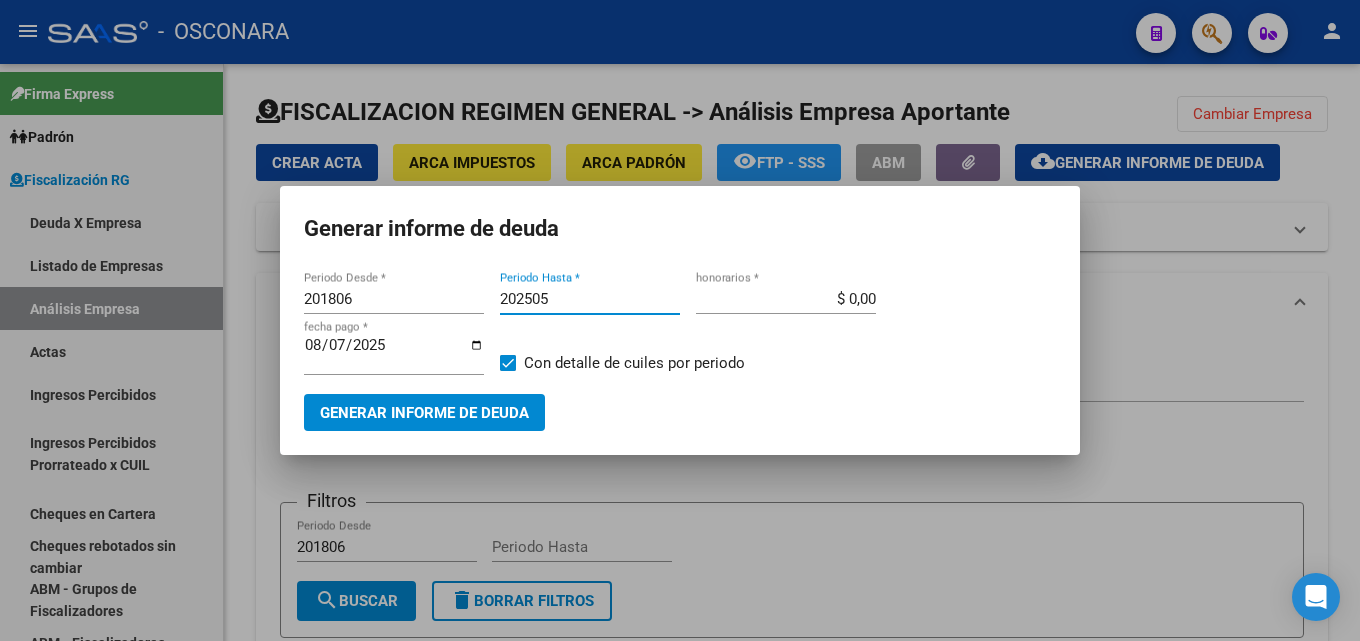 click on "202505" at bounding box center (590, 299) 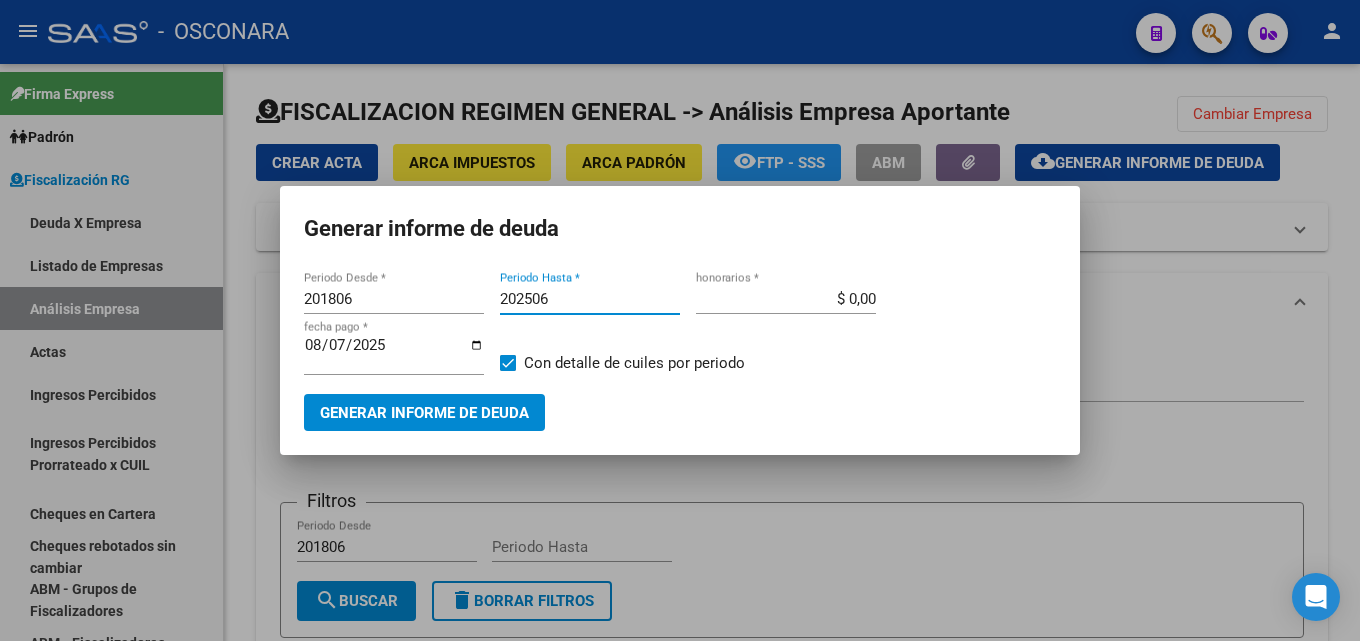 type on "202506" 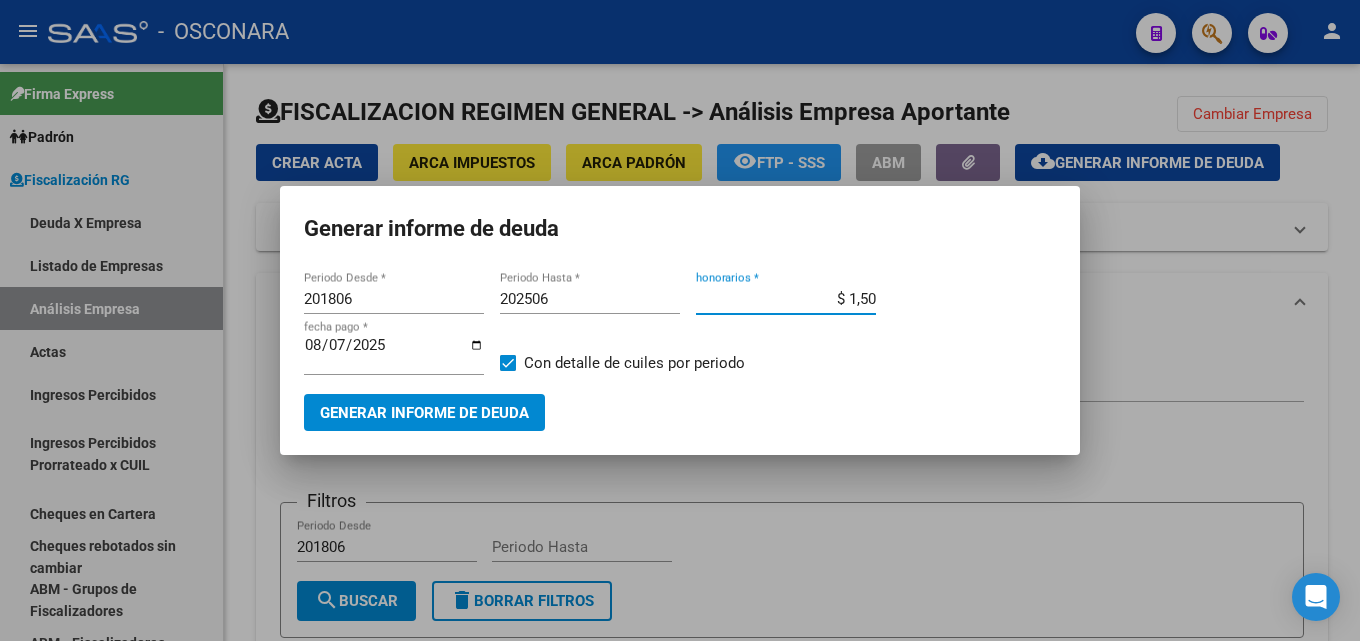 type on "$ 15,00" 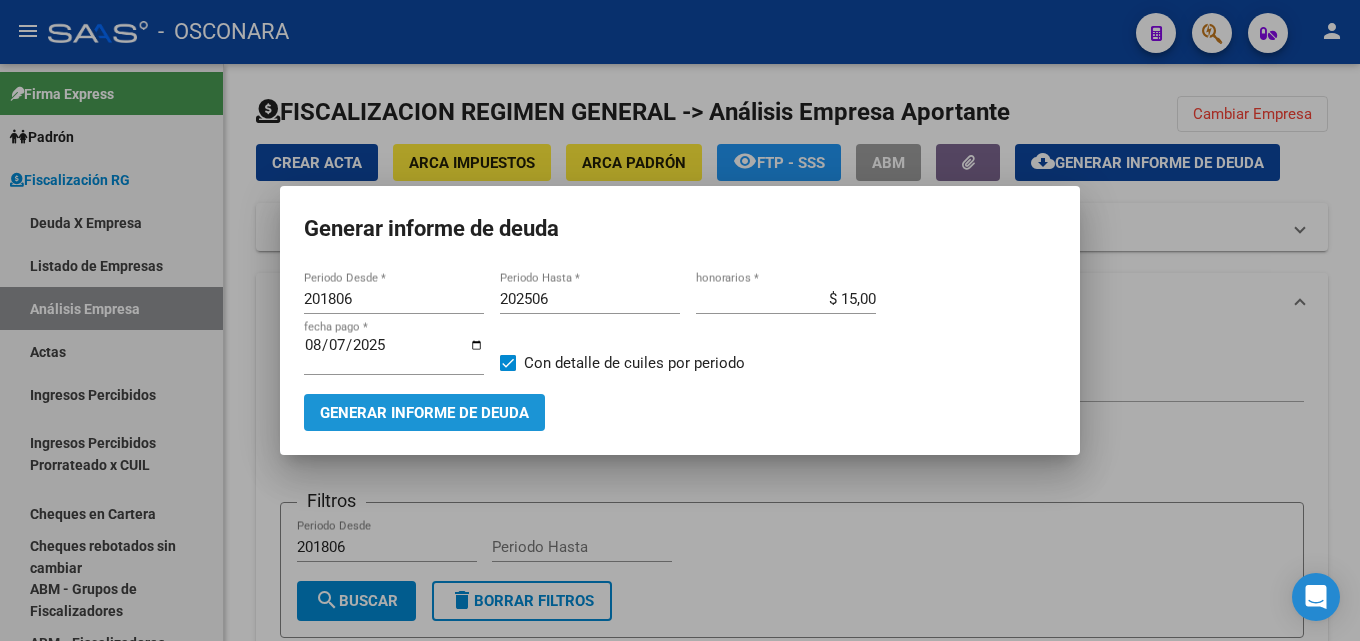 click on "Generar informe de deuda" at bounding box center [424, 413] 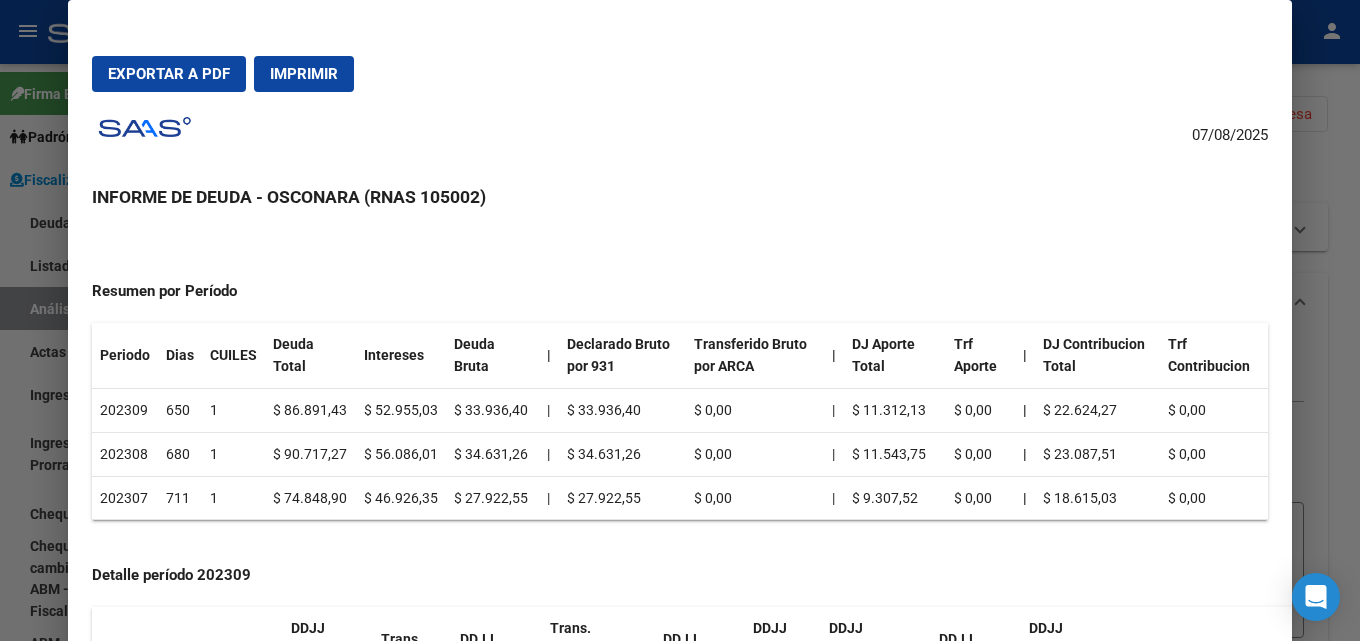 scroll, scrollTop: 100, scrollLeft: 0, axis: vertical 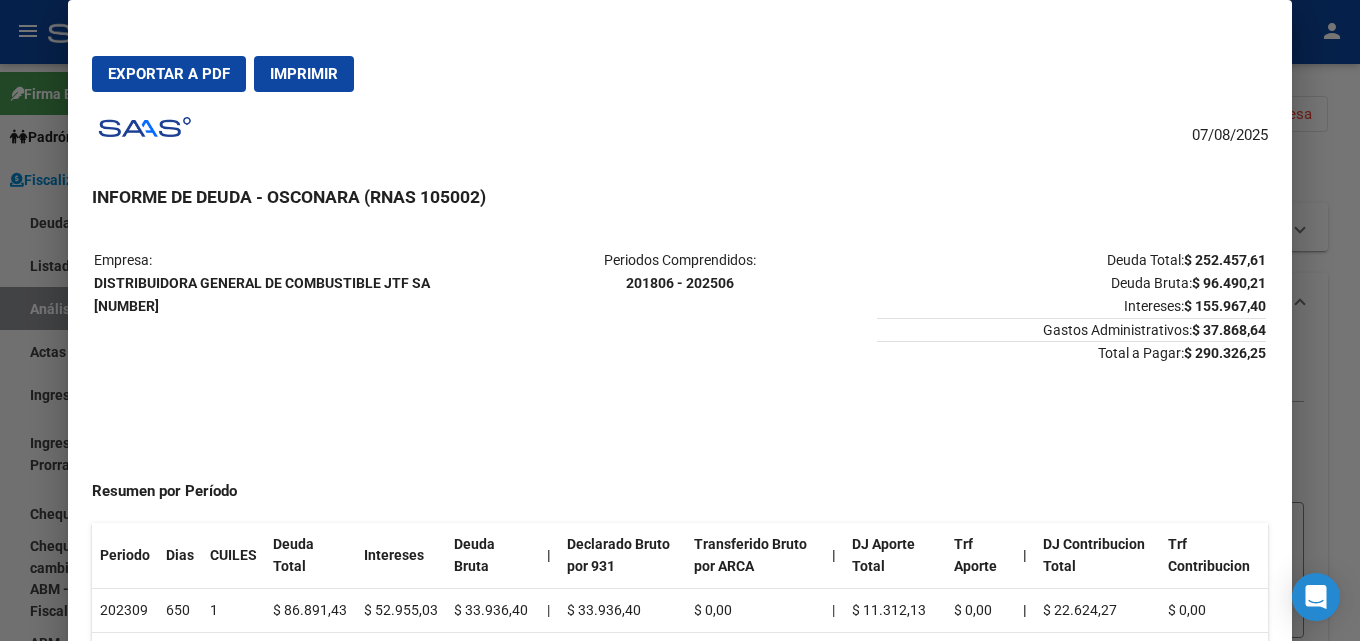 click at bounding box center (680, 320) 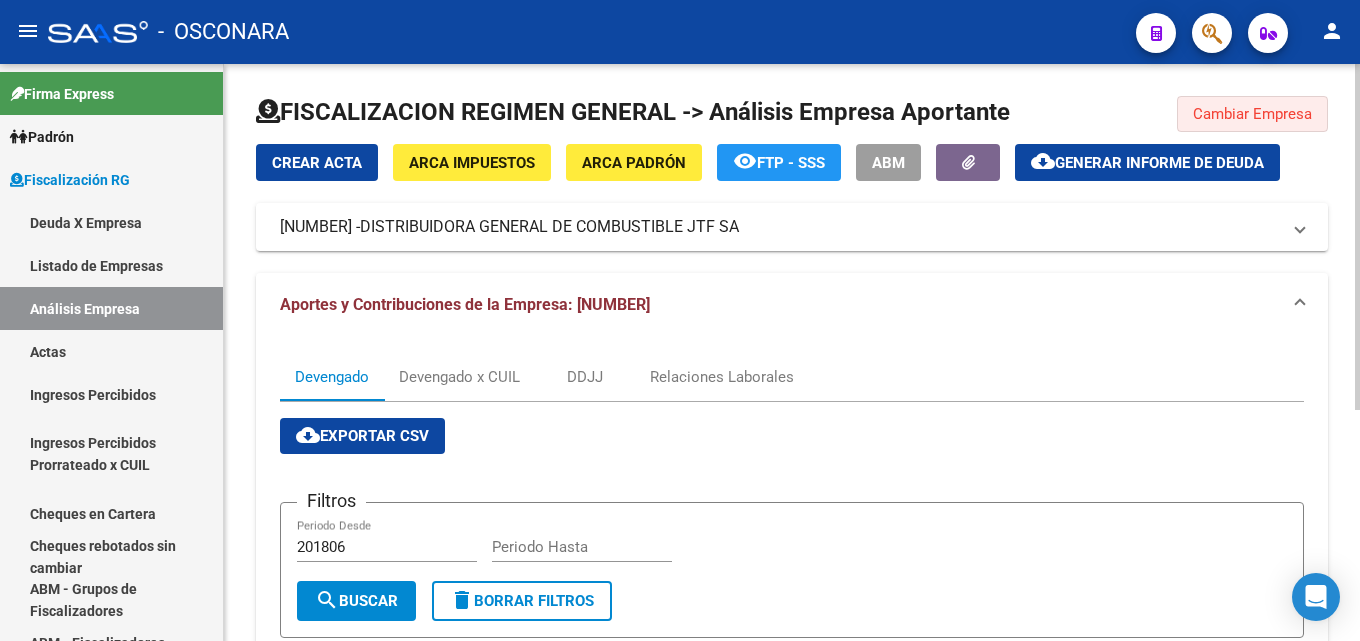 click on "Cambiar Empresa" 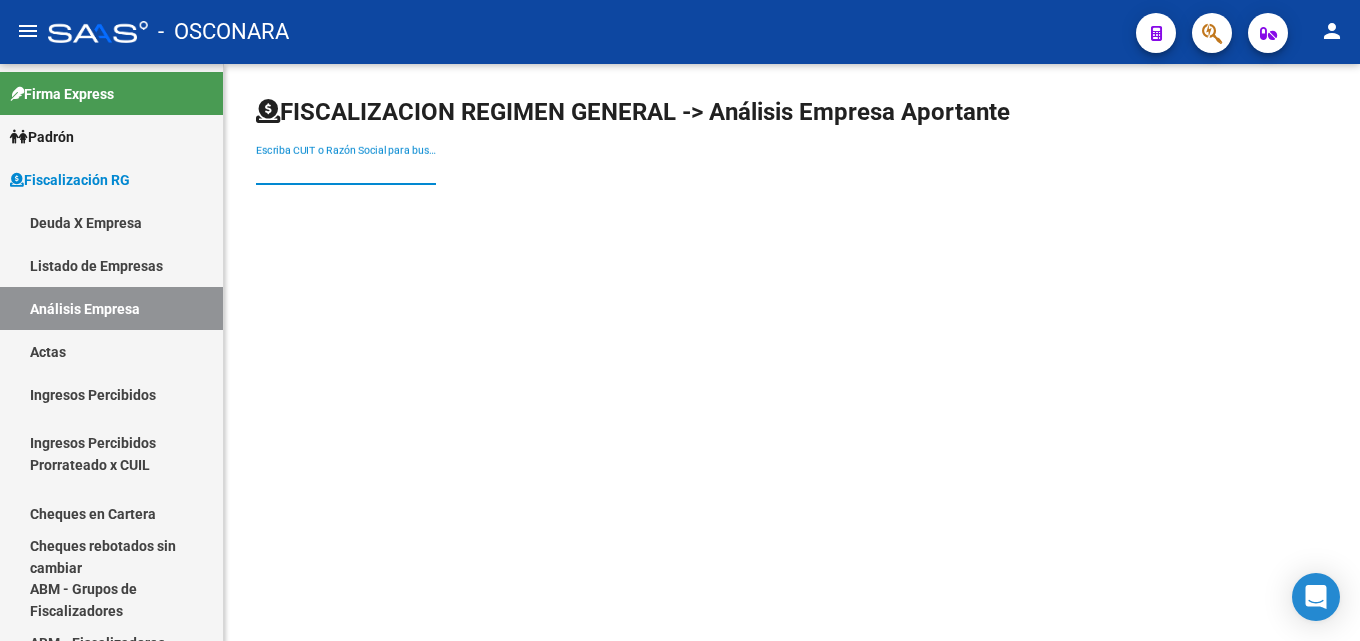 click on "Escriba CUIT o Razón Social para buscar" at bounding box center (346, 170) 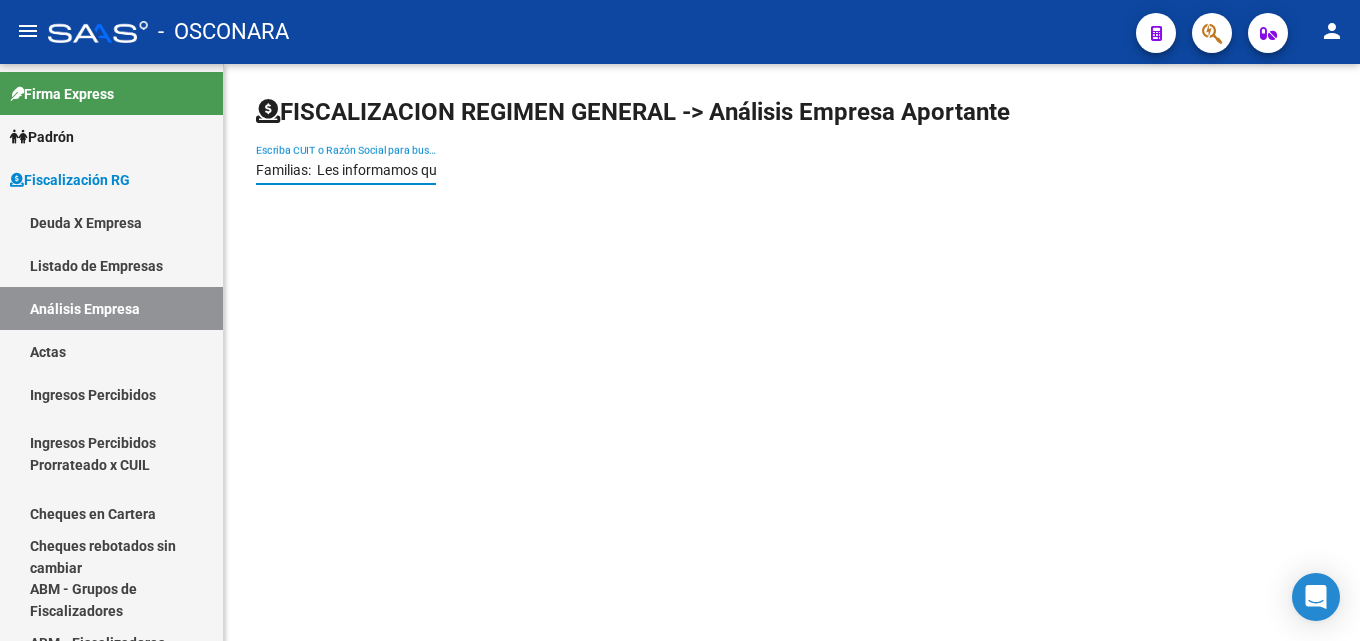 scroll, scrollTop: 0, scrollLeft: 4581, axis: horizontal 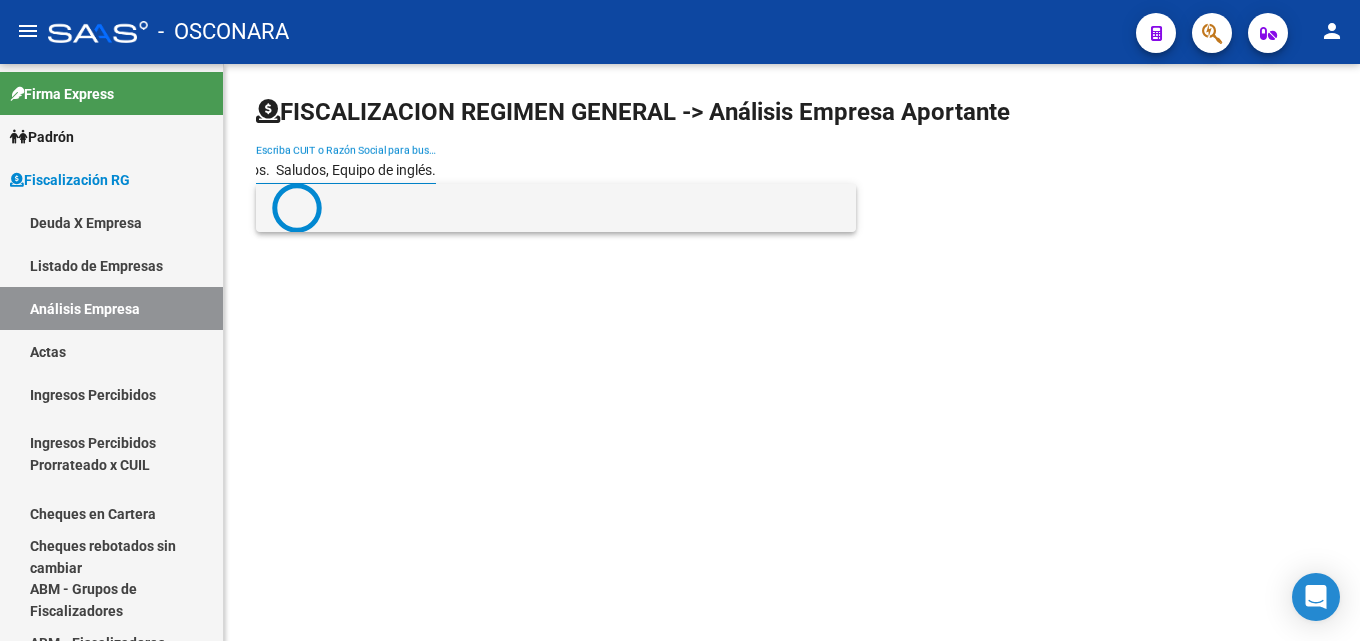 type on "Familias:  Les informamos que tras la respuesta afirmativa de muchas familias, el día martes 2 de septiembre iremos a ver la obra que les hemos contando: Wizard of Oz.   Hemos efectuado la reserva con el número de alumnos que confirmaron la asistencia en la encuesta enviada en julio. Quienes deseen cambiar su respuesta o a quienes les falte confirmar, les solicitamos que lo hagan por este medio en el día de hoy o hasta mañana a la mañana. Esto se debe a que mañana al mediodía debemos confirmar número de espectadores en el teatro, pasado este plazo no podremos incluir espectadores  El horario y el día que deberán enviar el dinero será informado en el transcurso del mes.   Ante cualquier consulta no duden en escribirnos.  Saludos, Equipo de inglés." 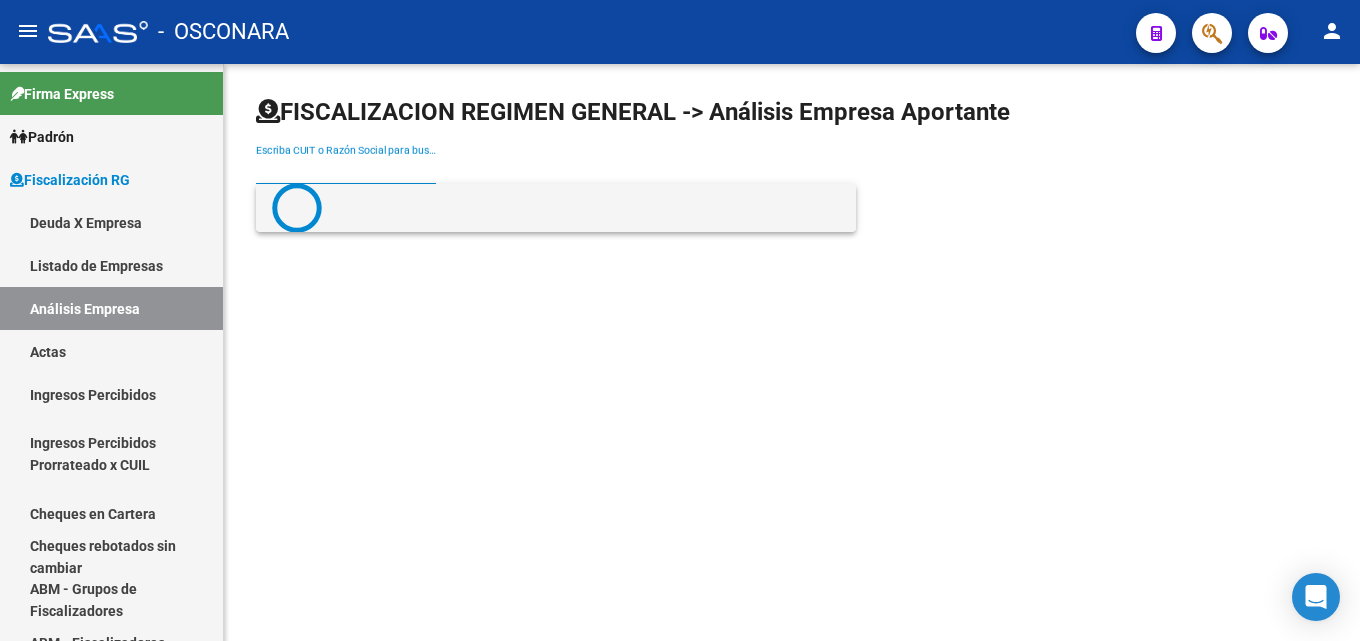 scroll, scrollTop: 0, scrollLeft: 0, axis: both 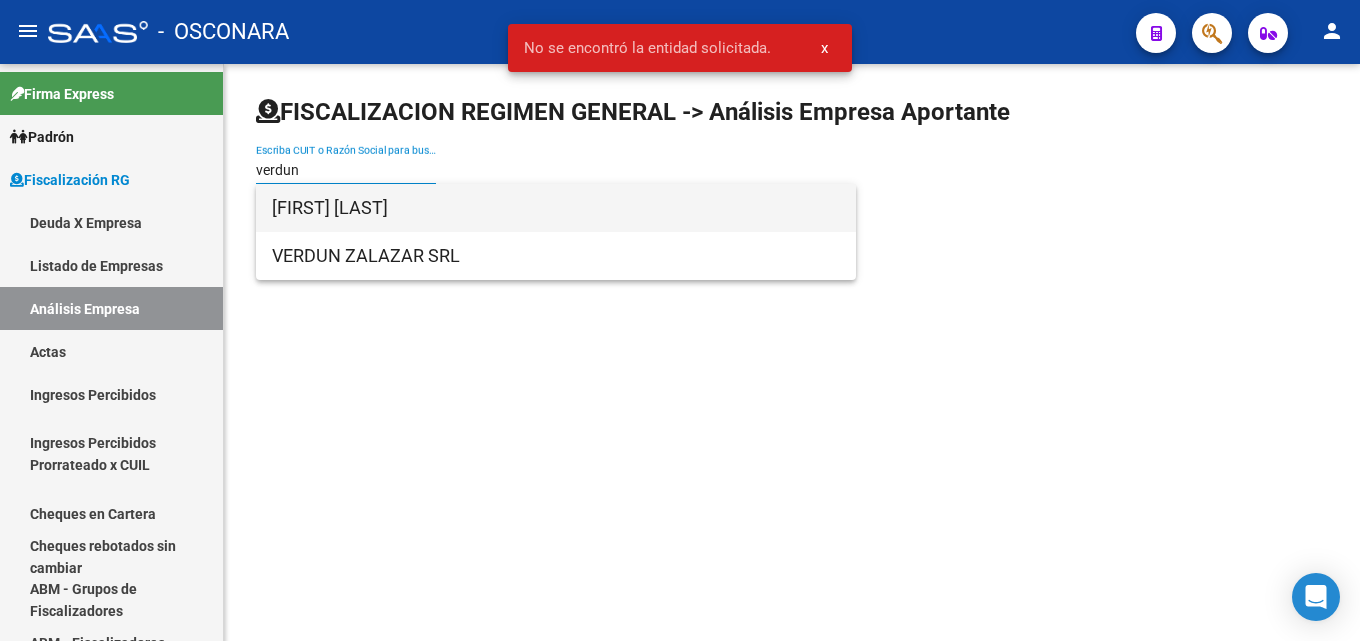 type on "verdun" 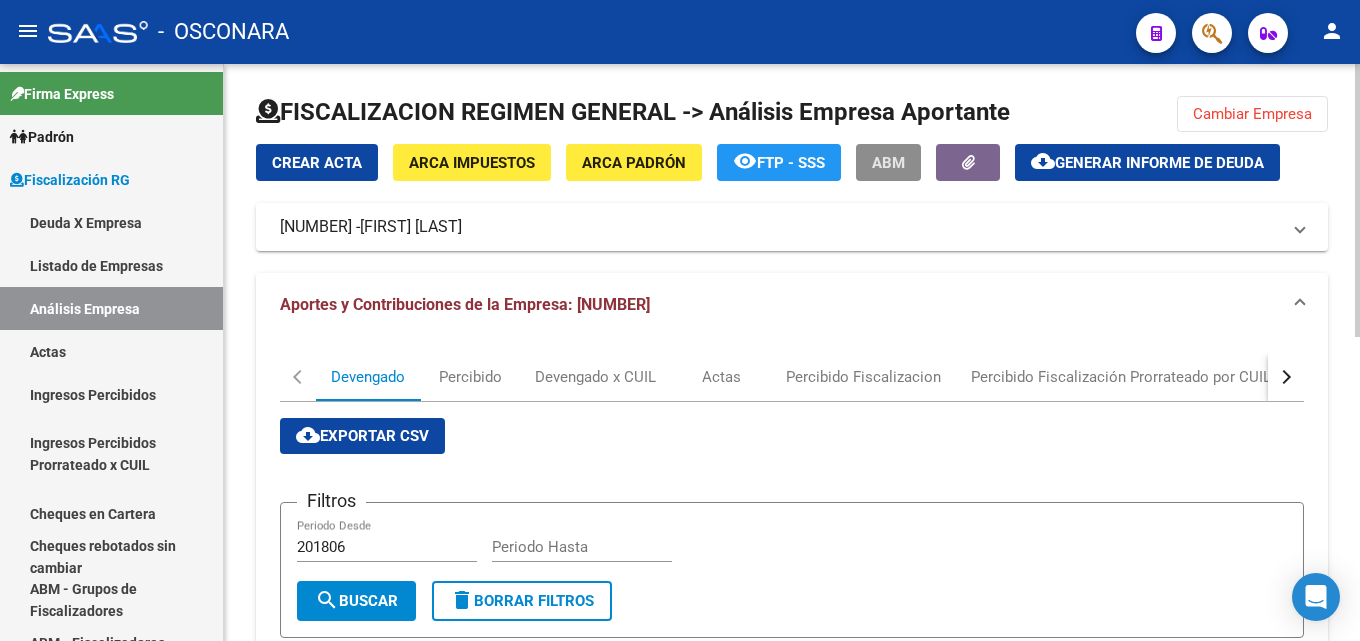 click on "ABM" 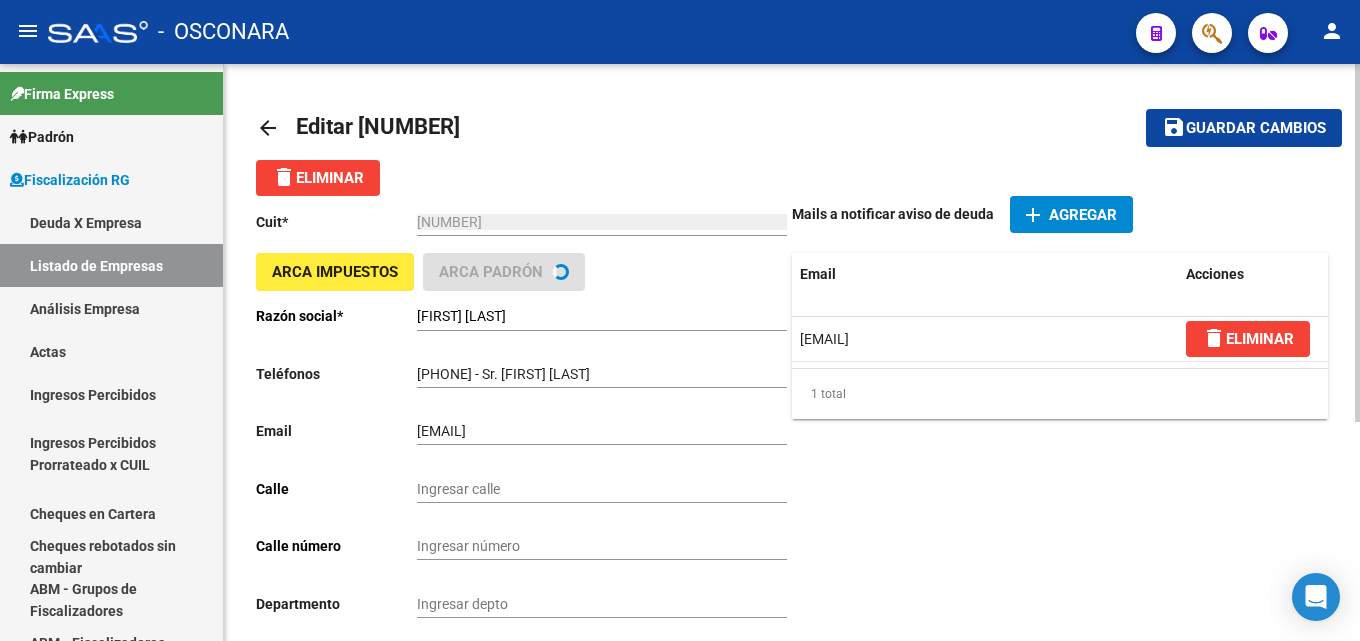 type on "ROCA Y RIO PARANA" 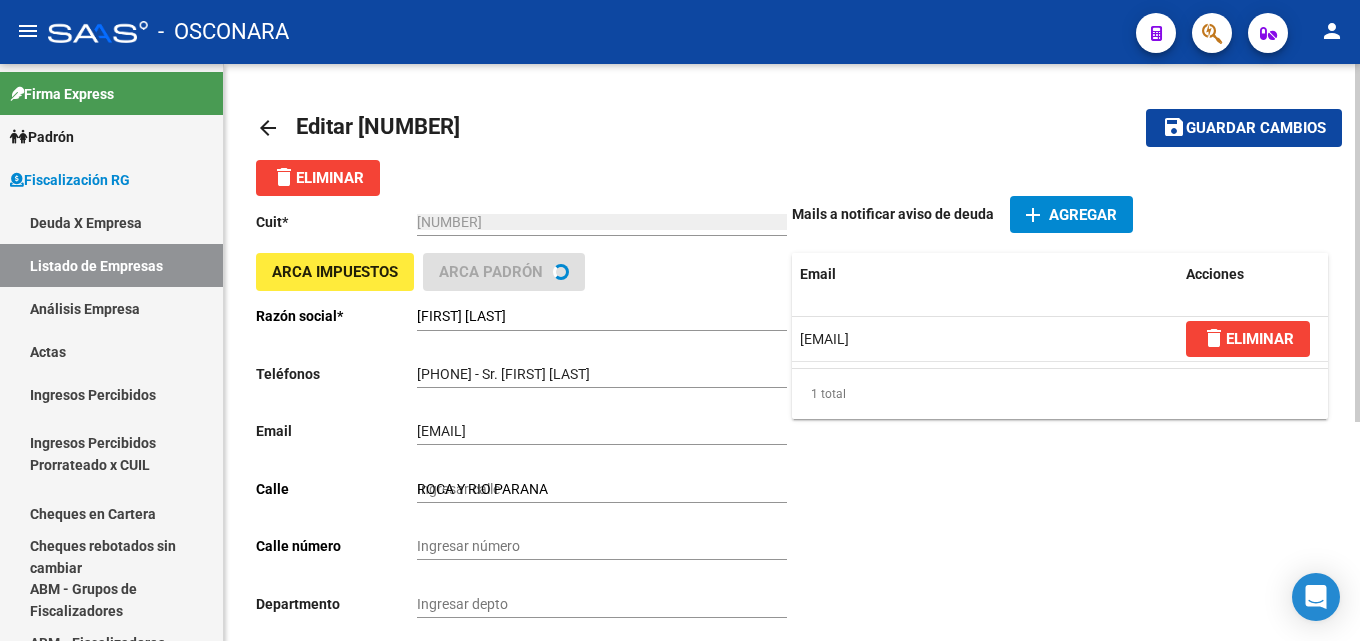 type on "3400" 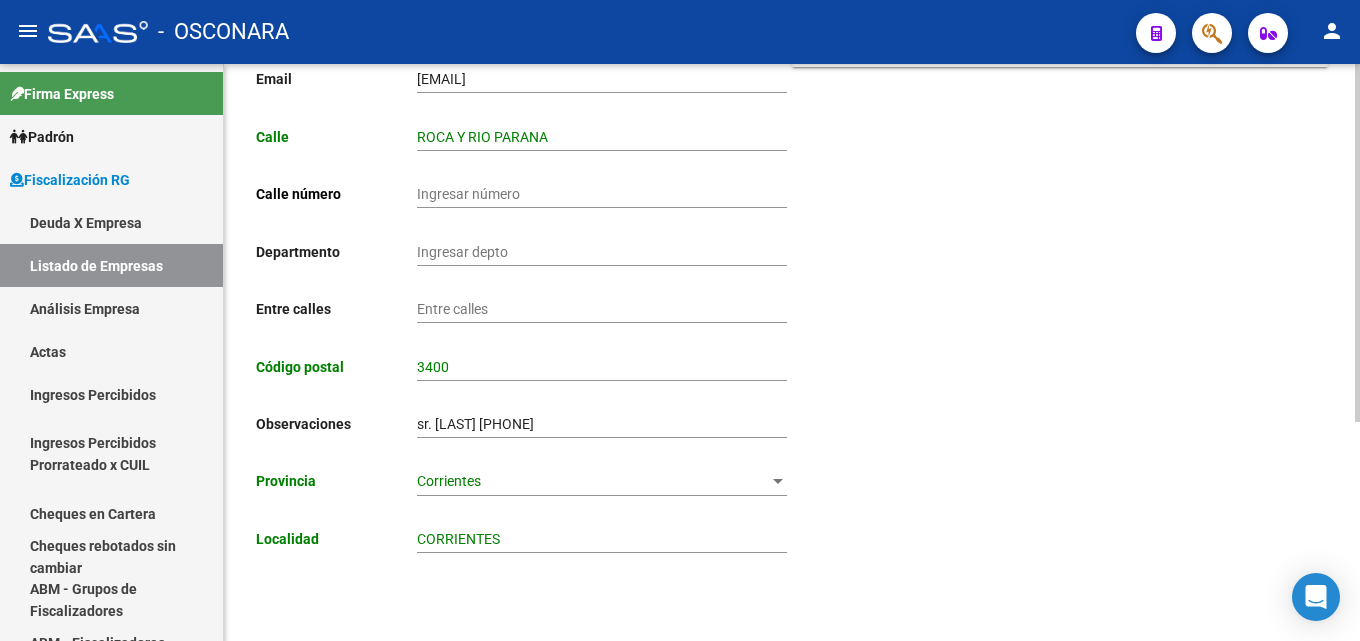 scroll, scrollTop: 0, scrollLeft: 0, axis: both 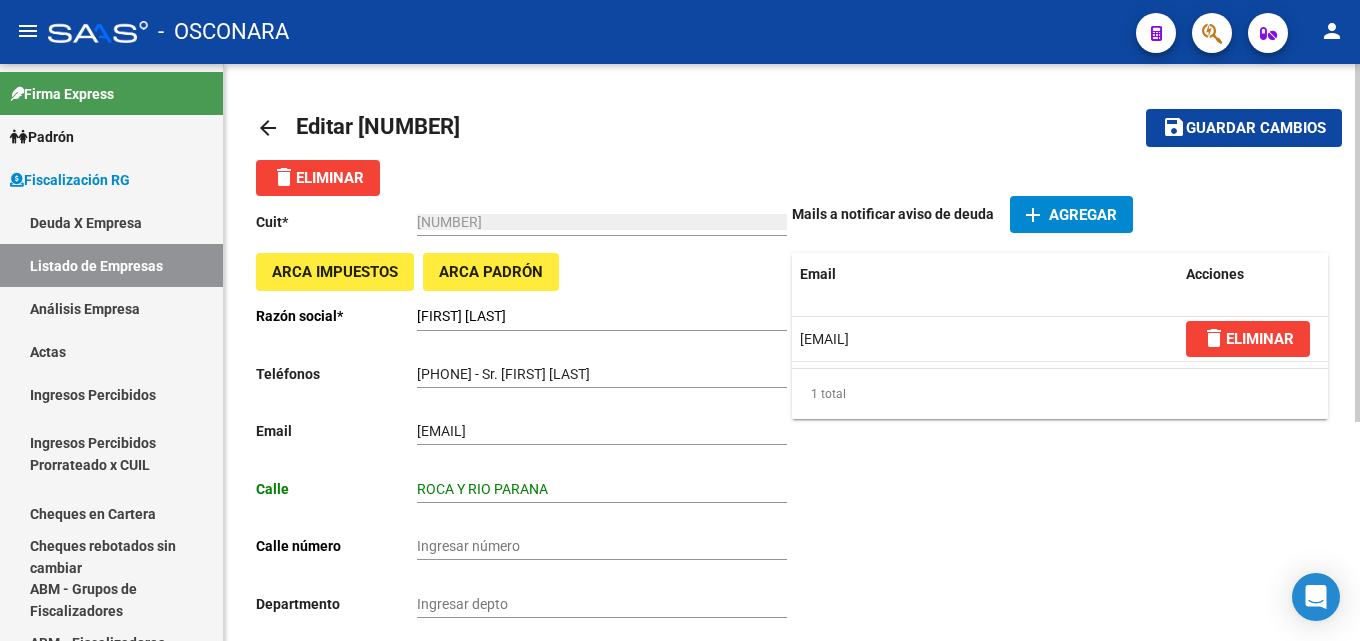 click on "arrow_back" 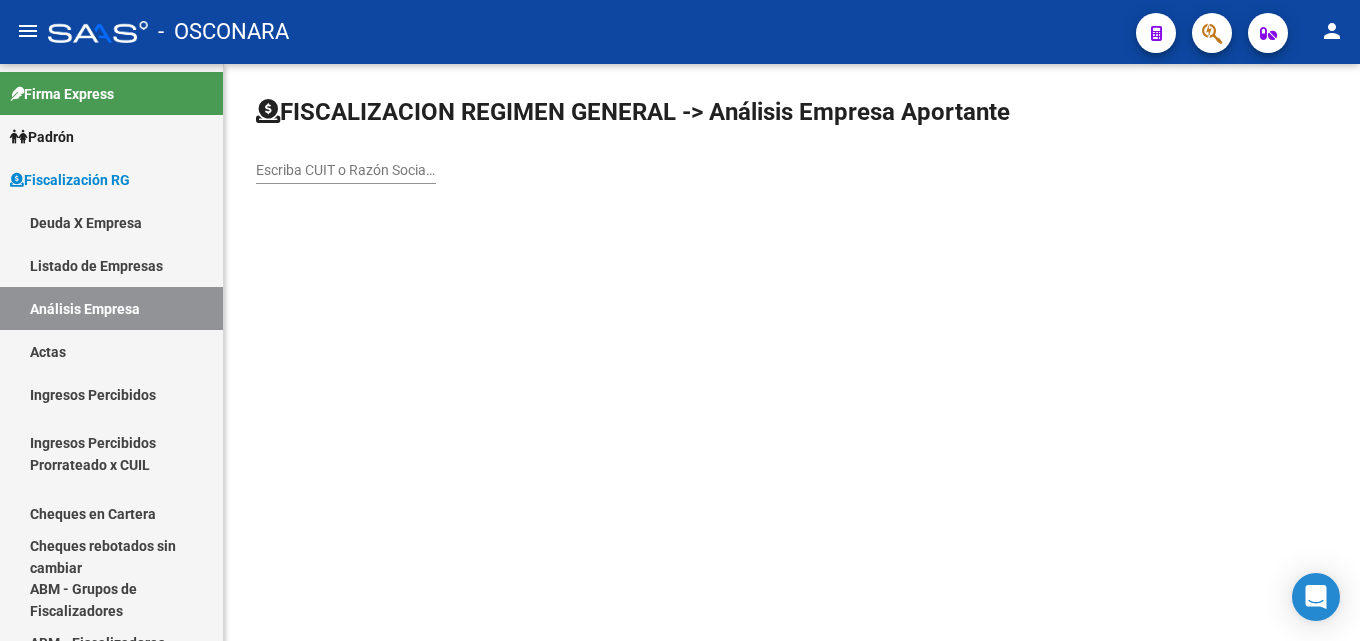 click on "Escriba CUIT o Razón Social para buscar" at bounding box center [346, 170] 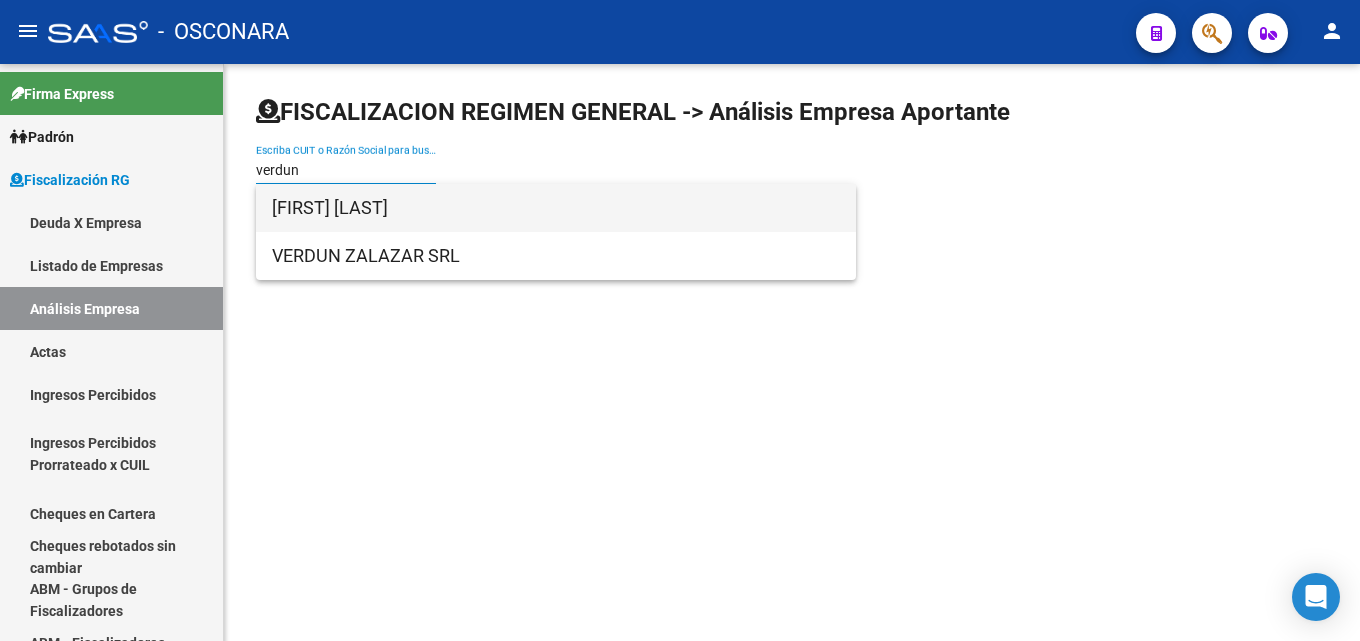 type on "verdun" 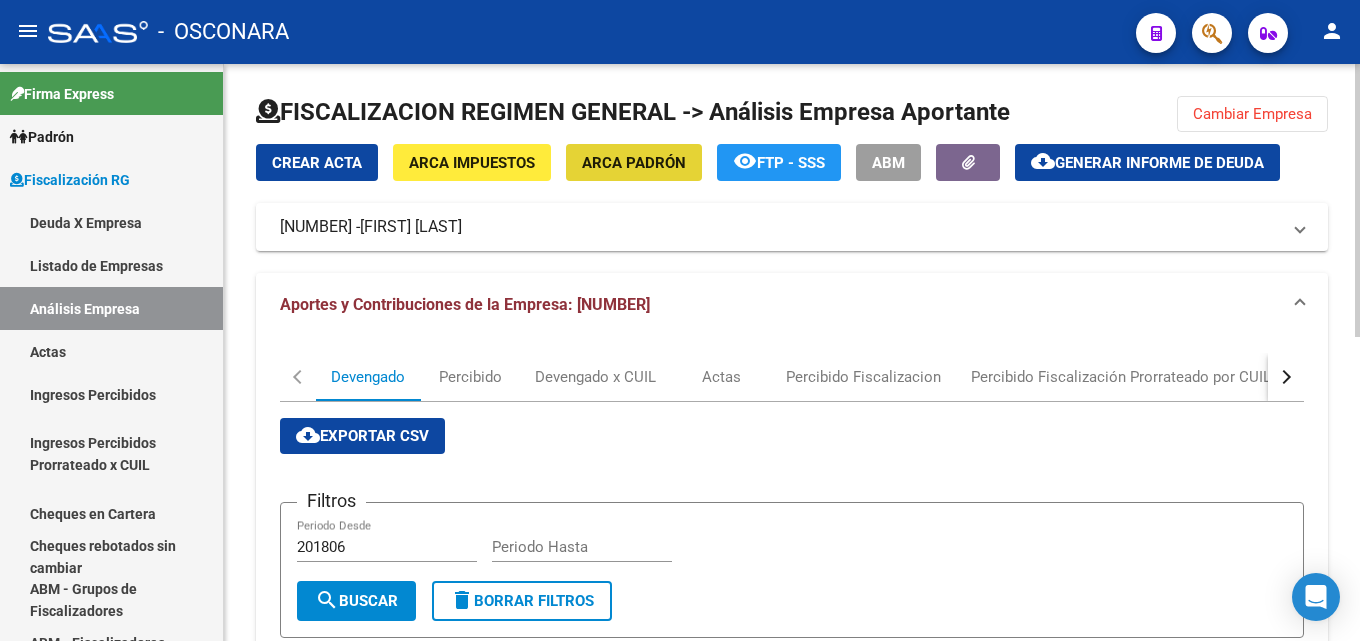 click on "ARCA Padrón" 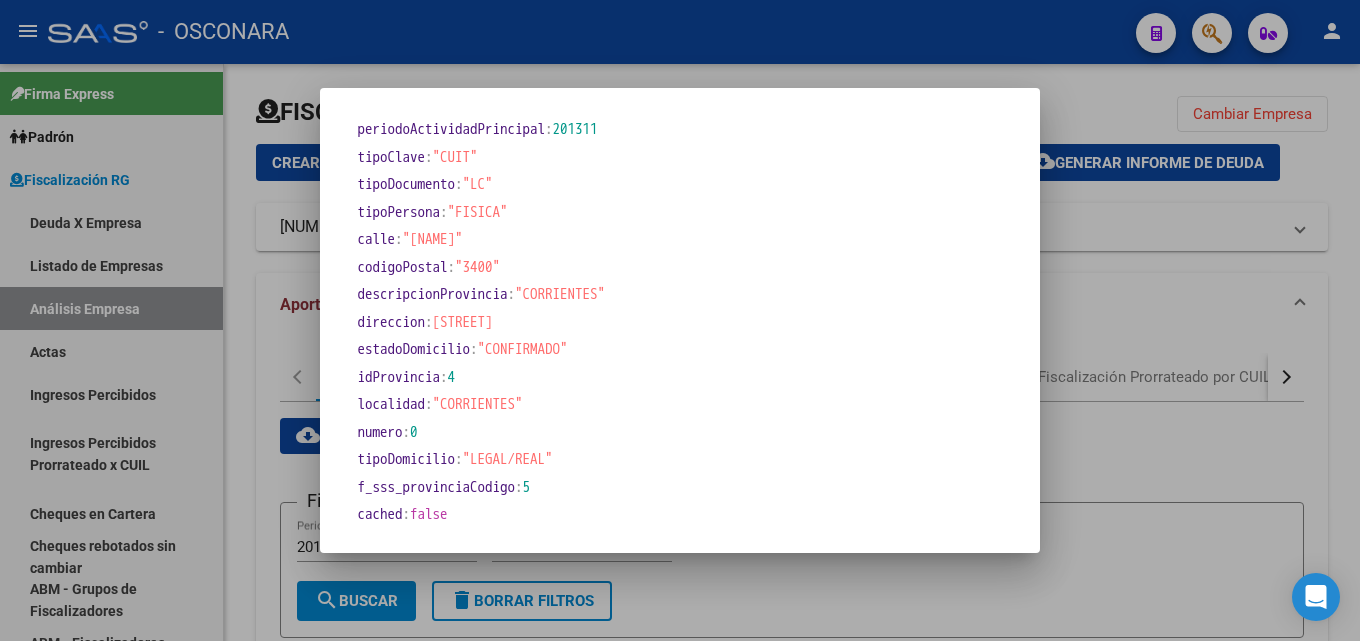 scroll, scrollTop: 918, scrollLeft: 0, axis: vertical 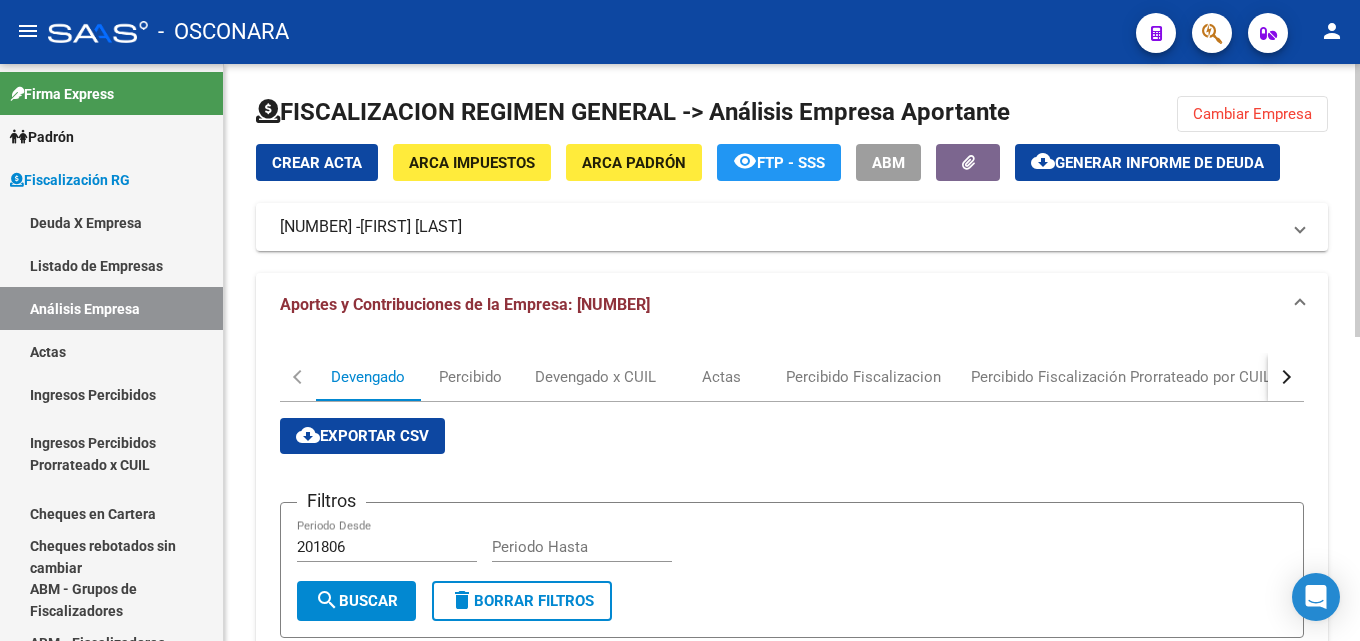 click 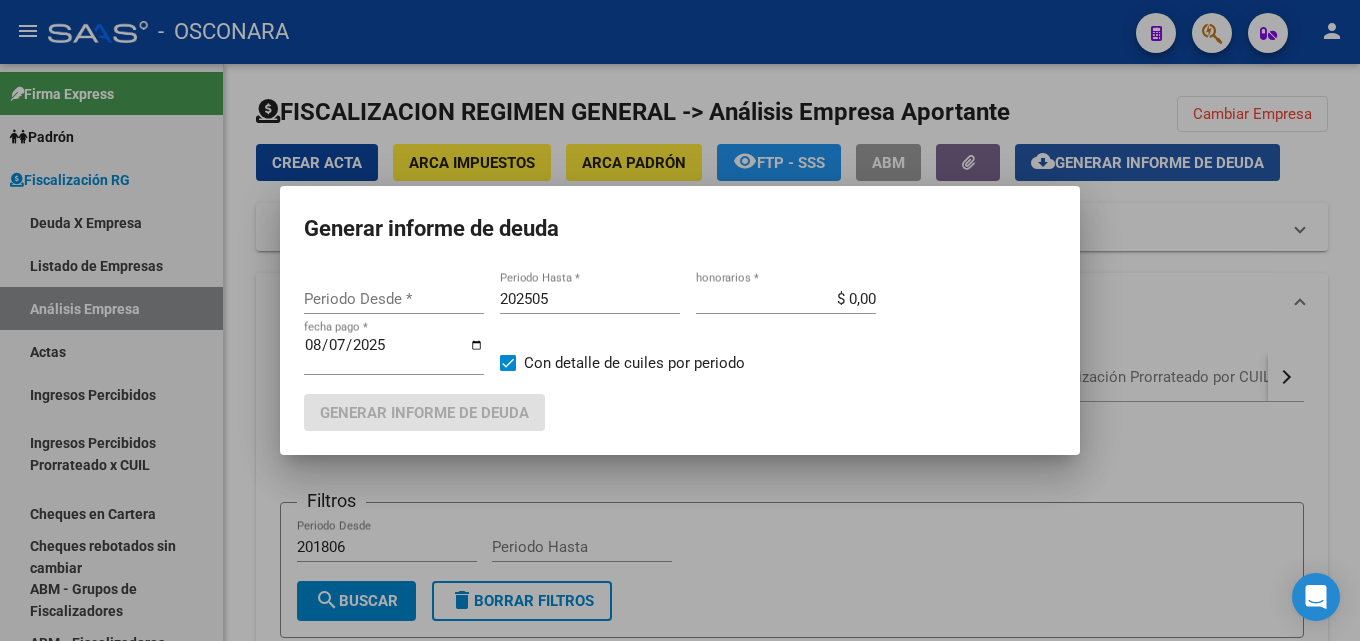 type on "202307" 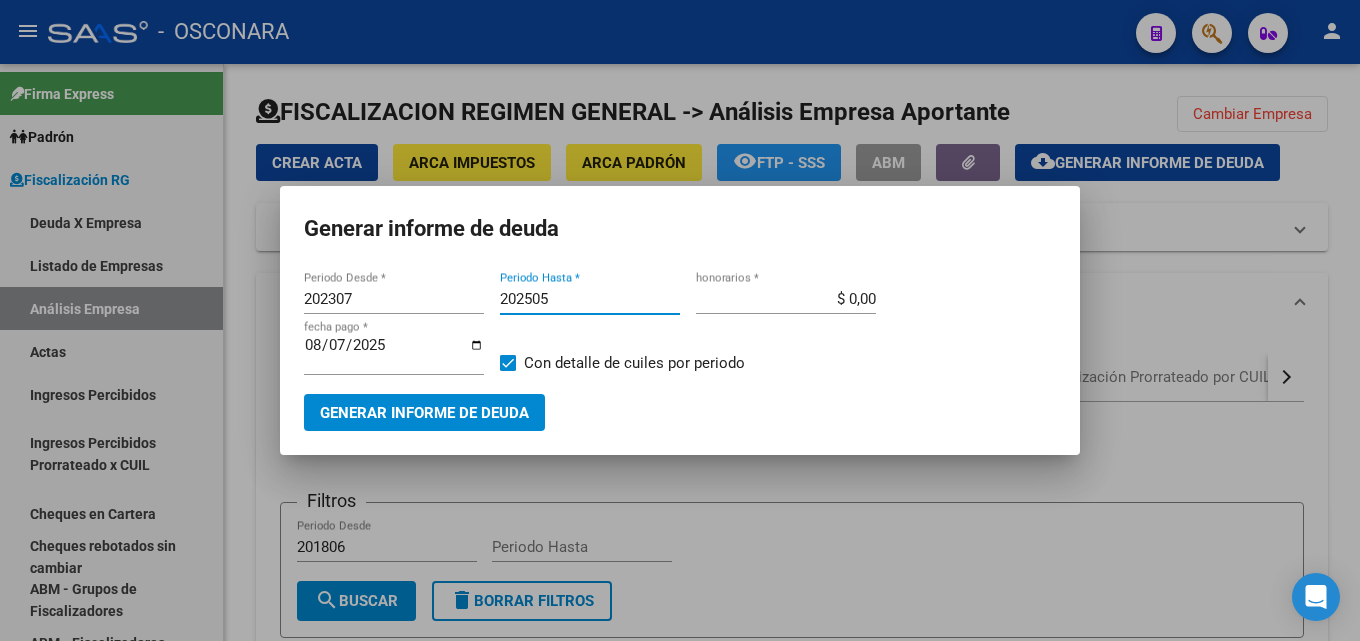 click on "202505" at bounding box center (590, 299) 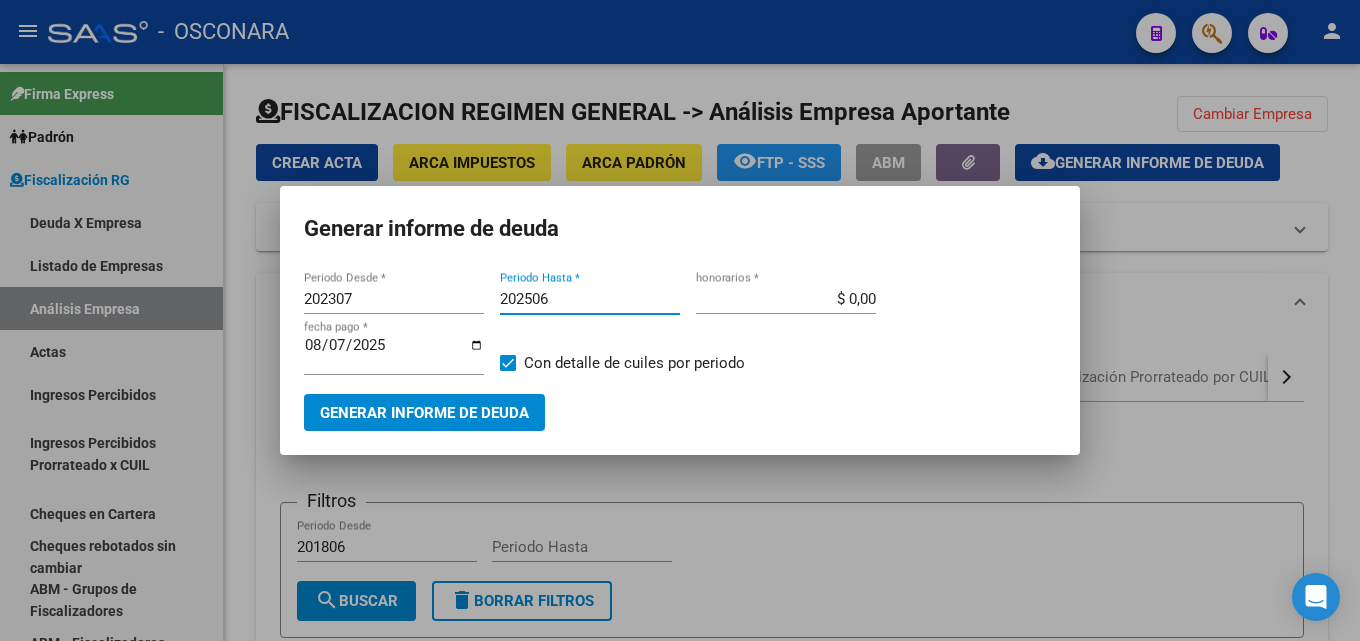 type on "202506" 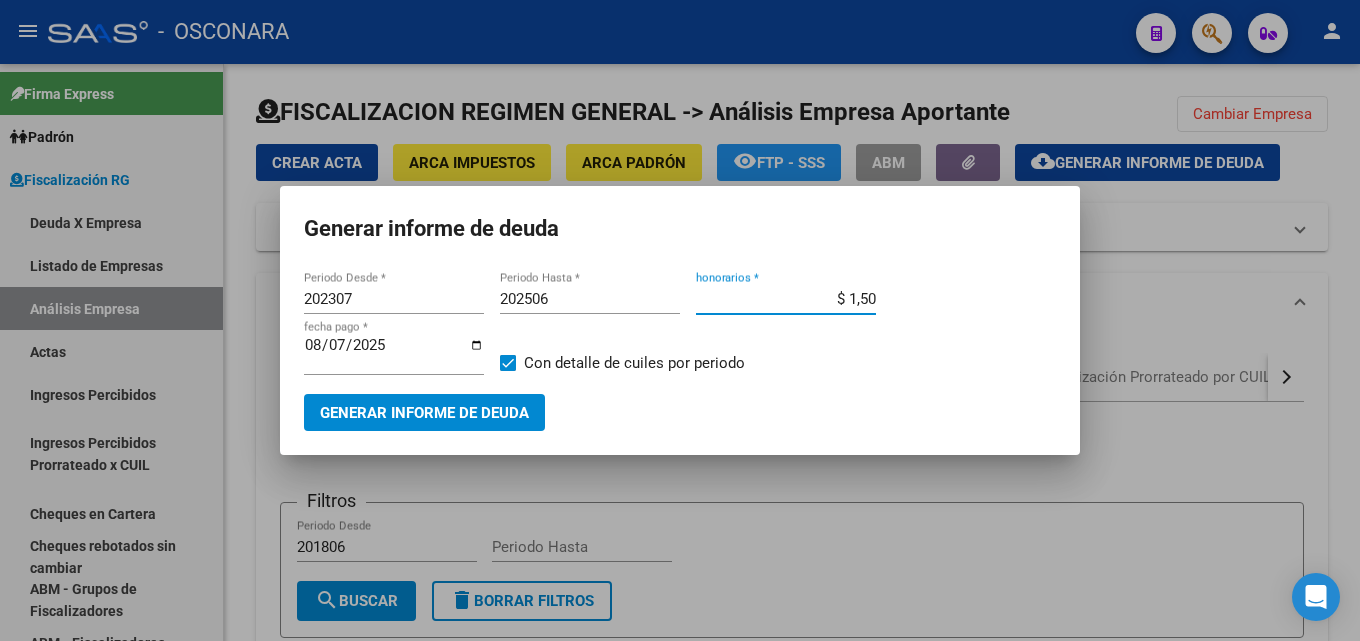 type on "$ 15,00" 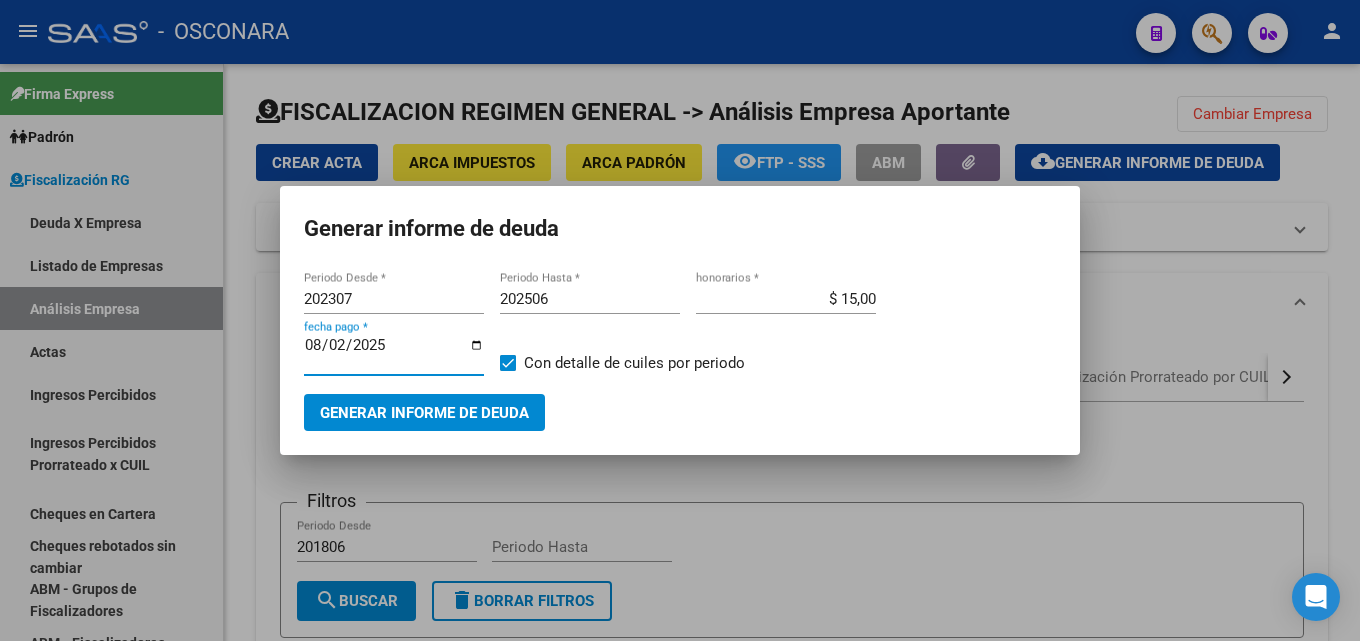 type on "2025-08-20" 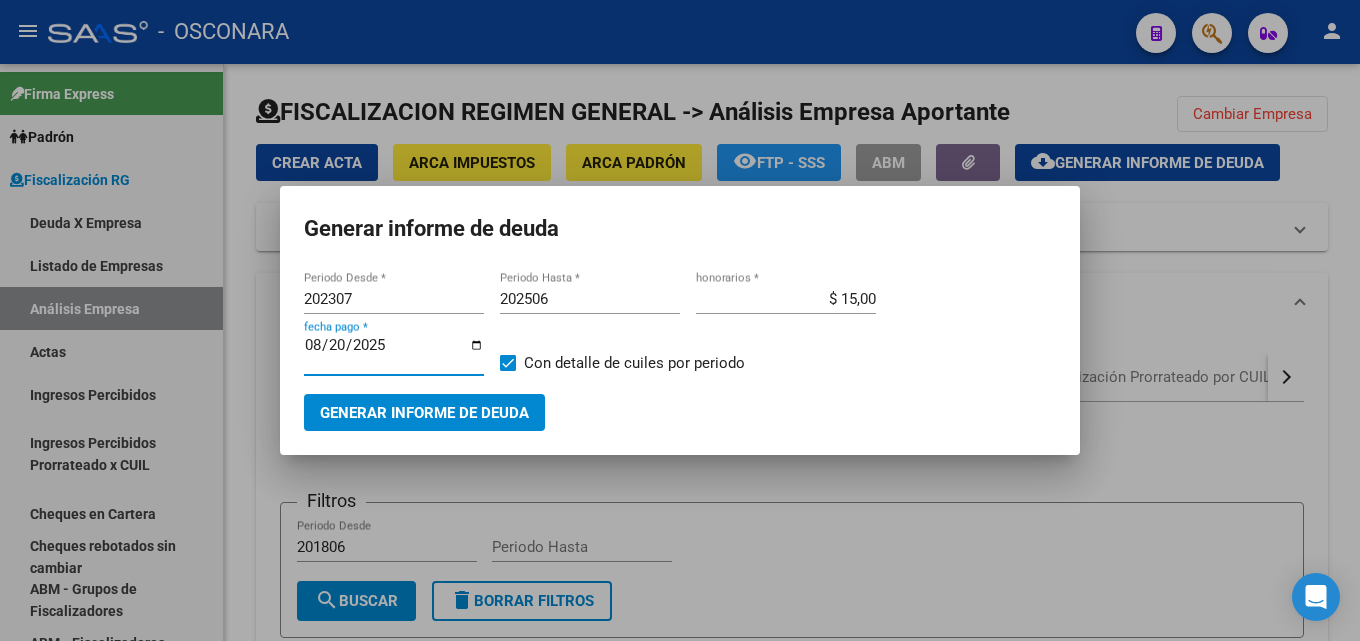 click on "Generar informe de deuda" at bounding box center (424, 413) 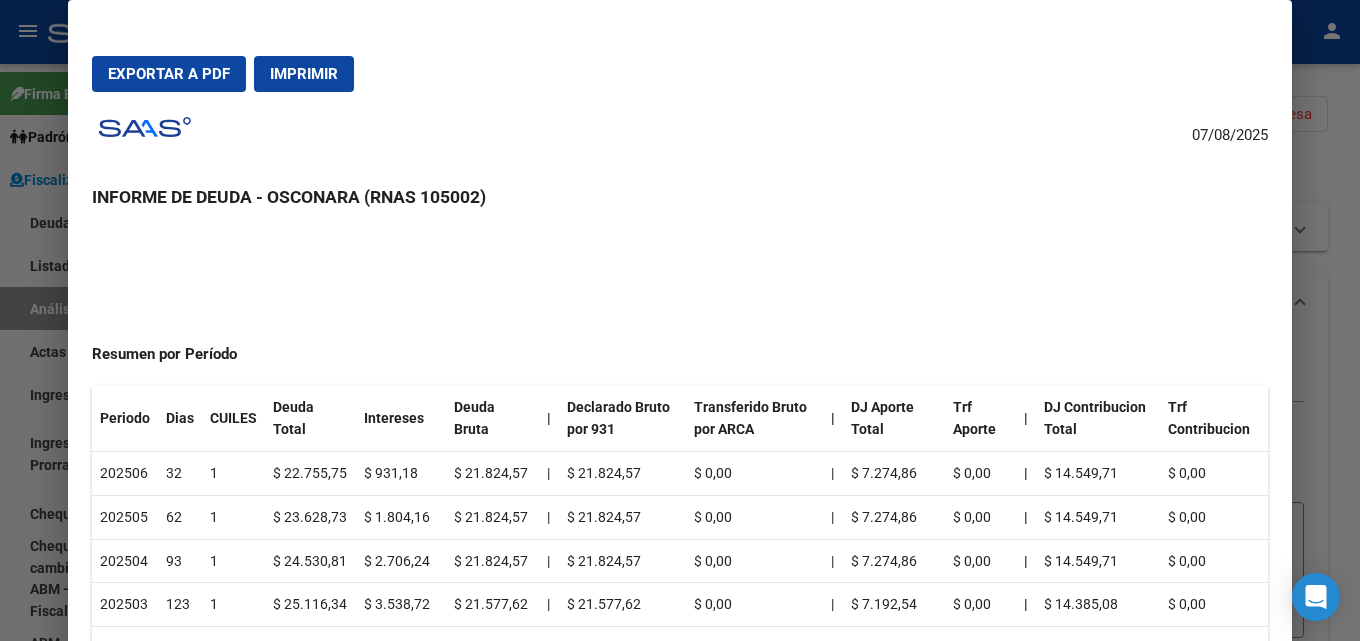 scroll, scrollTop: 0, scrollLeft: 0, axis: both 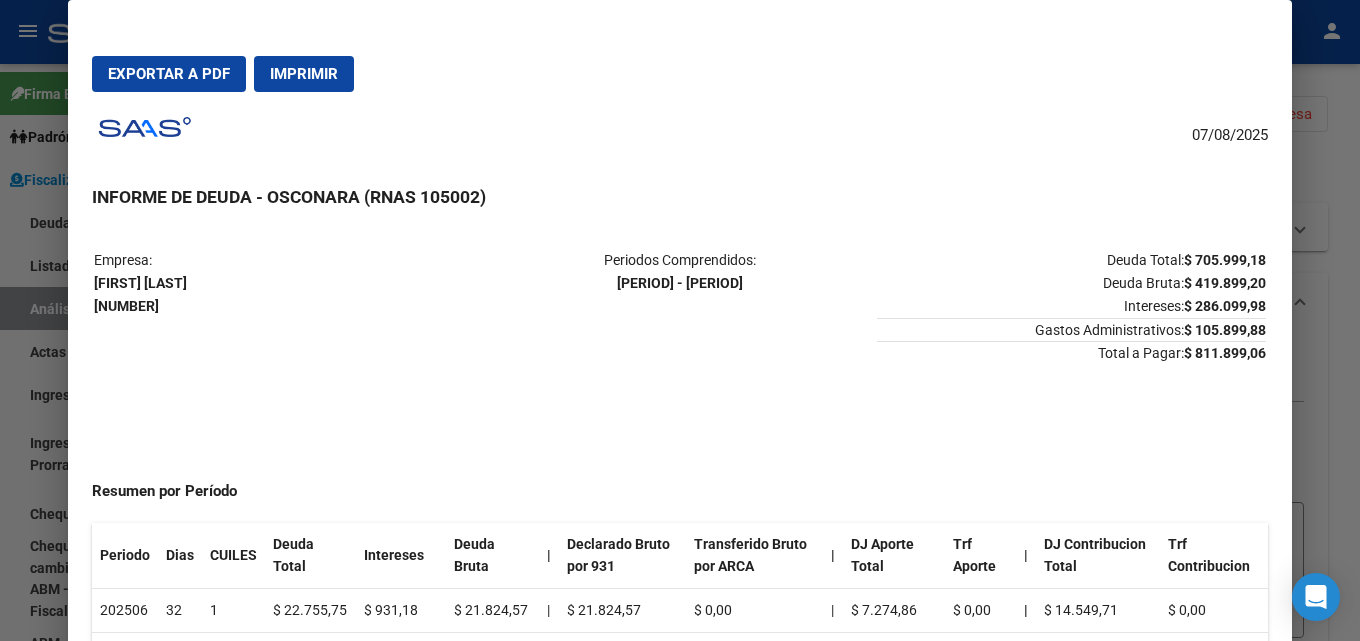 click on "Exportar a PDF Imprimir" at bounding box center (680, 74) 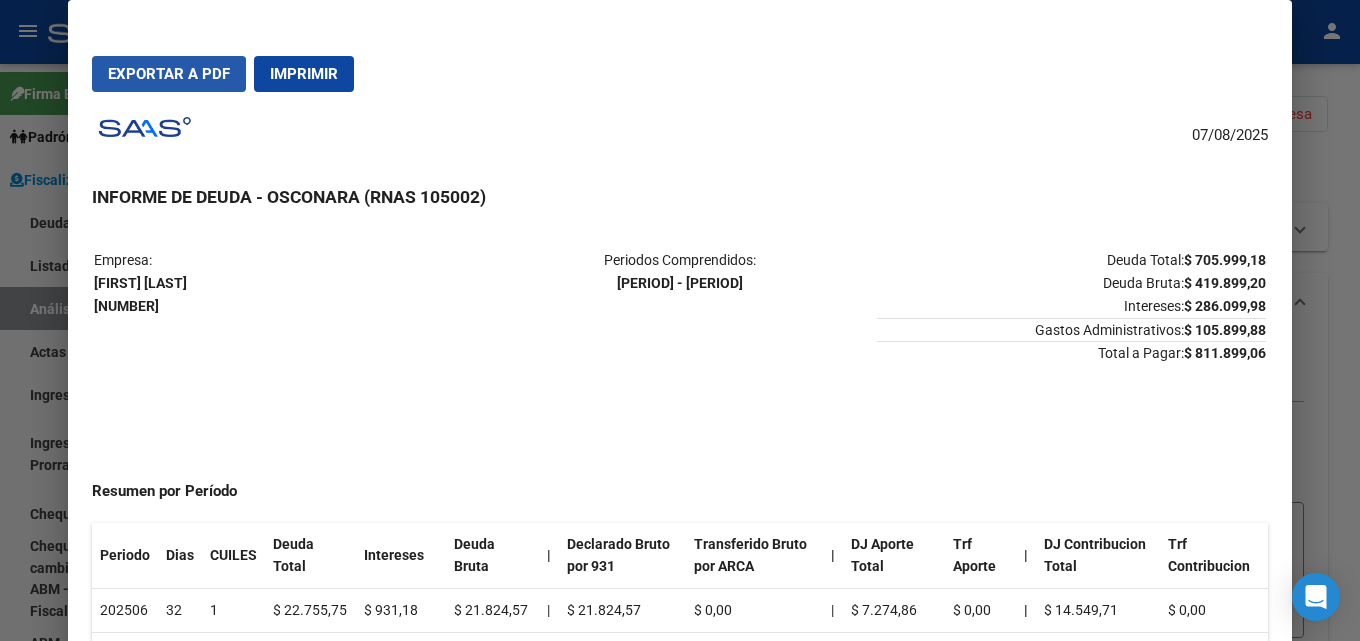 click on "Exportar a PDF" at bounding box center (169, 74) 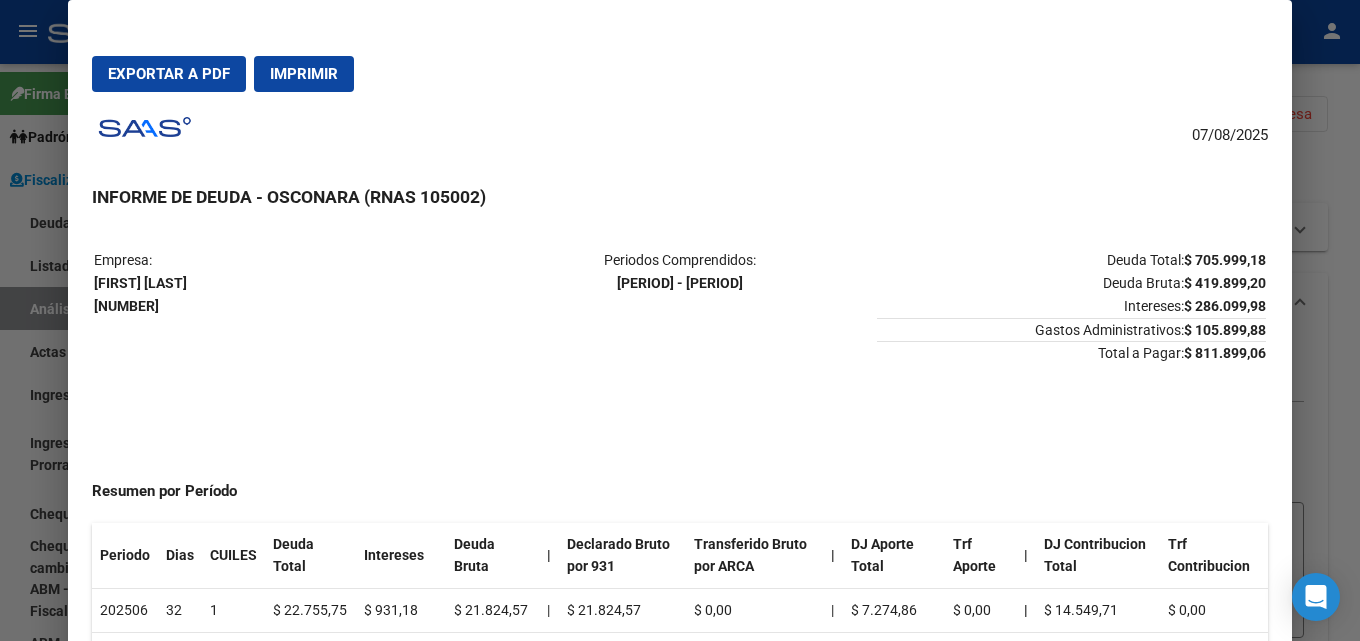 drag, startPoint x: 1347, startPoint y: 392, endPoint x: 735, endPoint y: 413, distance: 612.36017 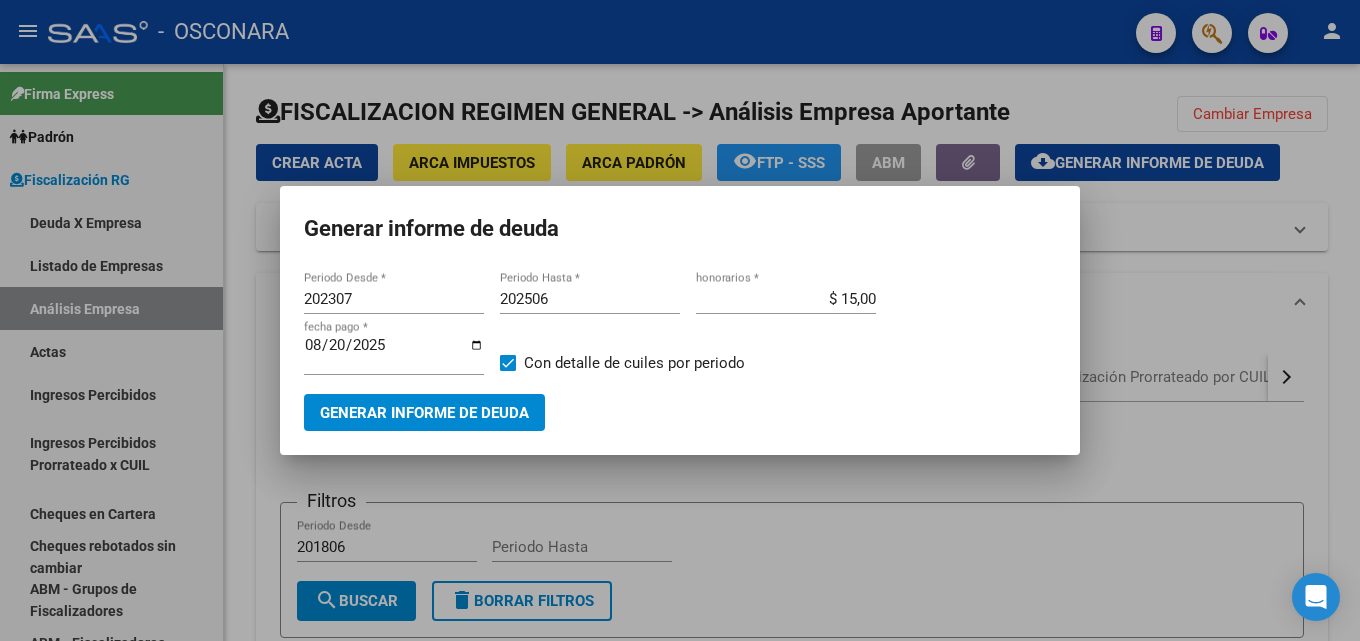 click at bounding box center (680, 320) 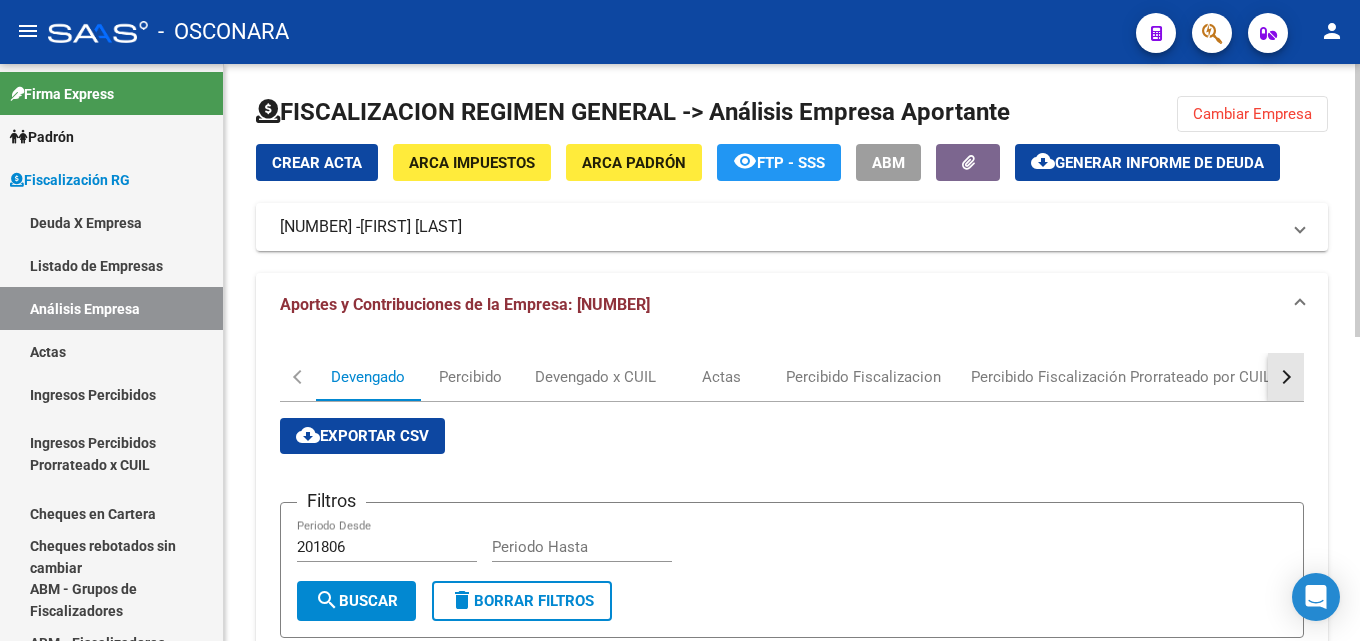 click at bounding box center (1286, 377) 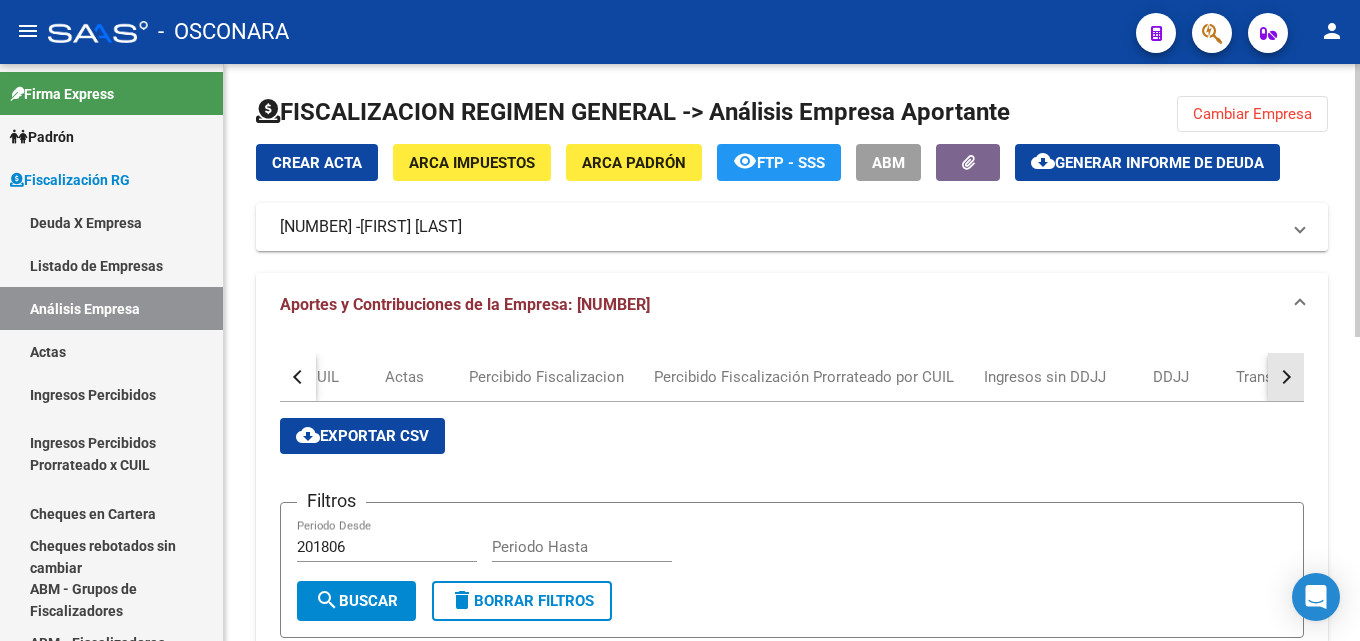 click at bounding box center [1286, 377] 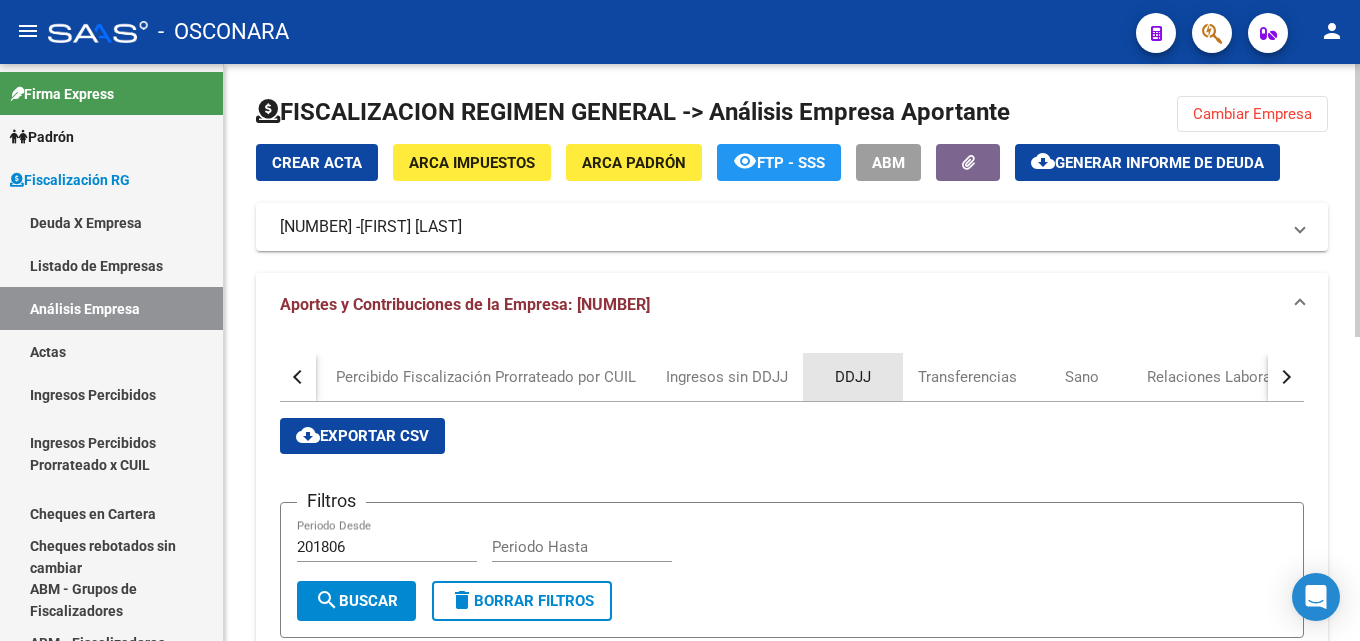 click on "DDJJ" at bounding box center (853, 377) 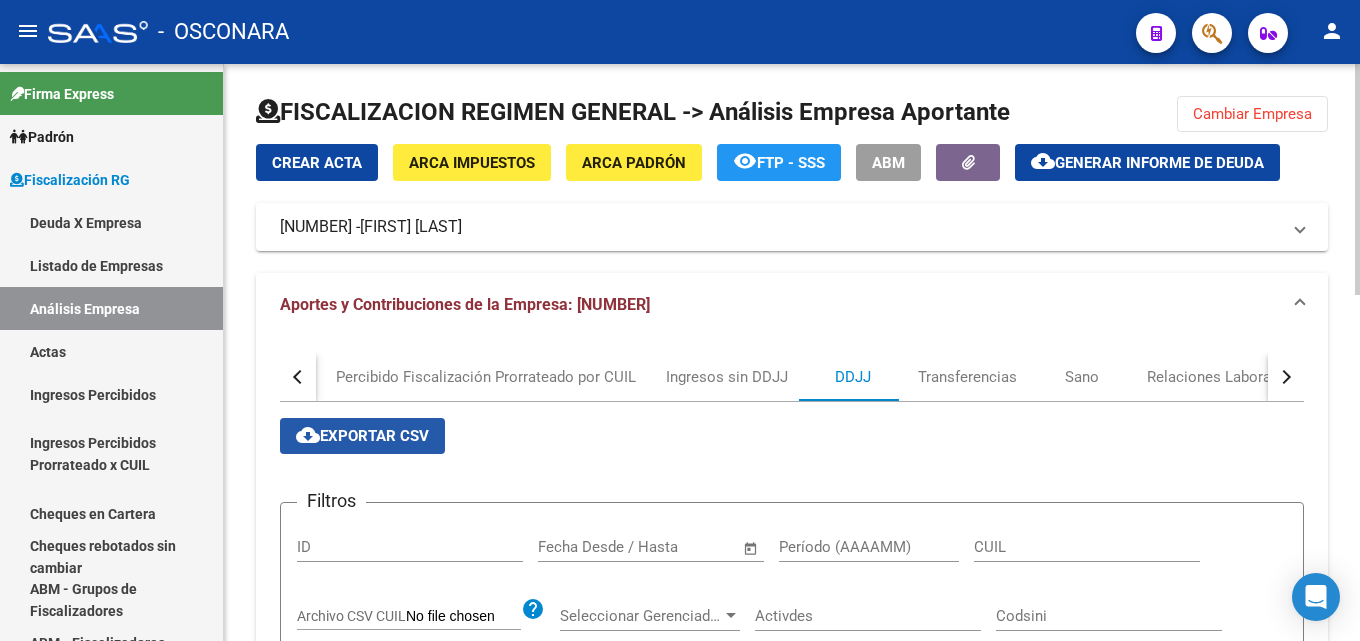 click on "cloud_download  Exportar CSV" at bounding box center [362, 436] 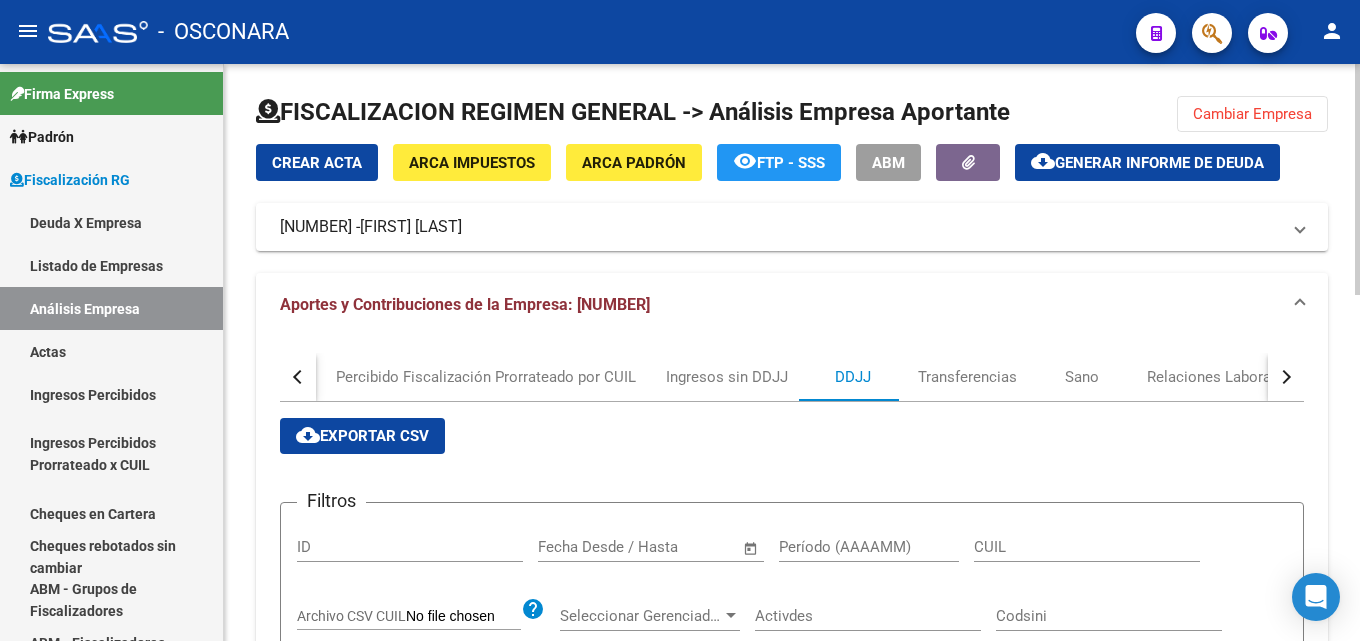 click on "Generar informe de deuda" 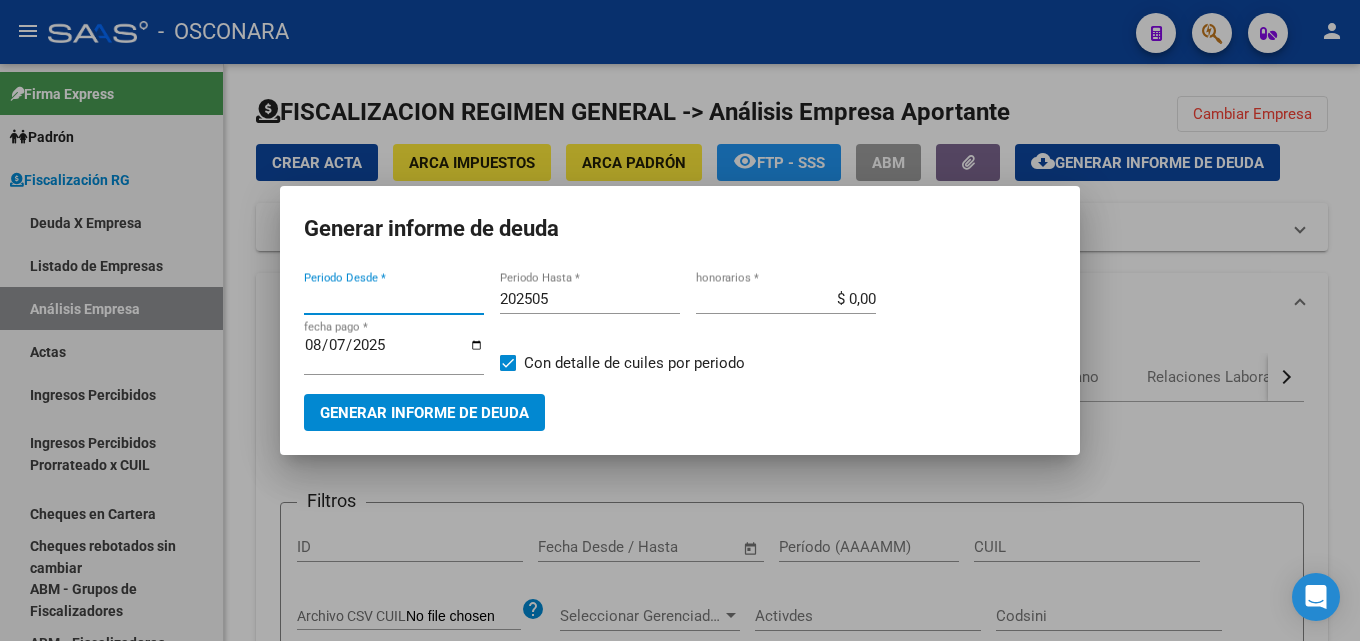 type on "202307" 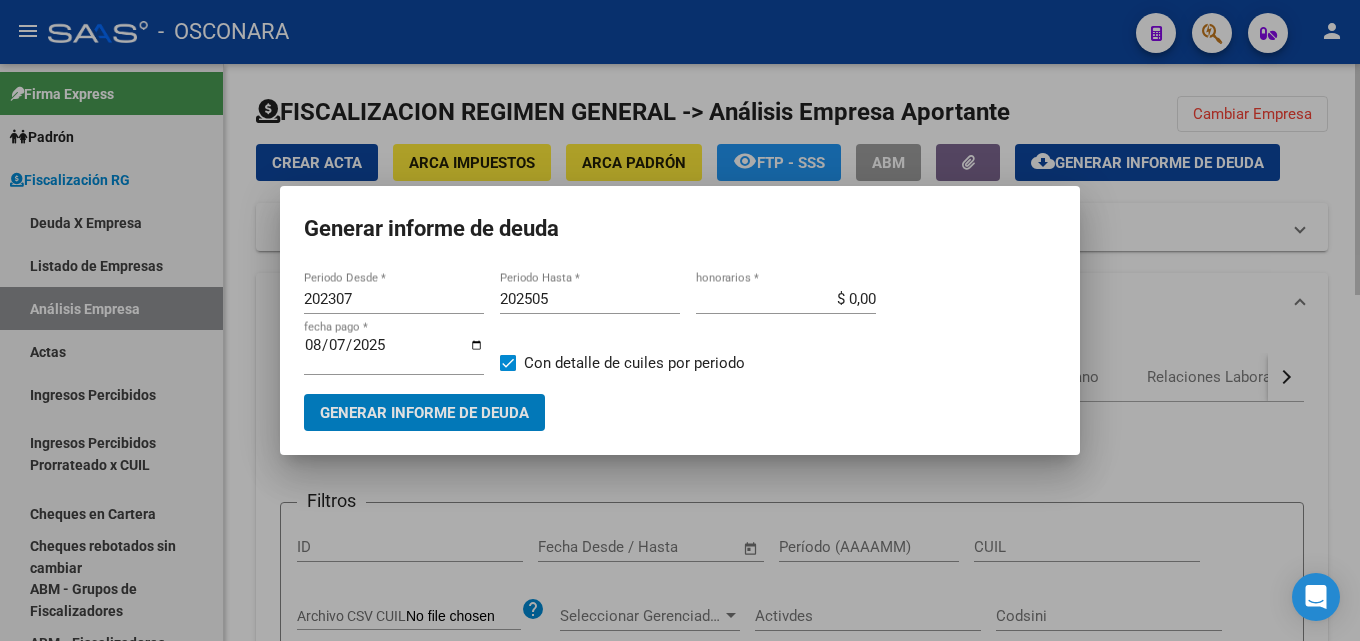 drag, startPoint x: 1242, startPoint y: 337, endPoint x: 1268, endPoint y: 81, distance: 257.31693 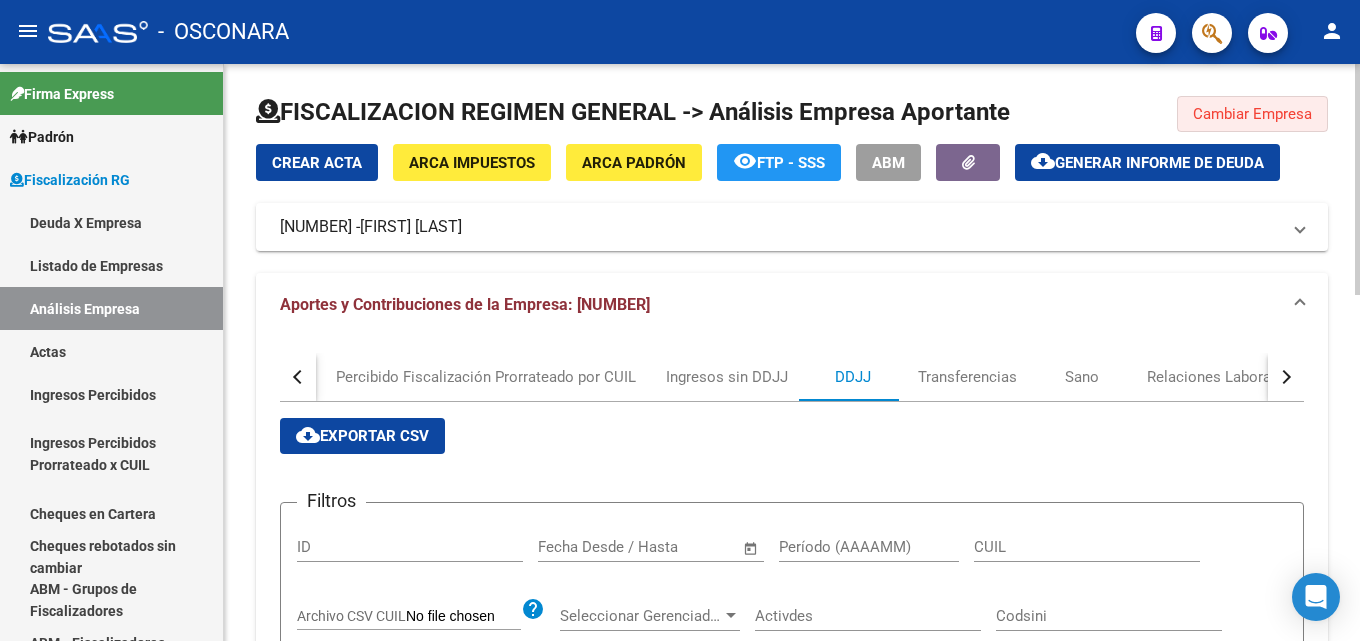 click on "Cambiar Empresa" 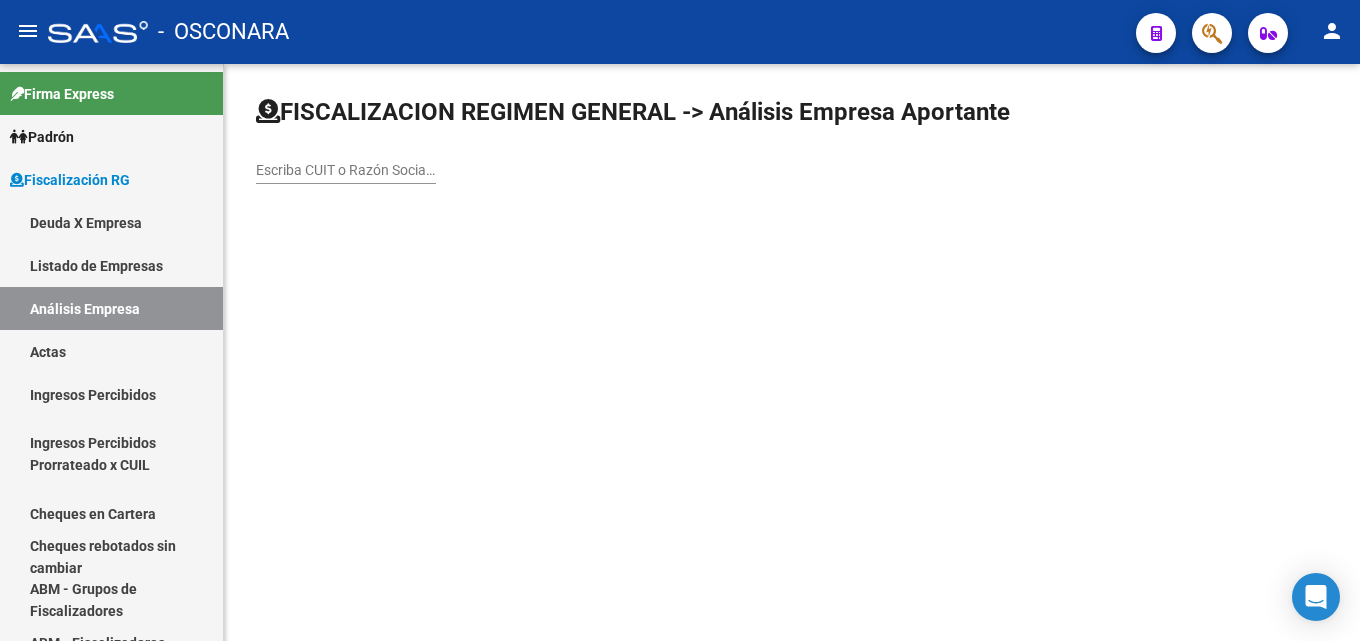 click on "FISCALIZACION REGIMEN GENERAL -> Análisis Empresa Aportante Escriba CUIT o Razón Social para buscar" 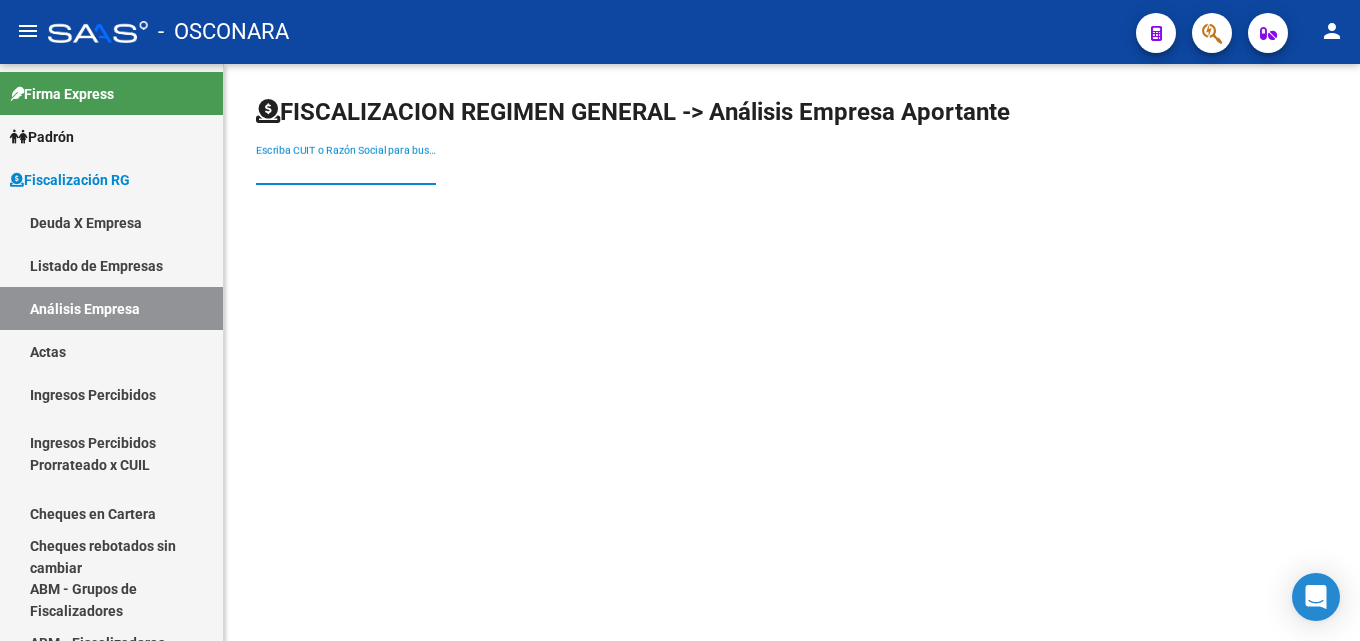 paste on "[CUIT]" 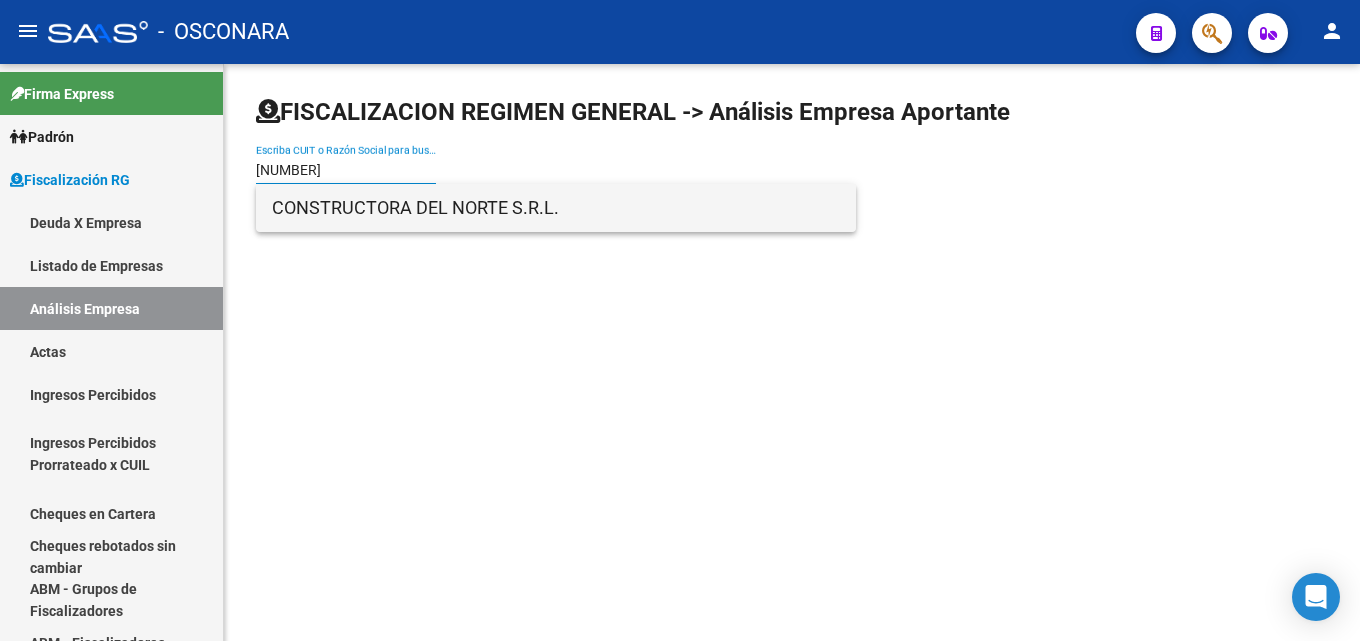 type on "[CUIT]" 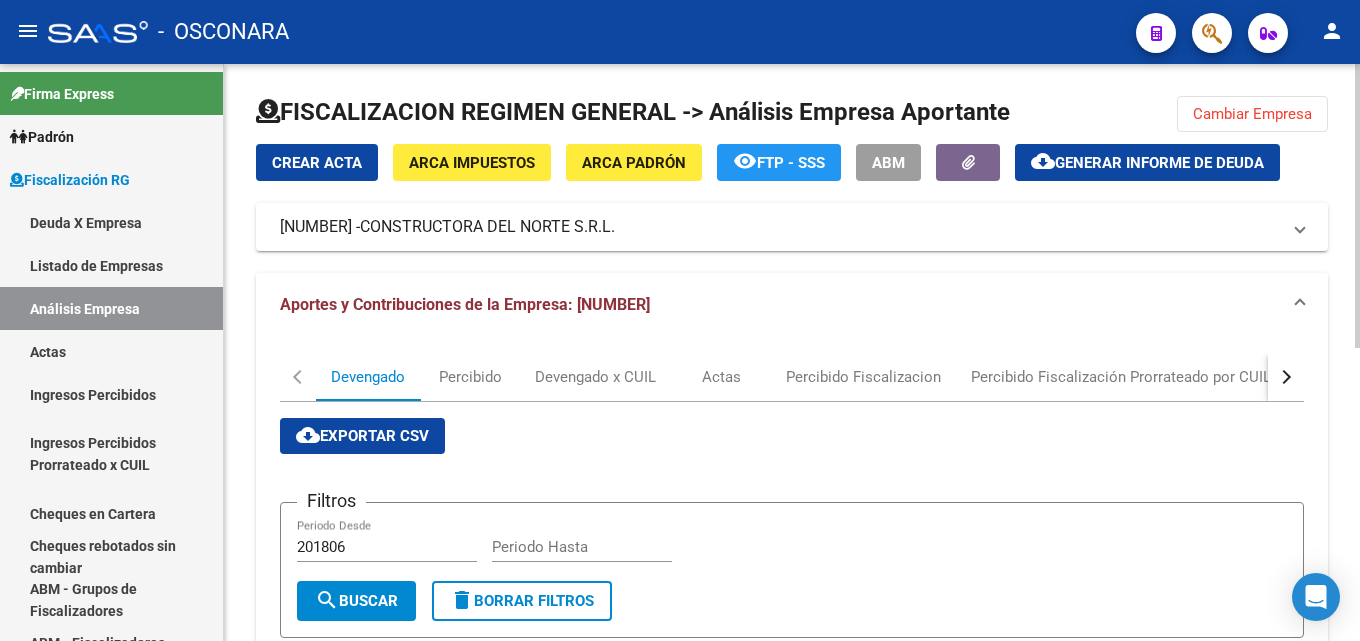 click on "Generar informe de deuda" 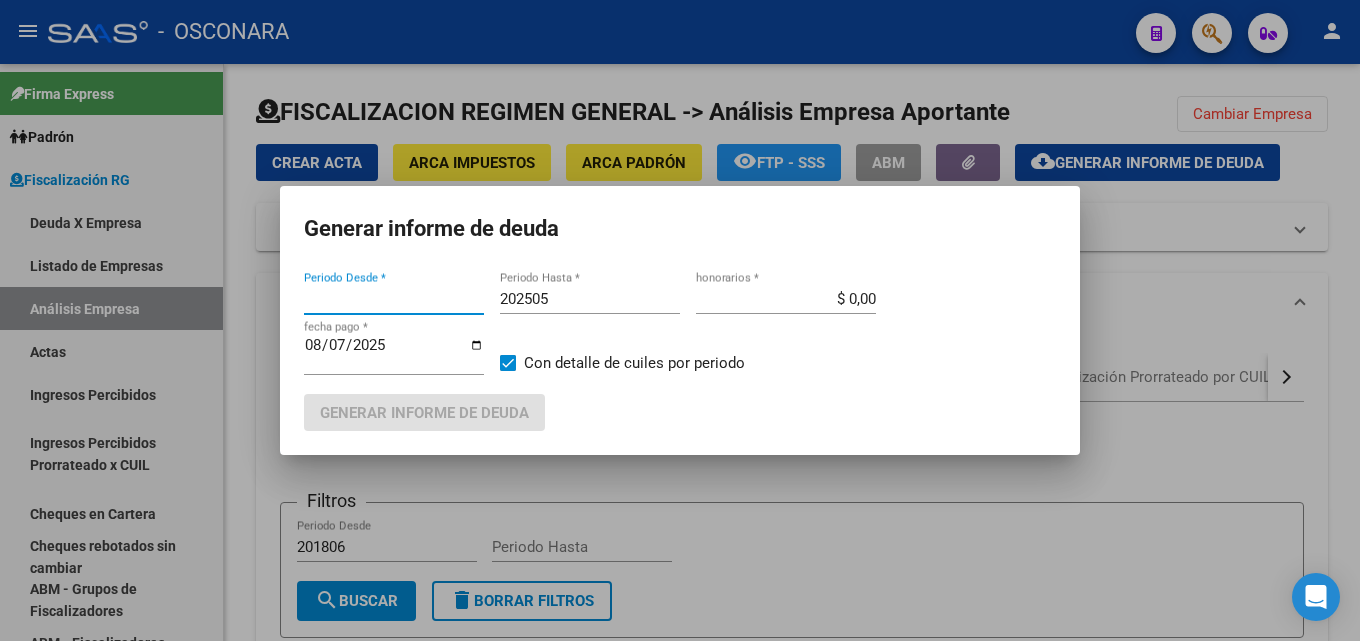 type on "202308" 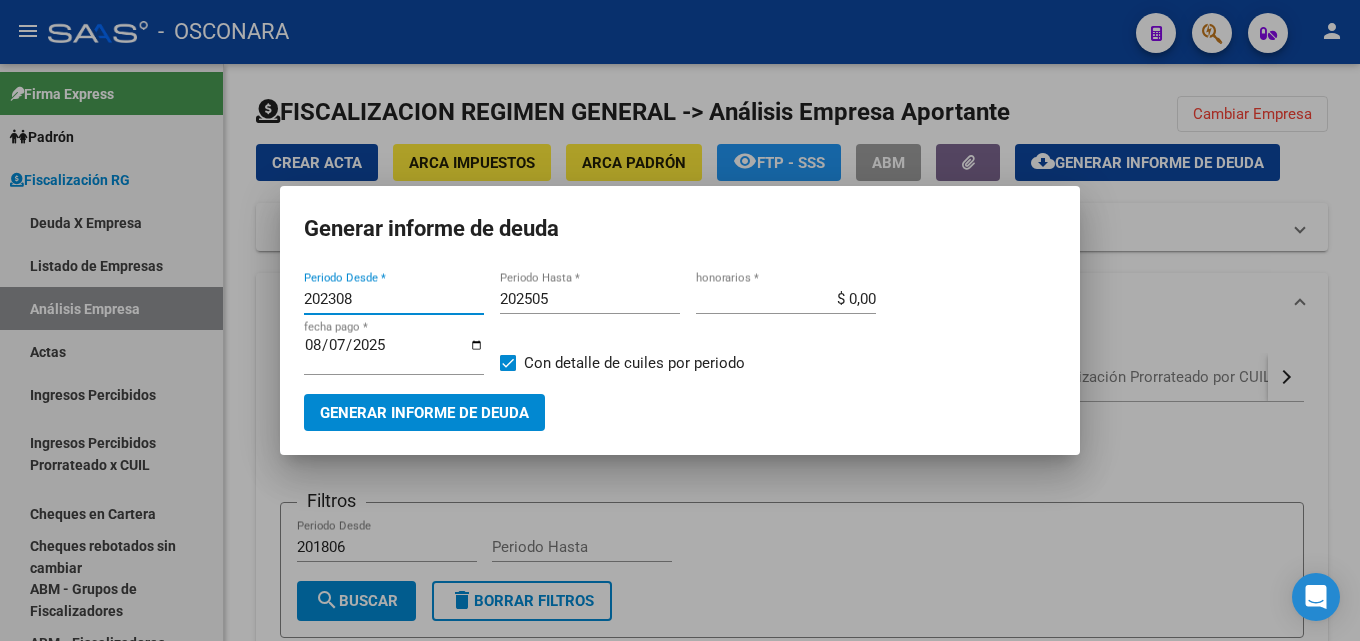 click on "202505" at bounding box center [590, 299] 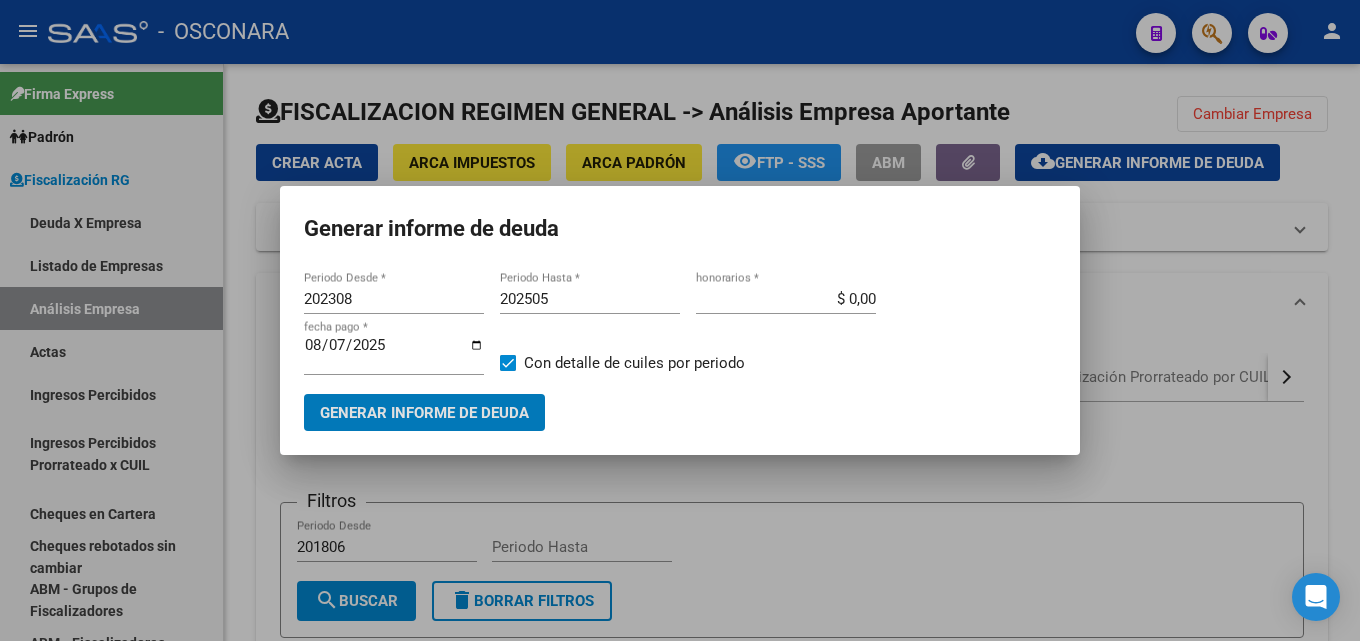 type 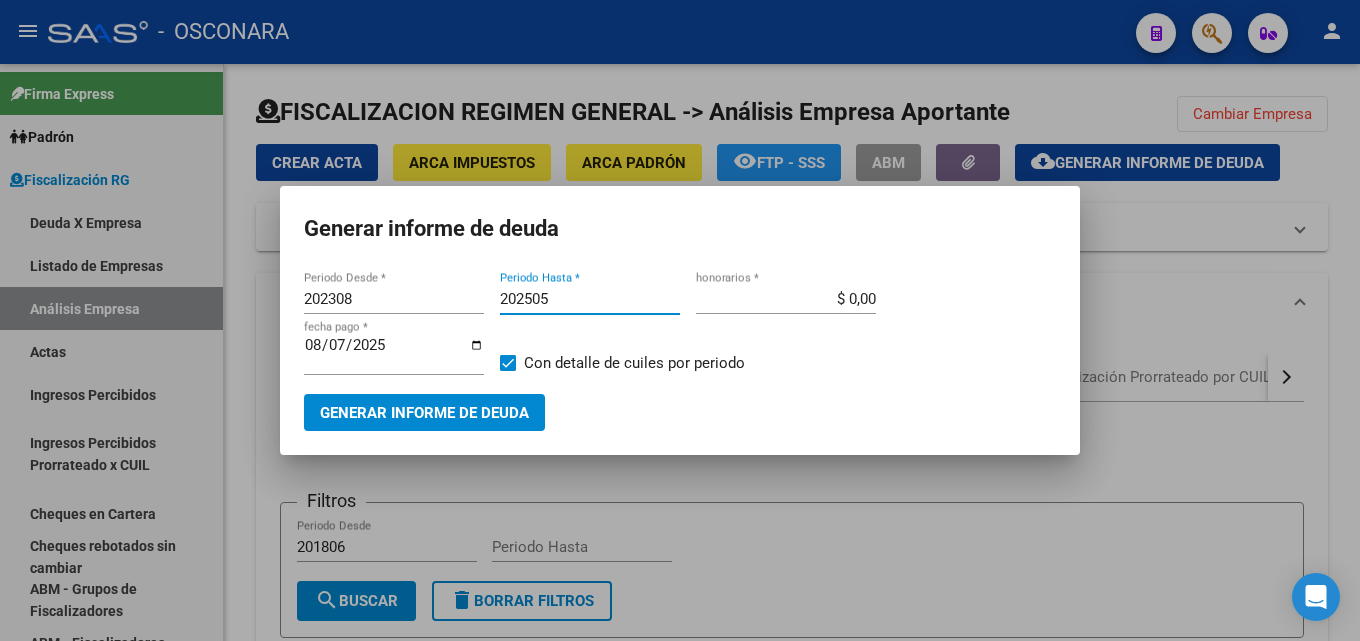 click on "202505" at bounding box center [590, 299] 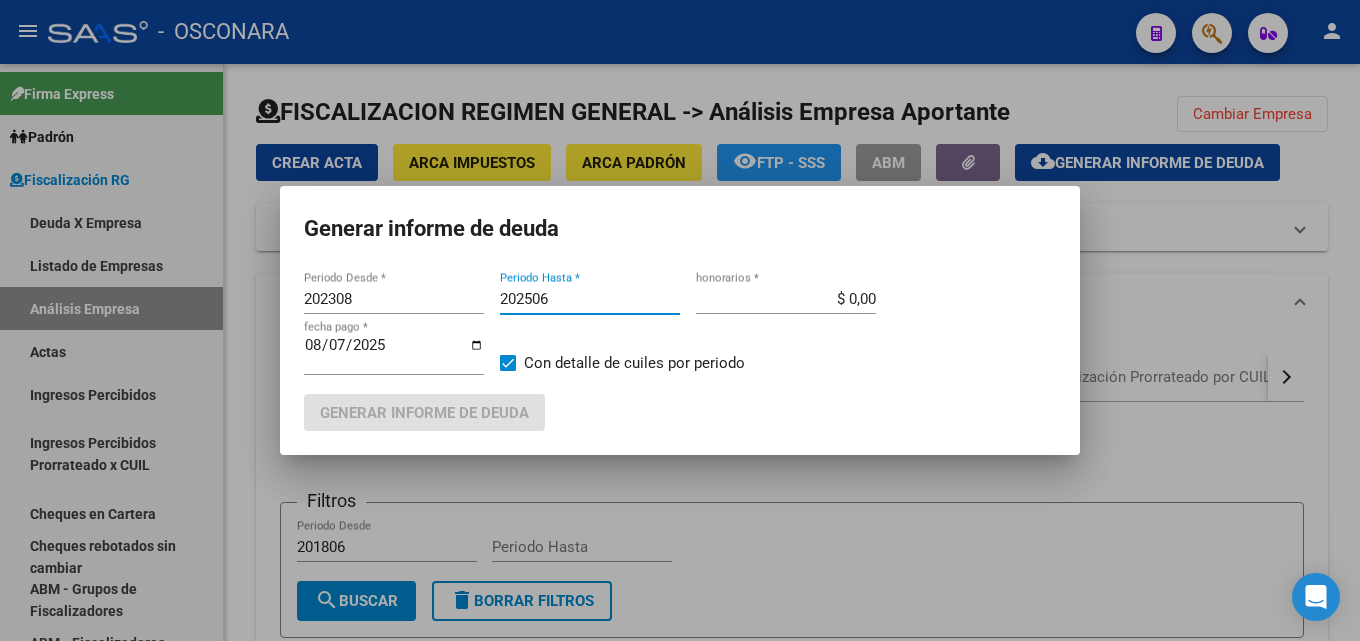 type on "202506" 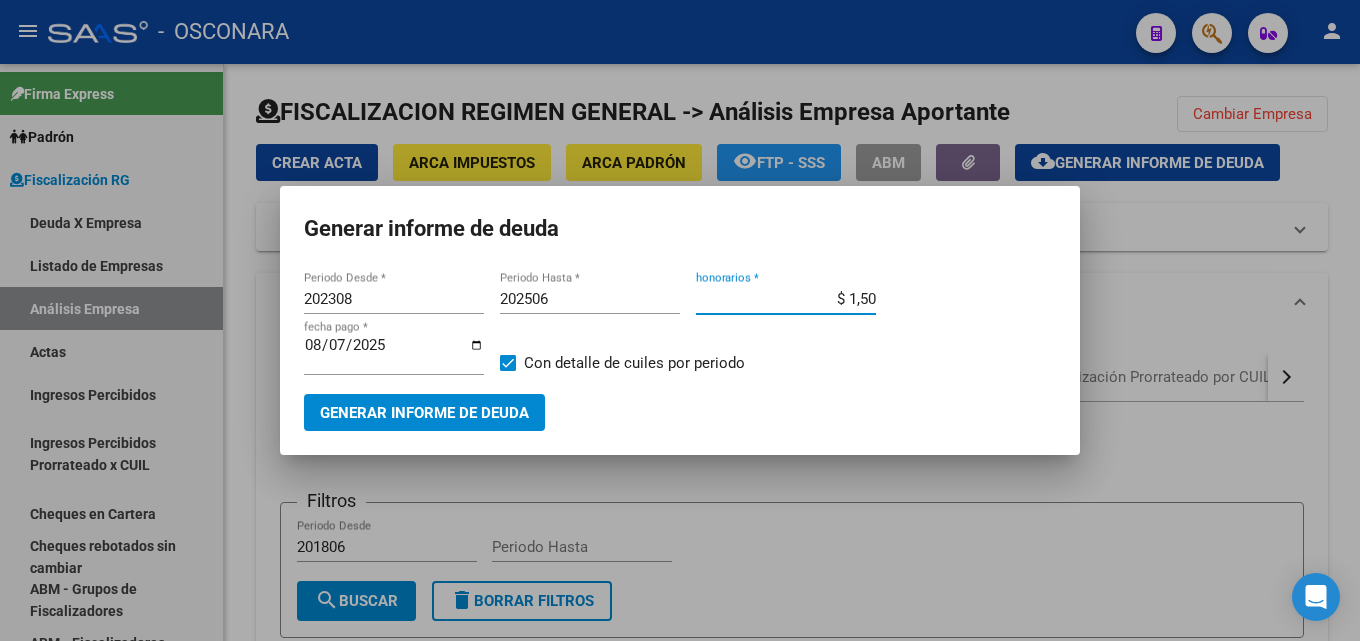 type on "$ 15,00" 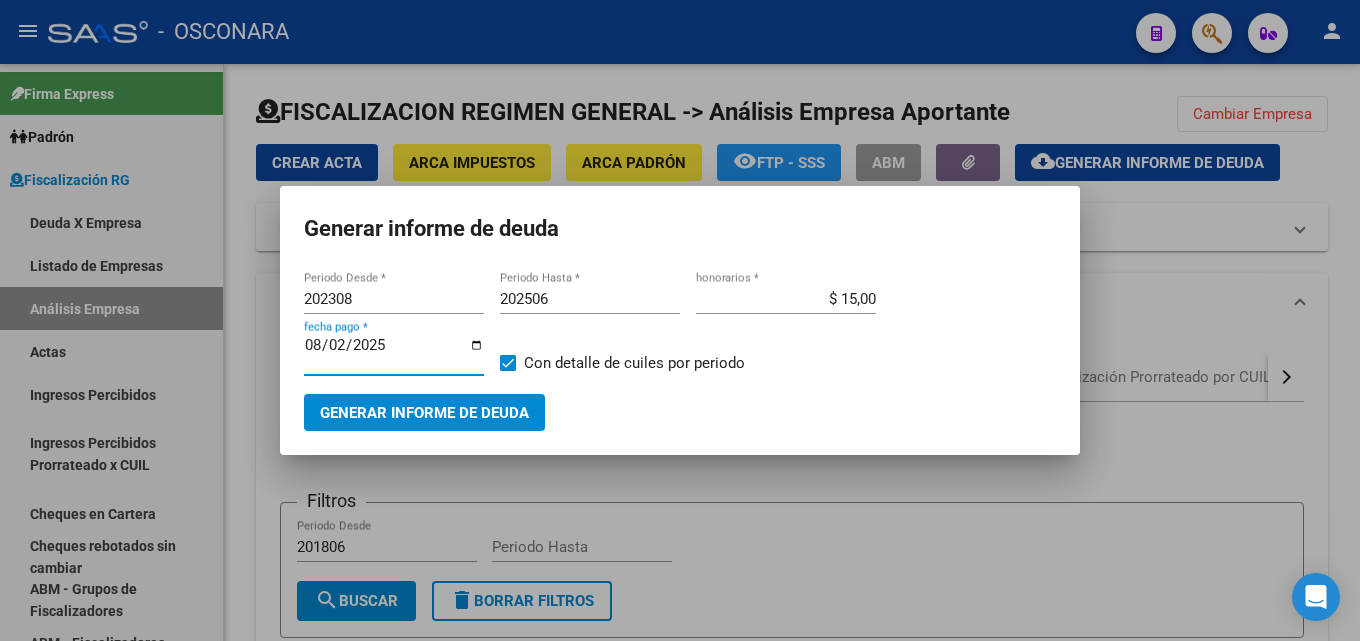 type on "2025-08-20" 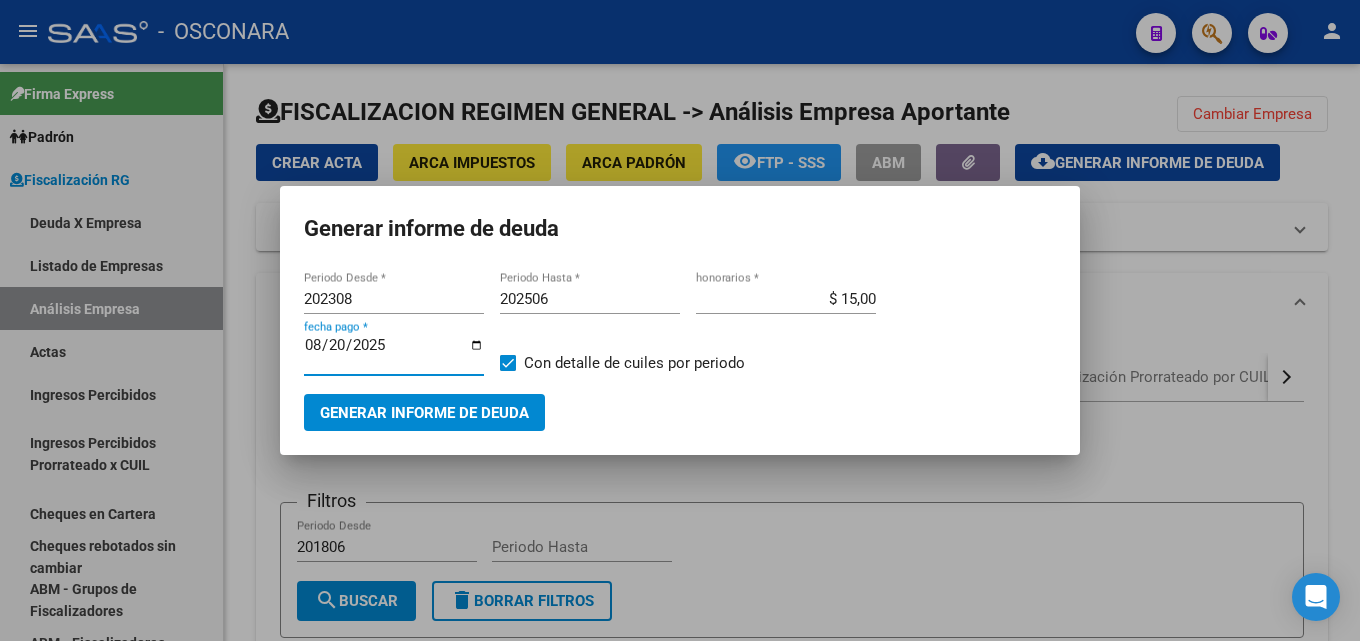click on "Generar informe de deuda" at bounding box center (424, 412) 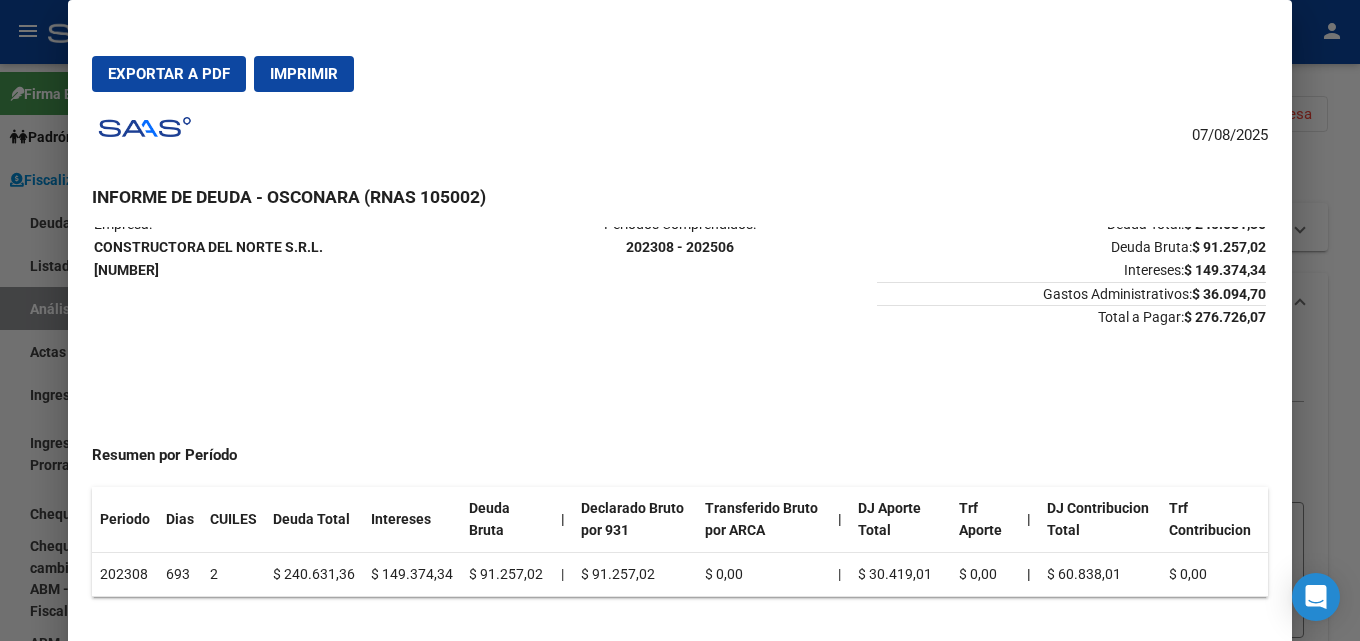 scroll, scrollTop: 0, scrollLeft: 0, axis: both 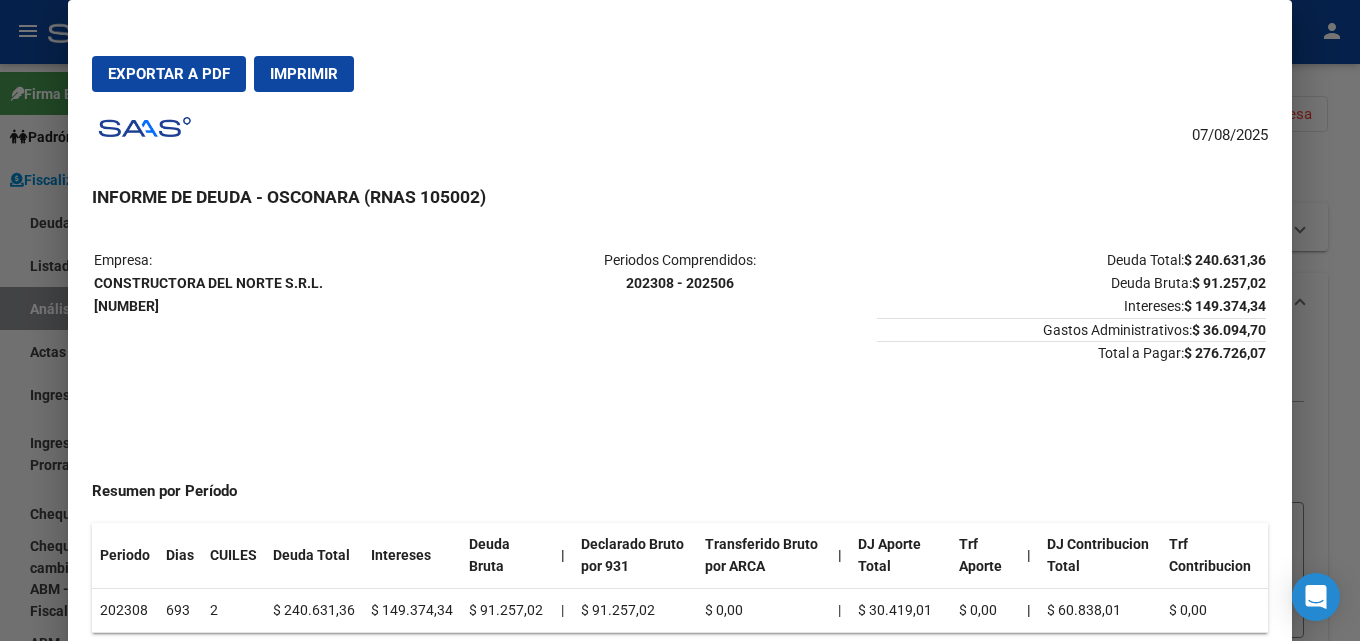 drag, startPoint x: 334, startPoint y: 284, endPoint x: 95, endPoint y: 286, distance: 239.00836 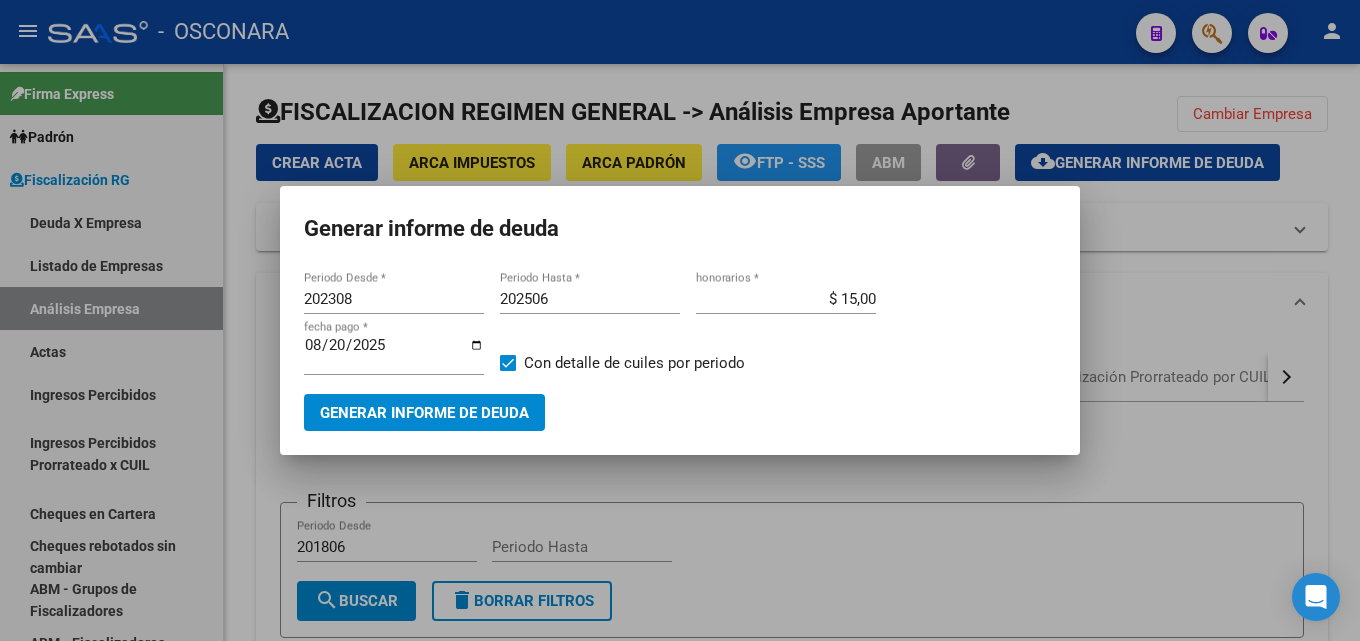 click at bounding box center [680, 320] 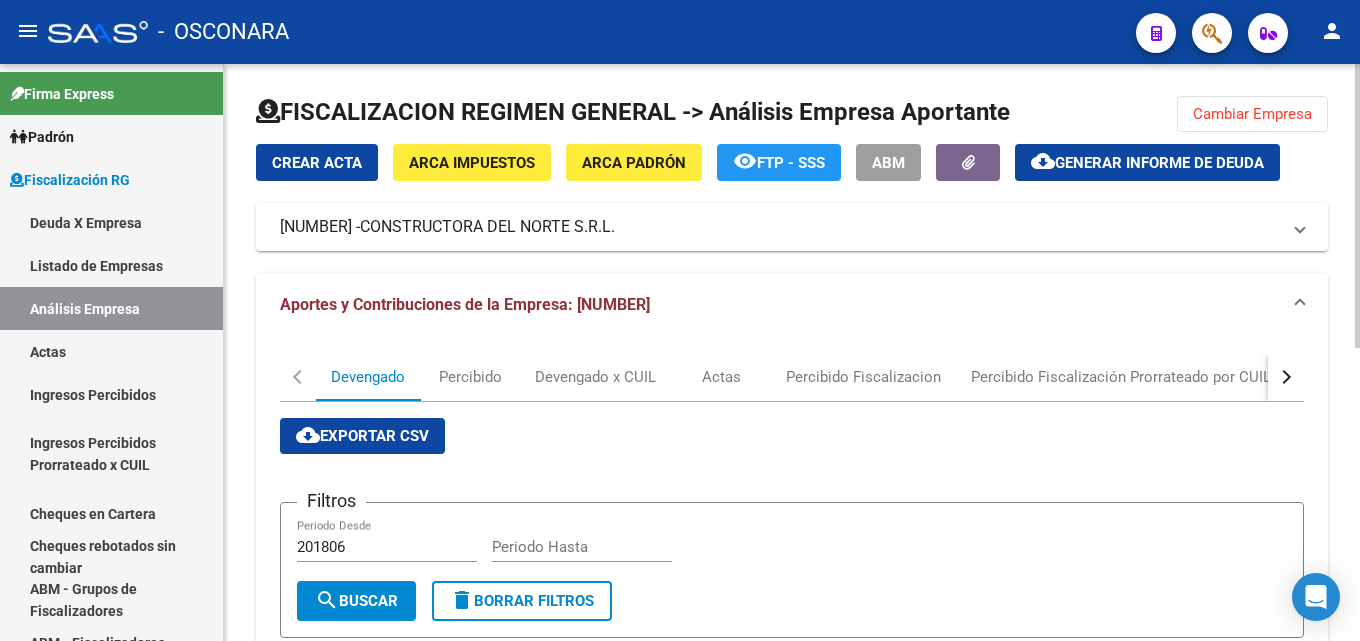 click on "Cambiar Empresa" 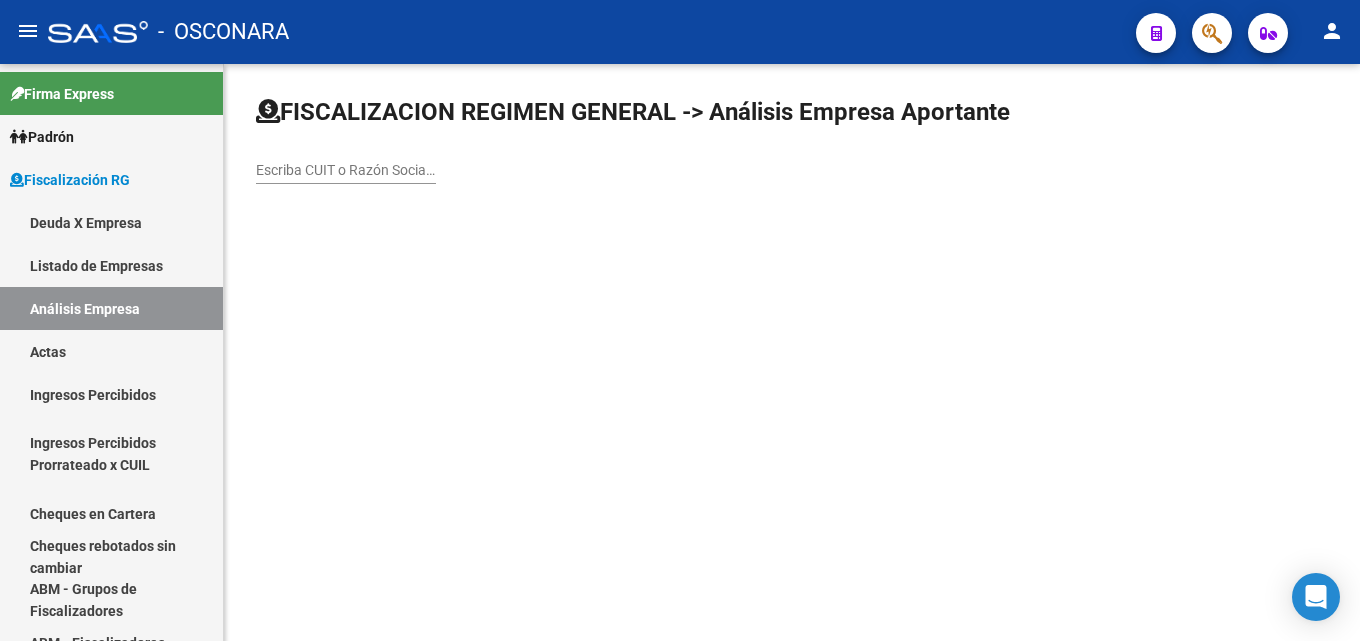 click on "Escriba CUIT o Razón Social para buscar" 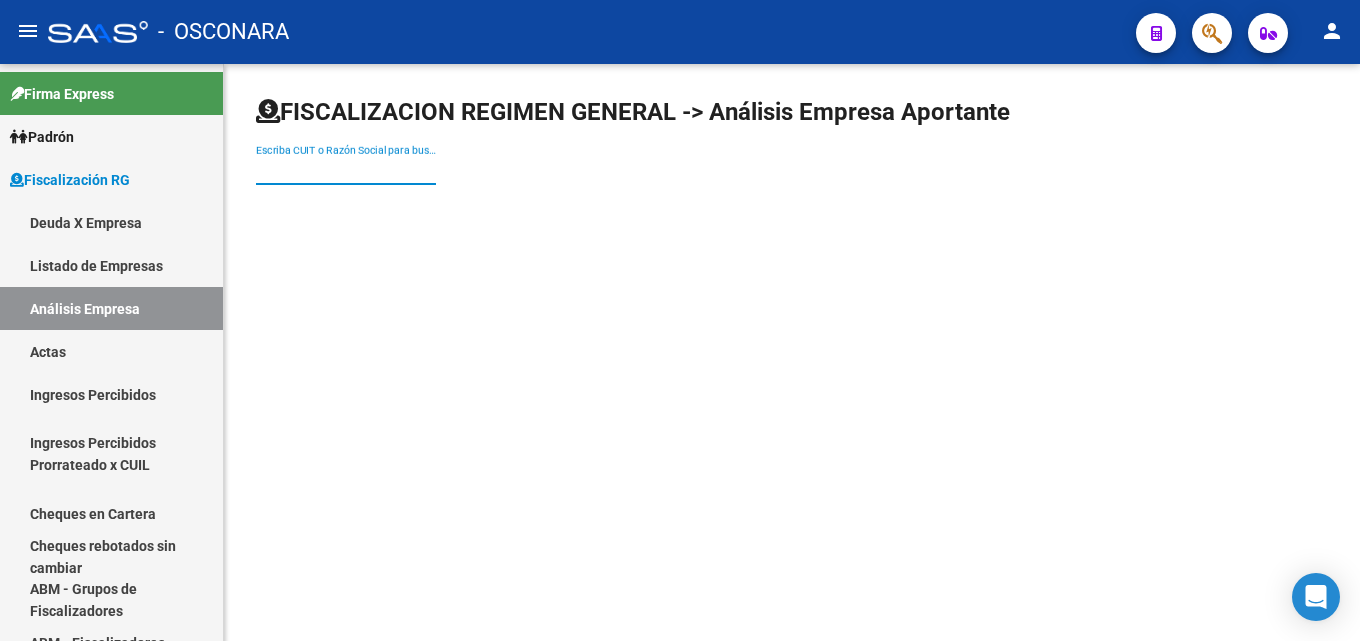 paste on "PROMAREA S.R.L." 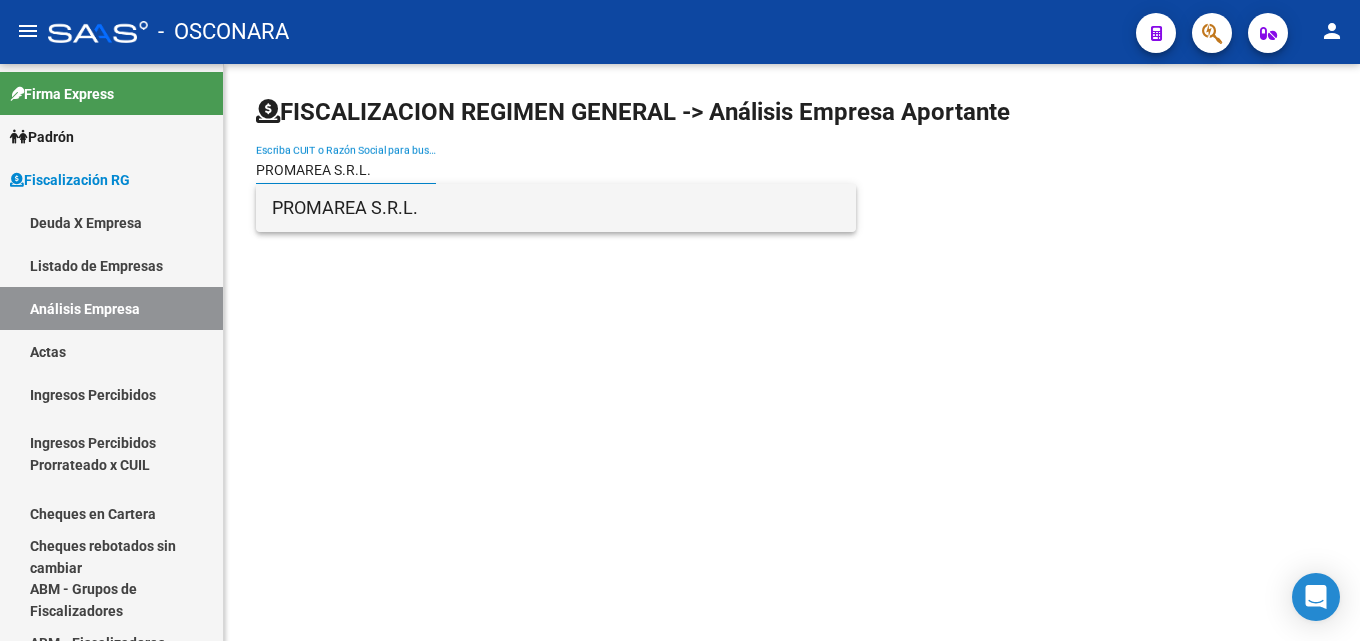 type on "PROMAREA S.R.L." 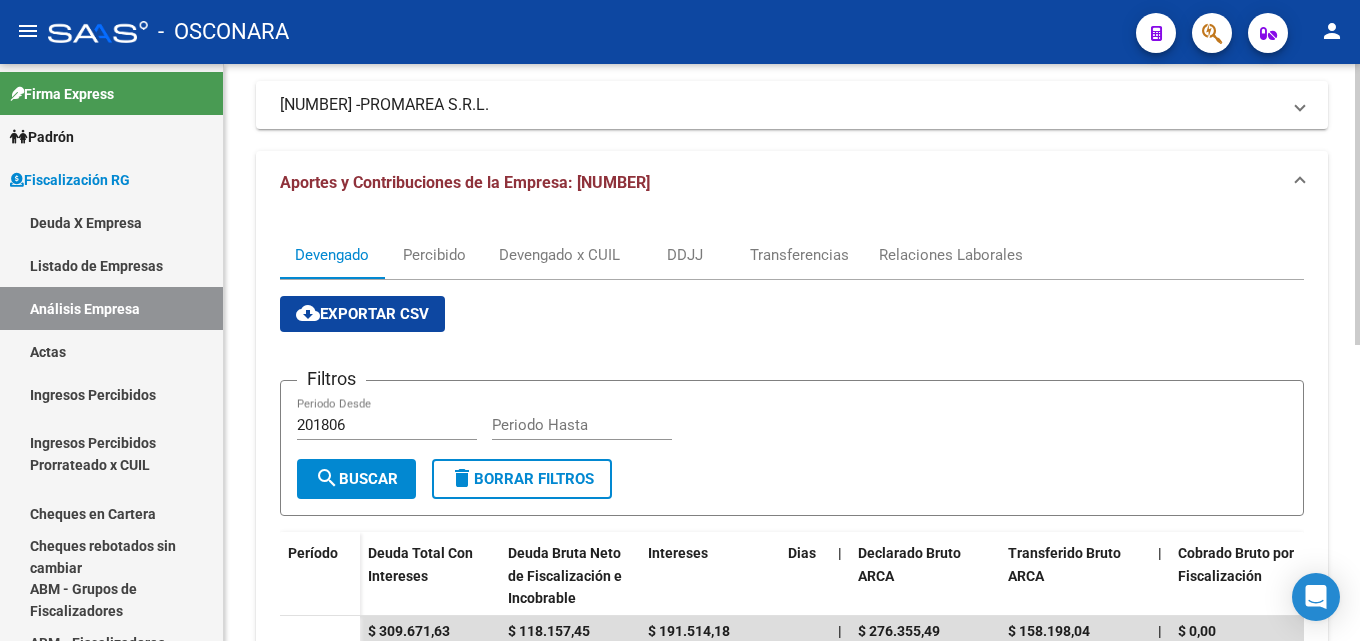 scroll, scrollTop: 0, scrollLeft: 0, axis: both 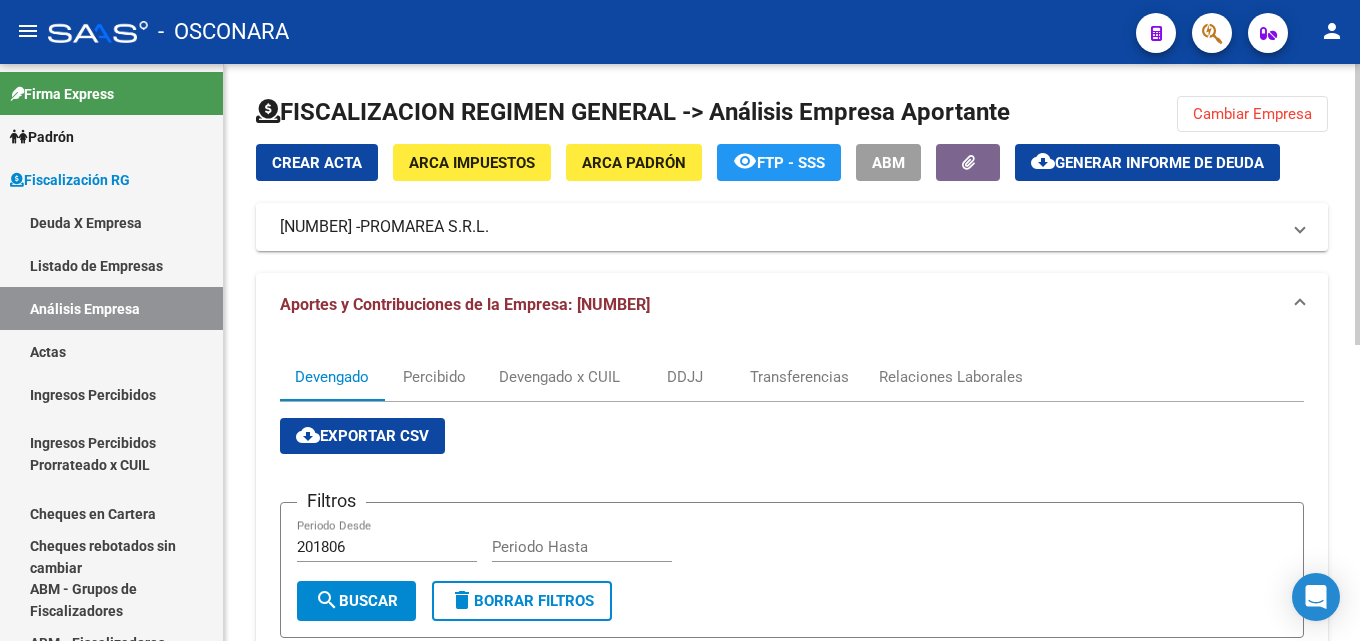 click on "cloud_download  Generar informe de deuda" 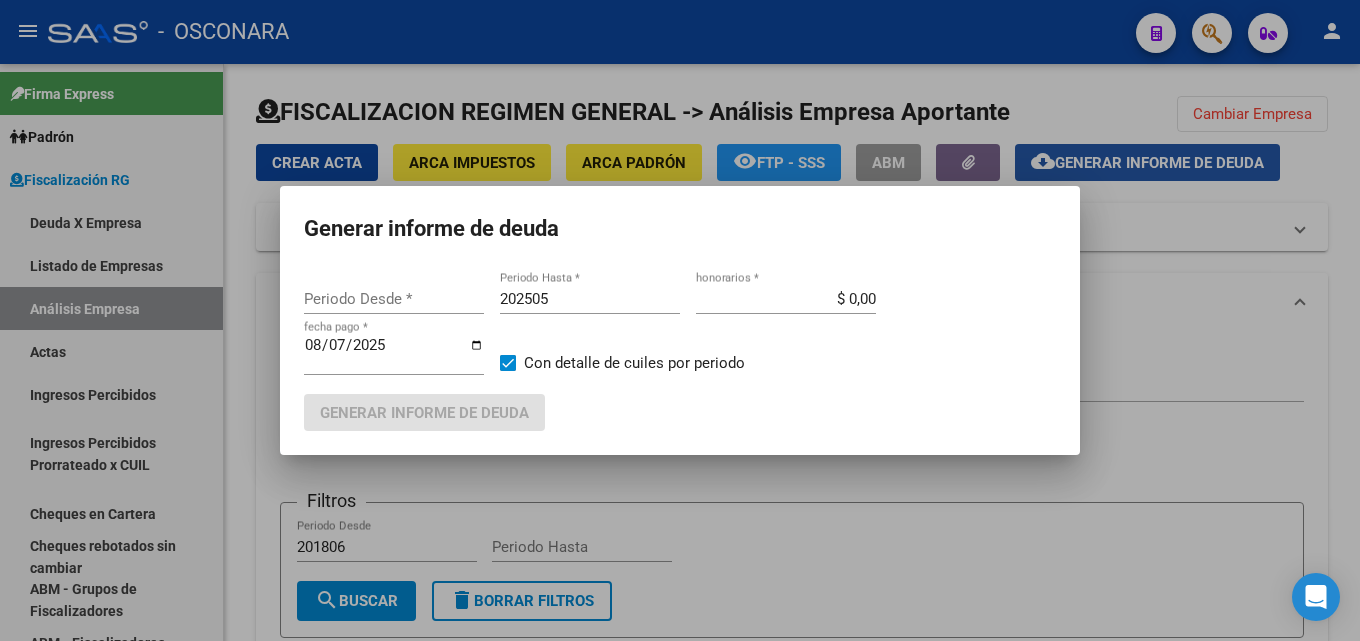 type on "201806" 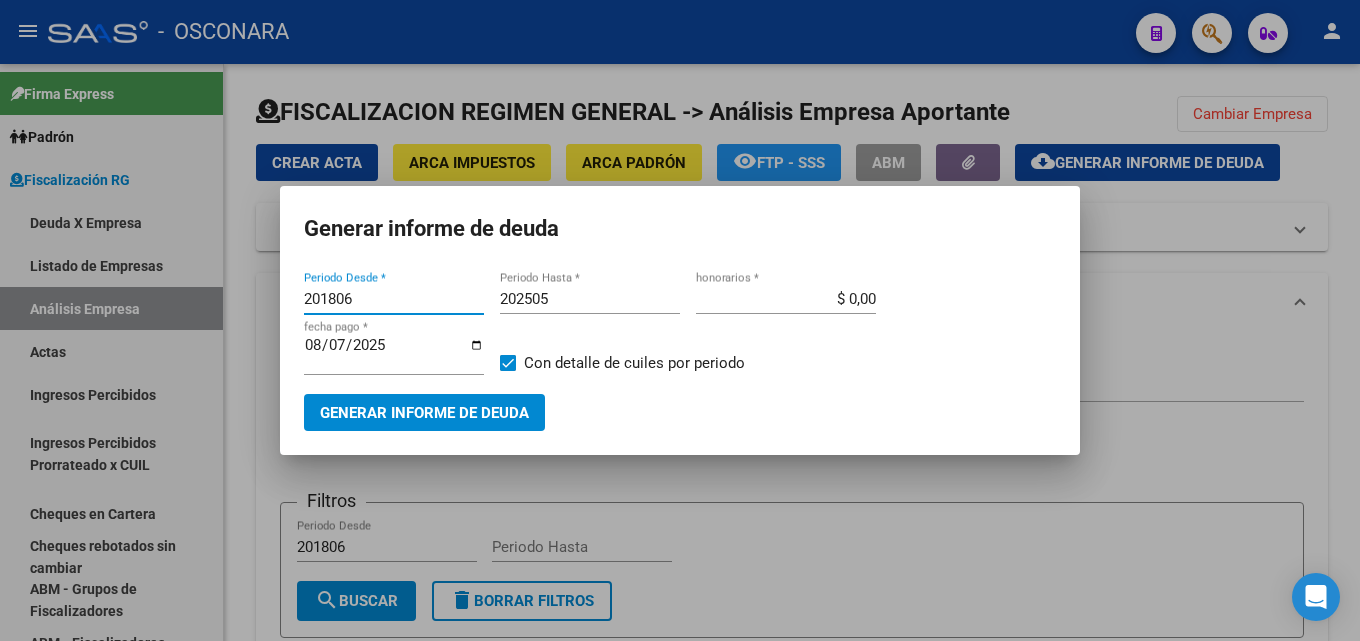 click on "202505" at bounding box center [590, 299] 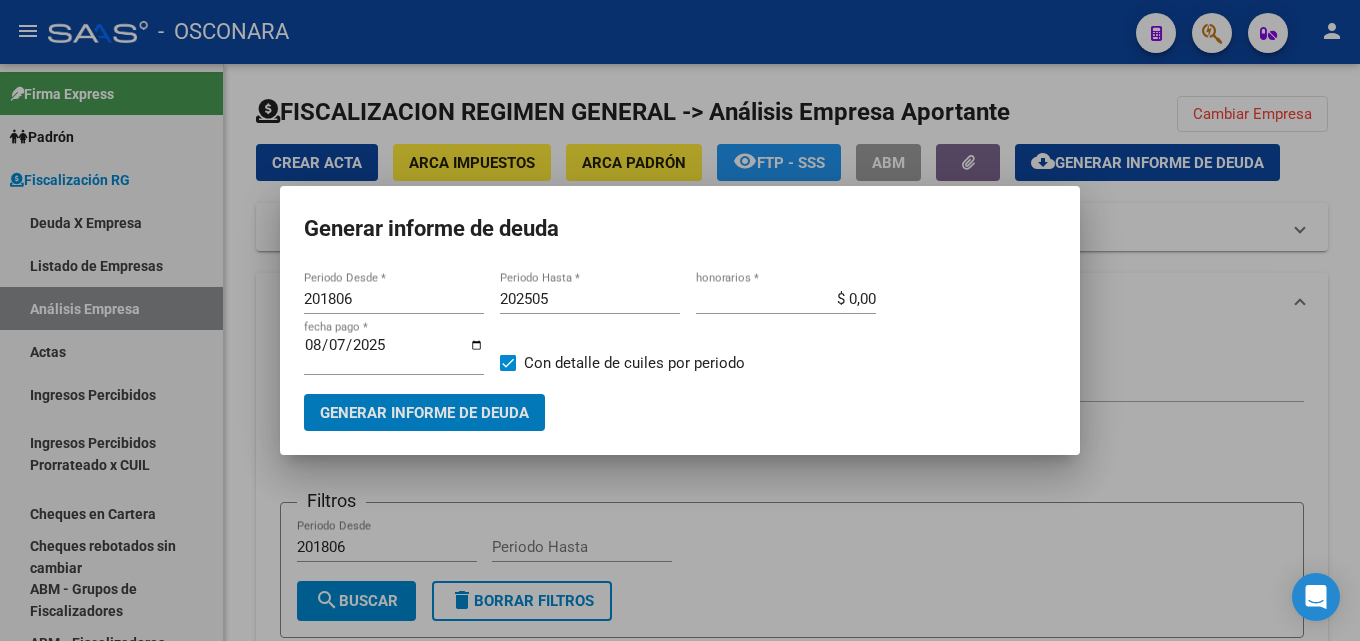 type 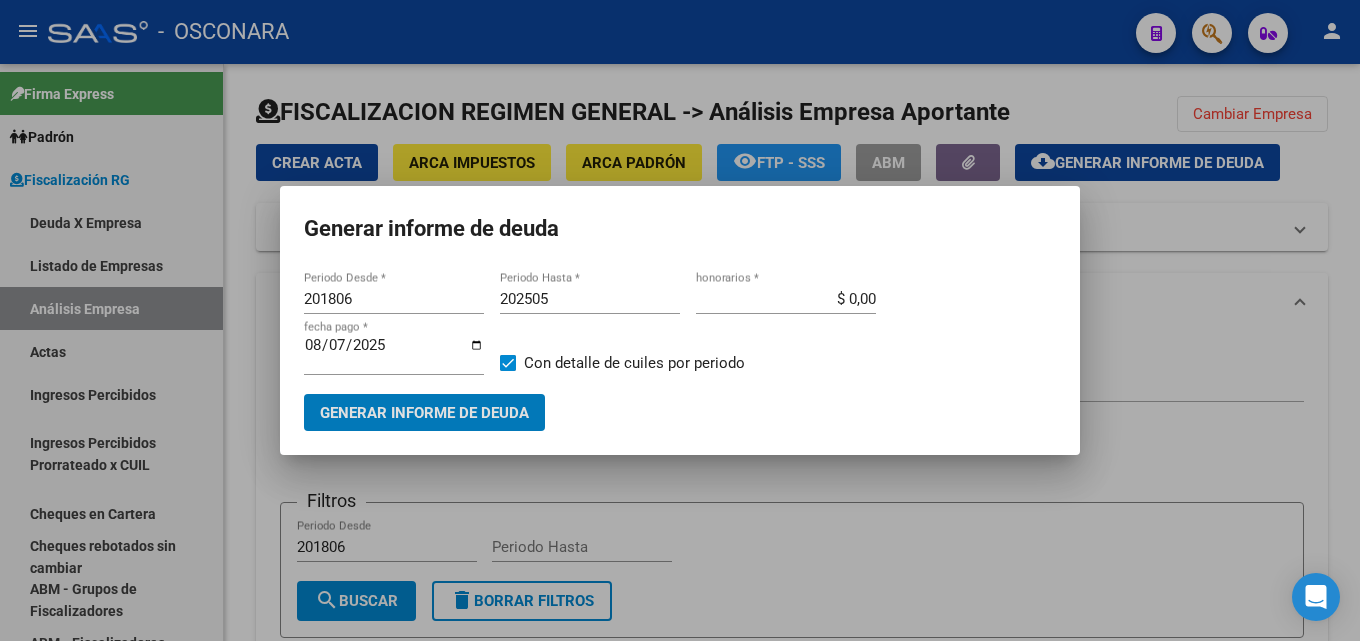 click on "202505" at bounding box center (590, 299) 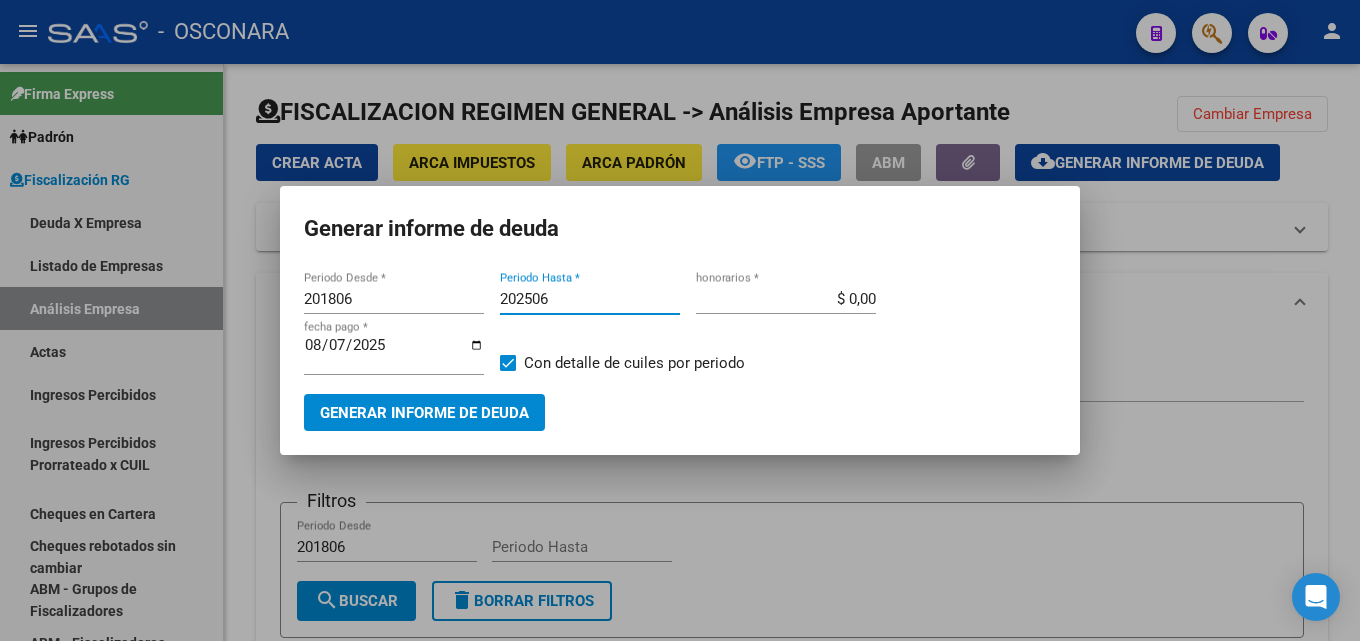 type on "202506" 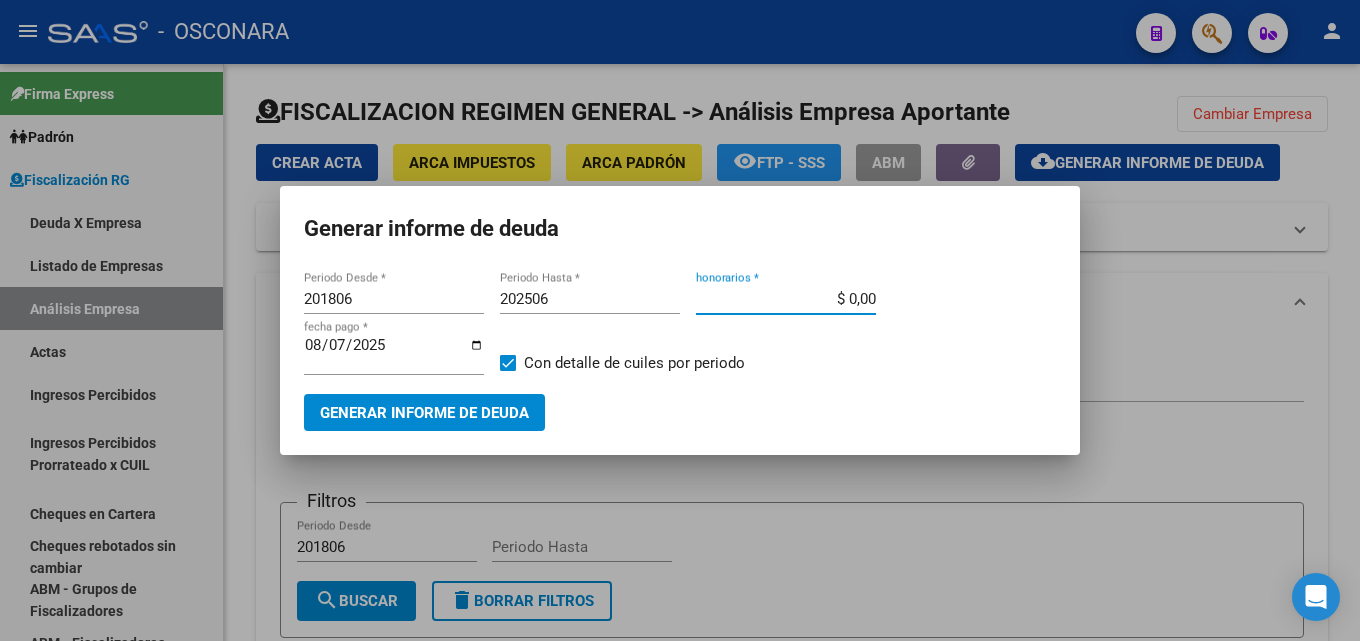 drag, startPoint x: 794, startPoint y: 301, endPoint x: 1295, endPoint y: 266, distance: 502.22107 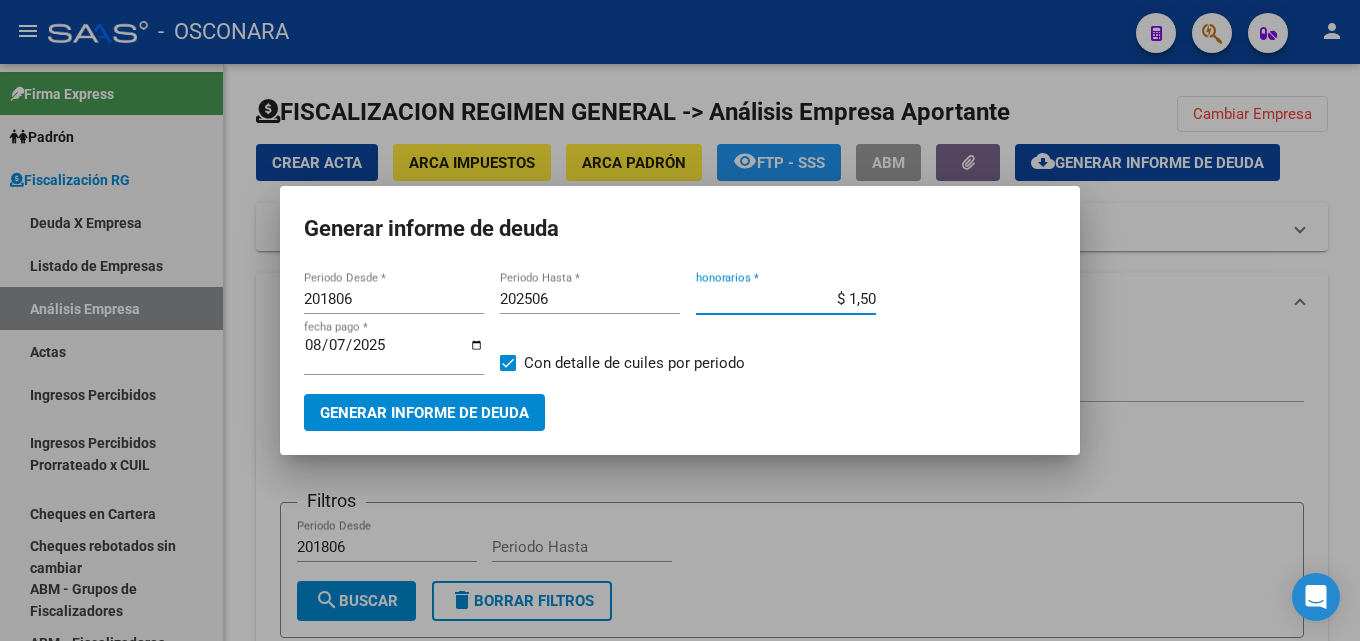 type on "$ 15,00" 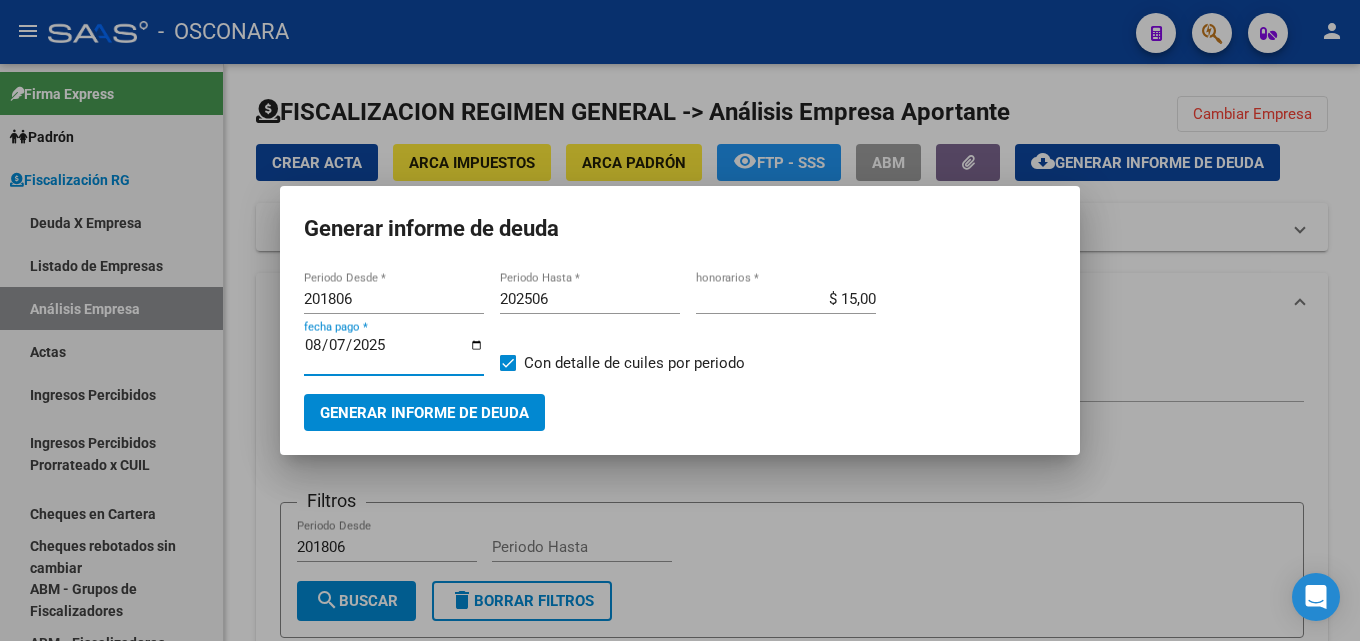 click on "2025-08-07" at bounding box center (394, 353) 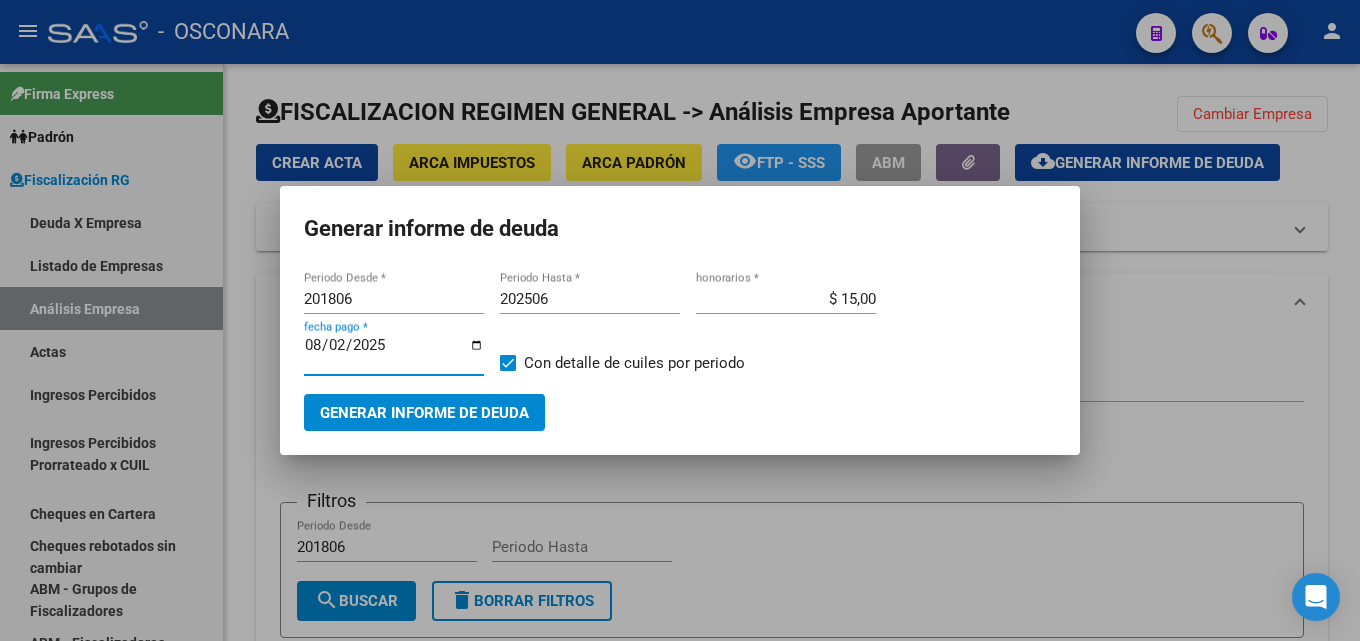 type on "2025-08-20" 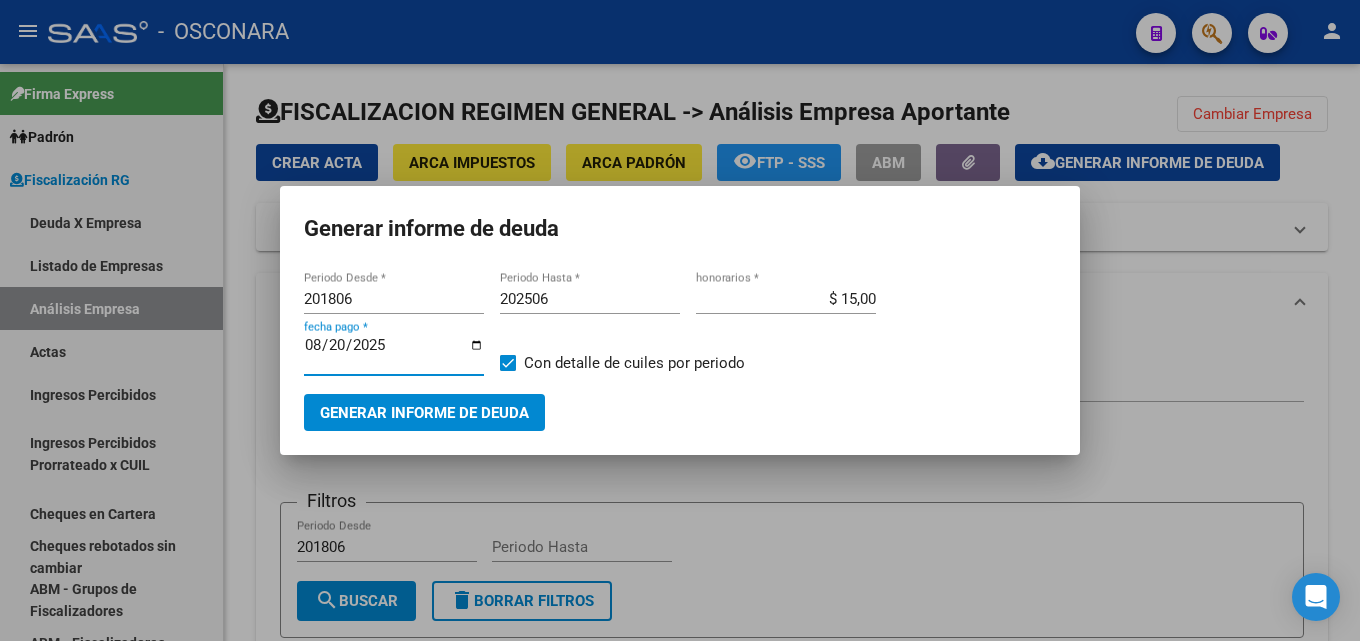 click on "Generar informe de deuda" at bounding box center [424, 413] 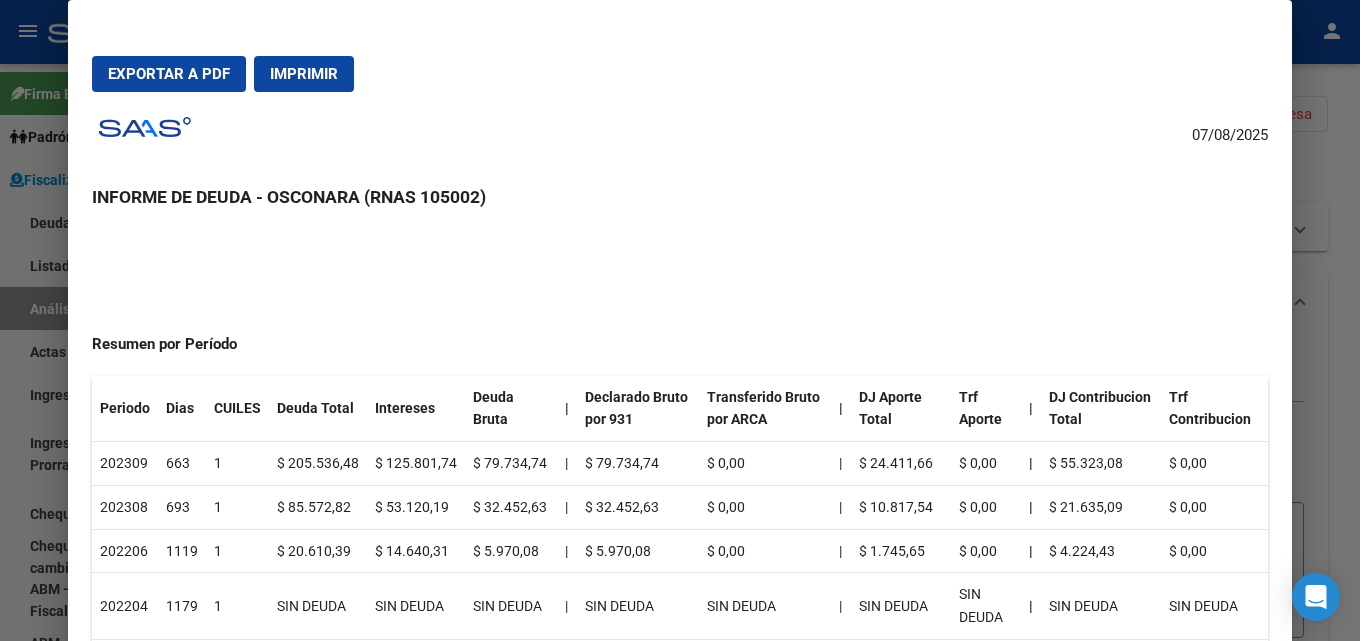 scroll, scrollTop: 200, scrollLeft: 0, axis: vertical 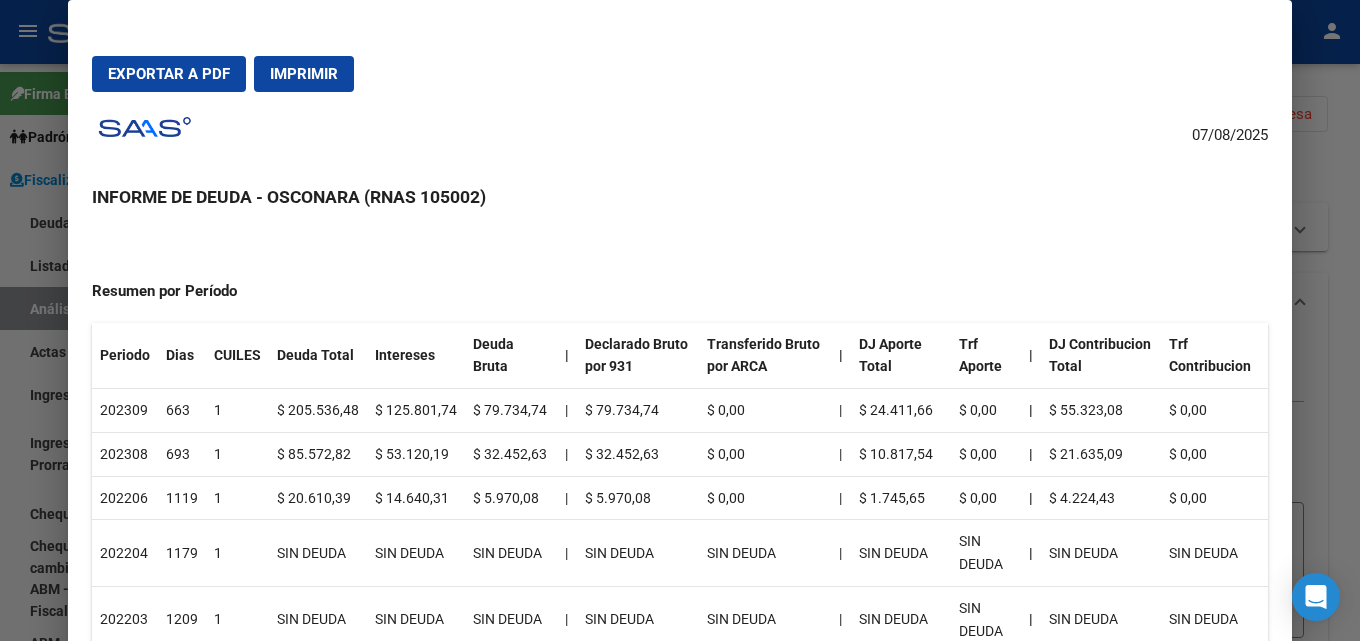 drag, startPoint x: 1104, startPoint y: 505, endPoint x: 100, endPoint y: 399, distance: 1009.58014 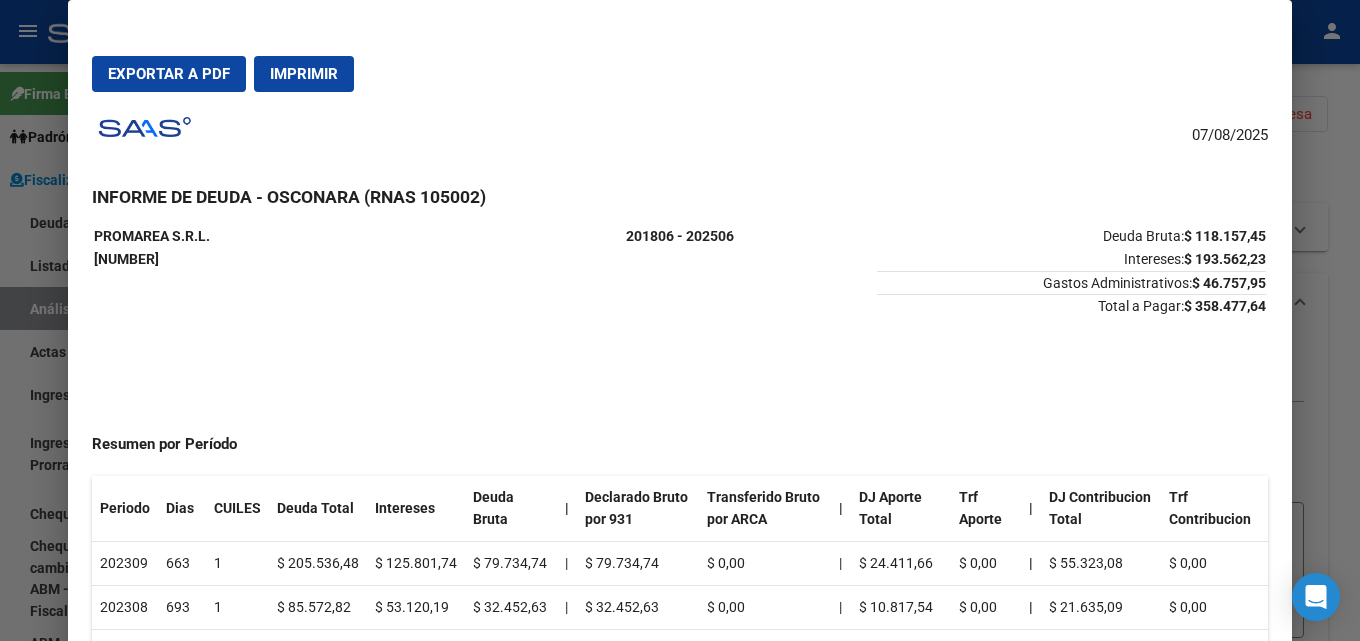 scroll, scrollTop: 0, scrollLeft: 0, axis: both 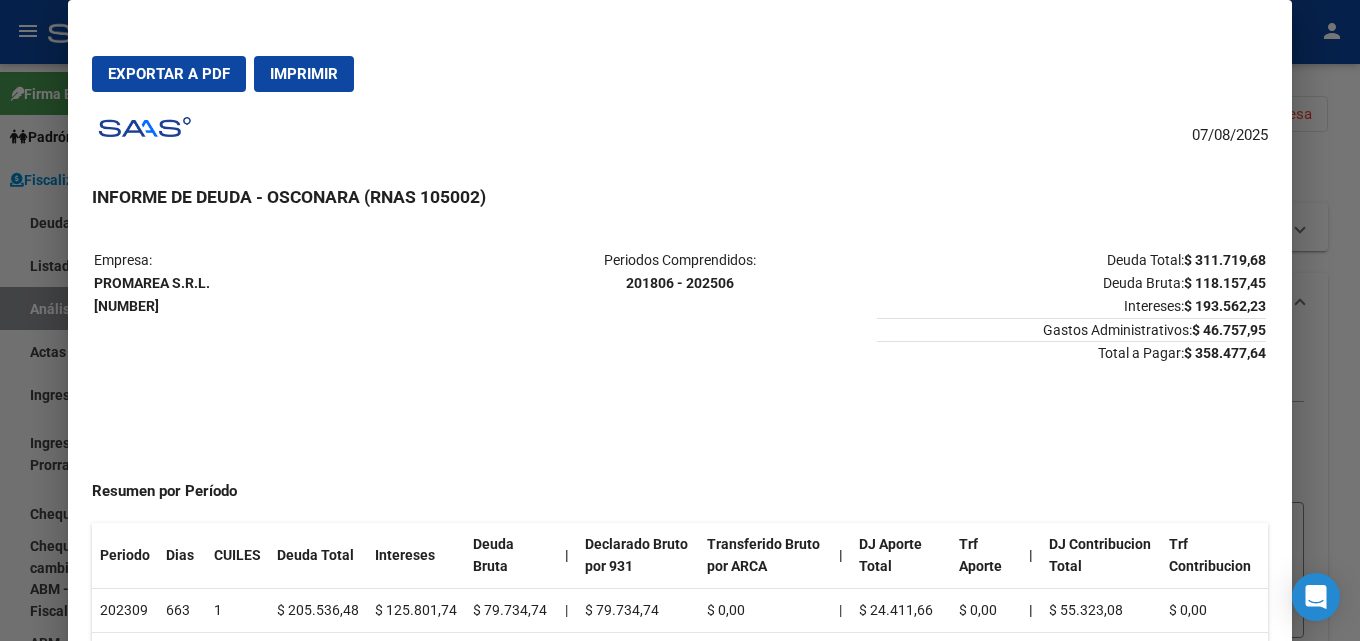click at bounding box center (680, 320) 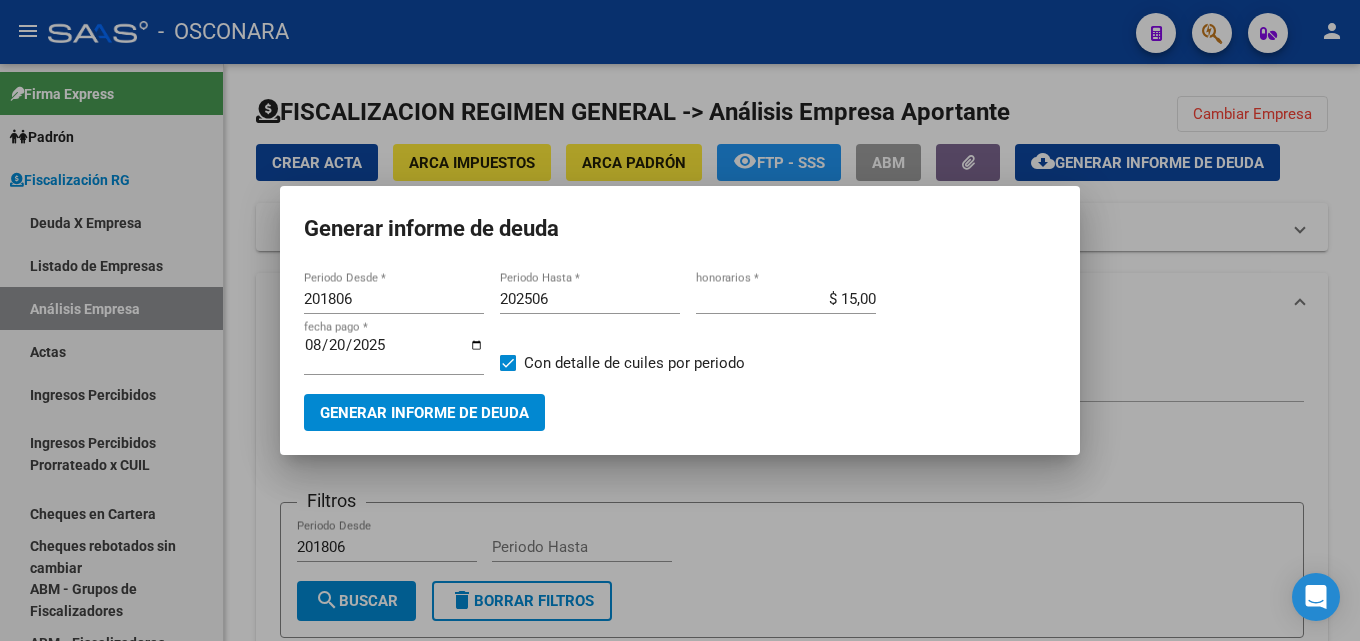 click at bounding box center [680, 320] 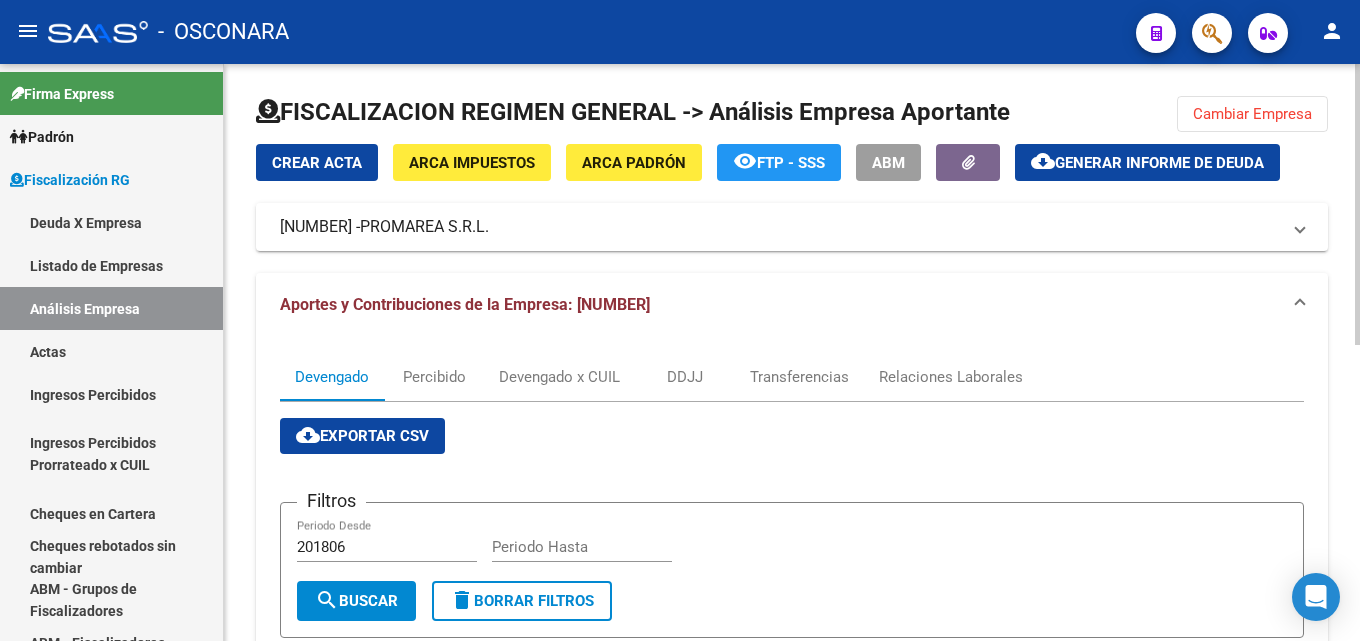 click on "Cambiar Empresa" 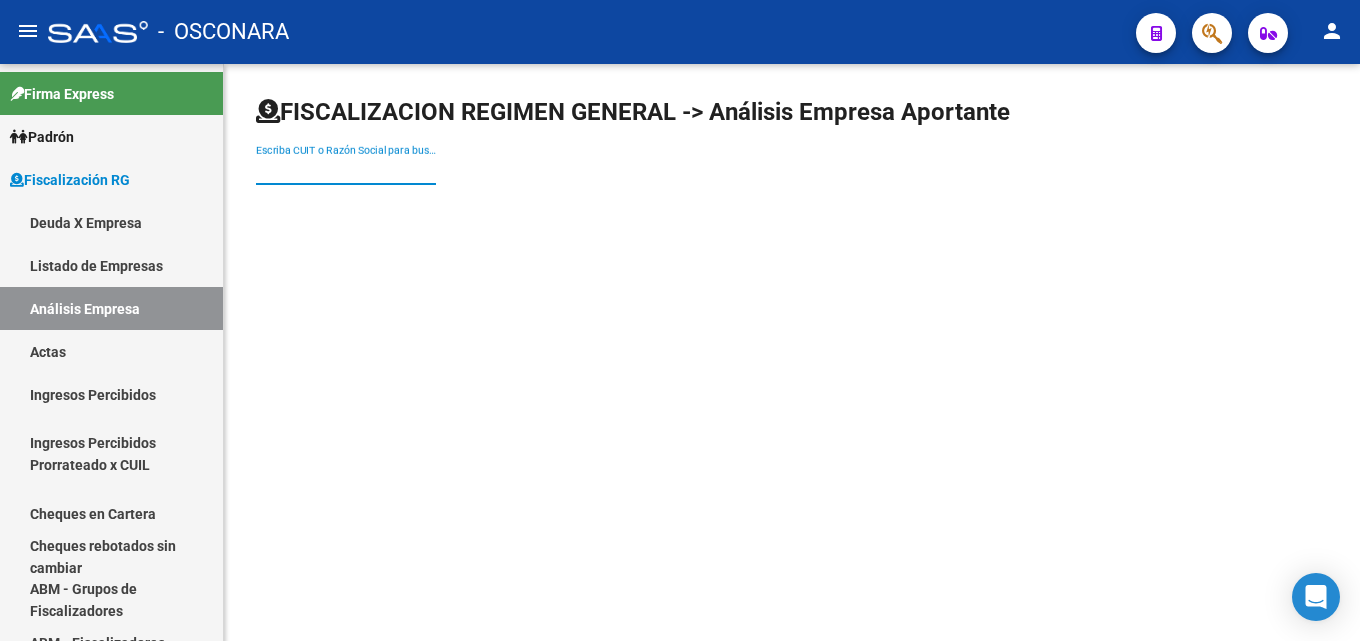 drag, startPoint x: 282, startPoint y: 179, endPoint x: 290, endPoint y: 167, distance: 14.422205 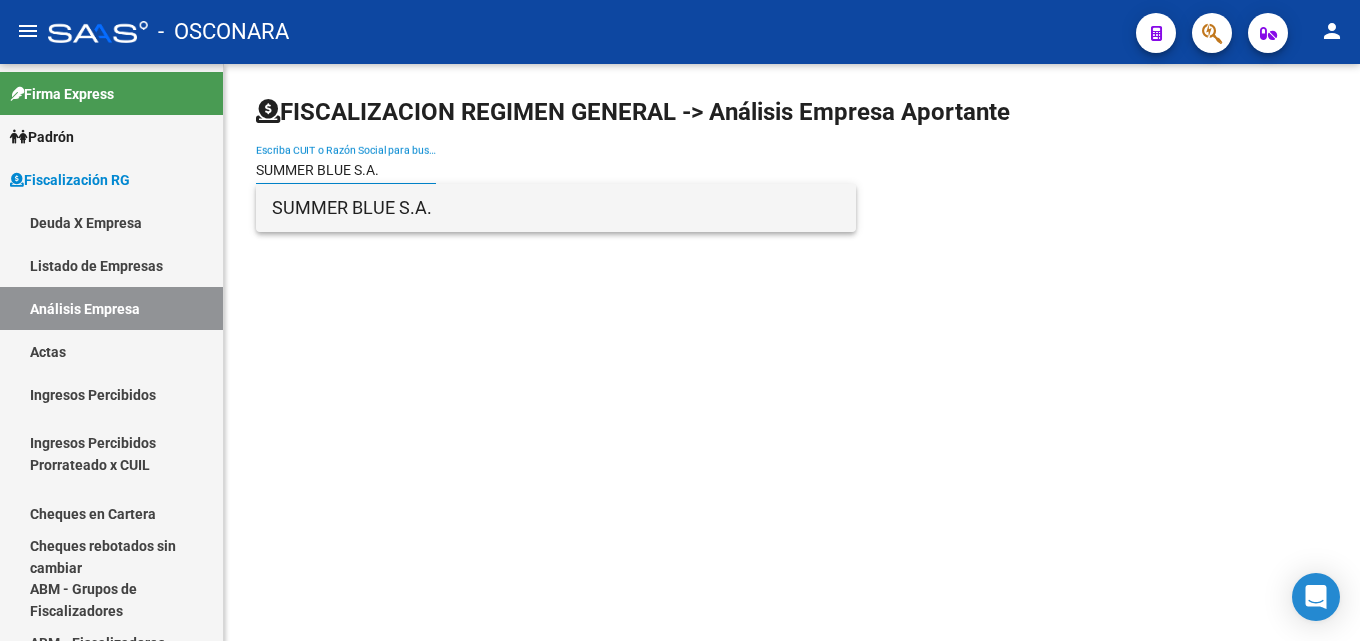 type on "SUMMER BLUE S.A." 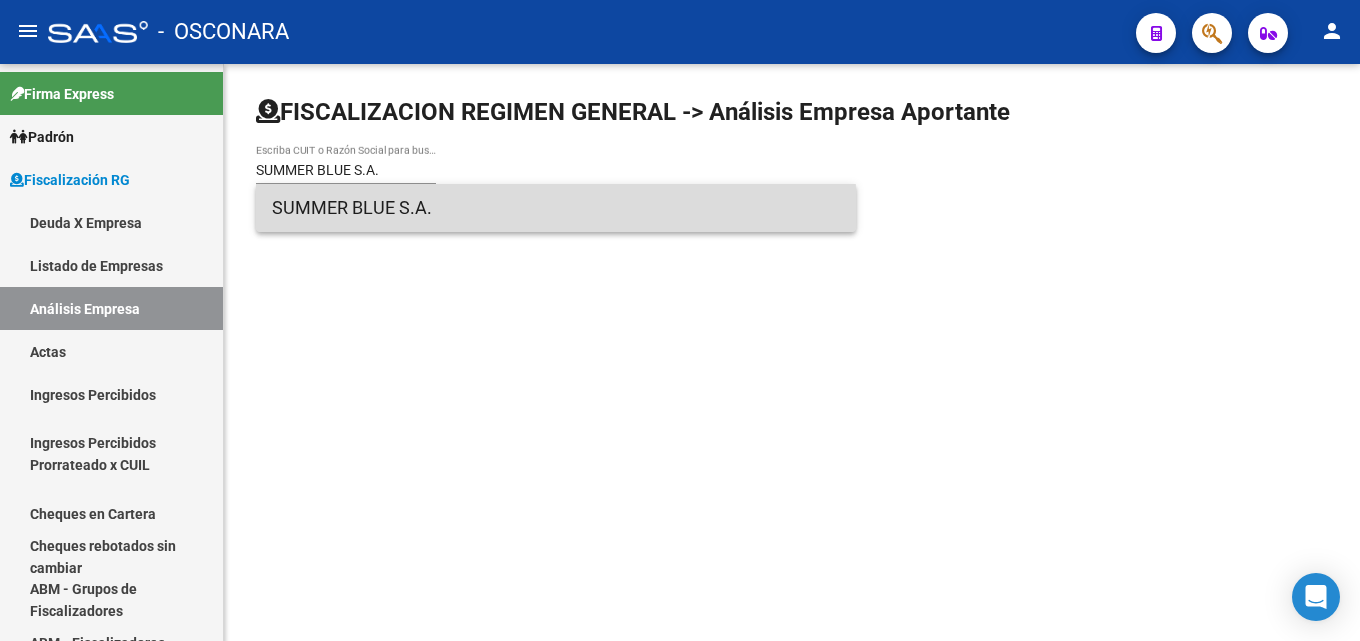 click on "SUMMER BLUE S.A." at bounding box center [556, 208] 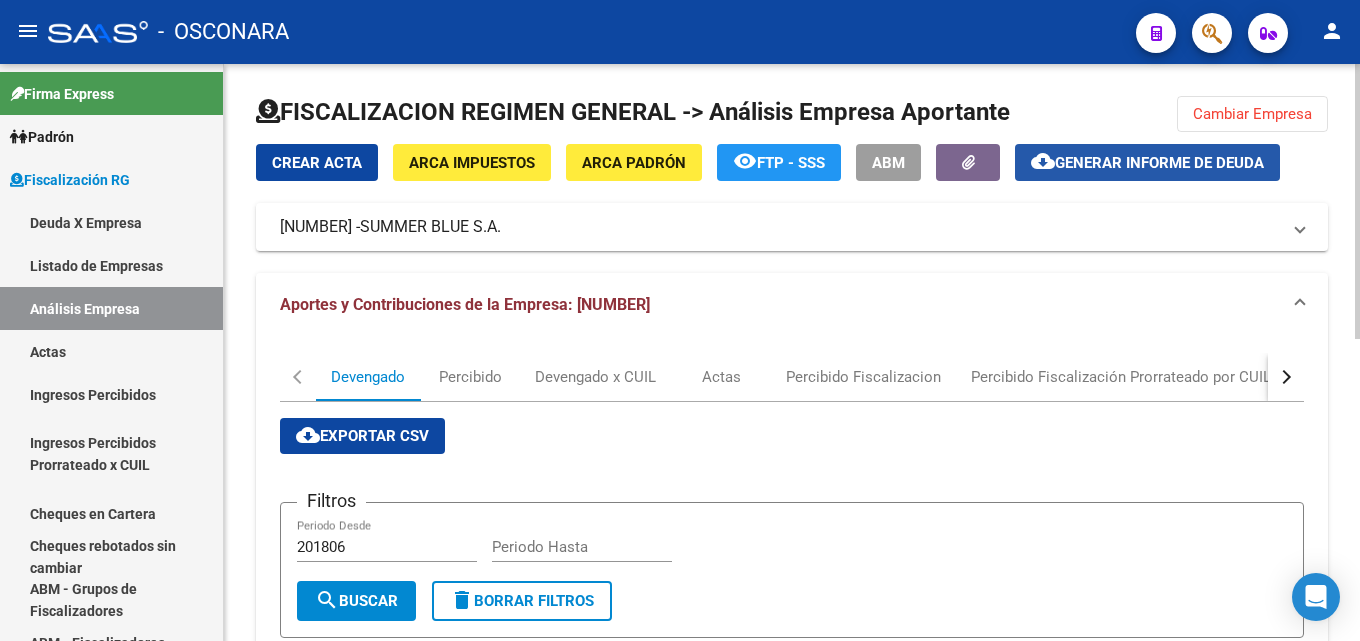 click on "cloud_download" 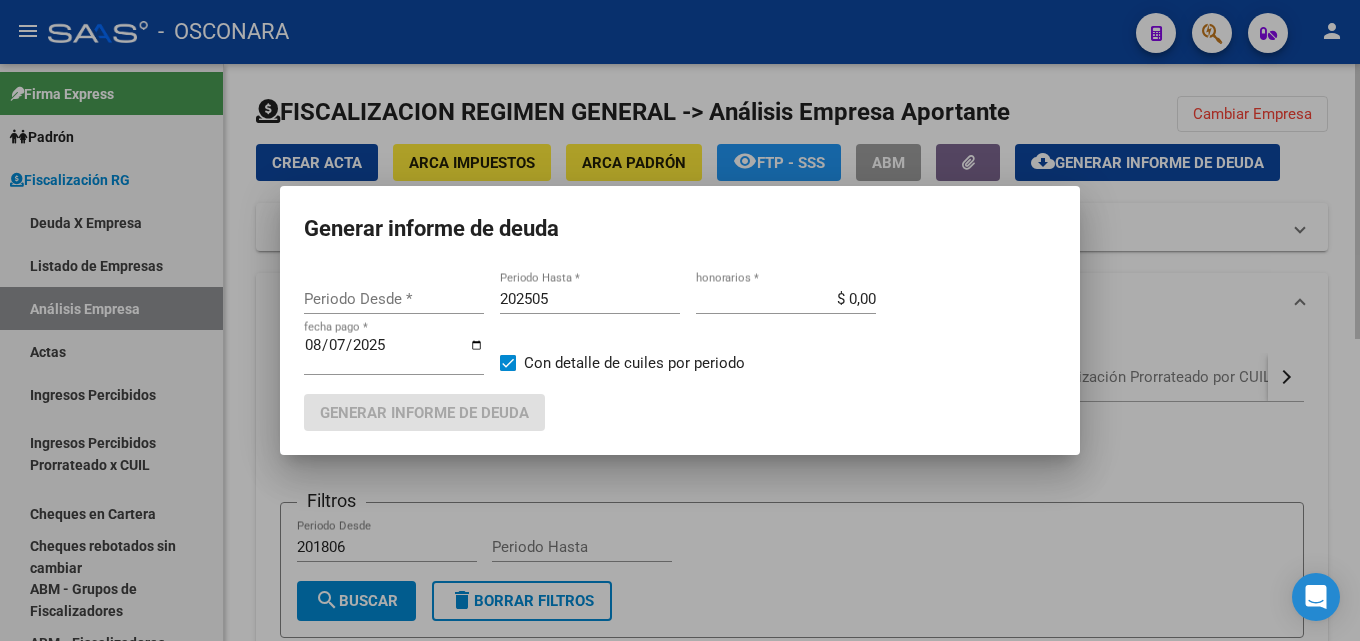 type on "201805" 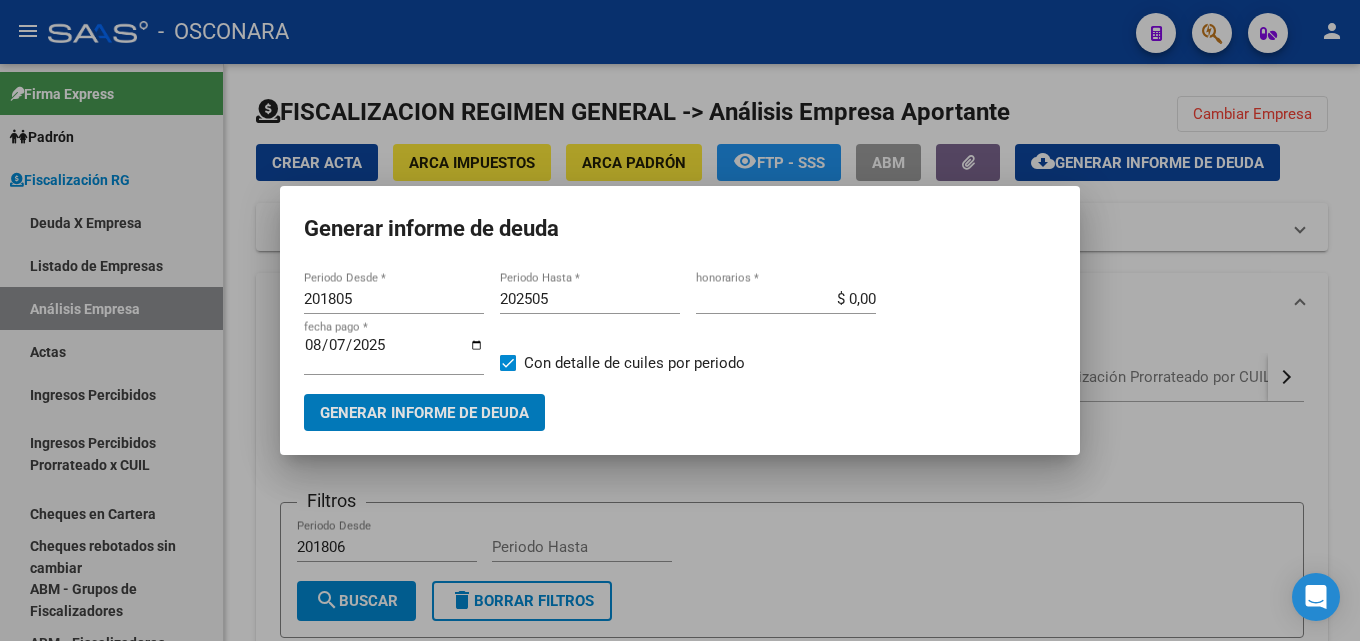 click on "201805" at bounding box center (394, 299) 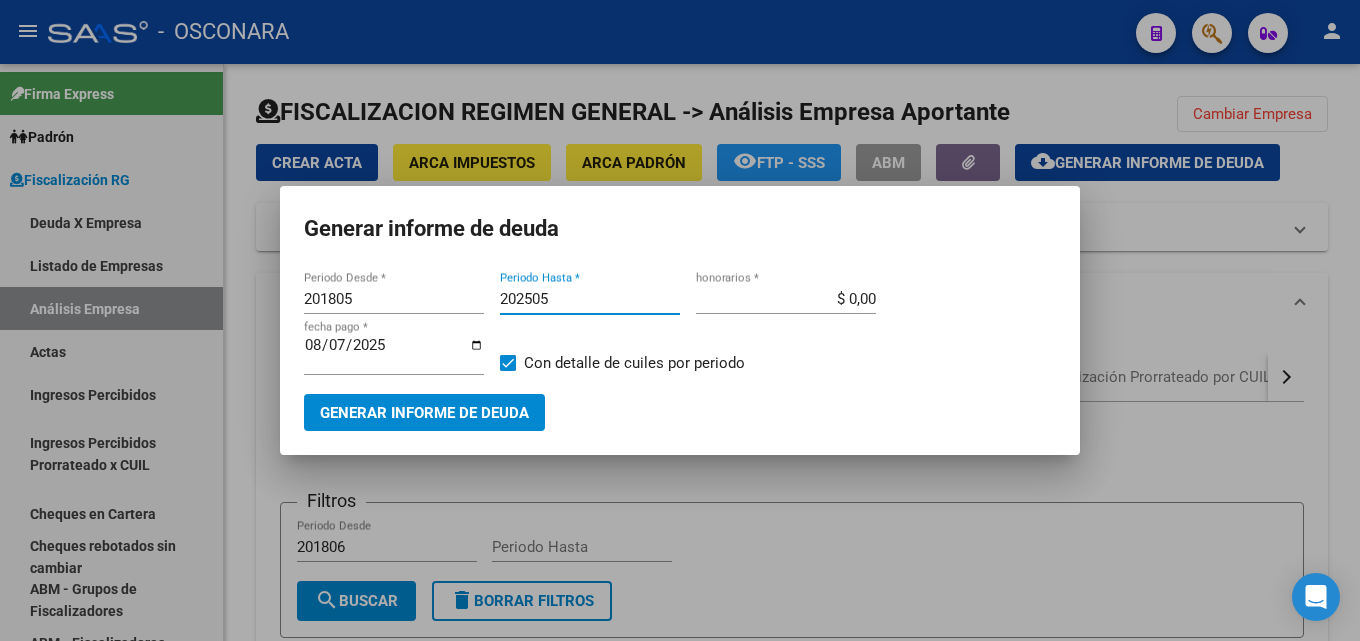 click on "202505" at bounding box center [590, 299] 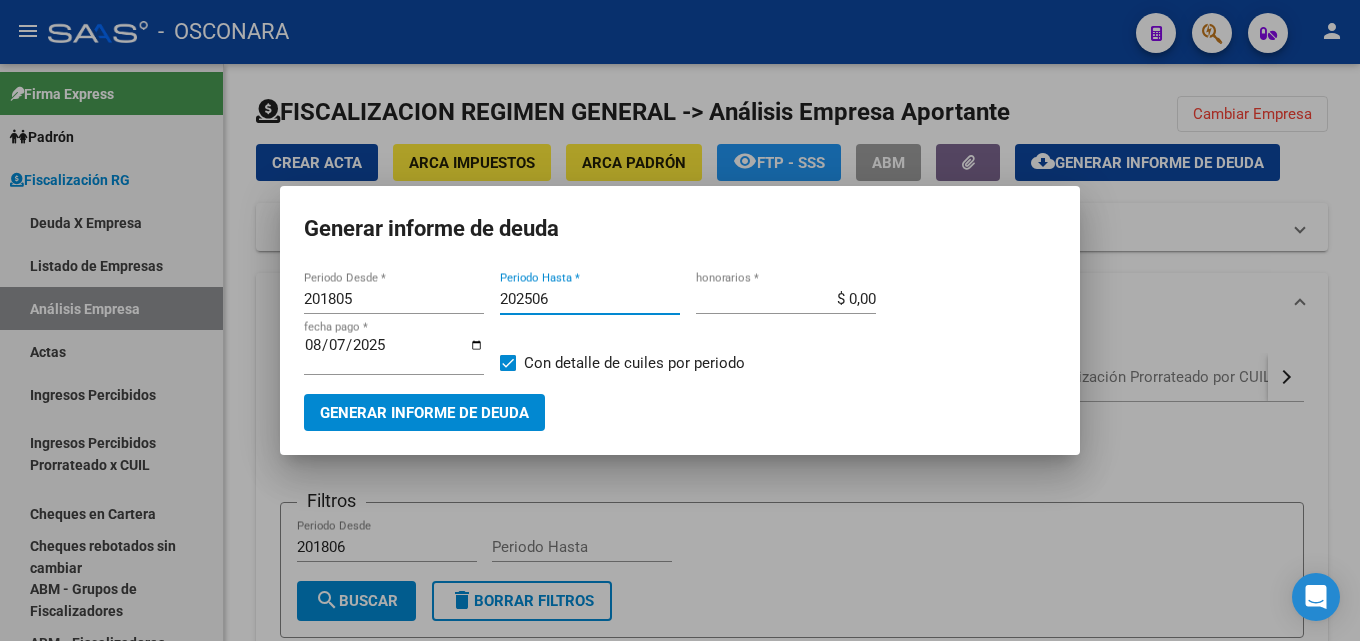type on "202506" 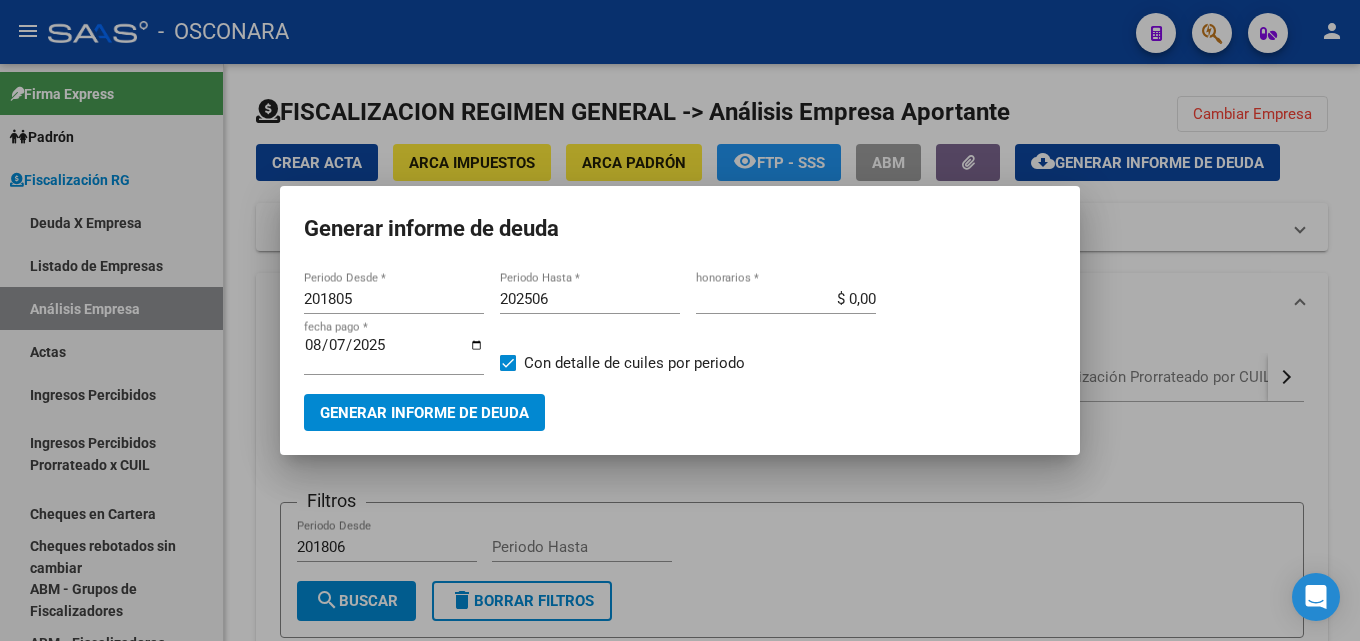 drag, startPoint x: 842, startPoint y: 301, endPoint x: 1026, endPoint y: 273, distance: 186.11824 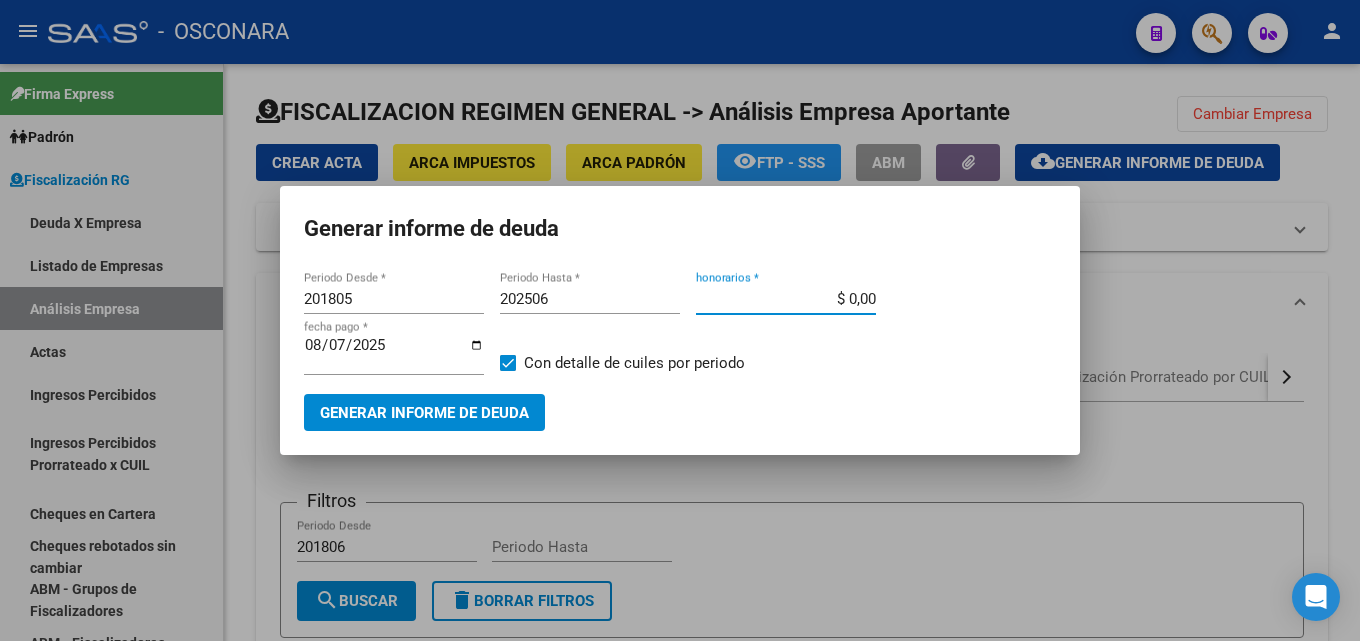 drag, startPoint x: 801, startPoint y: 293, endPoint x: 901, endPoint y: 292, distance: 100.005 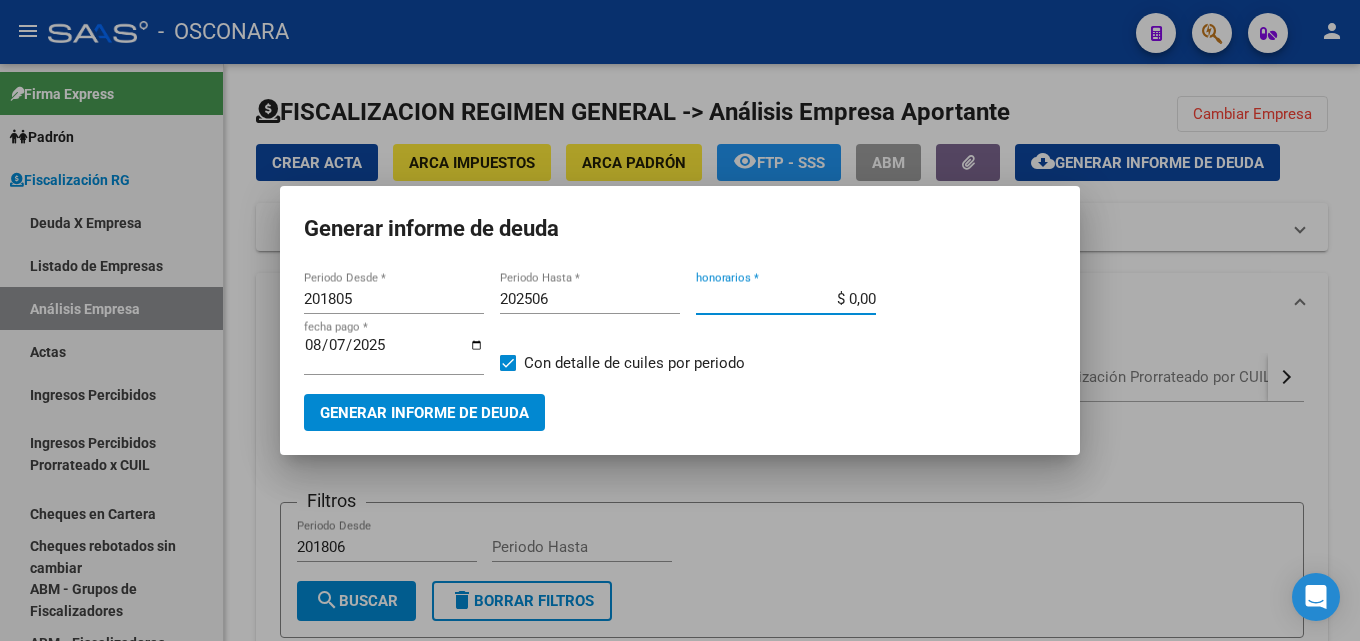 click on "201805 Periodo Desde *   202506 Periodo Hasta *   $ 0,00 honorarios *   2025-08-07 fecha pago *   Con detalle de cuiles por periodo" at bounding box center [680, 339] 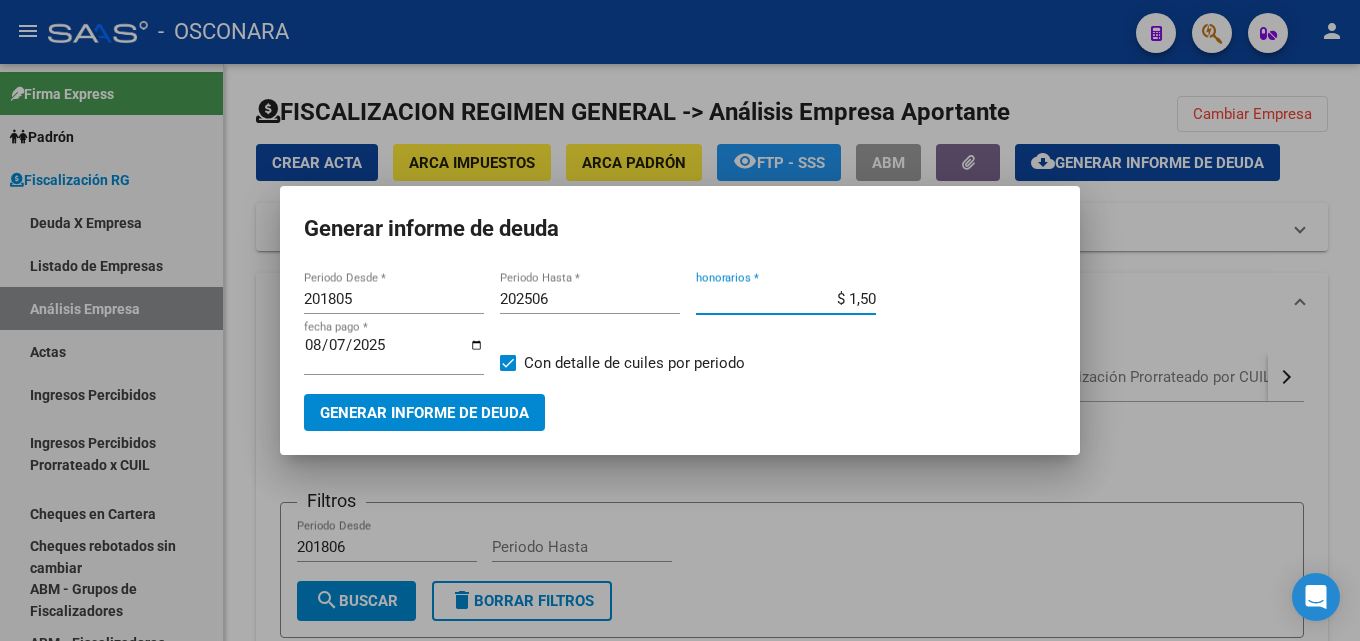type on "$ 15,00" 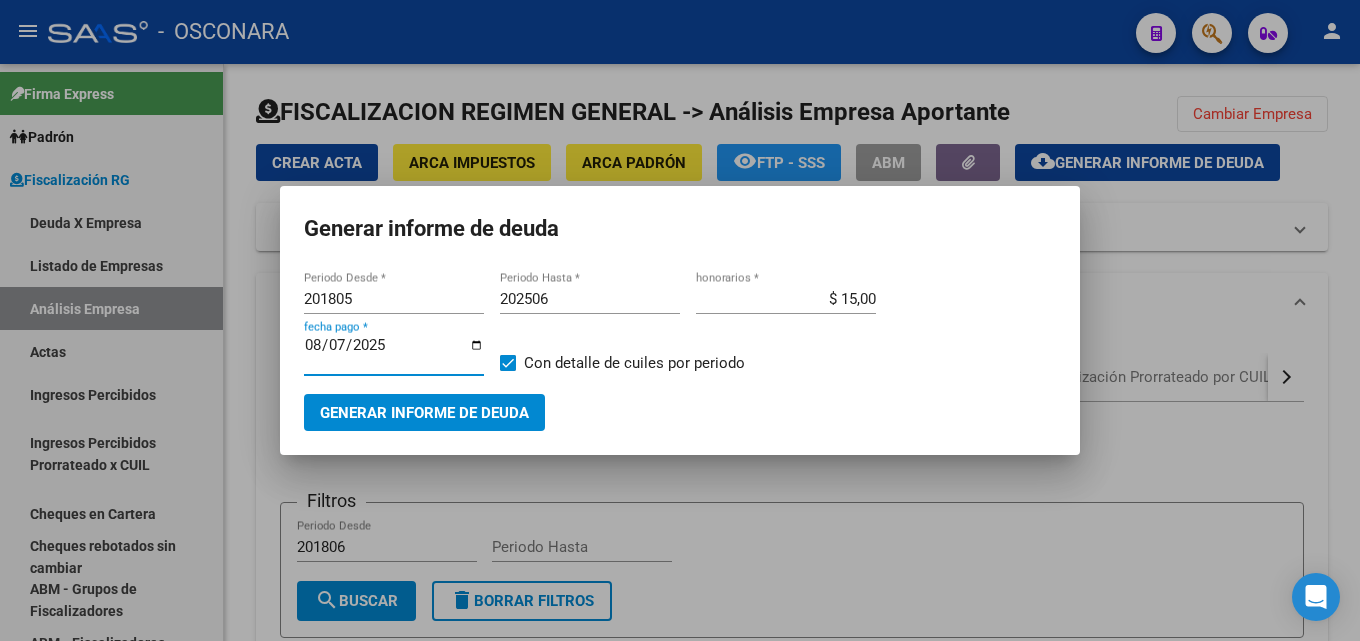 click on "2025-08-07" at bounding box center (394, 353) 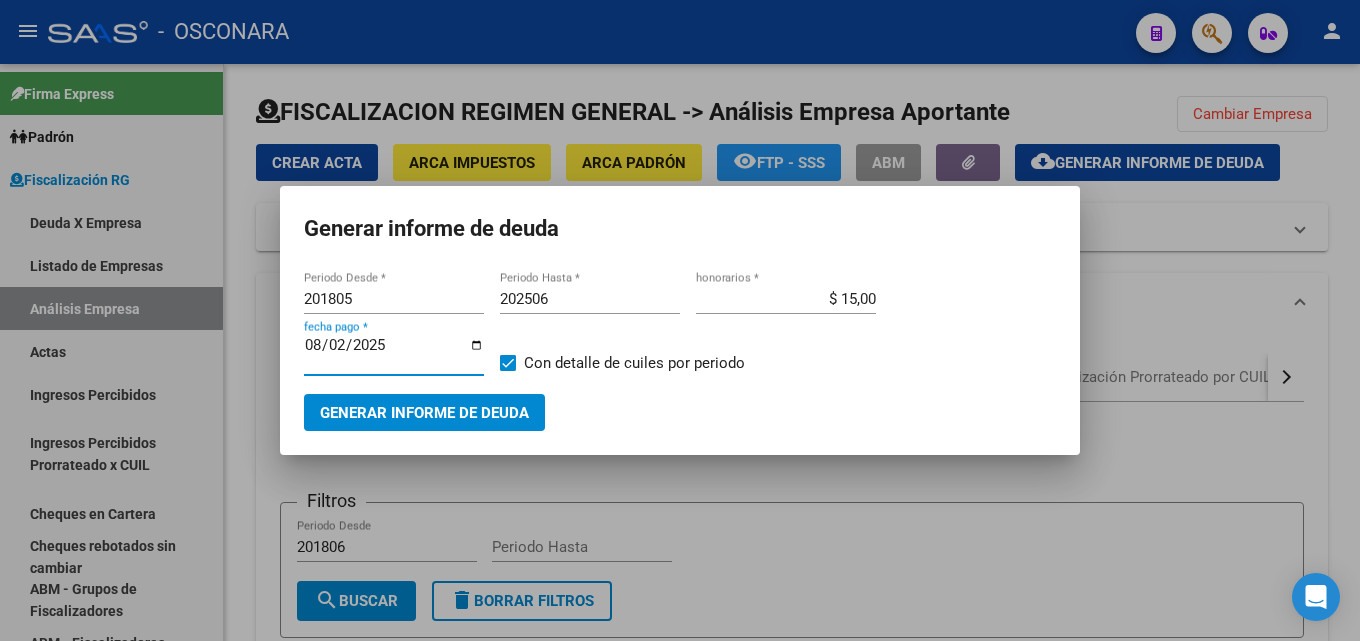 type on "2025-08-20" 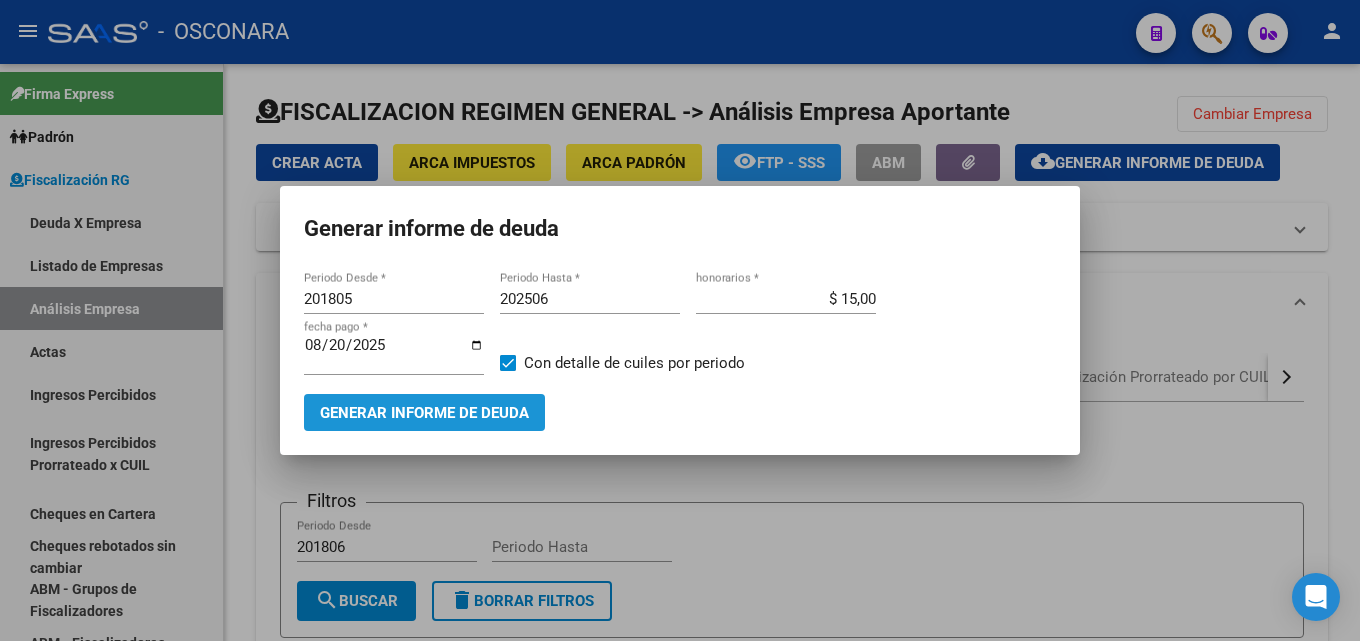click on "Generar informe de deuda" at bounding box center [424, 413] 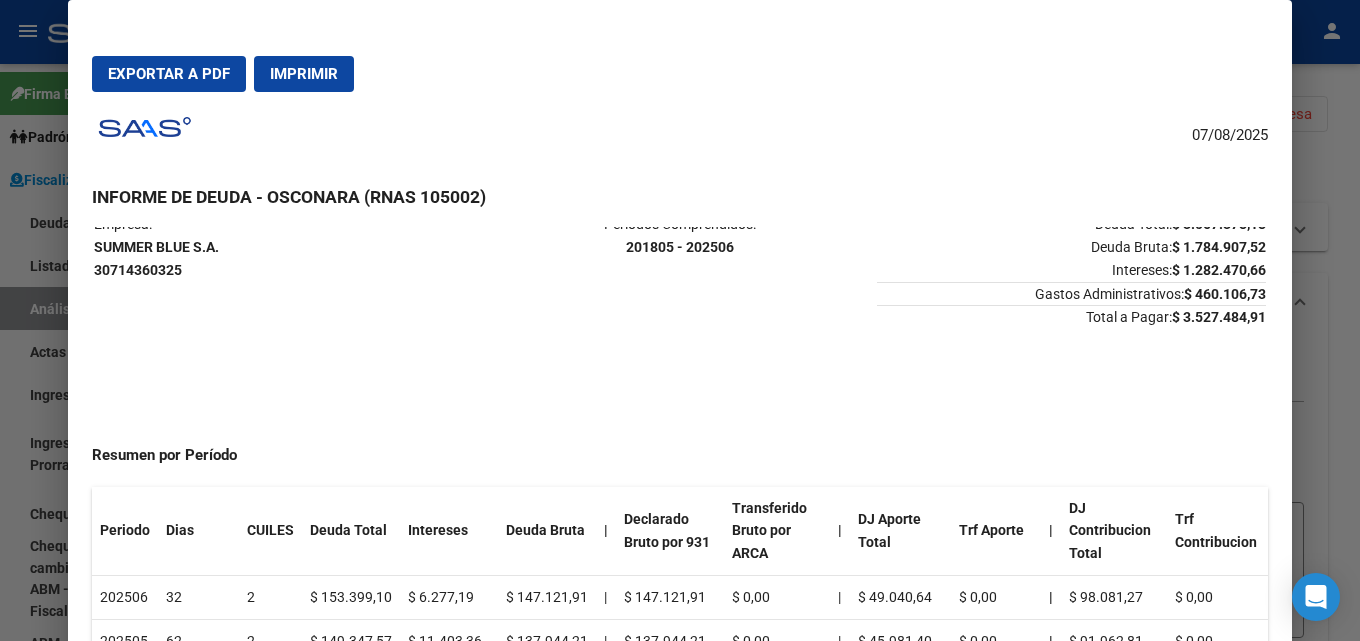 scroll, scrollTop: 0, scrollLeft: 0, axis: both 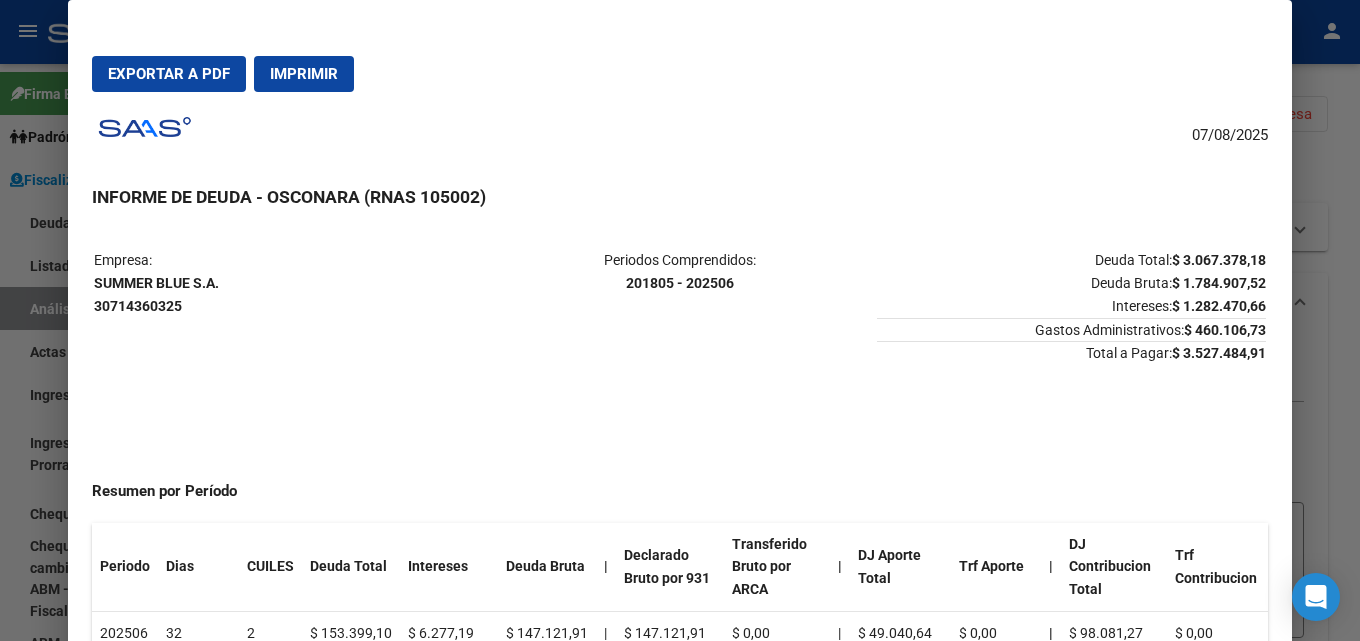 click on "Exportar a PDF" at bounding box center (169, 74) 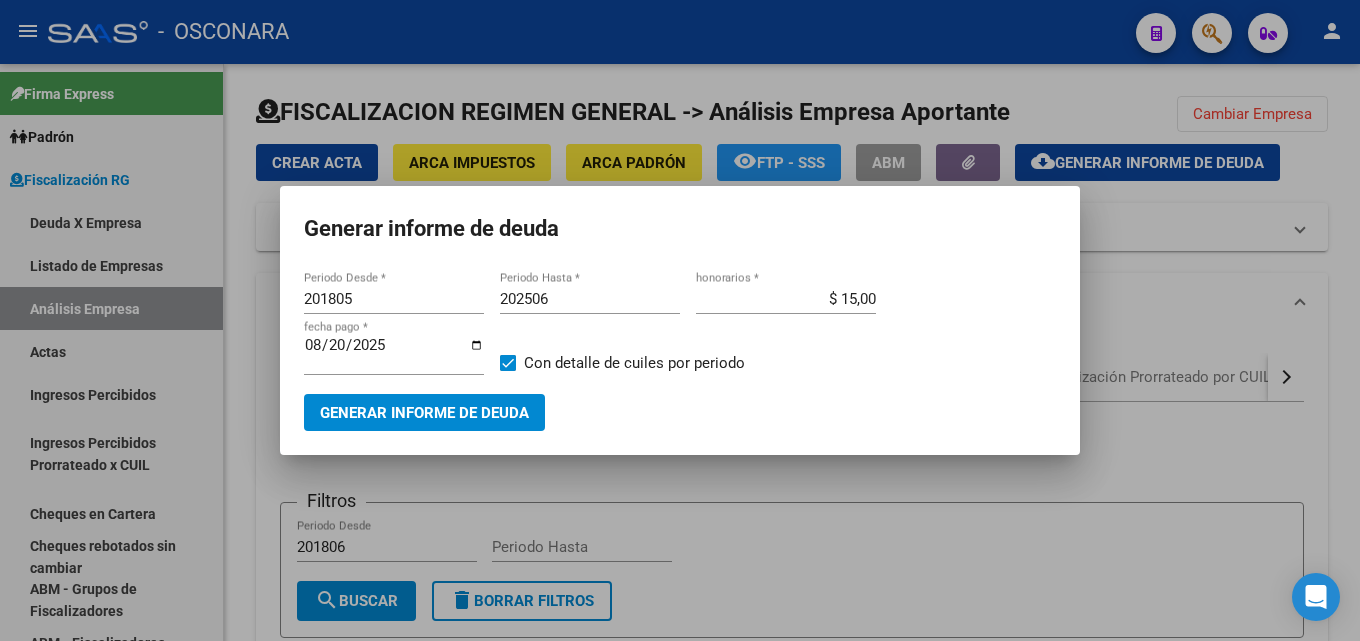 click at bounding box center [680, 320] 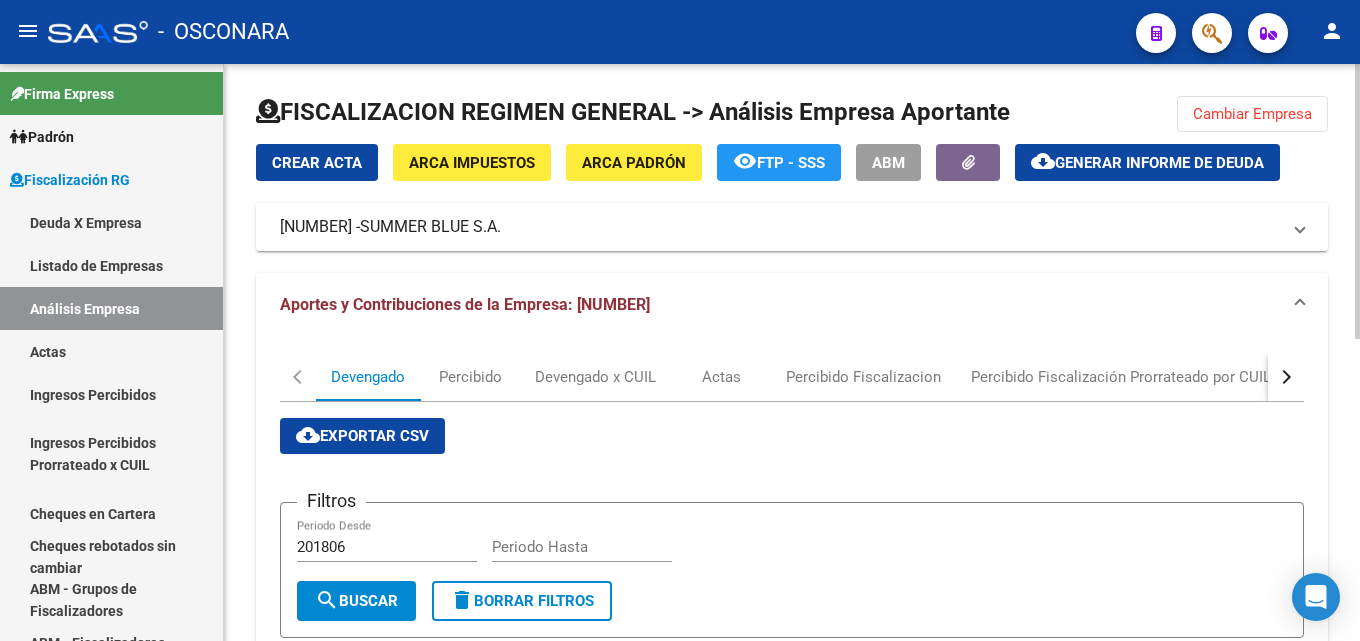 click at bounding box center (1284, 377) 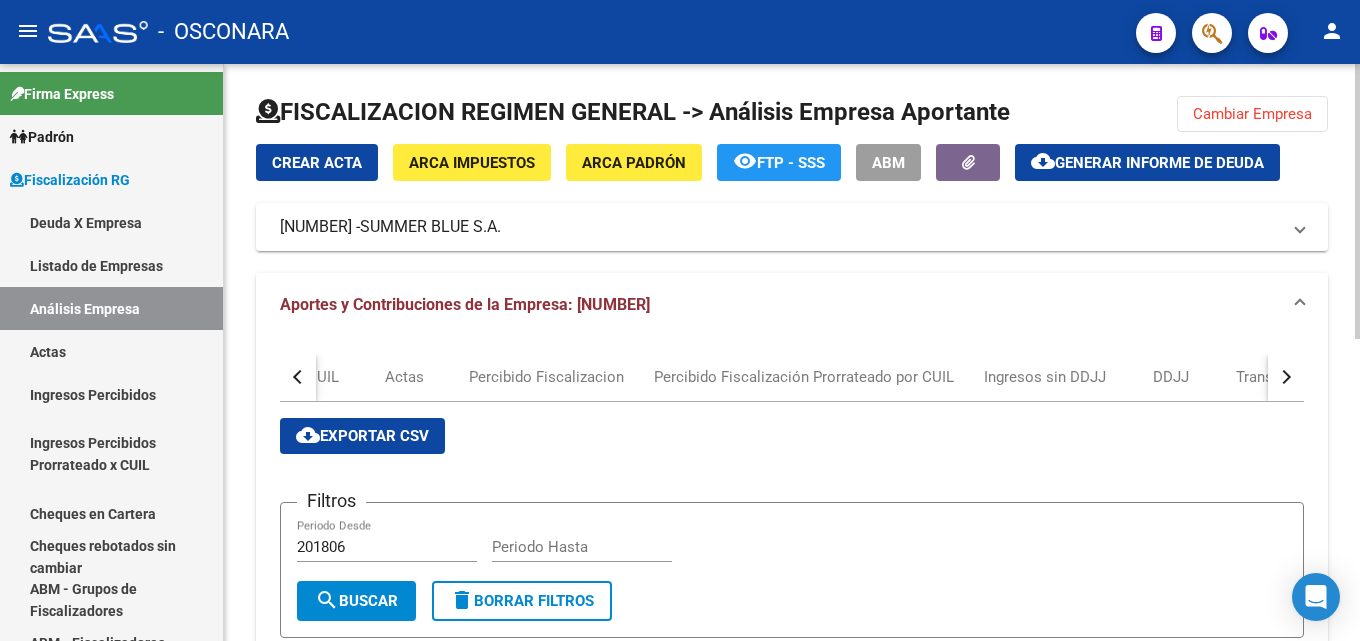 click at bounding box center (1284, 377) 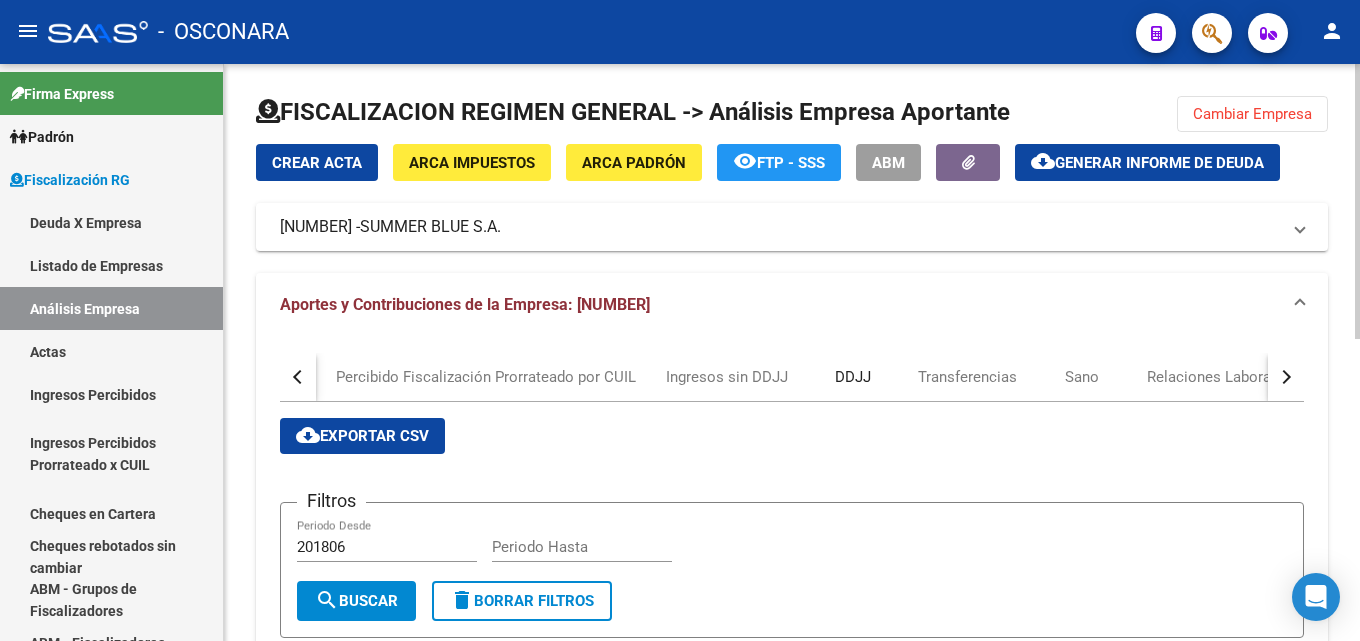 click on "DDJJ" at bounding box center [853, 377] 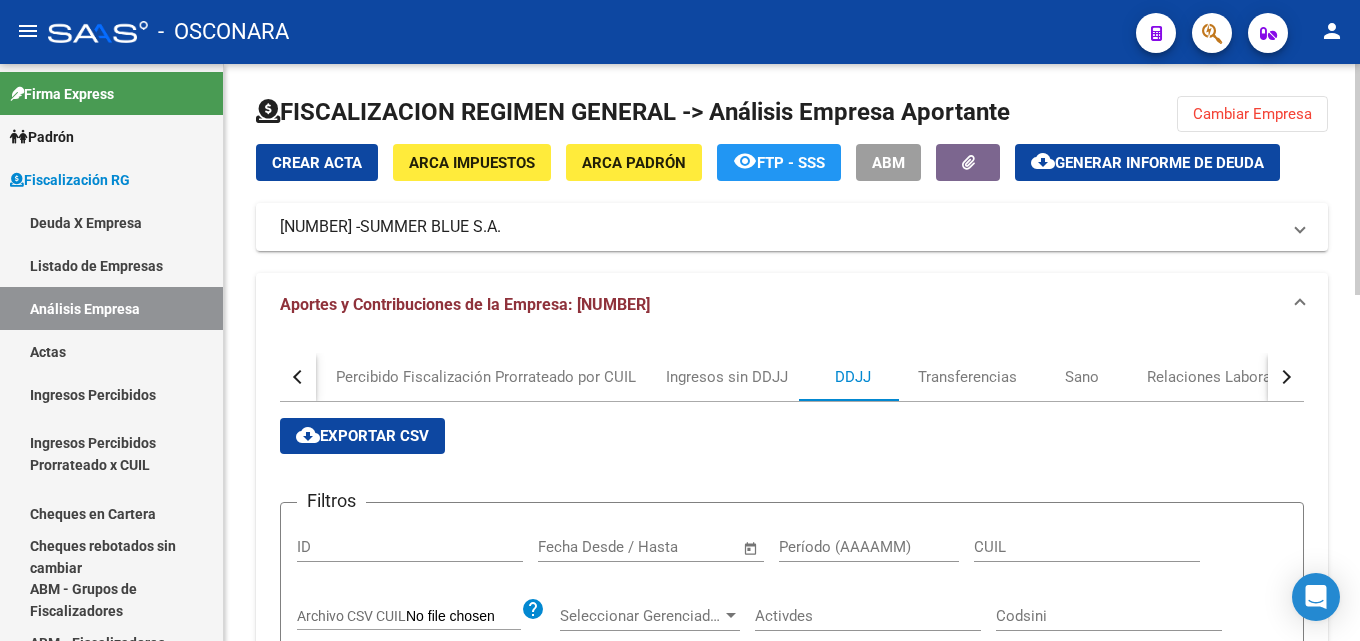 click on "cloud_download  Exportar CSV" at bounding box center (362, 436) 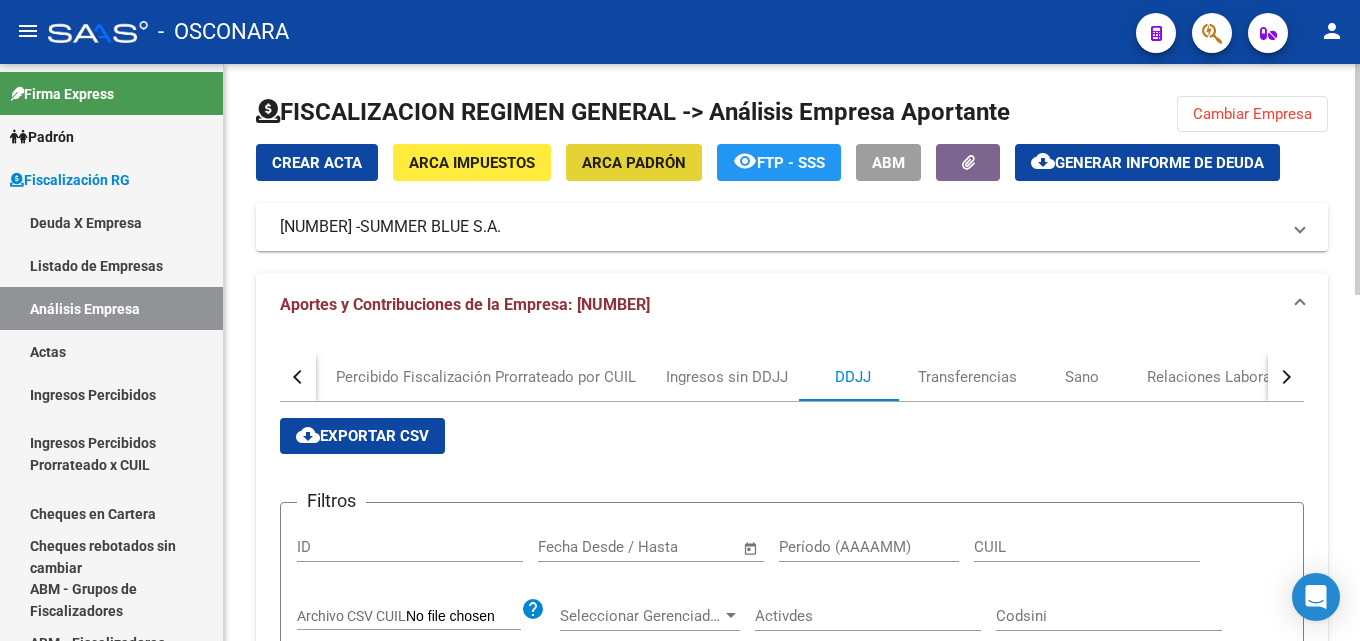 click on "ARCA Padrón" 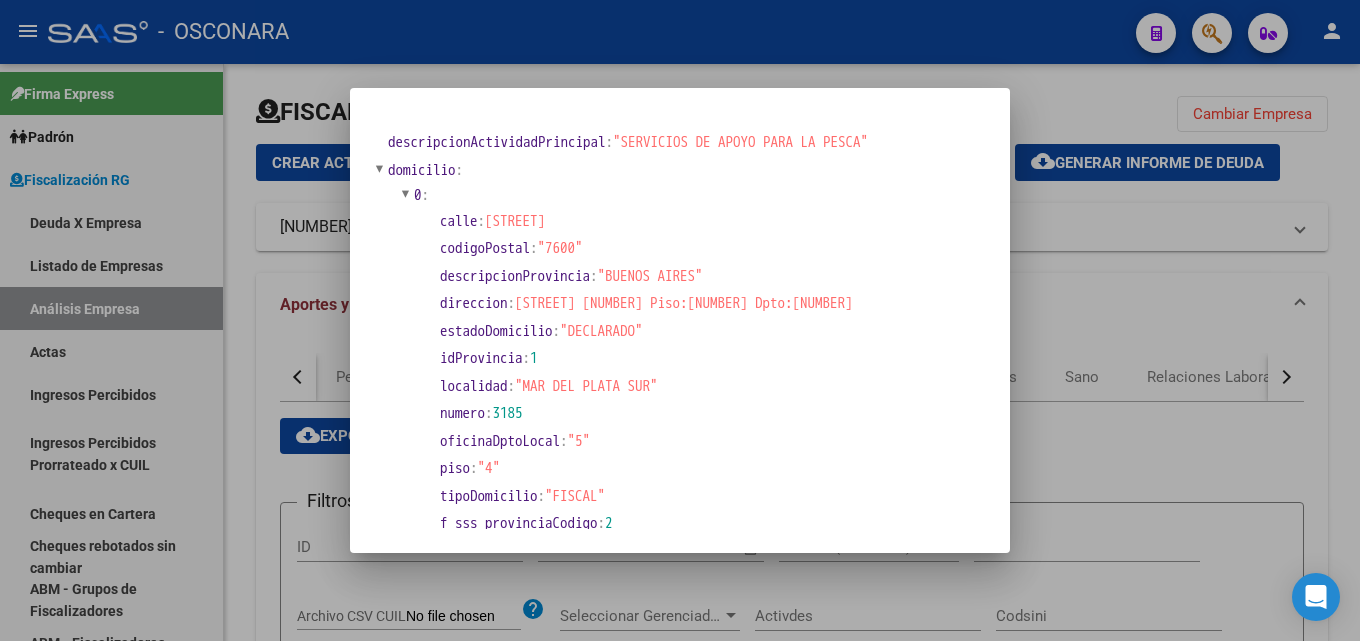 click at bounding box center (680, 320) 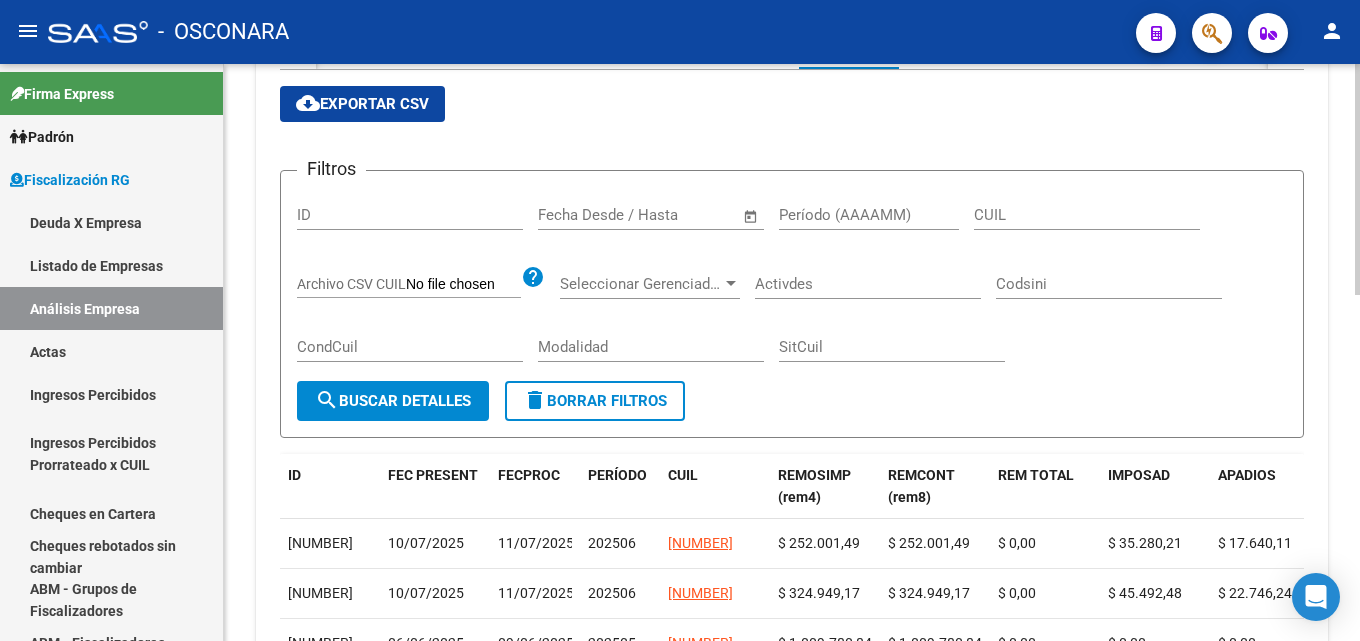 scroll, scrollTop: 0, scrollLeft: 0, axis: both 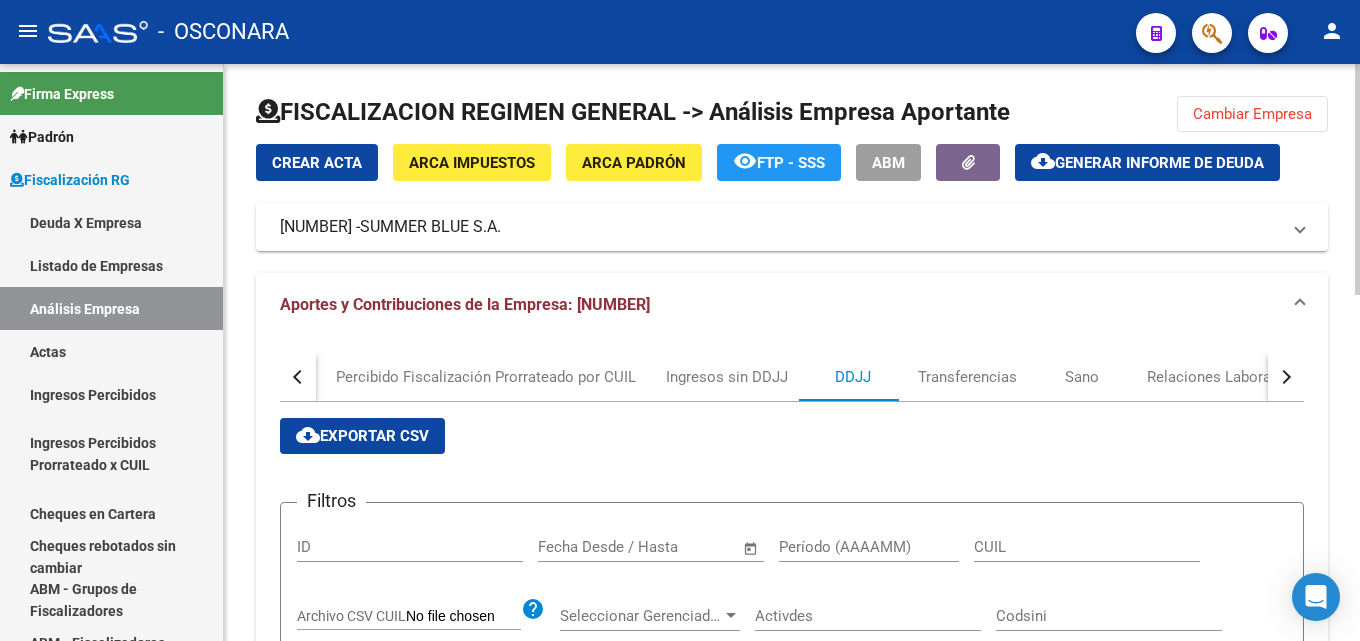 click at bounding box center (300, 377) 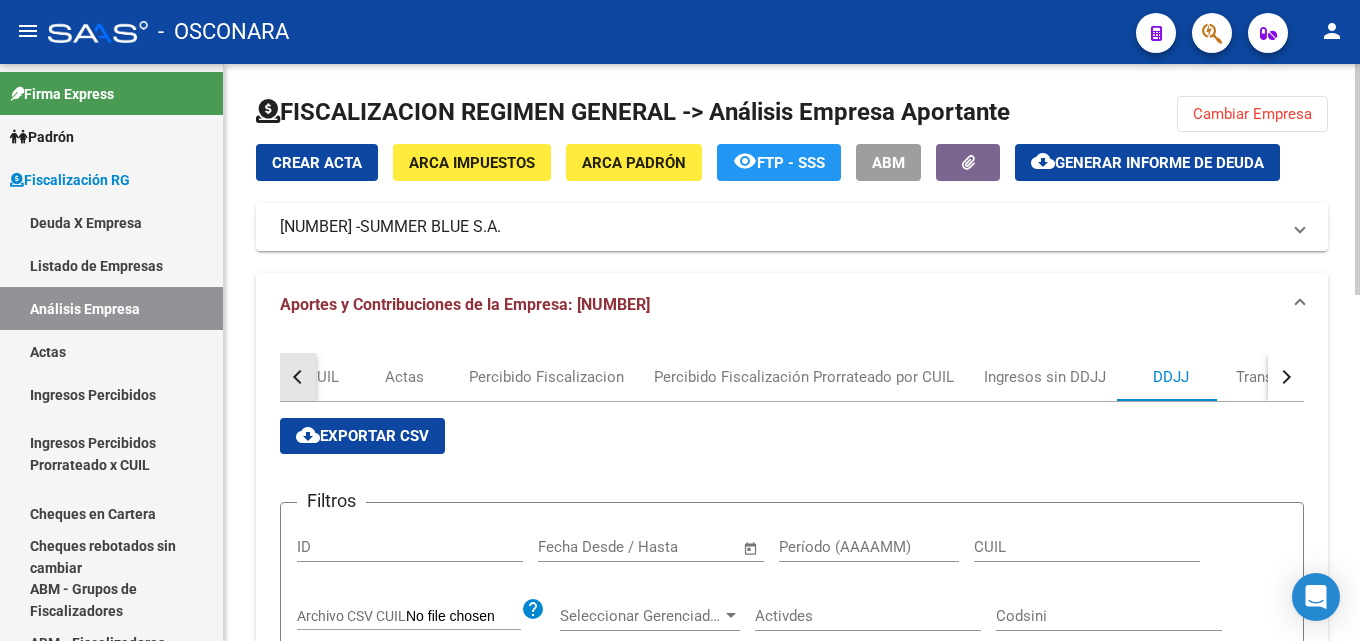 click at bounding box center (300, 377) 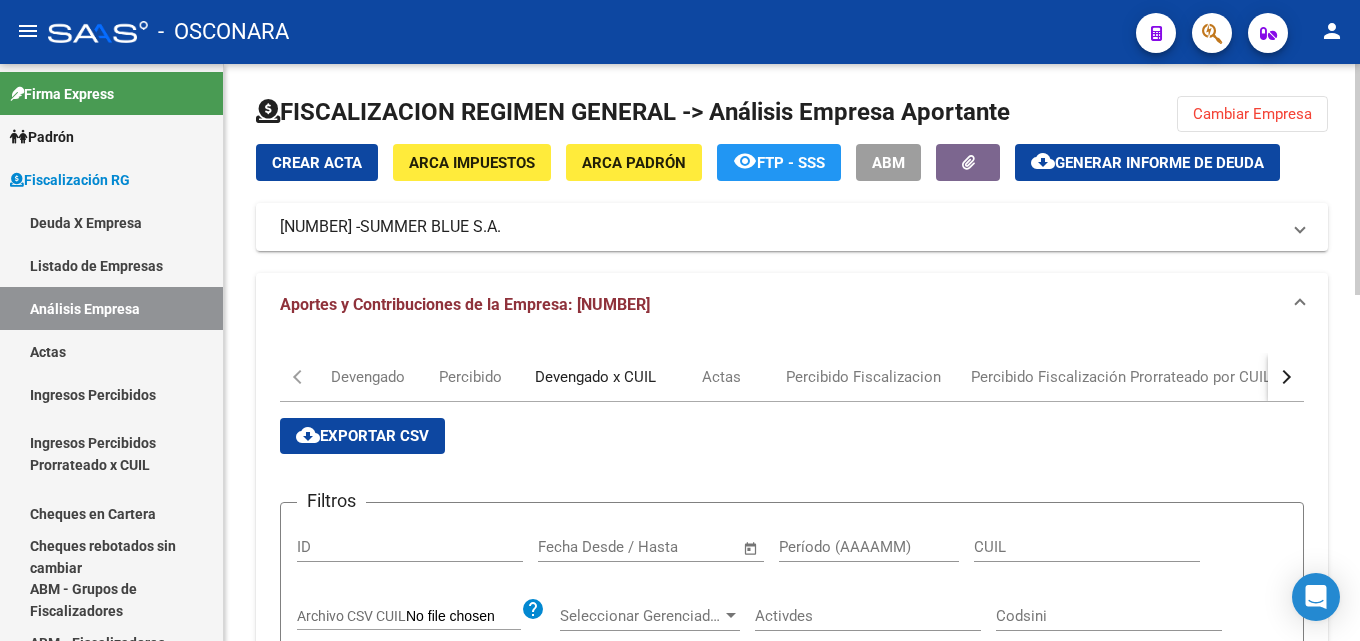 click on "Devengado x CUIL" at bounding box center (595, 377) 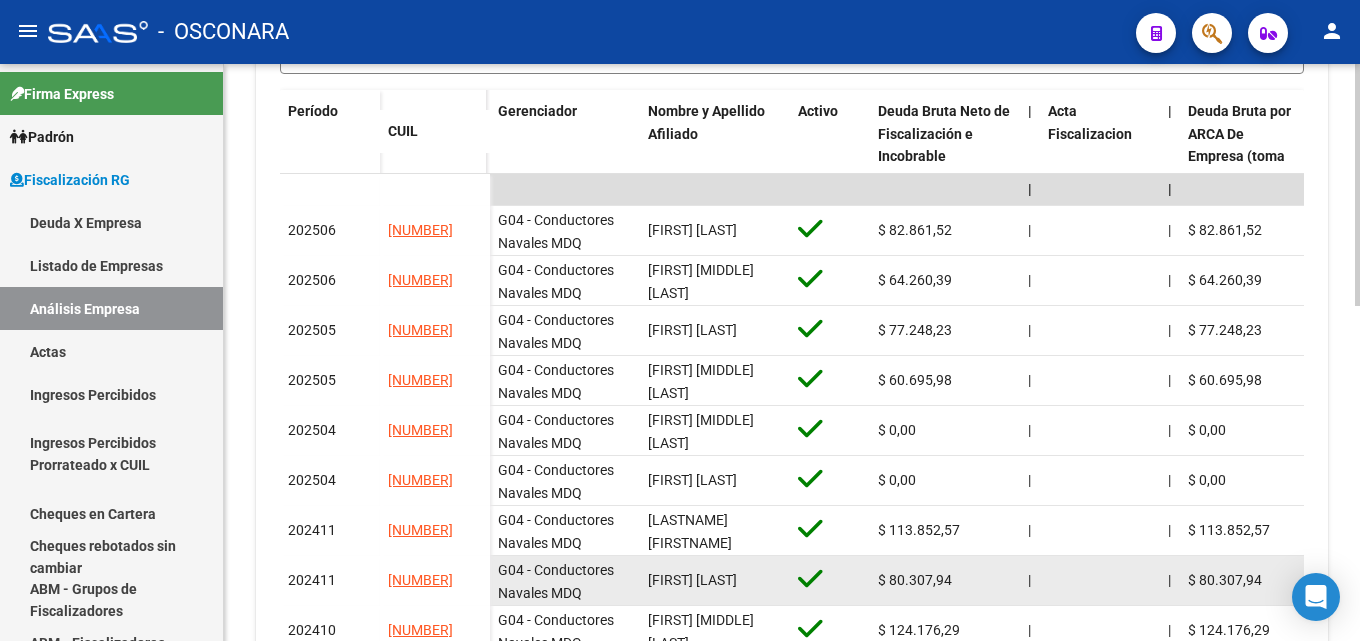 scroll, scrollTop: 600, scrollLeft: 0, axis: vertical 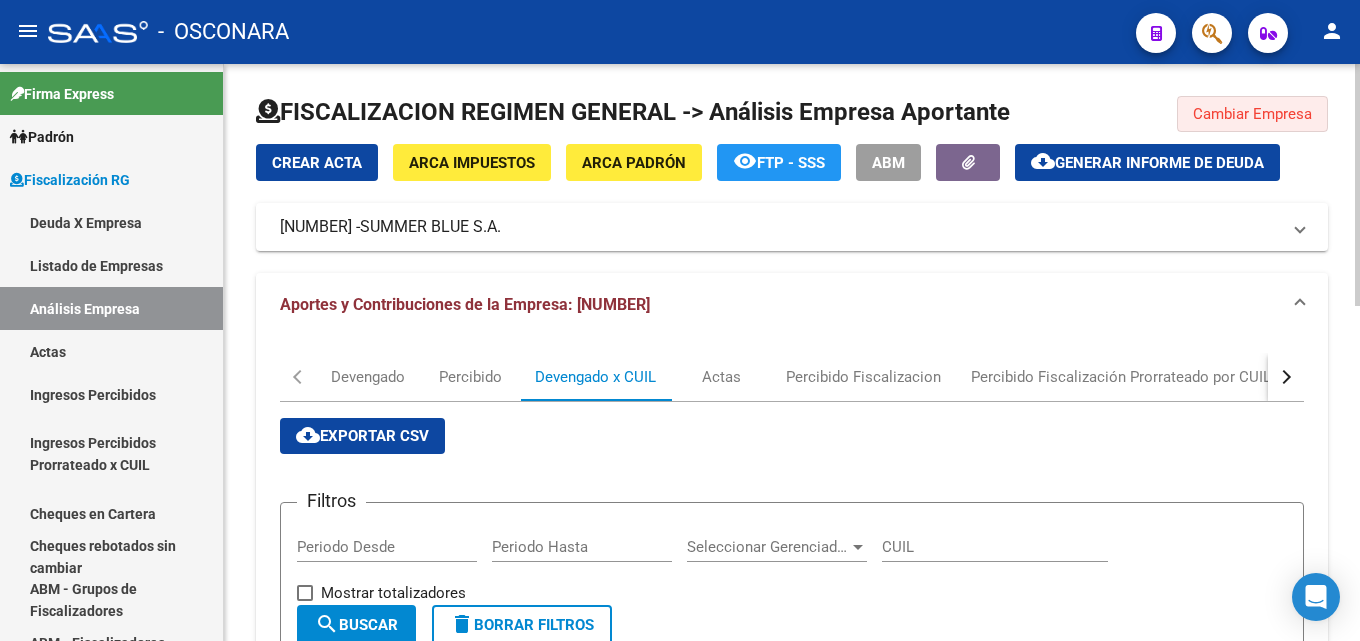 click on "Cambiar Empresa" 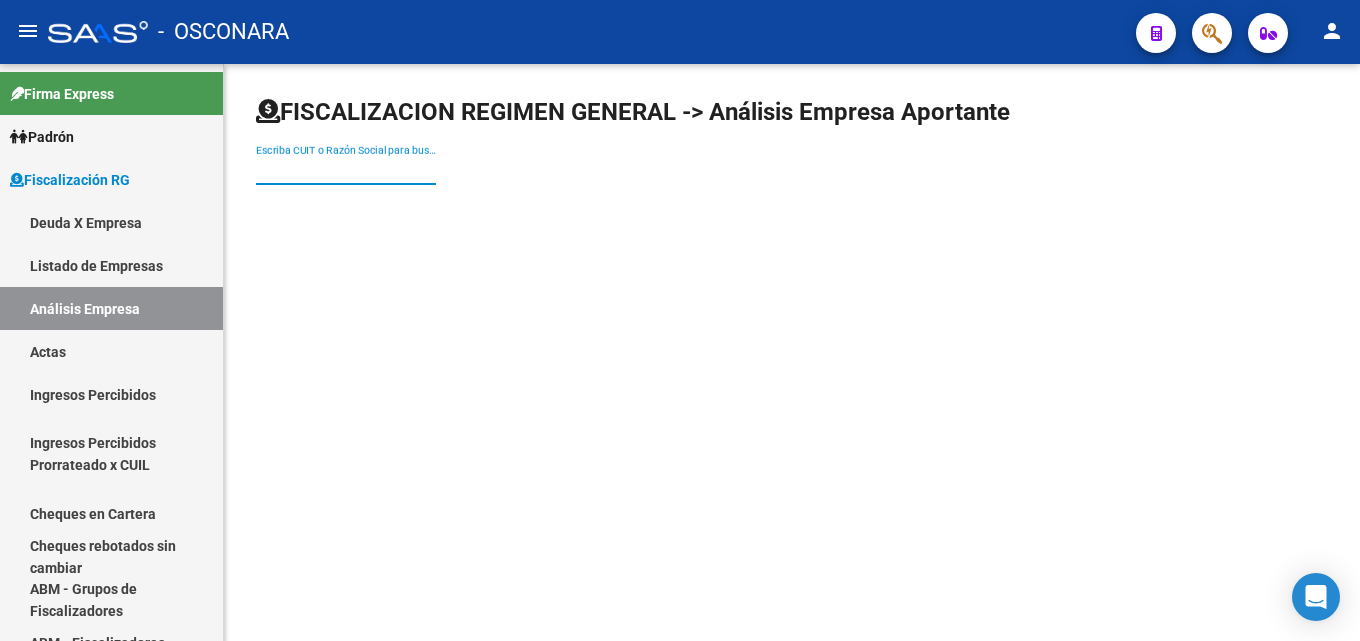 click on "Escriba CUIT o Razón Social para buscar" at bounding box center [346, 170] 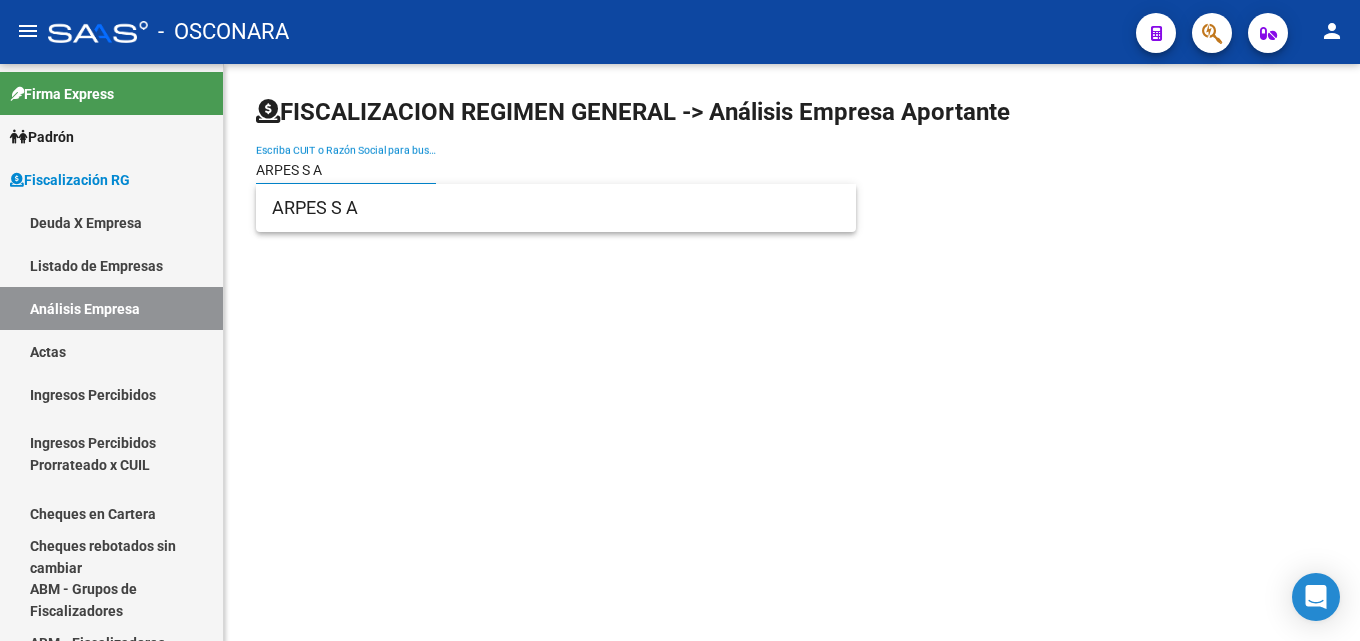 type on "ARPES S A" 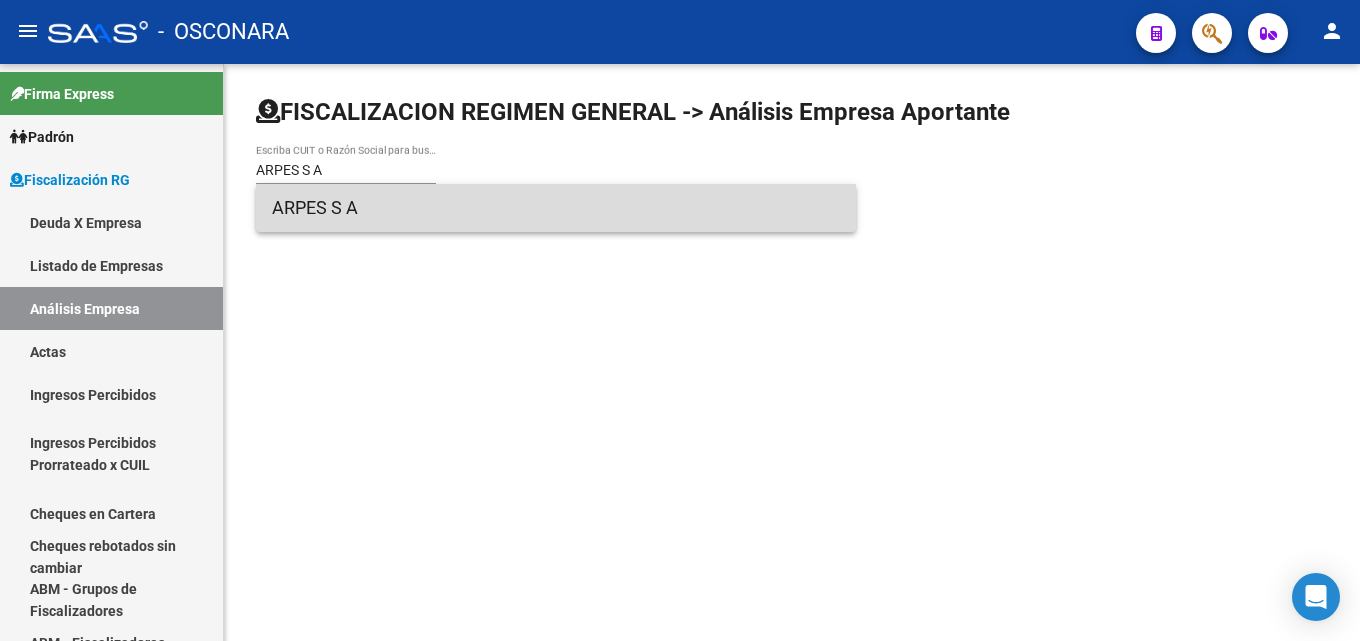 click on "ARPES S A" at bounding box center [556, 208] 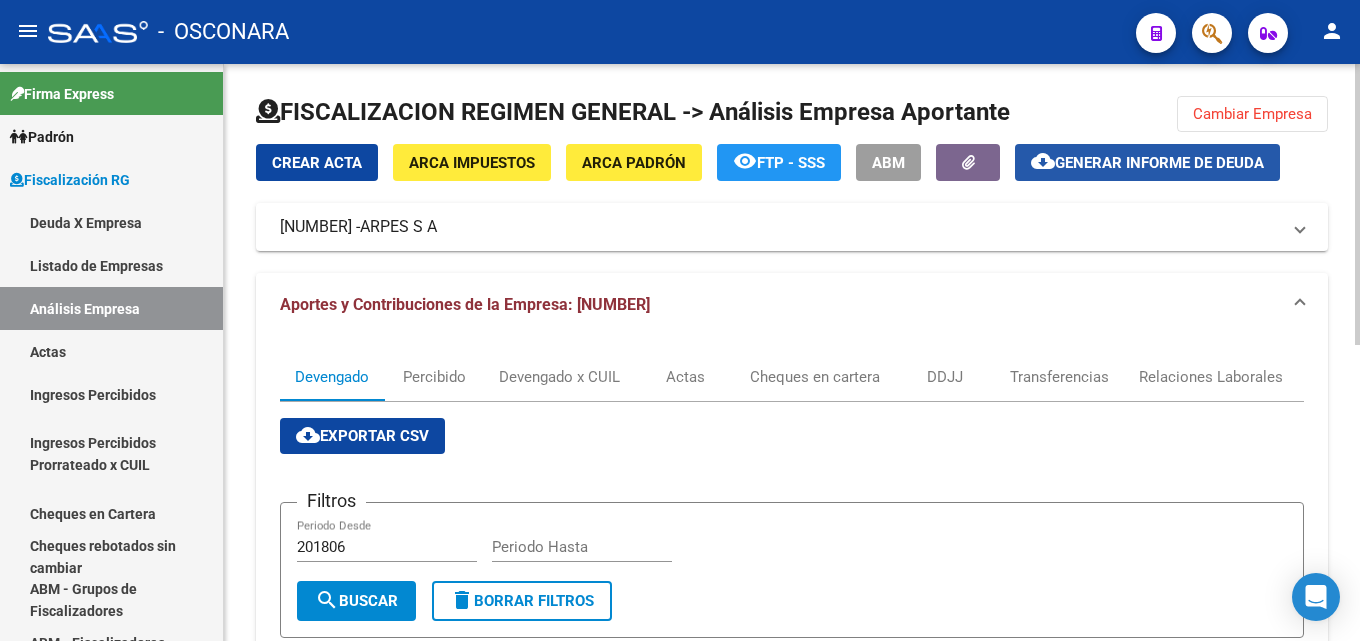 click on "Generar informe de deuda" 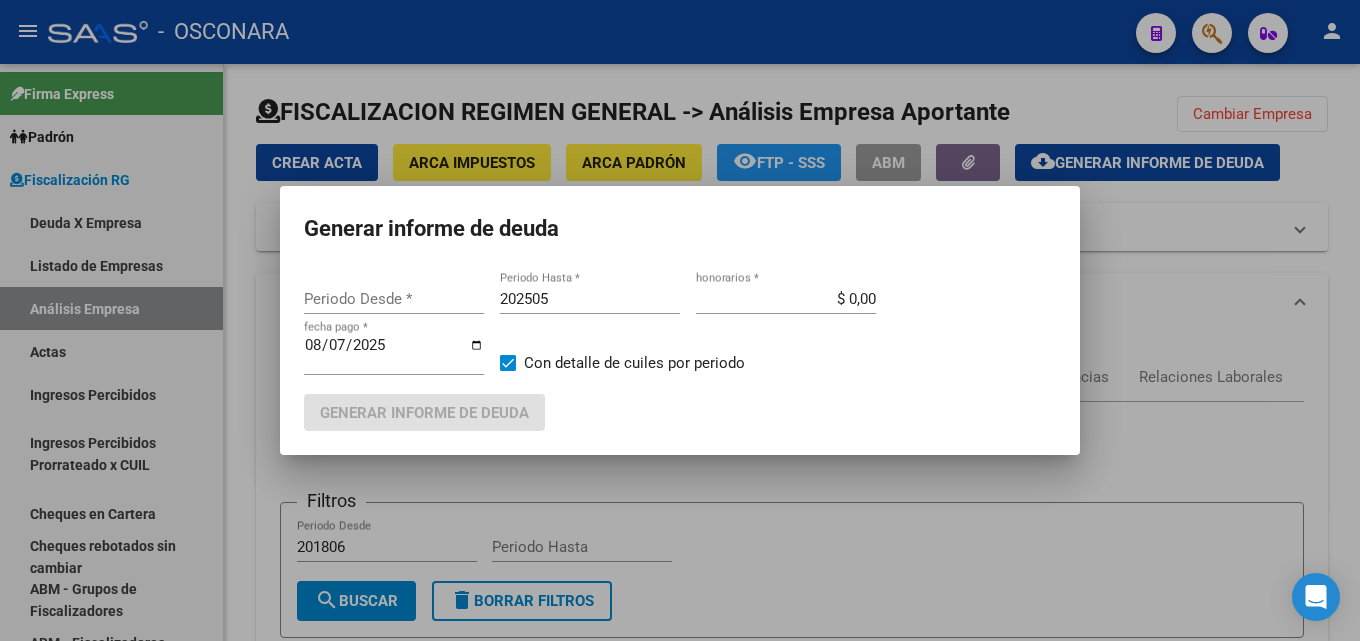 type on "202504" 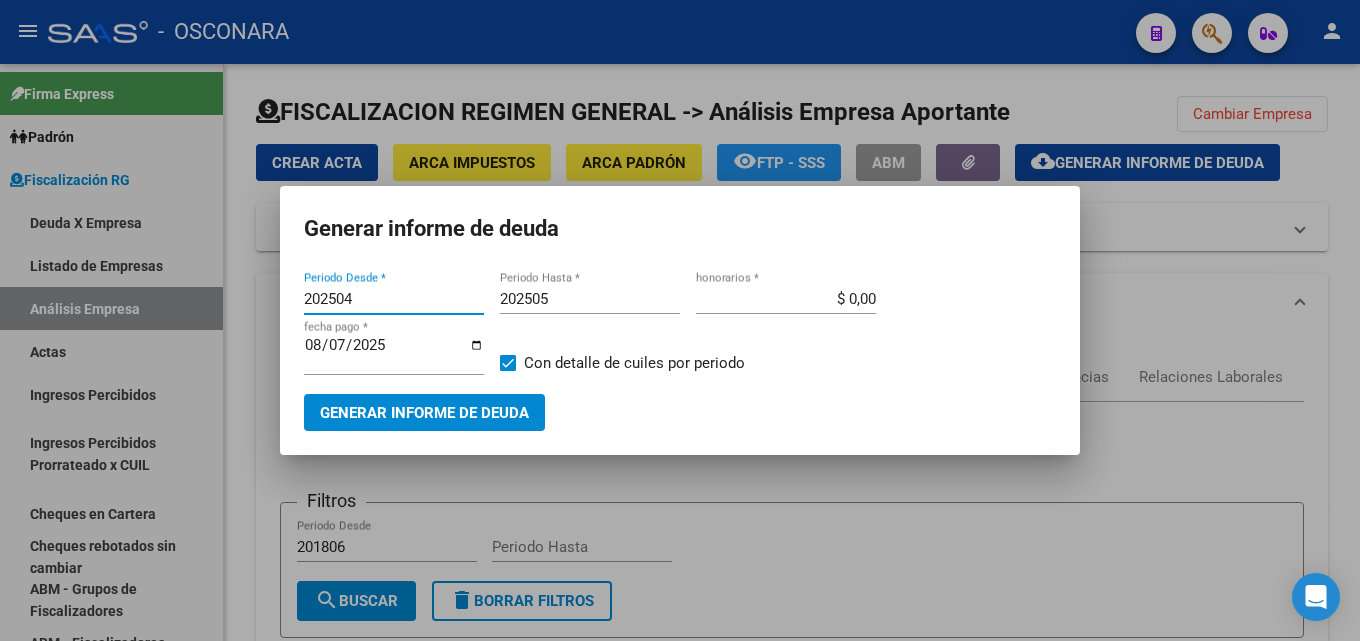 click on "202505" at bounding box center [590, 299] 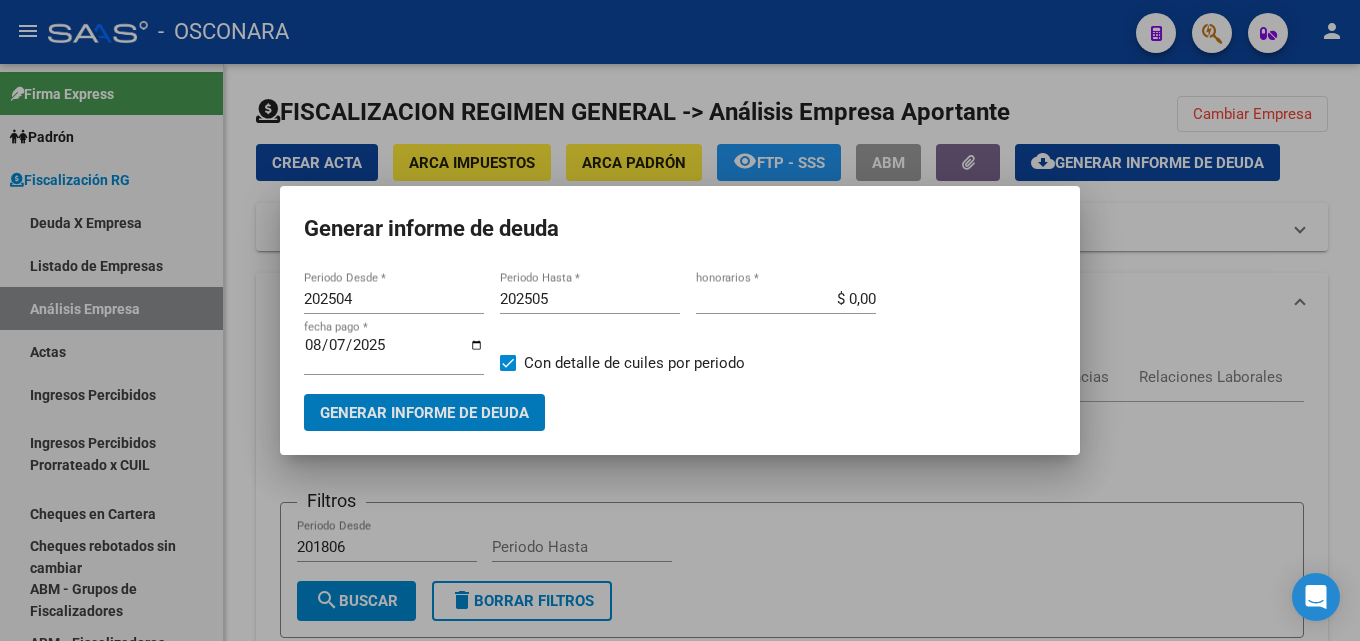 type 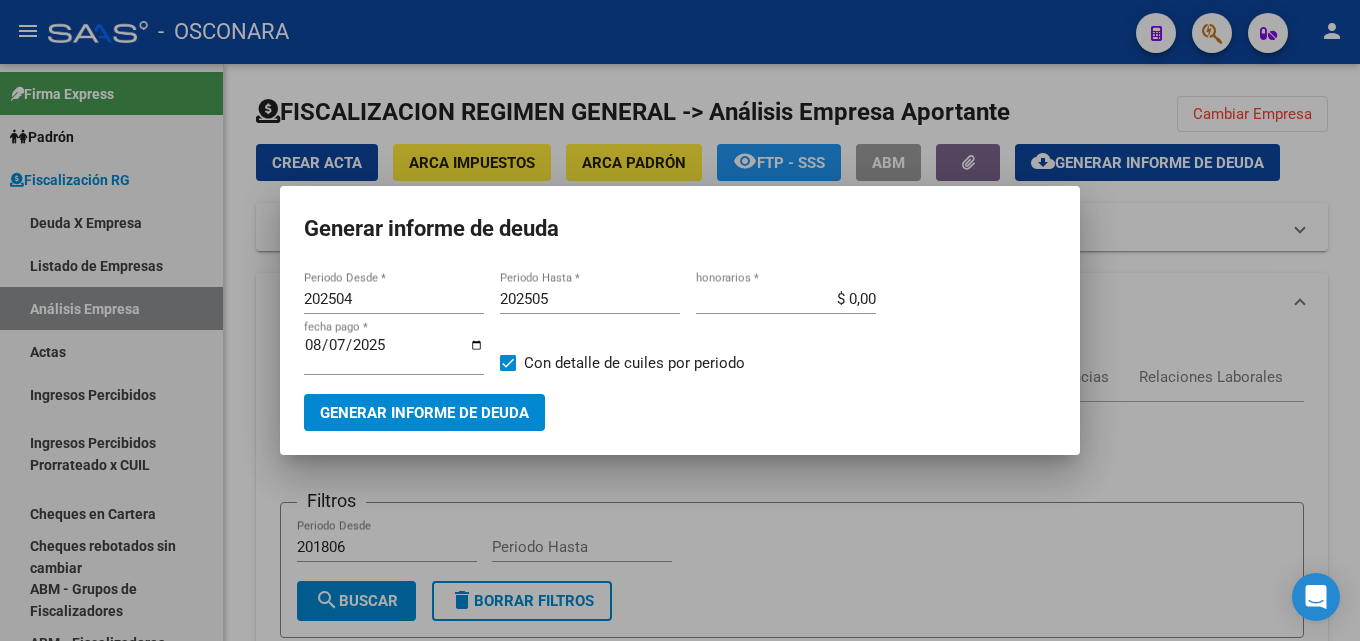 click on "202505" at bounding box center (590, 299) 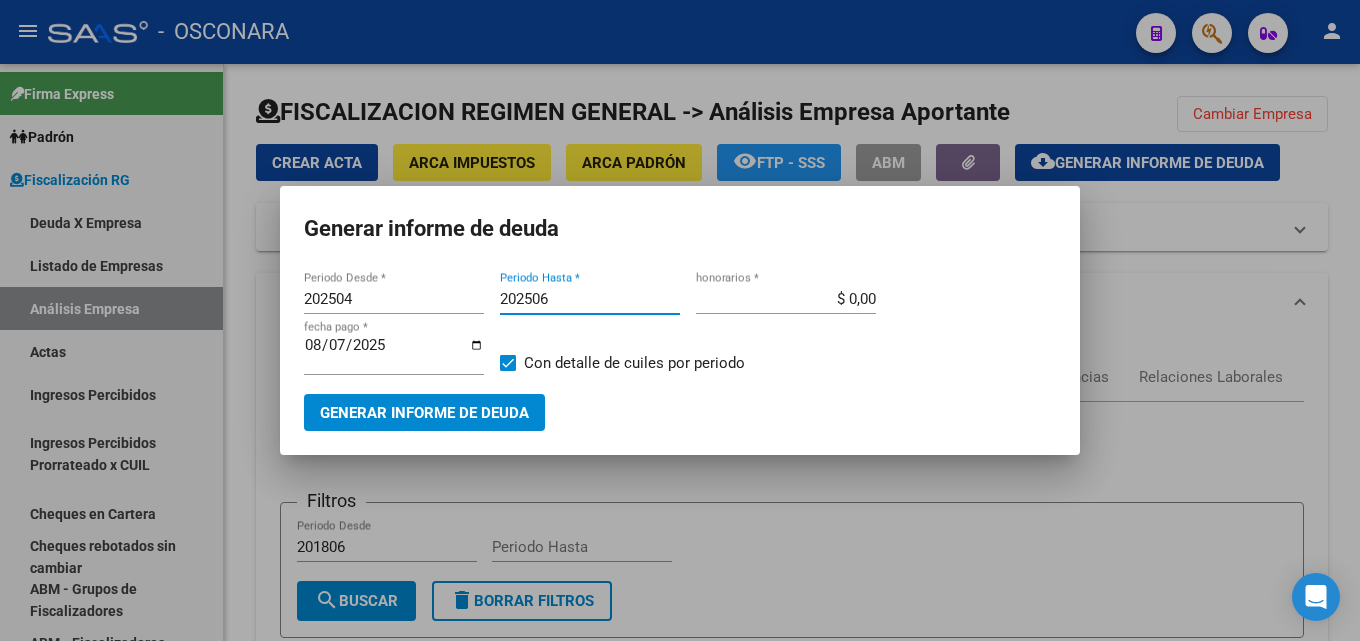 type on "202506" 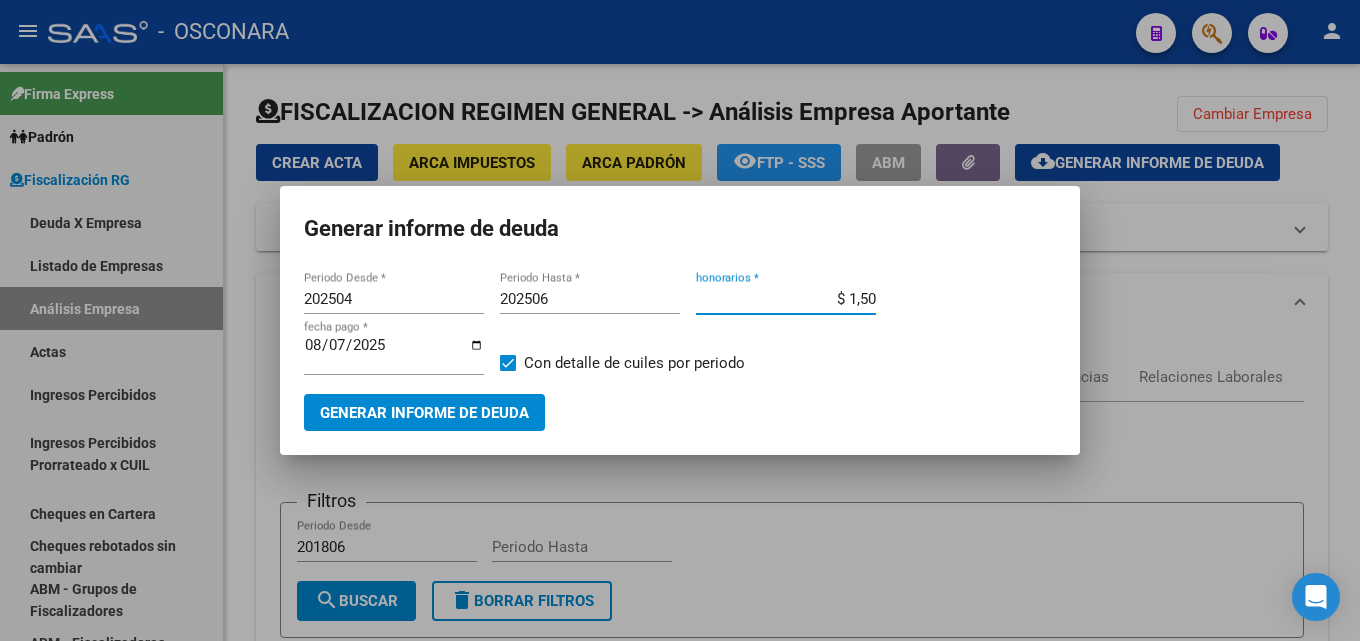 type on "$ 15,00" 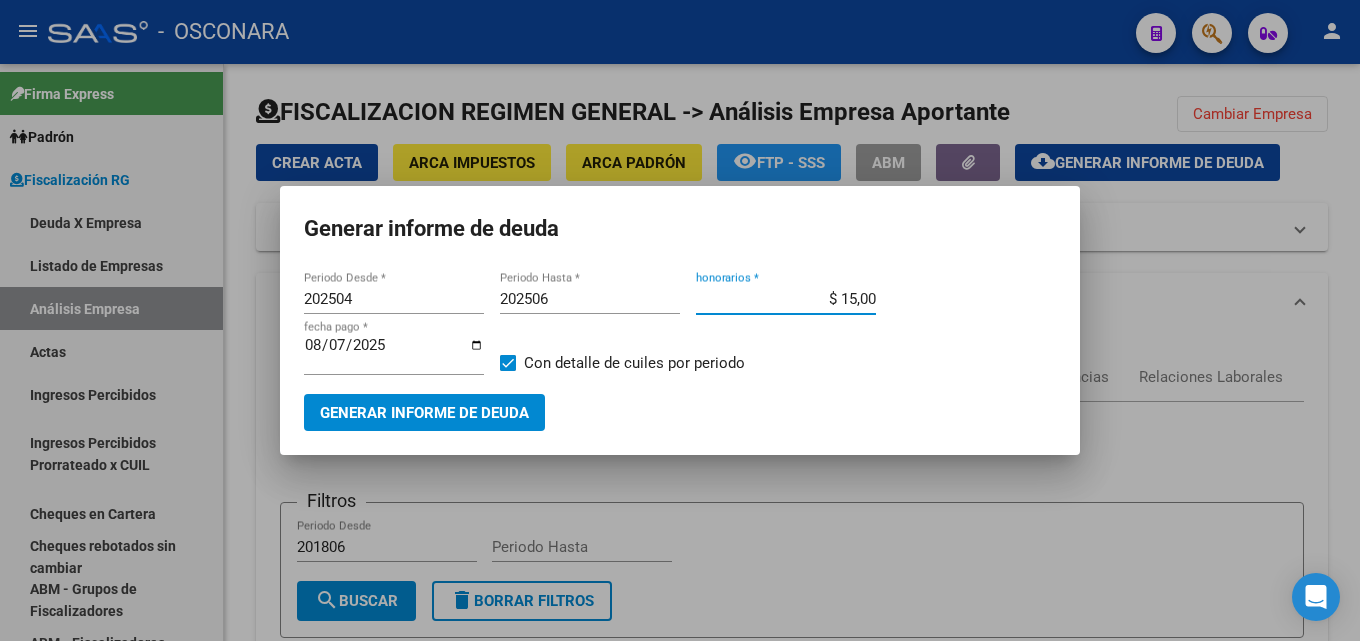 click on "2025-08-07" at bounding box center (394, 353) 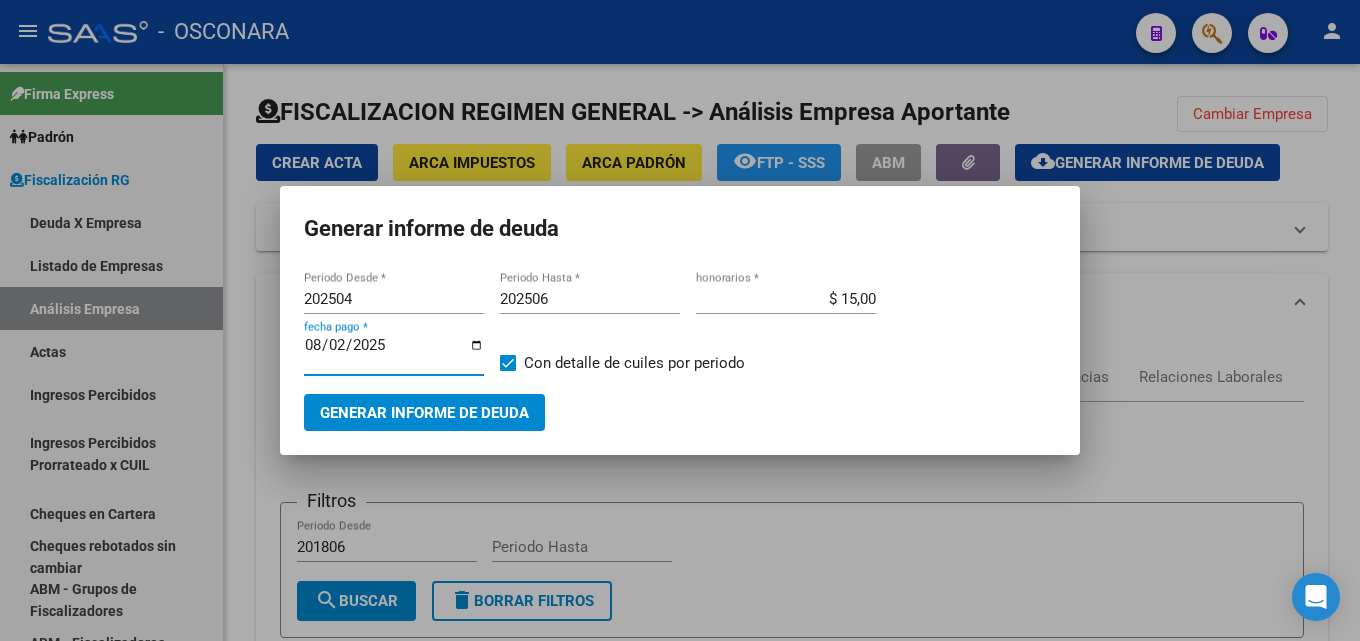 type on "2025-08-20" 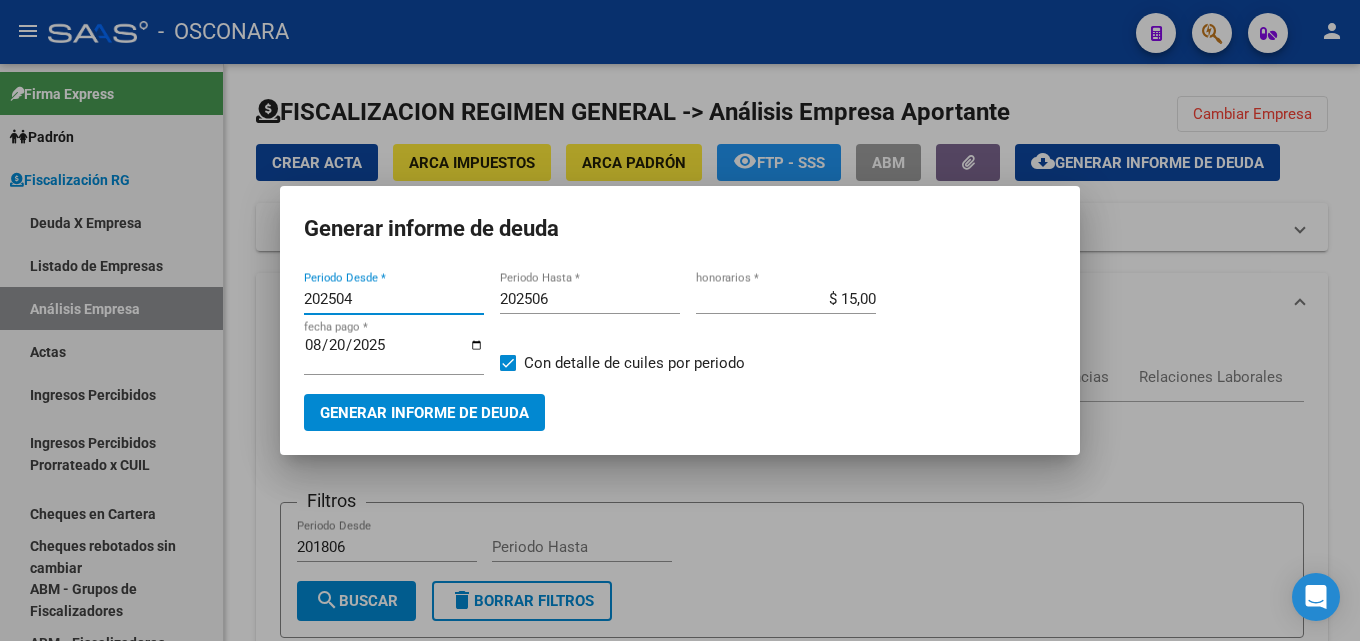 drag, startPoint x: 366, startPoint y: 296, endPoint x: 0, endPoint y: 281, distance: 366.30725 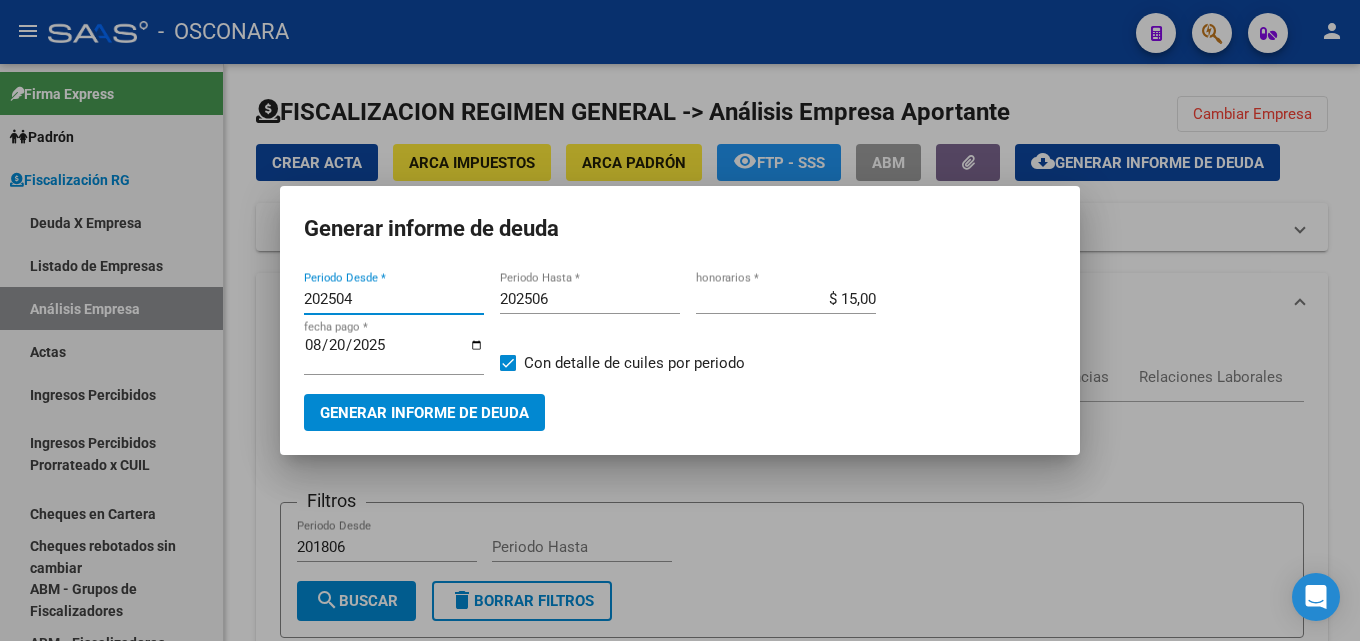 click on "Generar informe de deuda   202504 Periodo Desde *   202506 Periodo Hasta *   $ 15,00 honorarios *   2025-08-20 fecha pago *   Con detalle de cuiles por periodo  Generar informe de deuda" at bounding box center (680, 320) 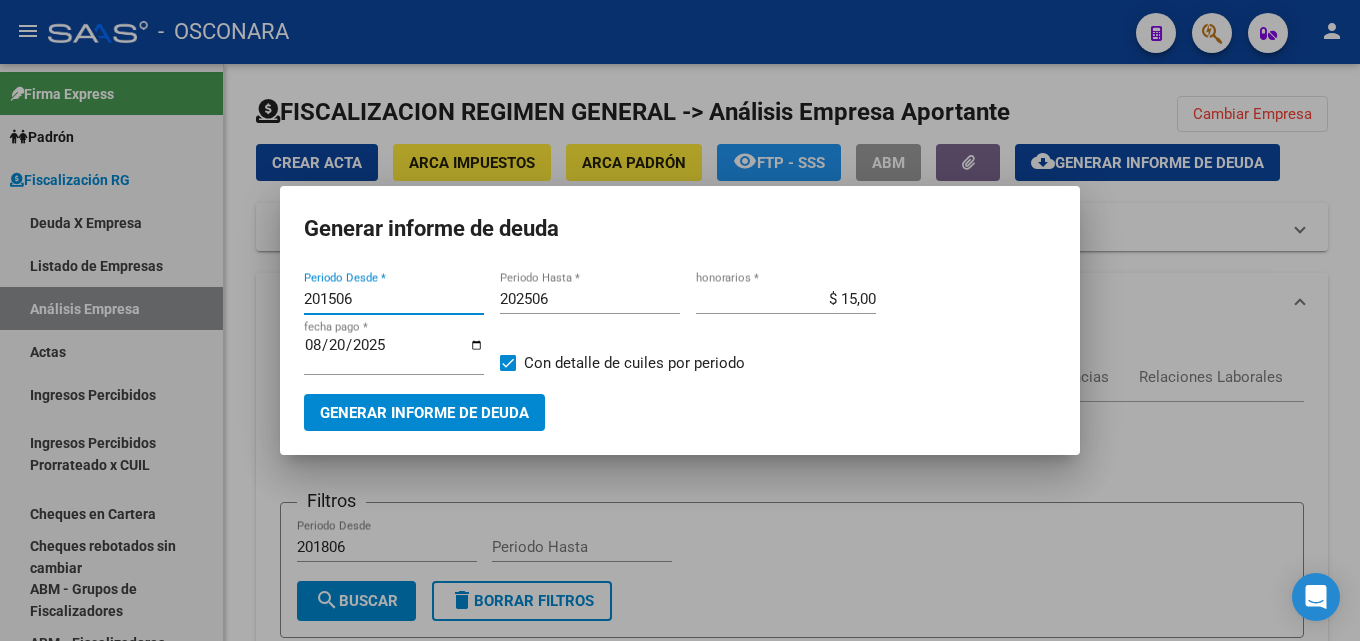 type on "201506" 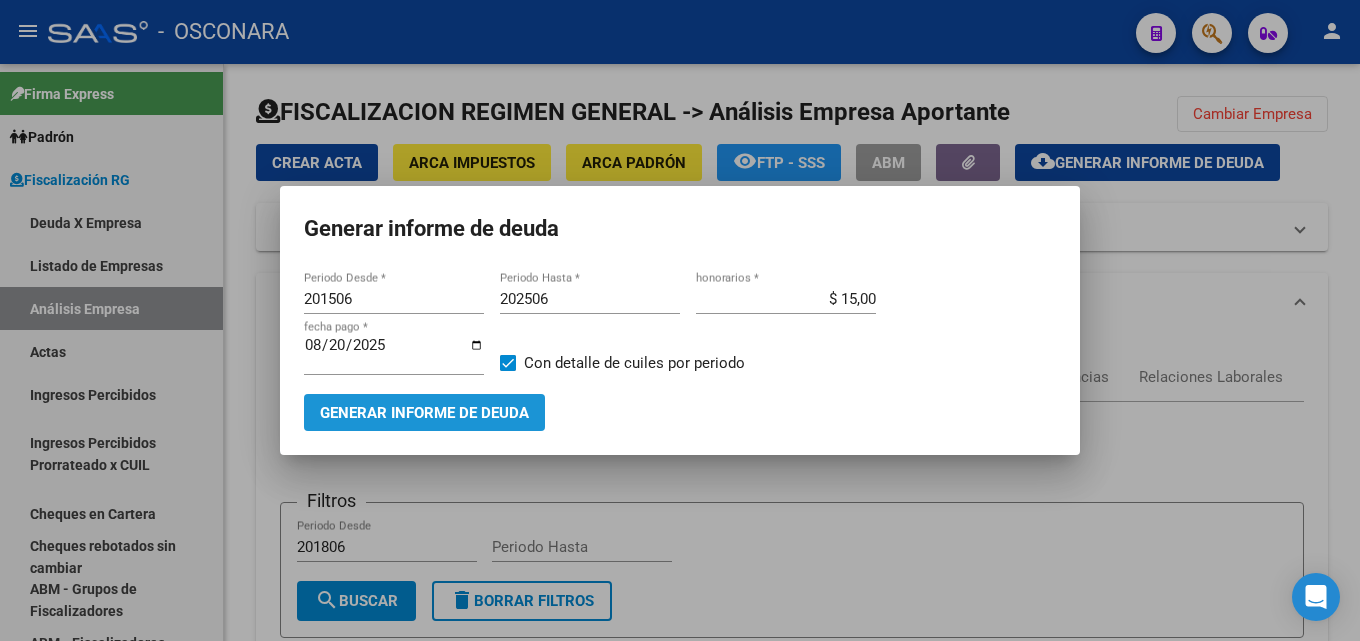 click on "Generar informe de deuda" at bounding box center [424, 413] 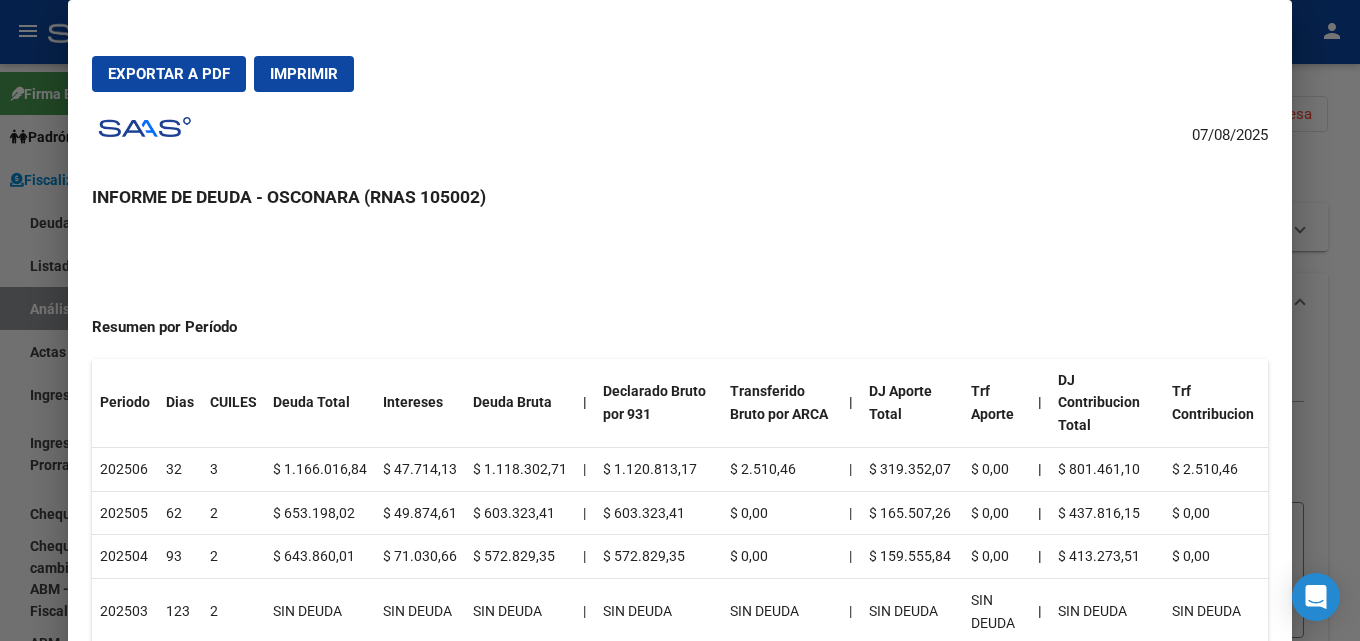 scroll, scrollTop: 200, scrollLeft: 0, axis: vertical 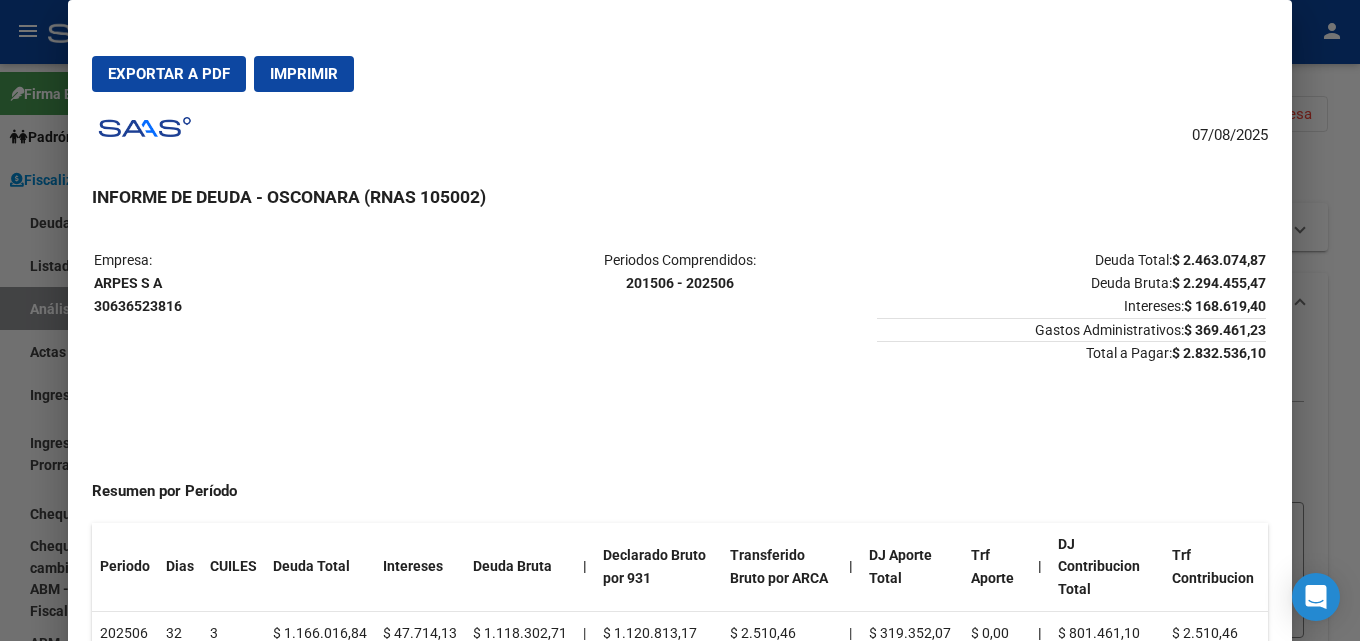 click on "Exportar a PDF Imprimir 07/08/2025  INFORME DE DEUDA - OSCONARA (RNAS 105002) Empresa:  ARPES S A  30636523816 Periodos Comprendidos:  201506 - 202506   Deuda Total:  $ 2.463.074,87  Deuda Bruta:  $ 2.294.455,47  Intereses:  $ 168.619,40  Gastos Administrativos: $ 369.461,23  Total a Pagar: $ 2.832.536,10 Resumen por Período Periodo Dias CUILES Deuda Total Intereses Deuda Bruta | Declarado Bruto por 931 Transferido Bruto por ARCA | DJ Aporte Total Trf Aporte | DJ Contribucion Total Trf Contribucion 202506 32 3 $ 1.166.016,84  $ 47.714,13  $ 1.118.302,71  | $ 1.120.813,17  $ 2.510,46  | $ 319.352,07  $ 0,00  | $ 801.461,10  $ 2.510,46  202505 62 2 $ 653.198,02  $ 49.874,61  $ 603.323,41  | $ 603.323,41  $ 0,00  | $ 165.507,26  $ 0,00  | $ 437.816,15  $ 0,00  202504 93 2 $ 643.860,01  $ 71.030,66  $ 572.829,35  | $ 572.829,35  $ 0,00  | $ 159.555,84  $ 0,00  | $ 413.273,51  $ 0,00  202503 123 2 SIN DEUDA  SIN DEUDA  SIN DEUDA  | SIN DEUDA  SIN DEUDA  | SIN DEUDA  SIN DEUDA  | 2" at bounding box center [680, 356] 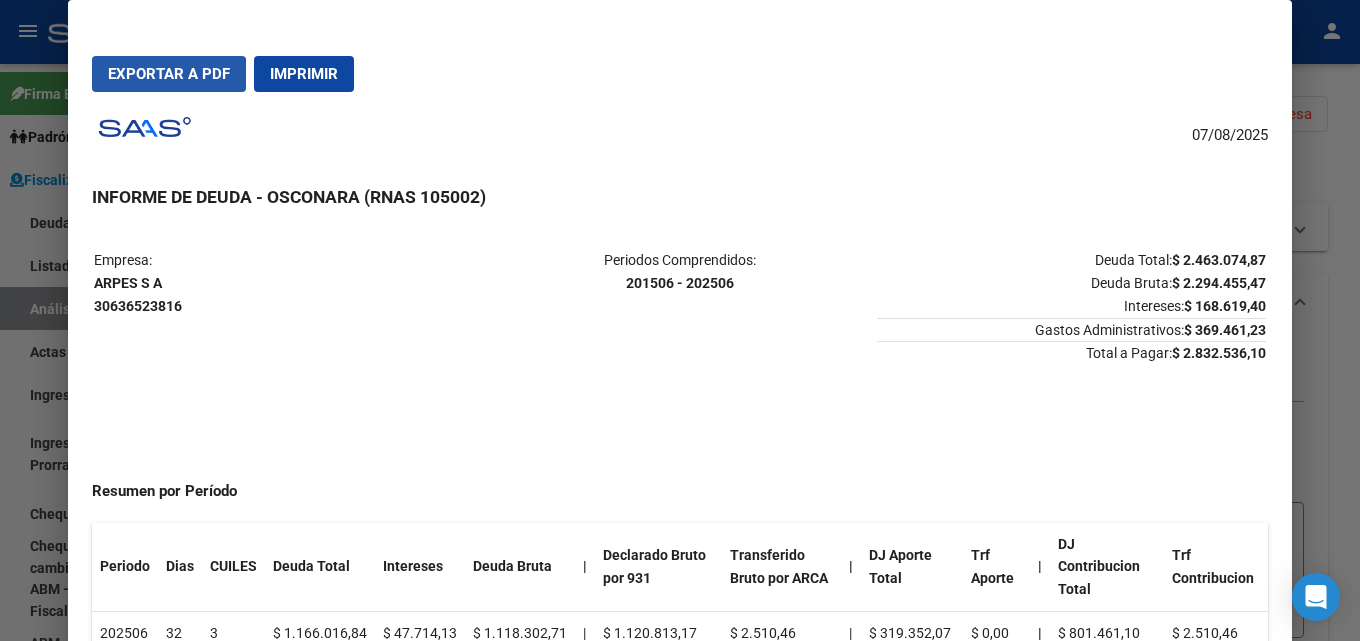 drag, startPoint x: 138, startPoint y: 78, endPoint x: 108, endPoint y: 173, distance: 99.62429 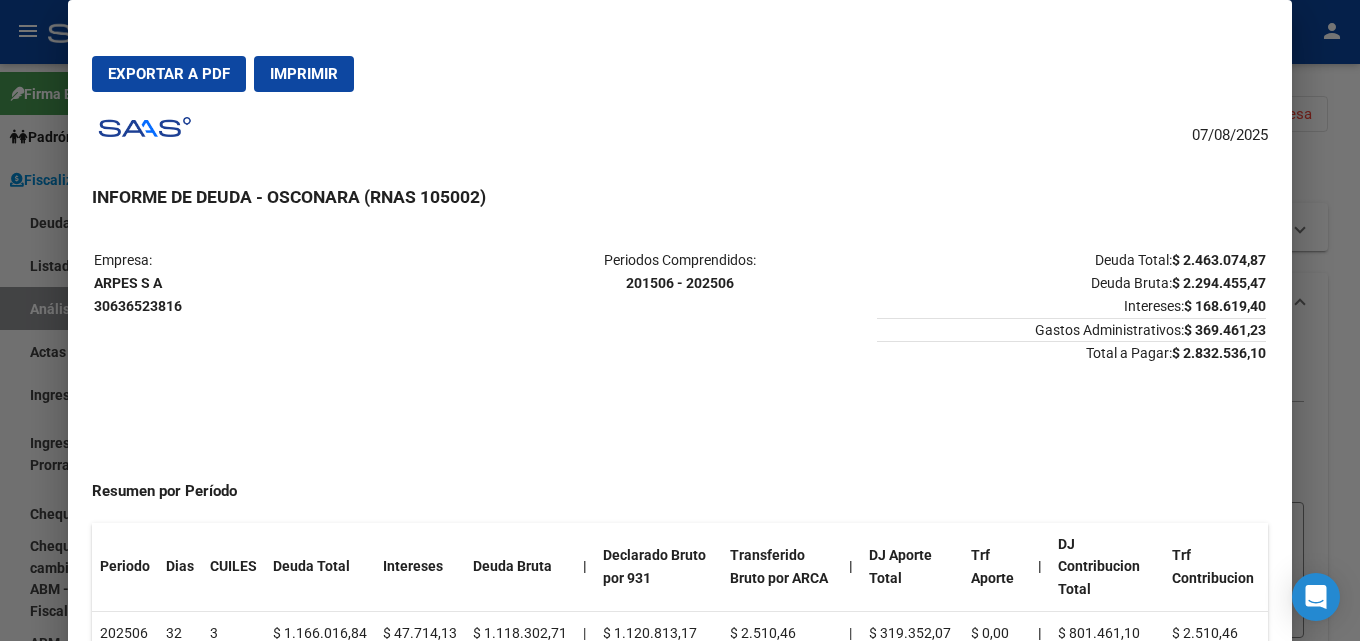 click at bounding box center (680, 320) 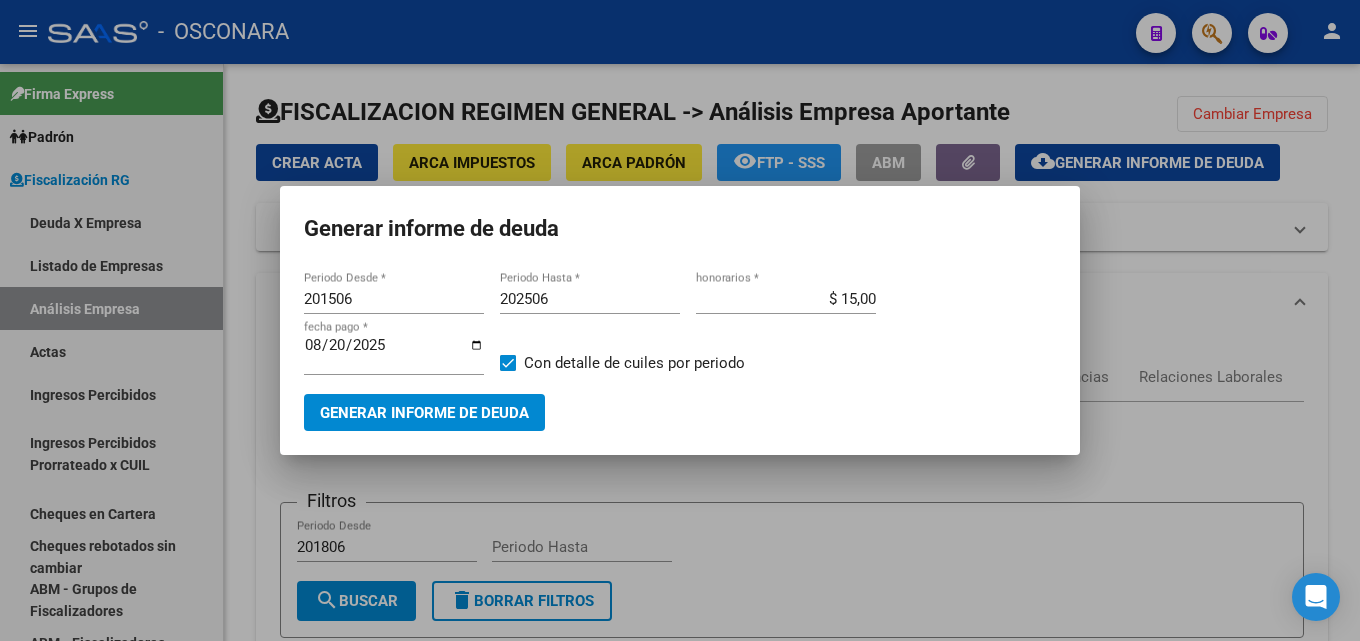 click at bounding box center (680, 320) 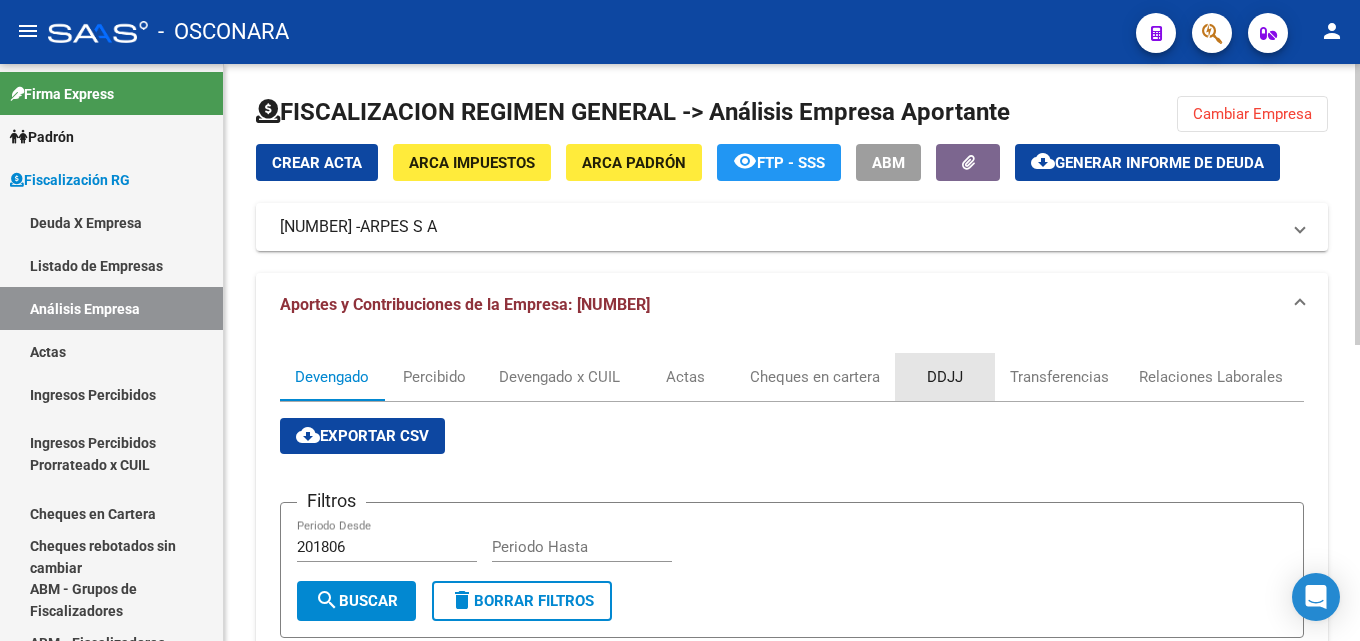 click on "DDJJ" at bounding box center [945, 377] 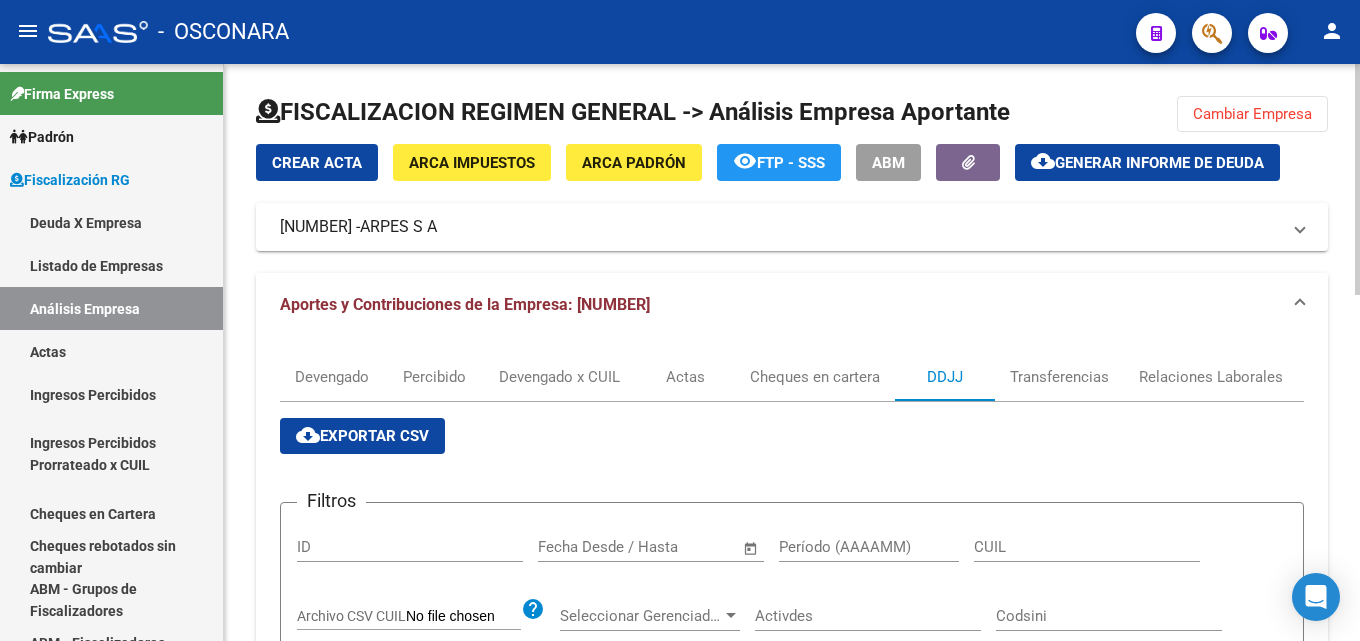 click on "cloud_download  Exportar CSV" at bounding box center (362, 436) 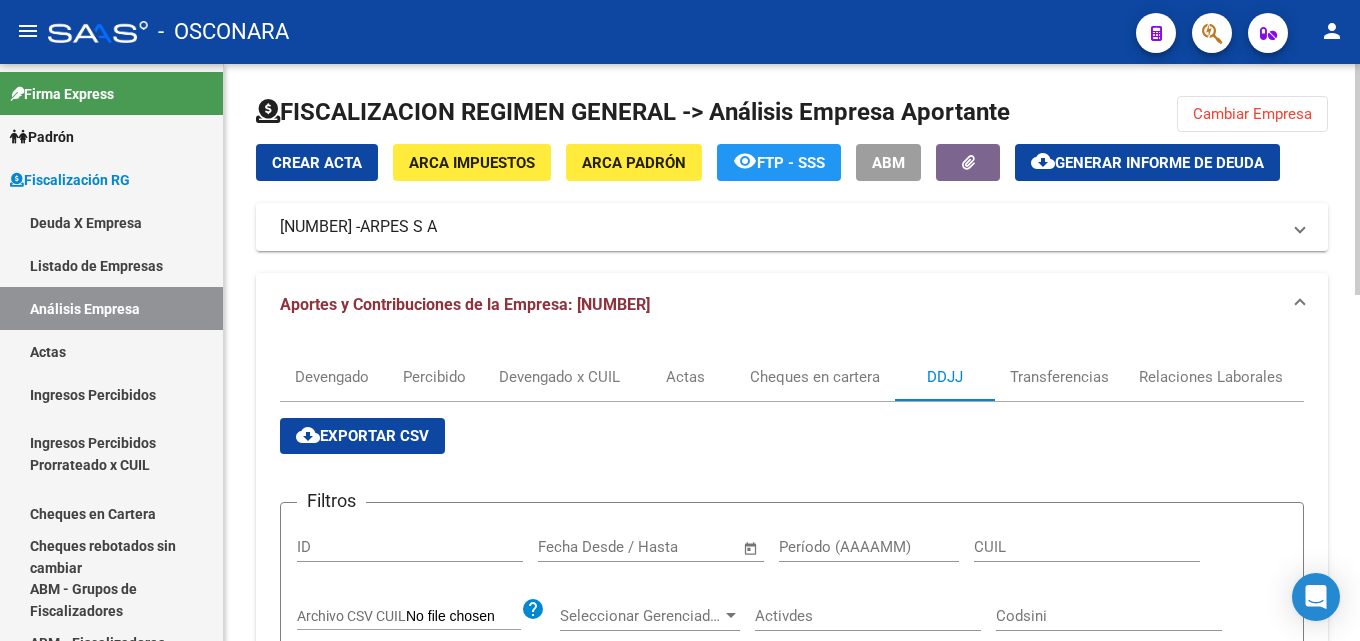 click on "Cambiar Empresa" 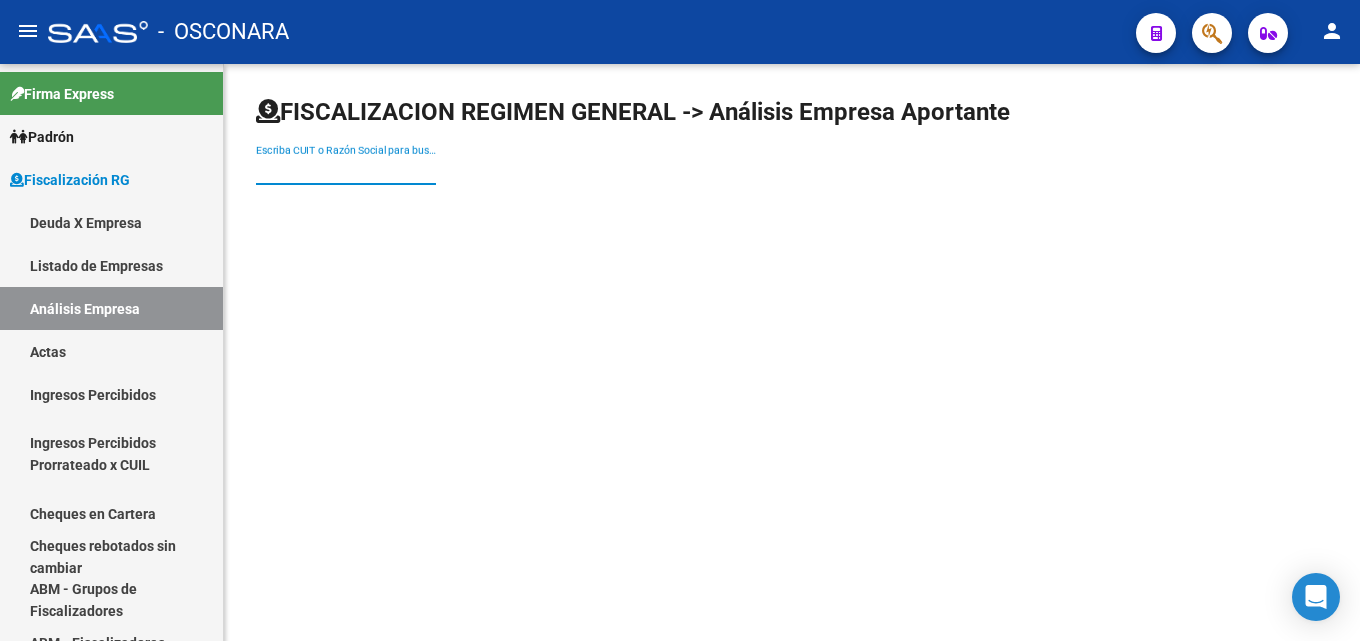 paste on "PESQUERA HEMOS TRIUNFADO" 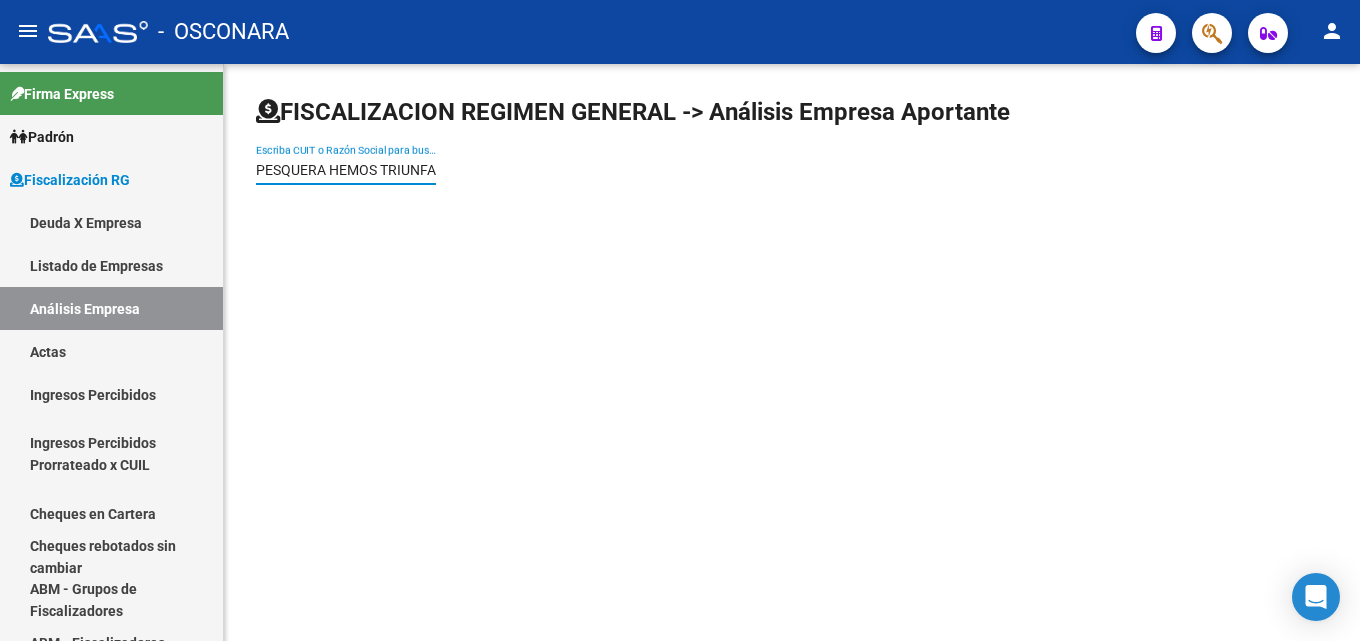 scroll, scrollTop: 0, scrollLeft: 18, axis: horizontal 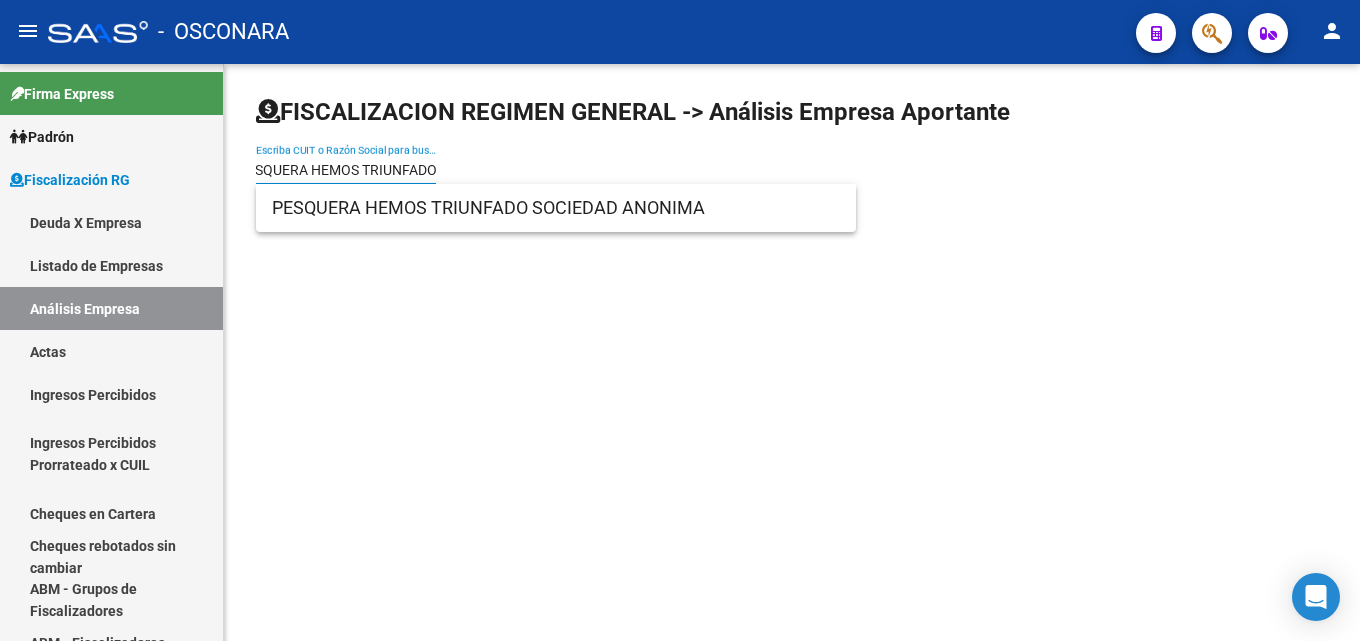 type on "PESQUERA HEMOS TRIUNFADO" 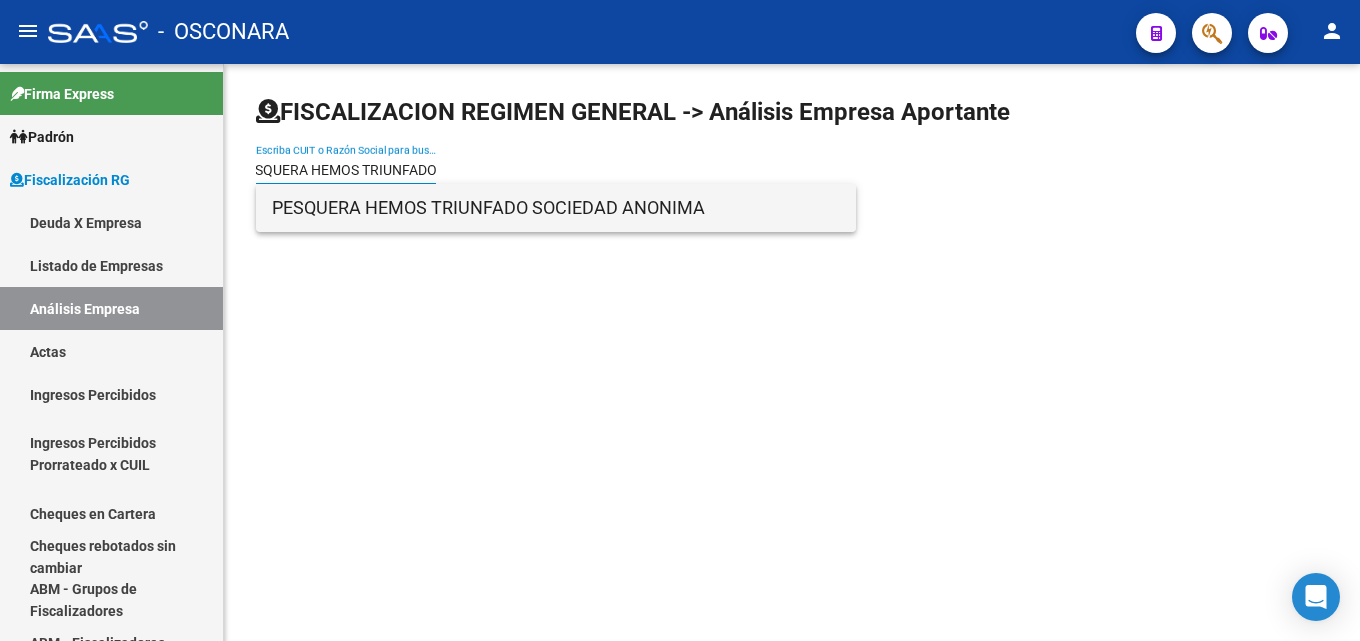 scroll, scrollTop: 0, scrollLeft: 0, axis: both 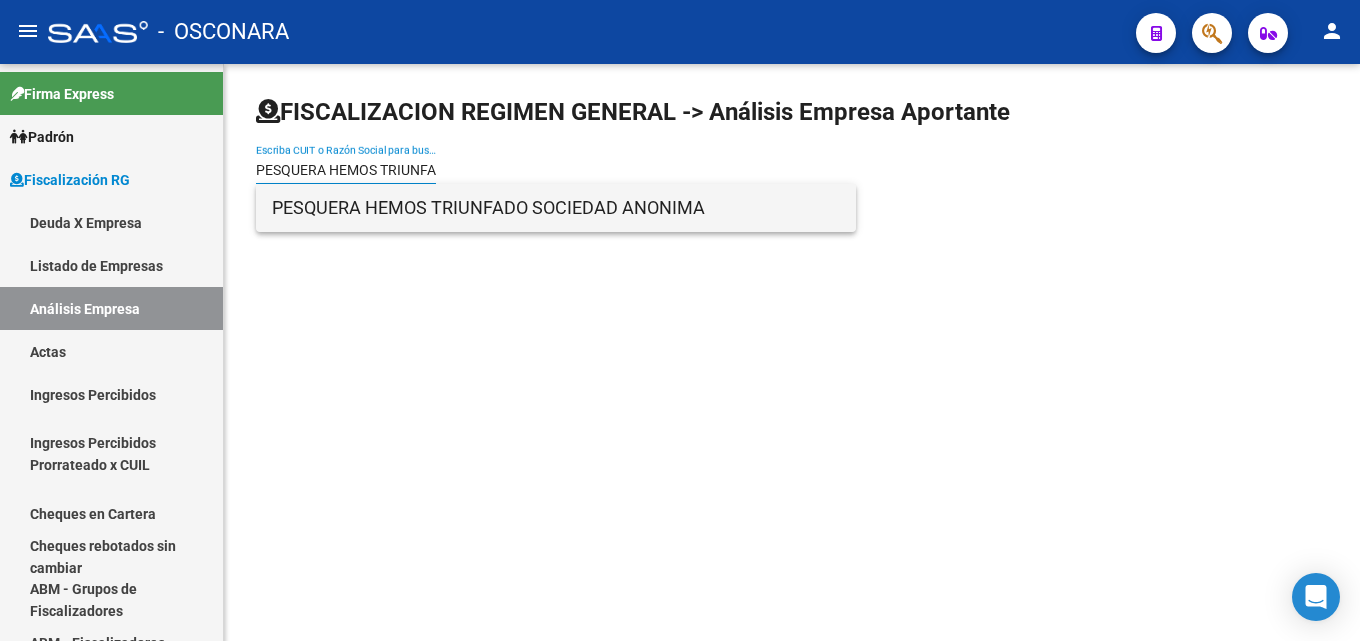 click on "PESQUERA HEMOS TRIUNFADO SOCIEDAD ANONIMA" at bounding box center (556, 208) 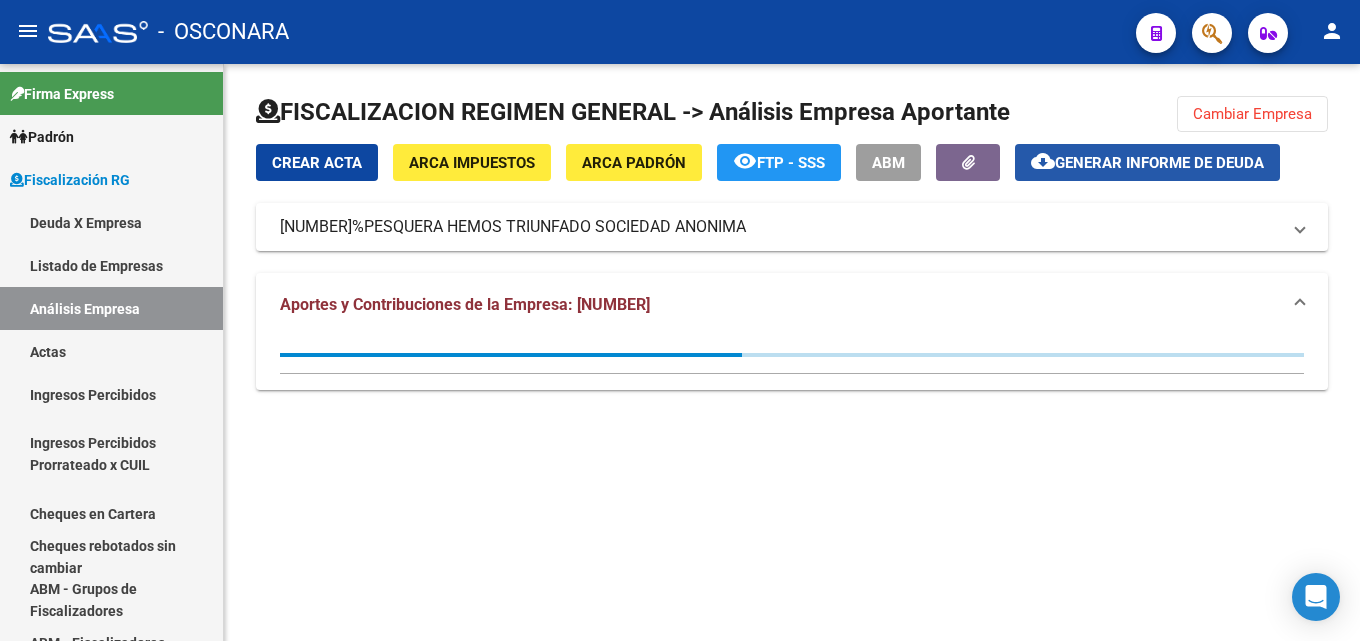 click on "Generar informe de deuda" 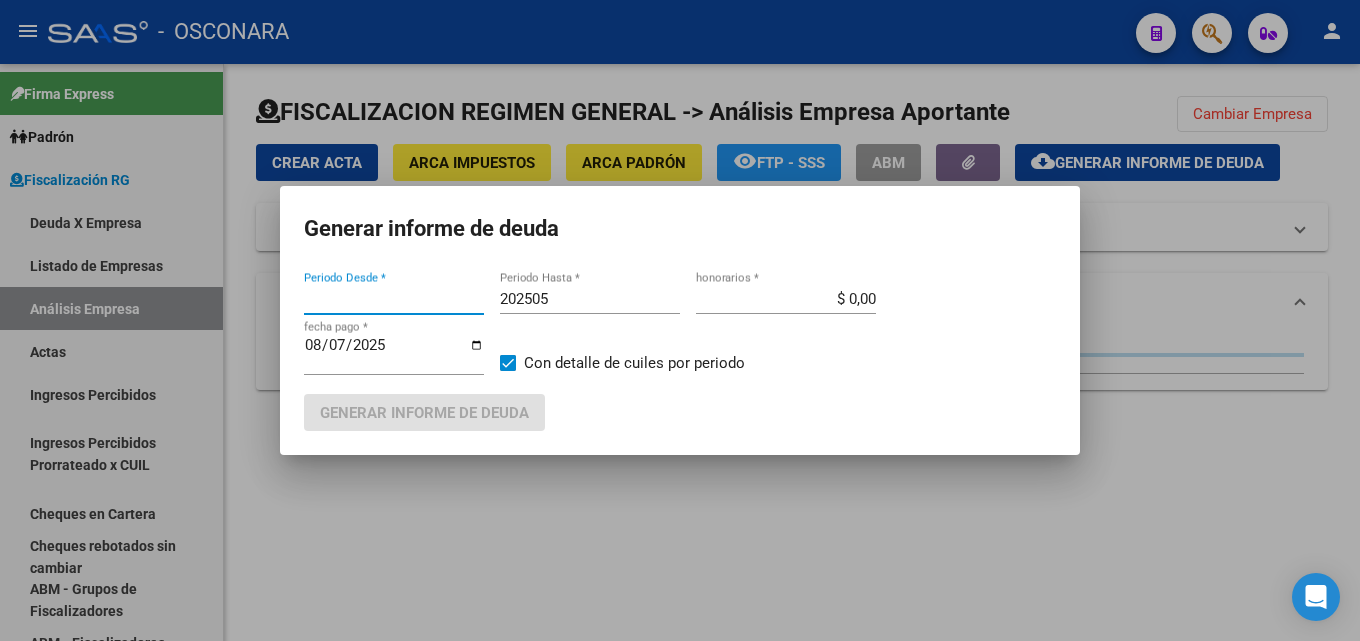 type on "202504" 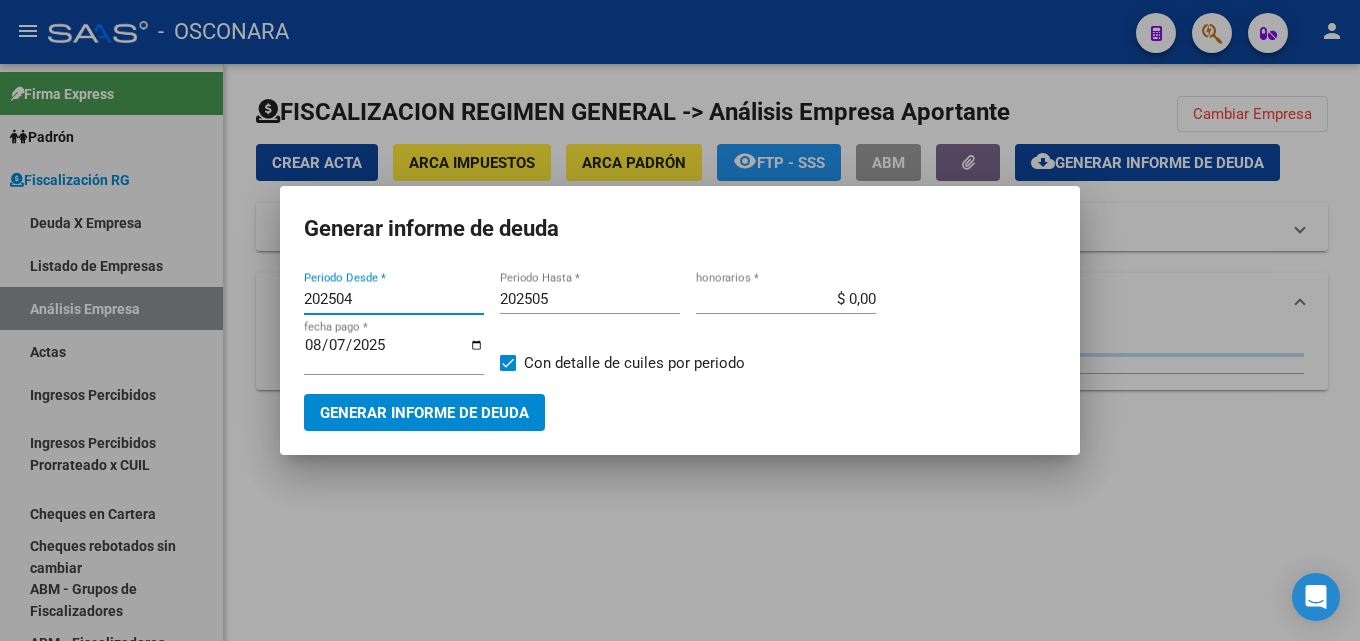click on "202505" at bounding box center [590, 299] 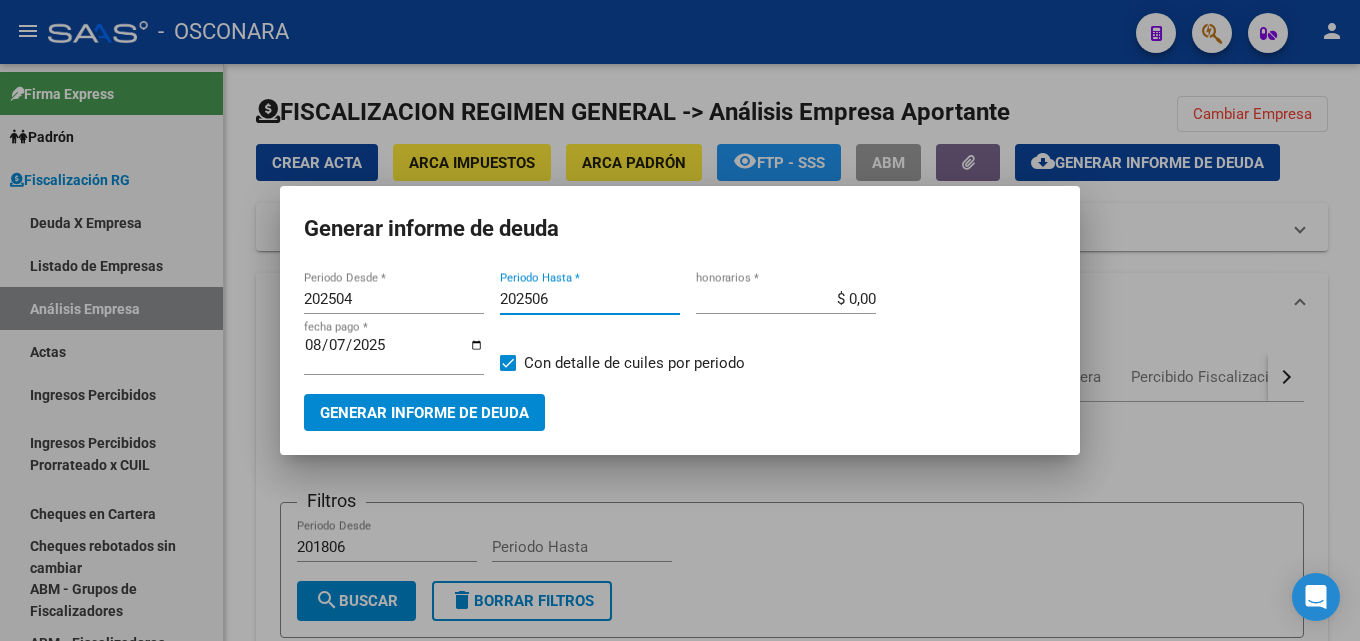 type on "202506" 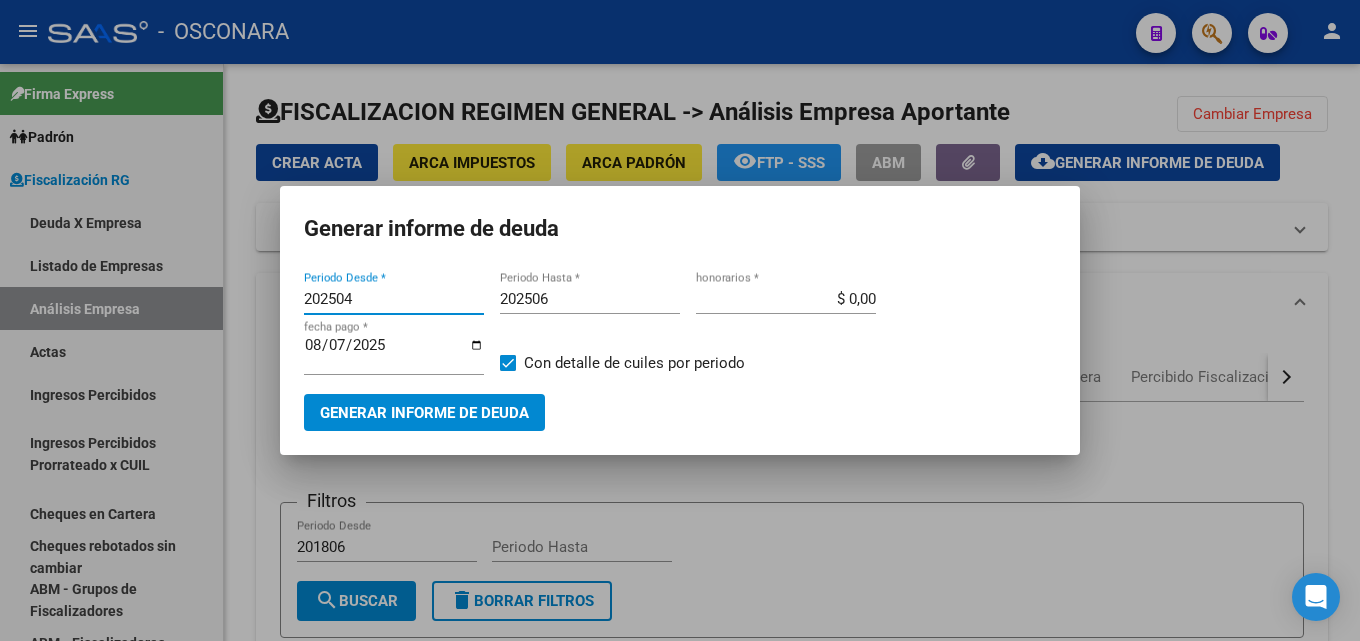 drag, startPoint x: 374, startPoint y: 301, endPoint x: 255, endPoint y: 300, distance: 119.0042 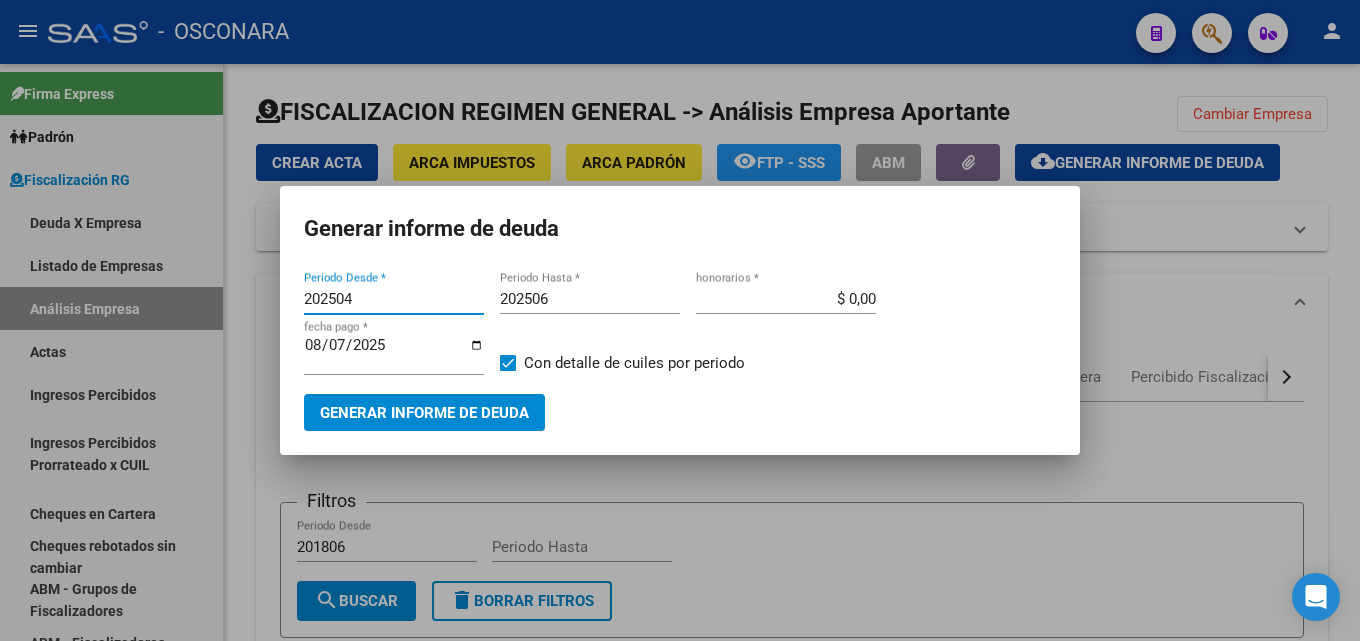 click on "Generar informe de deuda   202504 Periodo Desde *   202506 Periodo Hasta *   $ 0,00 honorarios *   2025-08-07 fecha pago *   Con detalle de cuiles por periodo  Generar informe de deuda" at bounding box center [680, 320] 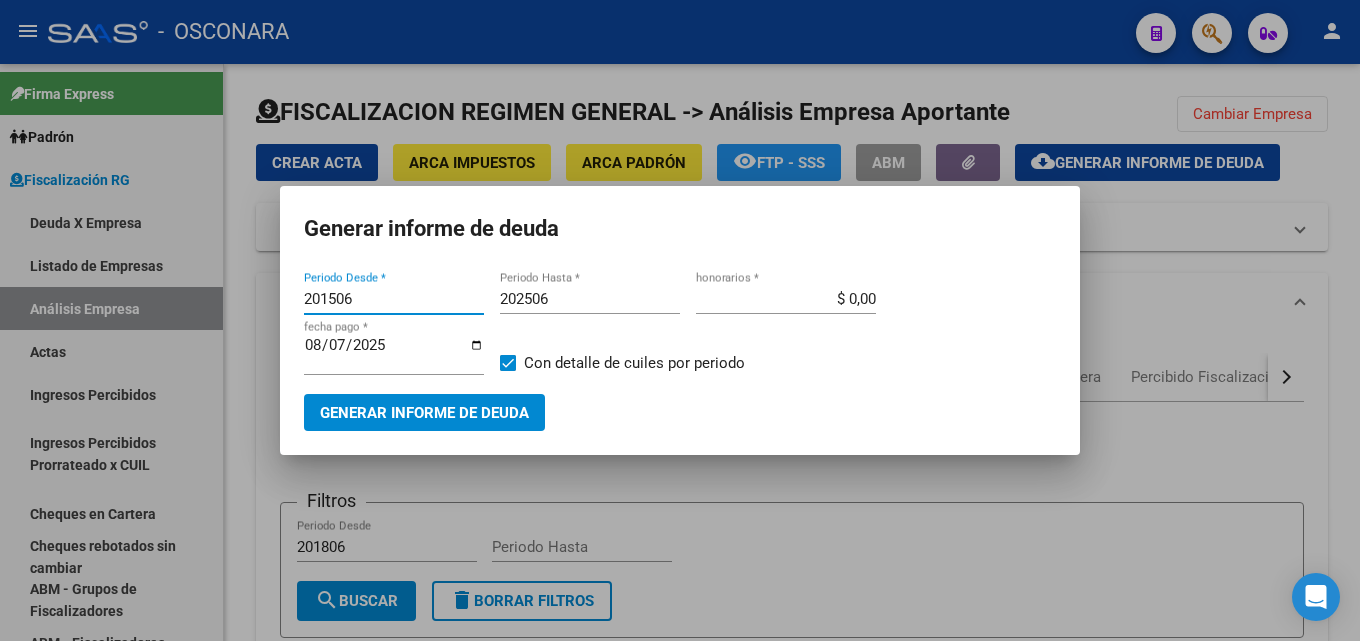 type on "201506" 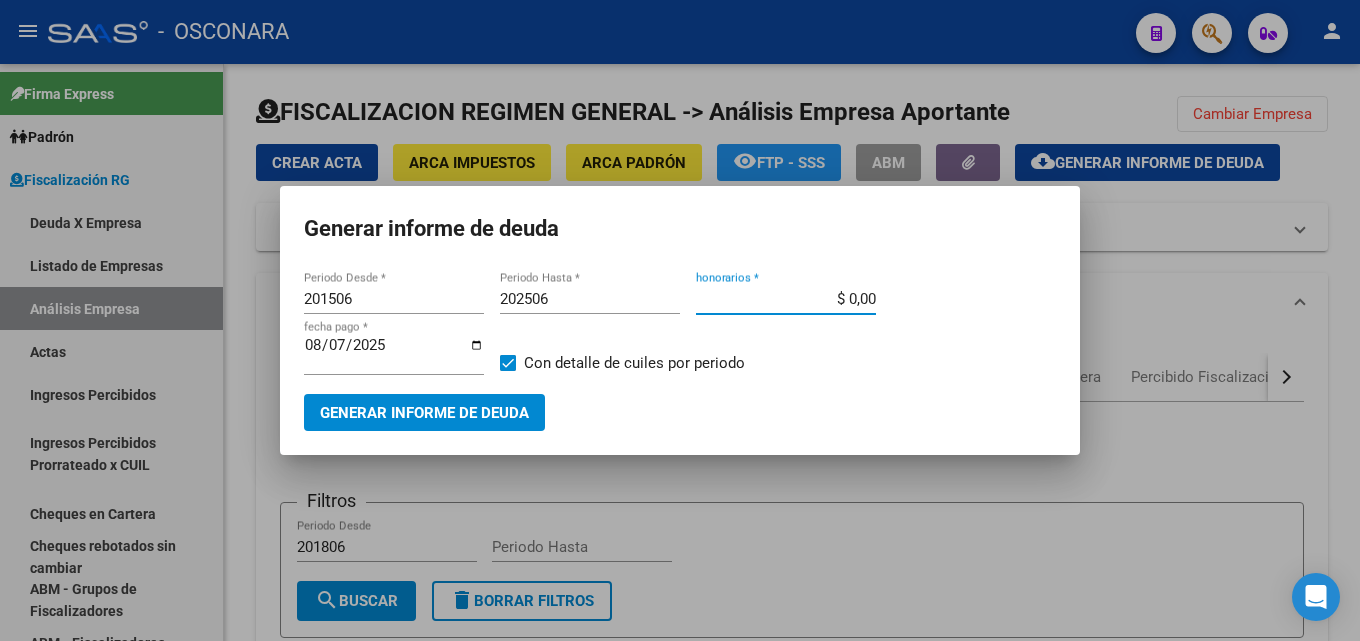 drag, startPoint x: 832, startPoint y: 299, endPoint x: 1041, endPoint y: 273, distance: 210.61102 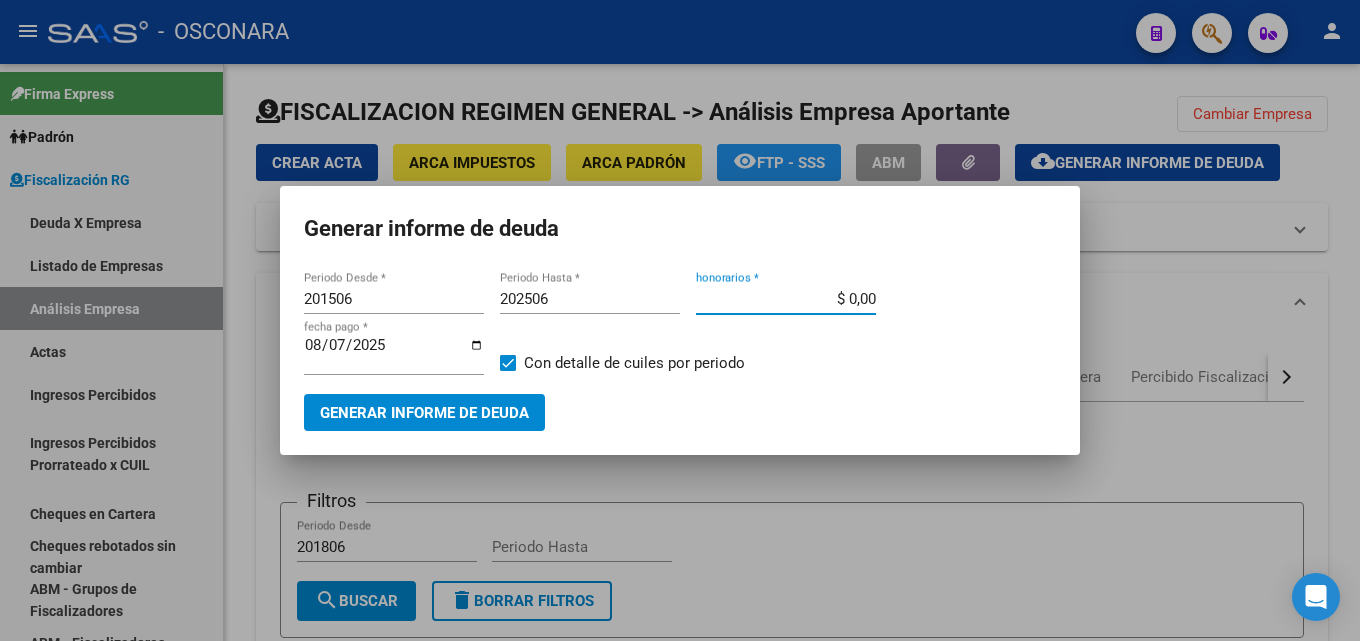 click on "201506 Periodo Desde *   202506 Periodo Hasta *   $ 0,00 honorarios *   2025-08-07 fecha pago *   Con detalle de cuiles por periodo  Generar informe de deuda" at bounding box center (680, 349) 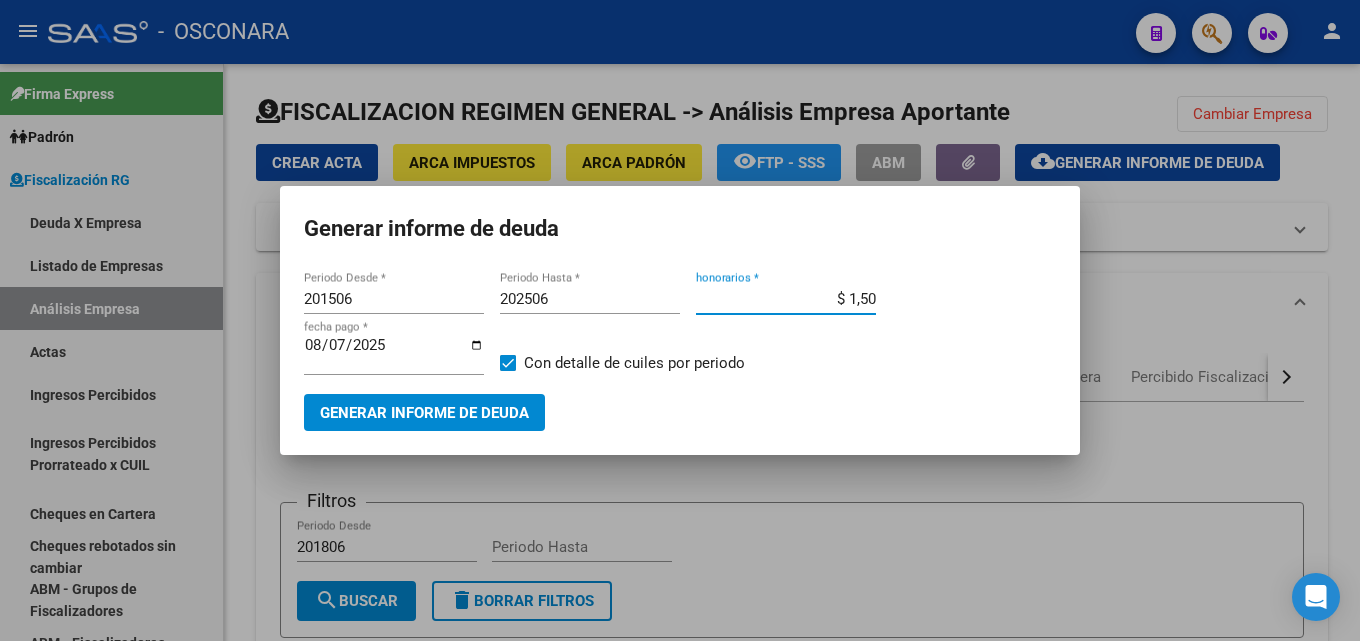 type on "$ 15,00" 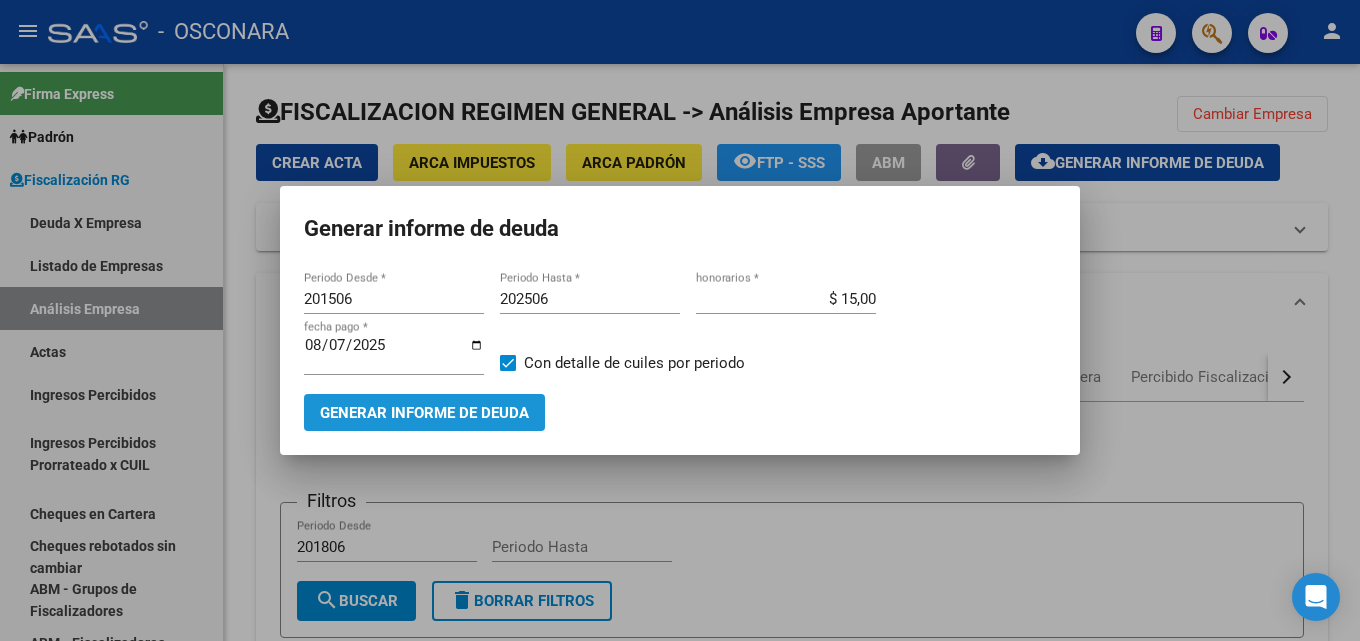 click on "Generar informe de deuda" at bounding box center (424, 413) 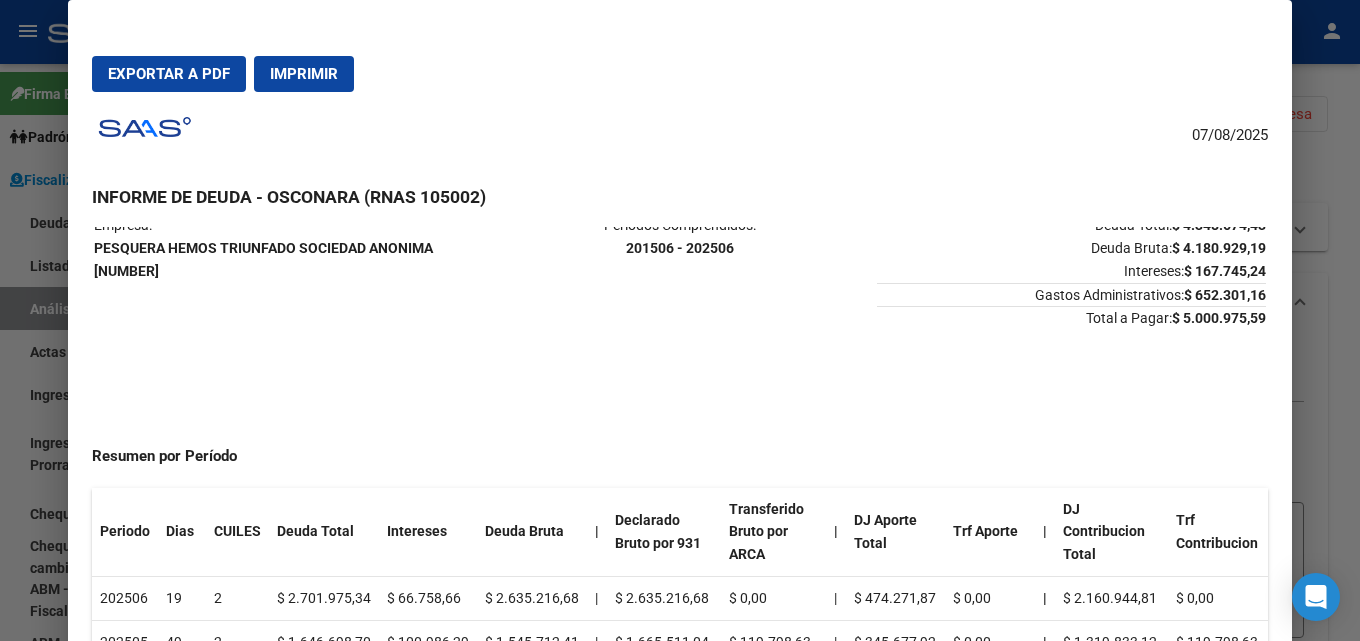 scroll, scrollTop: 0, scrollLeft: 0, axis: both 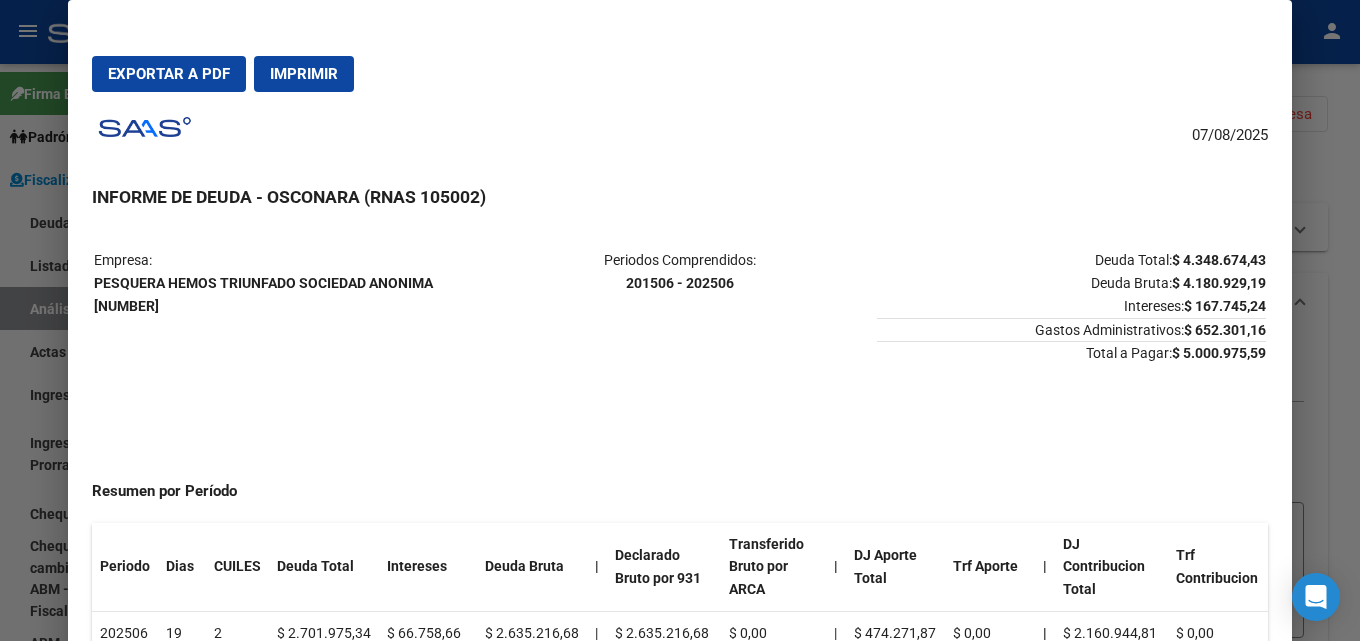 click on "Exportar a PDF" at bounding box center (169, 74) 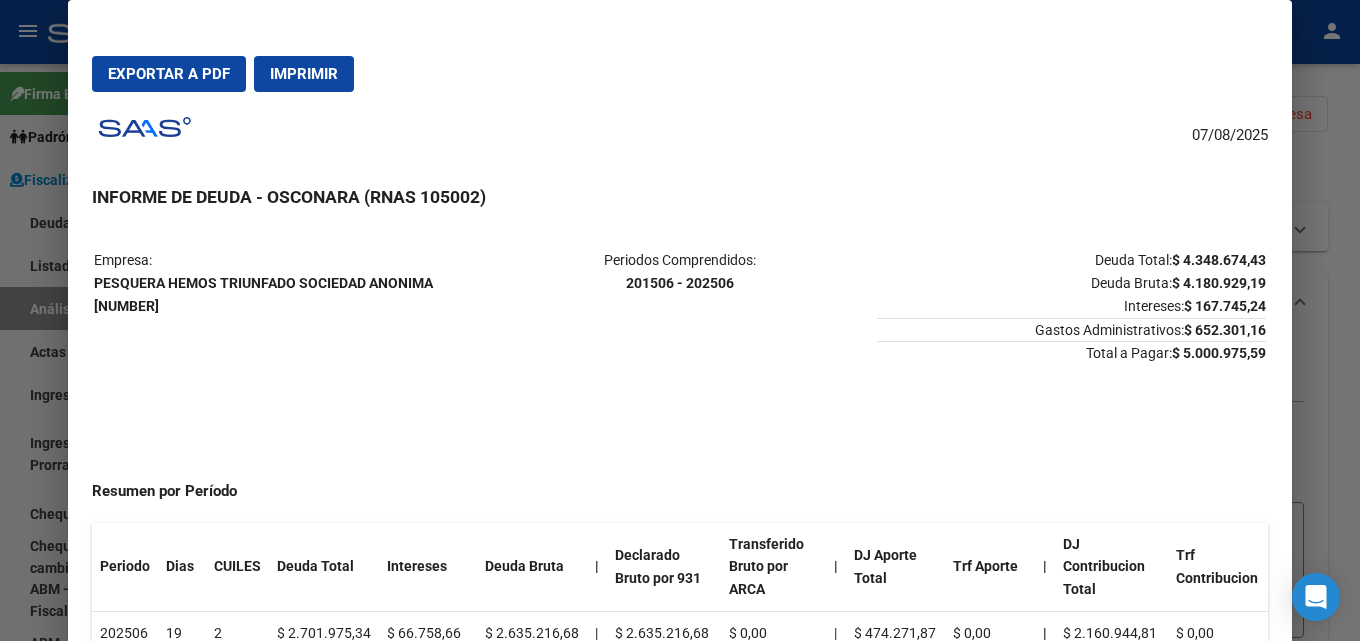 click on "PESQUERA HEMOS TRIUNFADO SOCIEDAD ANONIMA  30708976365" at bounding box center (263, 294) 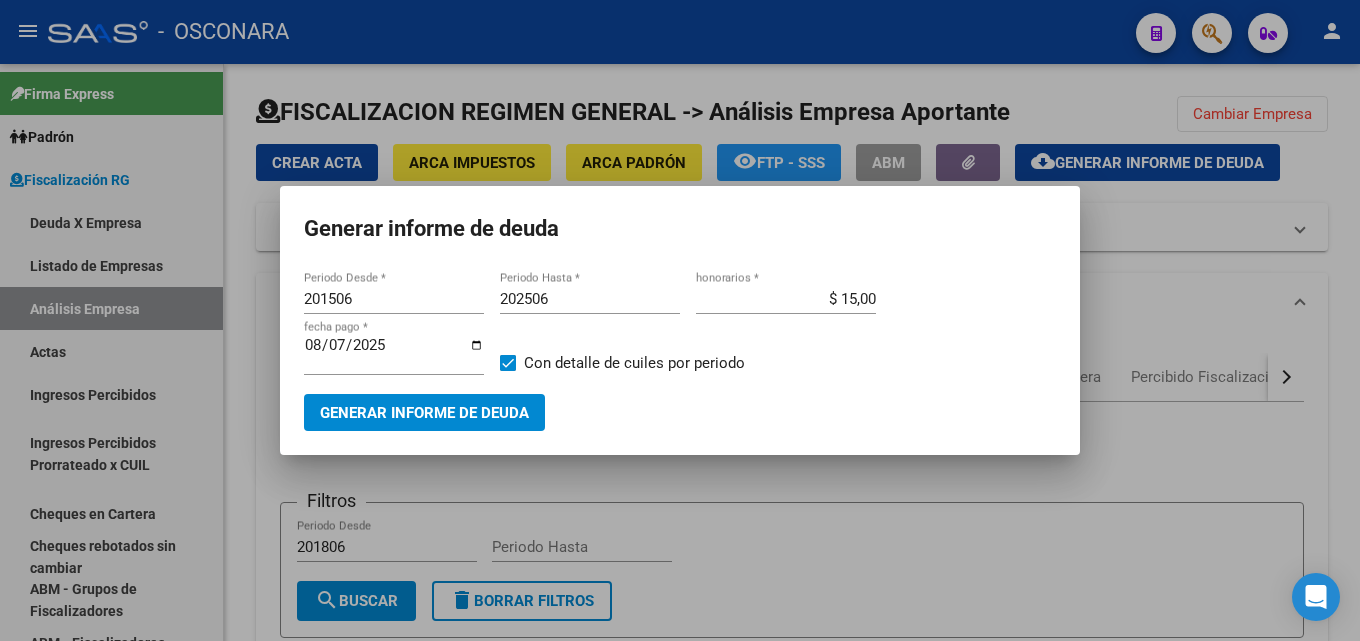 click at bounding box center [680, 320] 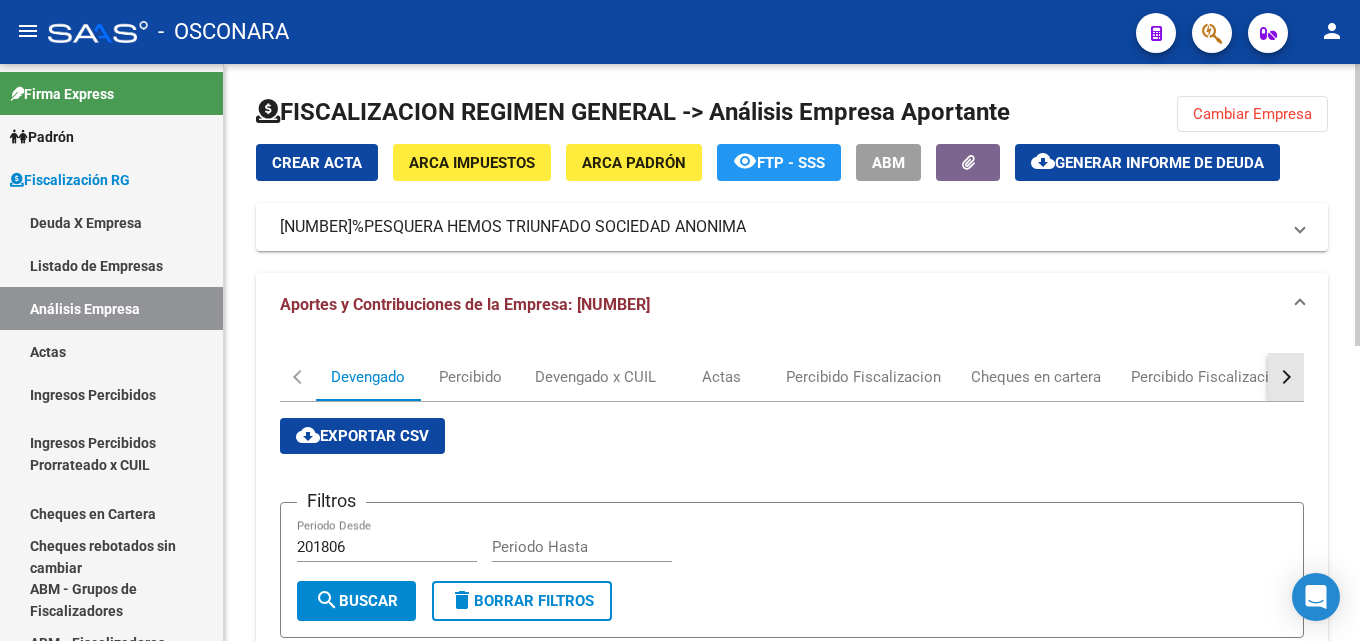 click at bounding box center (1286, 377) 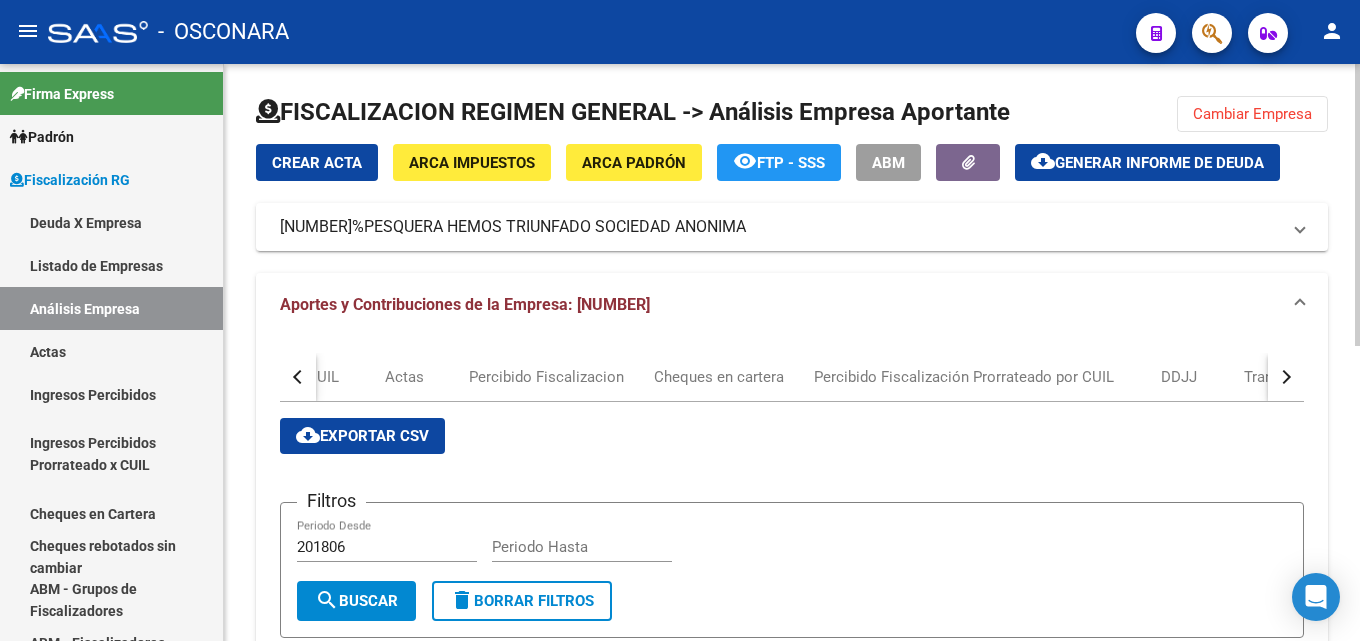 click at bounding box center (1286, 377) 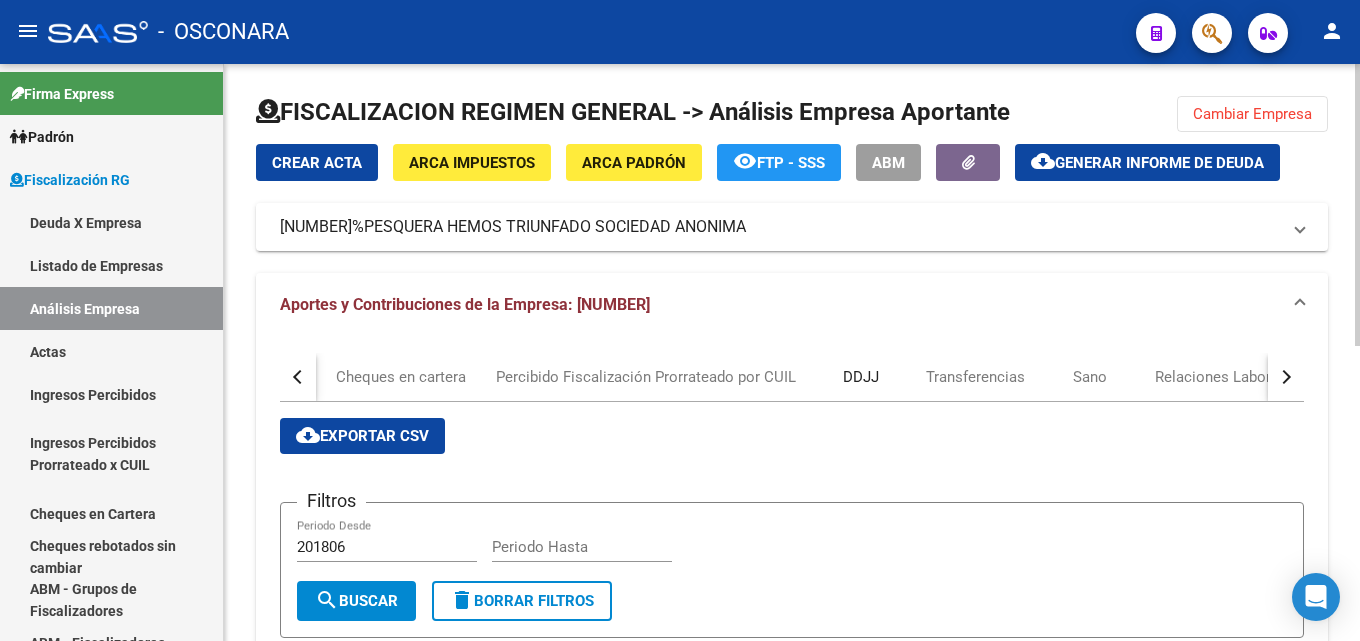 click on "DDJJ" at bounding box center (861, 377) 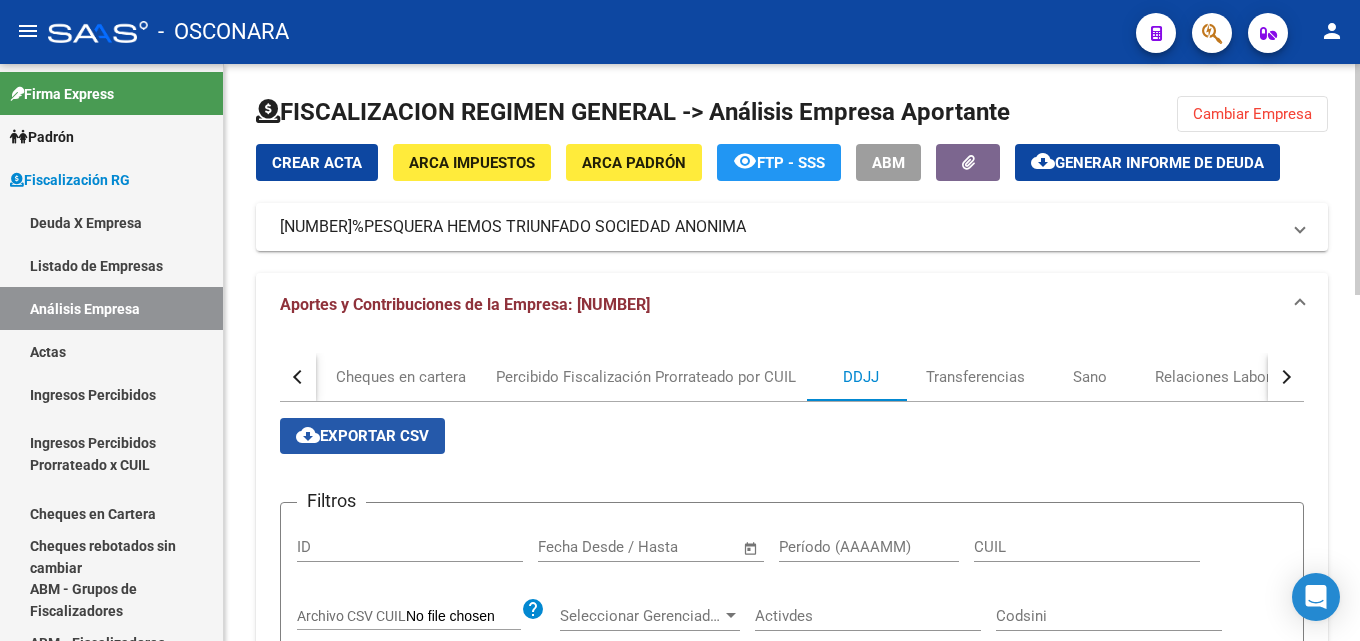 click on "cloud_download  Exportar CSV" at bounding box center (362, 436) 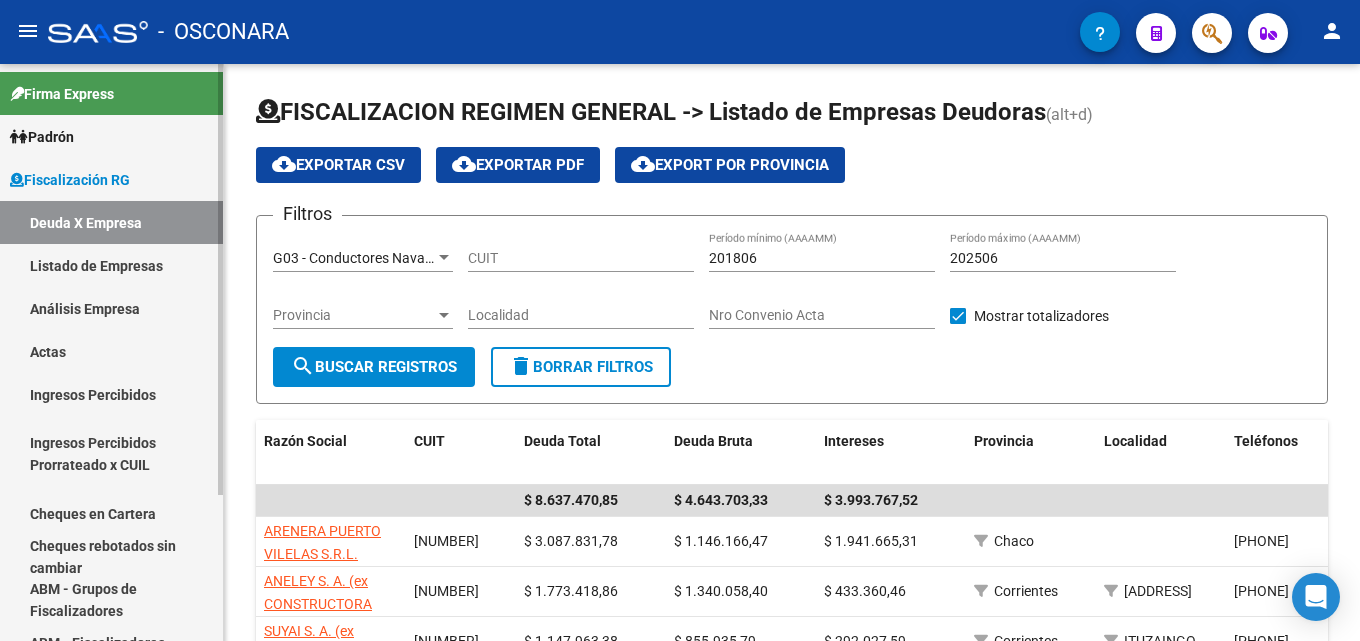 scroll, scrollTop: 0, scrollLeft: 0, axis: both 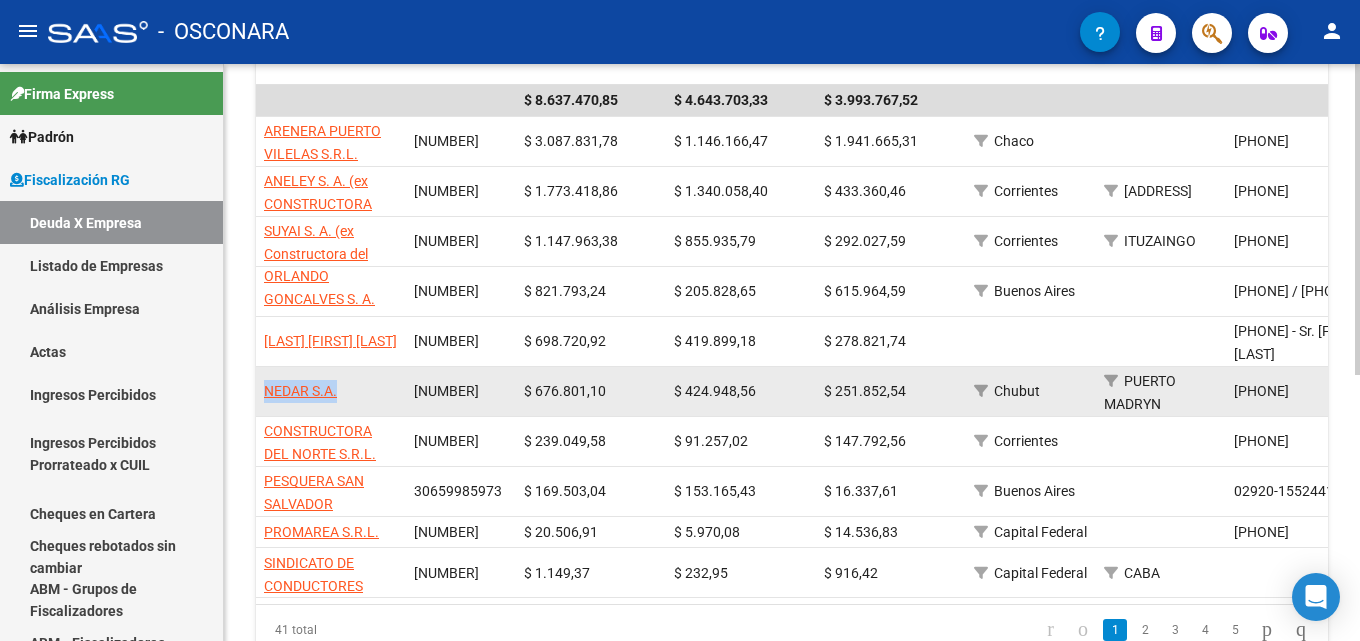 drag, startPoint x: 346, startPoint y: 392, endPoint x: 262, endPoint y: 398, distance: 84.21401 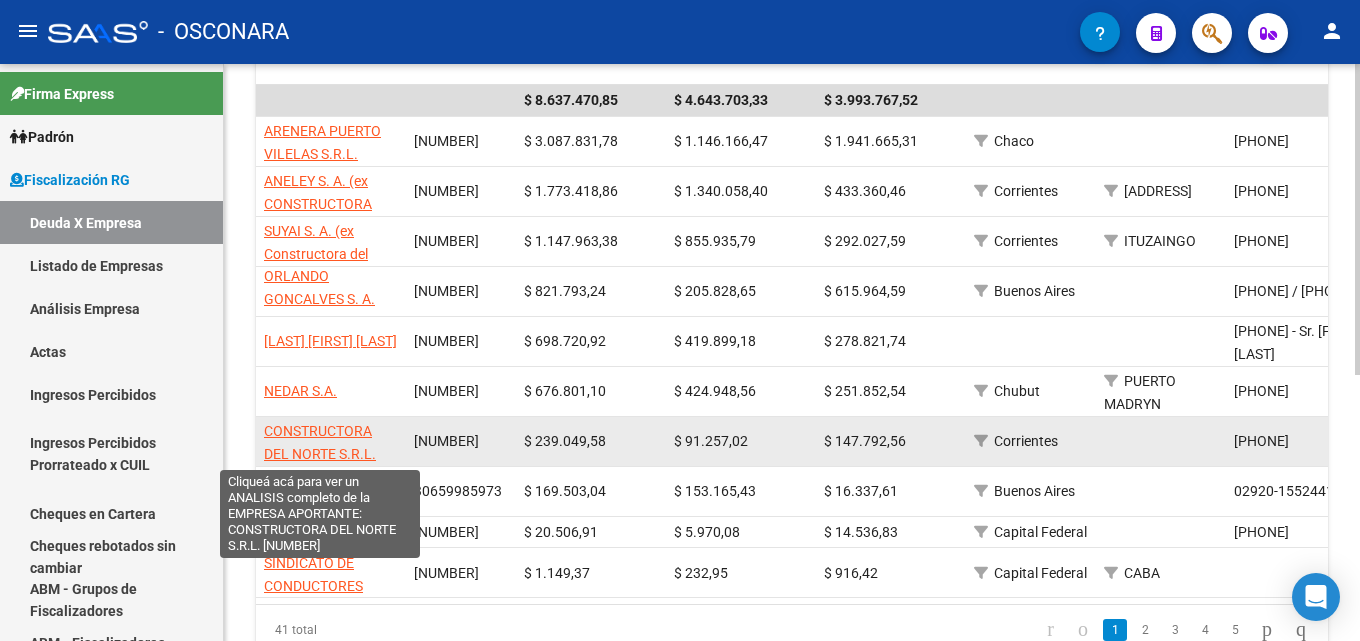 click on "CONSTRUCTORA DEL NORTE S.R.L." 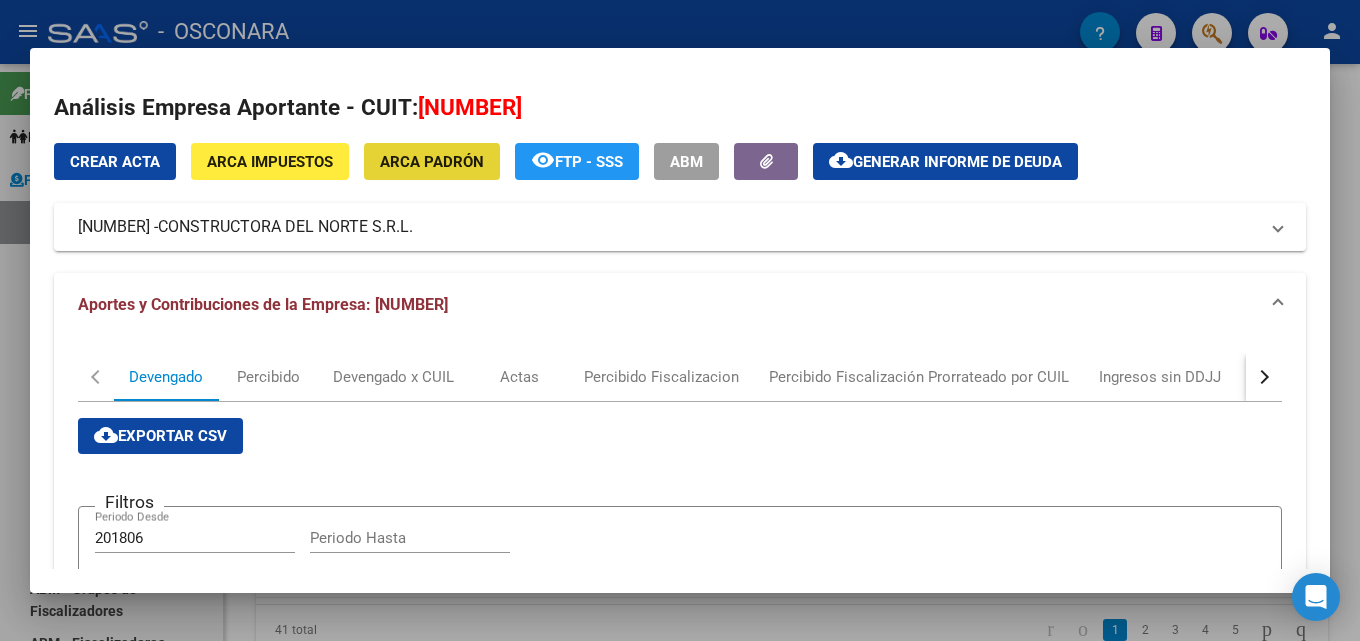 click on "ARCA Padrón" at bounding box center [432, 162] 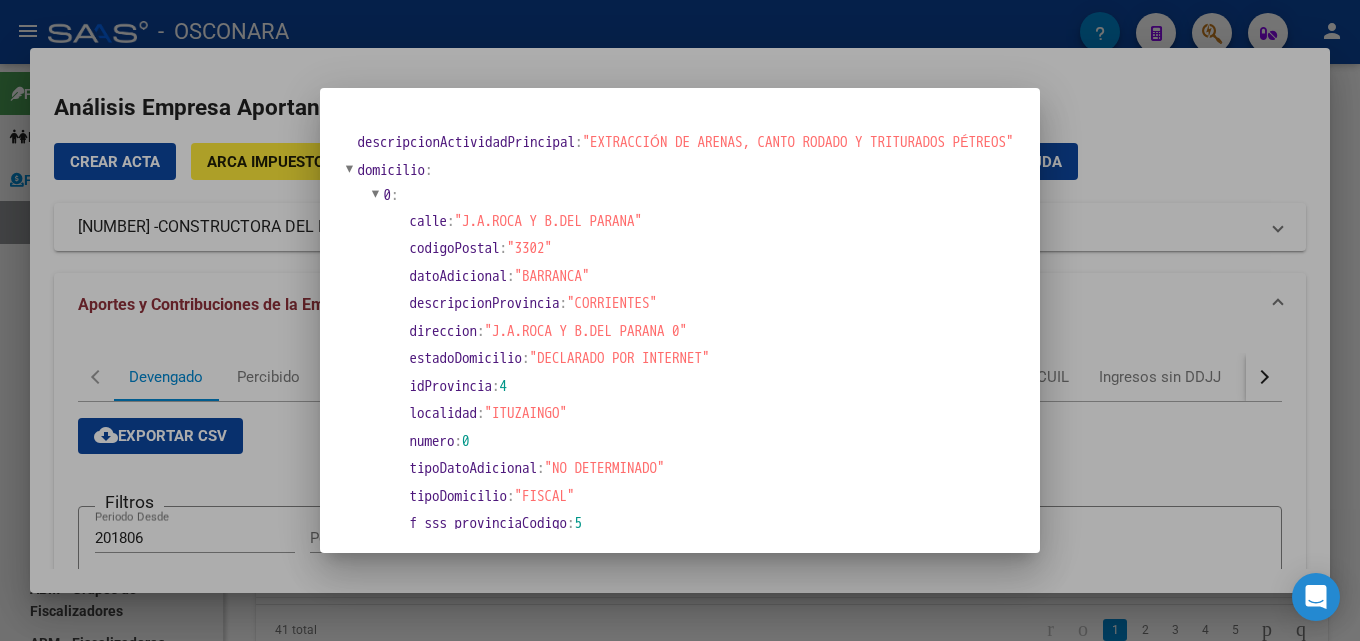 click at bounding box center (680, 320) 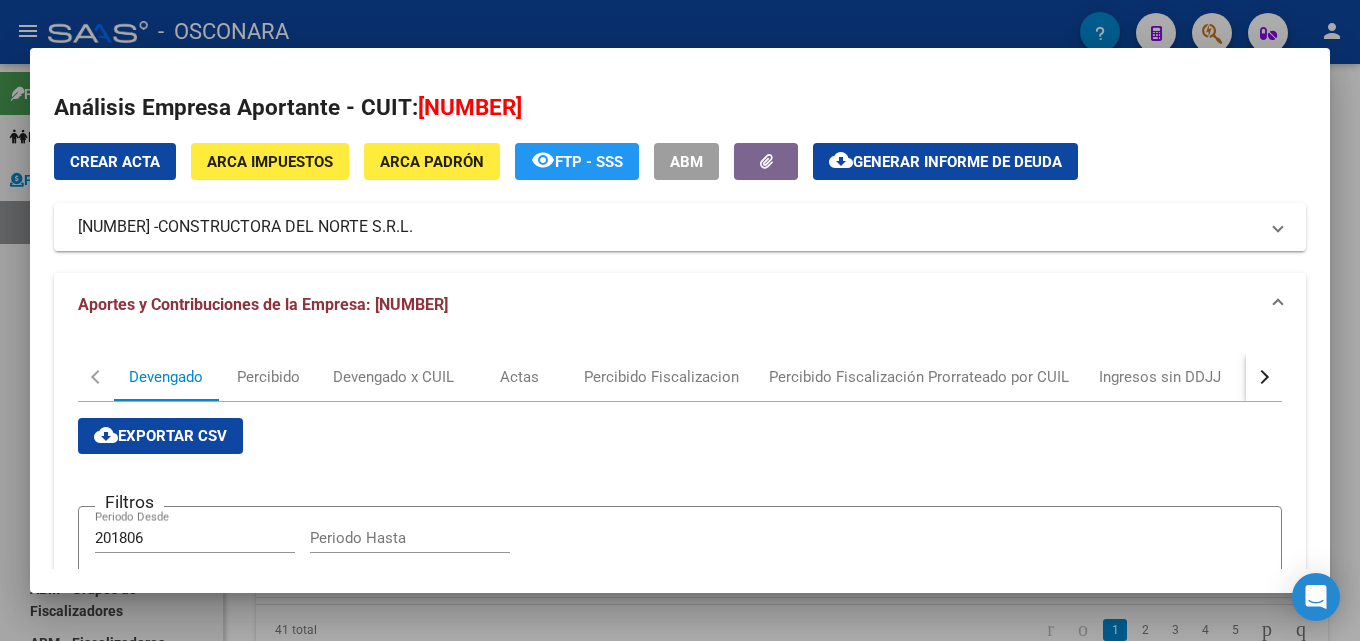 click at bounding box center [680, 320] 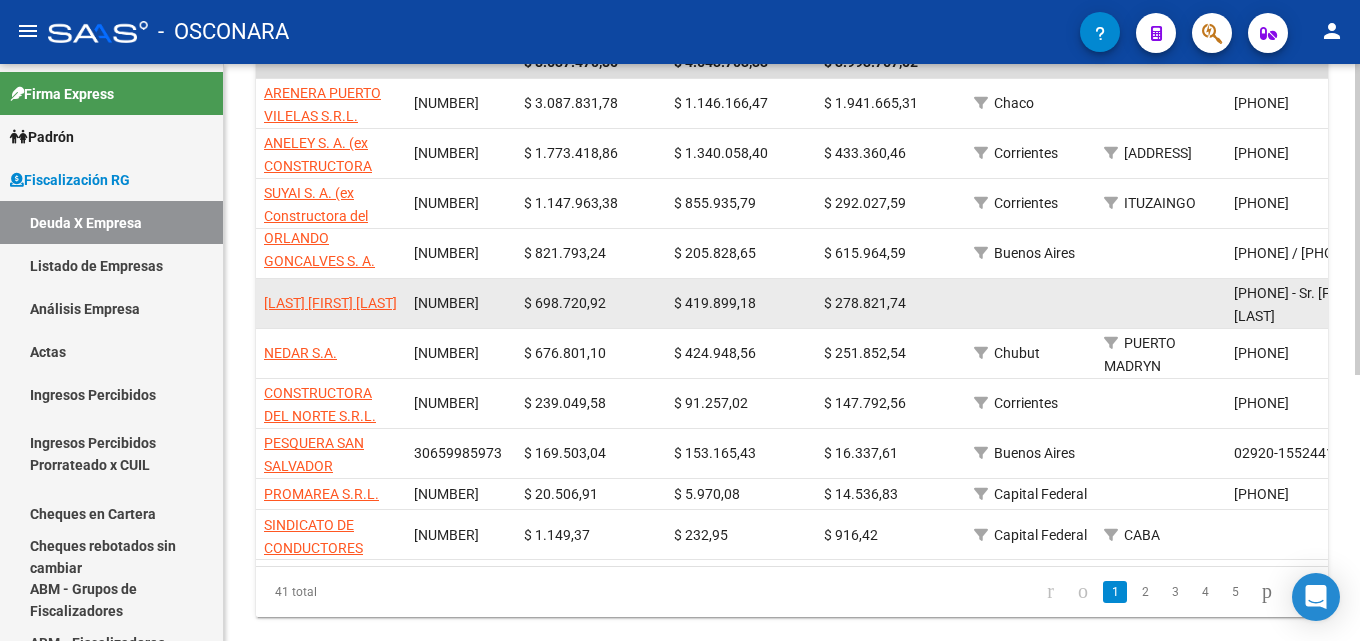 scroll, scrollTop: 494, scrollLeft: 0, axis: vertical 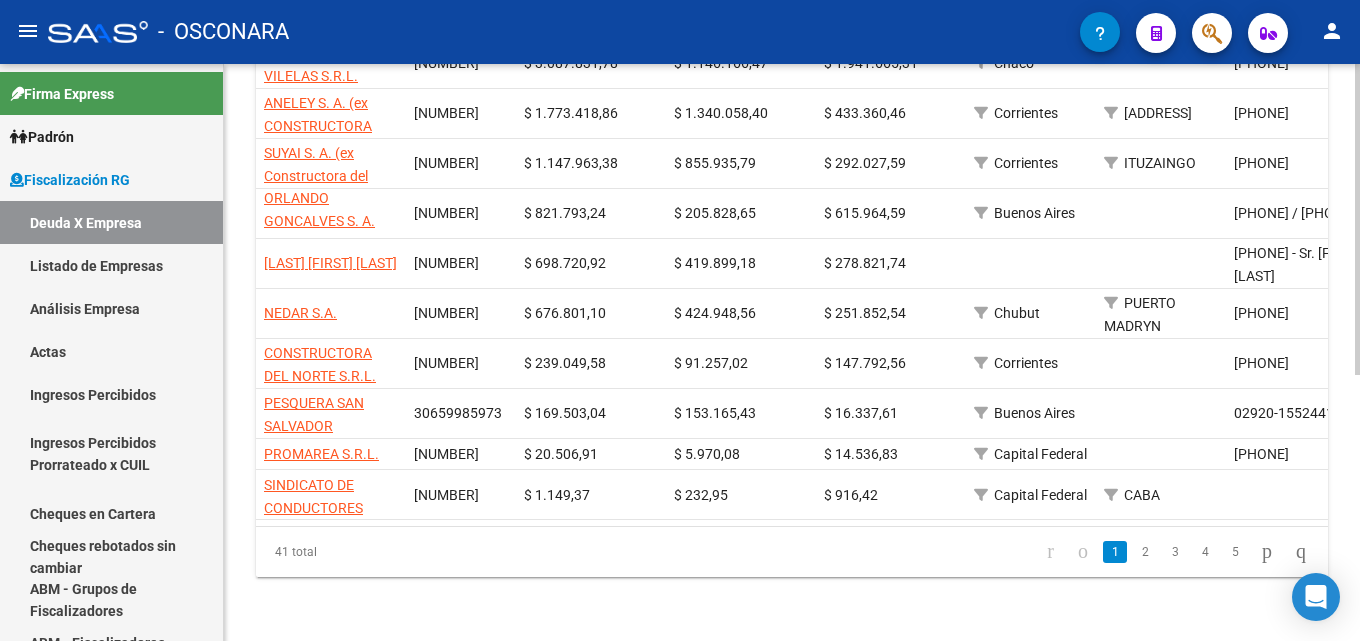drag, startPoint x: 384, startPoint y: 437, endPoint x: 255, endPoint y: 440, distance: 129.03488 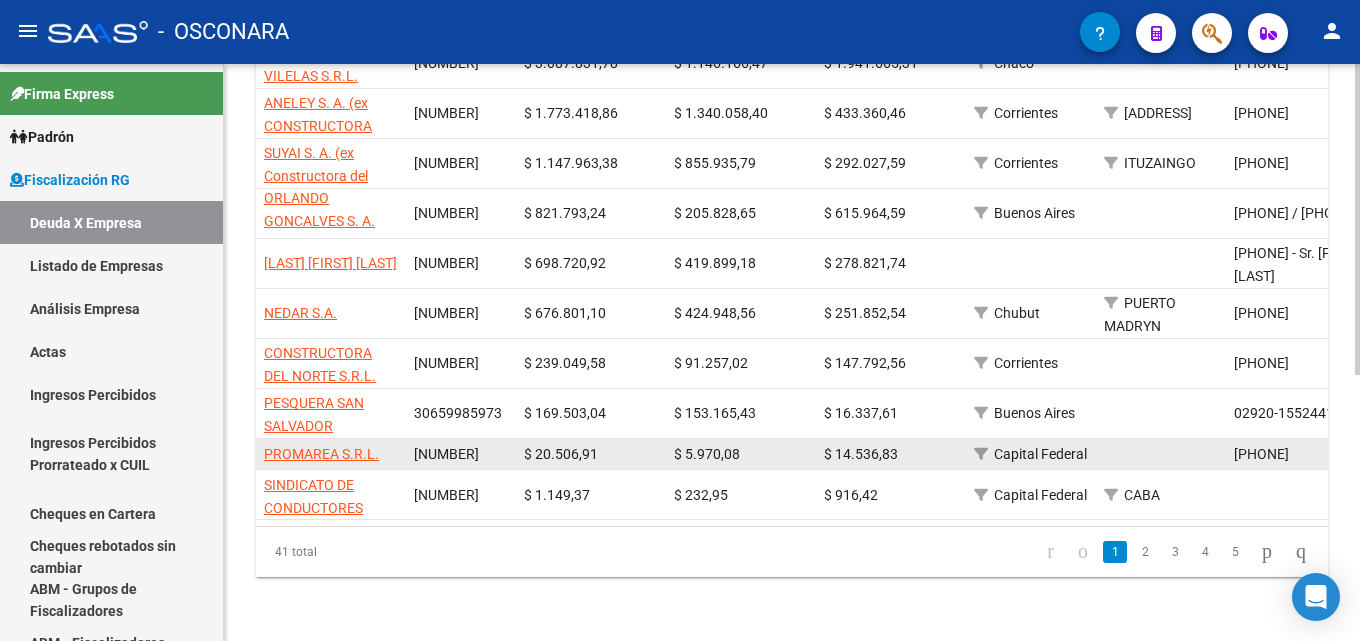 click on "FISCALIZACION REGIMEN GENERAL -> Listado de Empresas Deudoras  (alt+d) cloud_download  Exportar CSV  cloud_download  Exportar PDF  cloud_download  Export por Provincia  Filtros G03 - Conductores Navales Corrientes Seleccionar Gerenciador CUIT 201806 Período mínimo (AAAAMM) 202506 Período máximo (AAAAMM) Provincia Provincia Localidad Nro Convenio Acta   Mostrar totalizadores  search  Buscar Registros  delete  Borrar Filtros  Razón Social CUIT Deuda Total Deuda Bruta Intereses Provincia Localidad Teléfonos Email Ult. Acta Ult. Acta Nro Ult. Acta Monto Ult. Acta Periodo Máx. Ult. Acta Nro Convenio Ult. Acta Comentario $ 8.637.470,85 $ 4.643.703,33 $ 3.993.767,52 ARENERA PUERTO VILELAS S.R.L. 30711962871 $ 3.087.831,78 $ 1.146.166,47 $ 1.941.665,31    Chaco    0362-4483380 areneravilelas@gmail.com 03/02/2022 732 $ 124.638,24 202111 ACUERDO DE PAGO CENTRAL ( 3 CUOTAS ) ANELEY S. A. (ex CONSTRUCTORA DEL NORTE S.R.L.) 30717939472 $ 1.773.418,86 $ 1.340.058,40 $ 433.360,46    Corrientes    69" 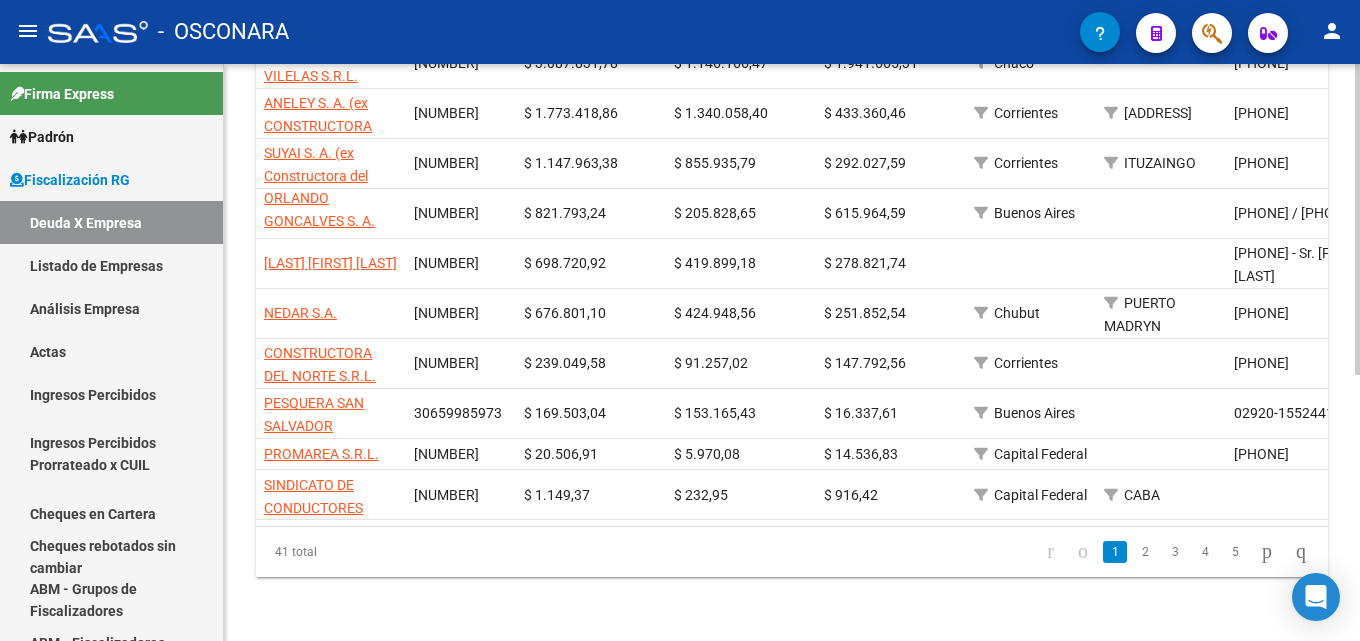 copy on "PROMAREA S.R.L." 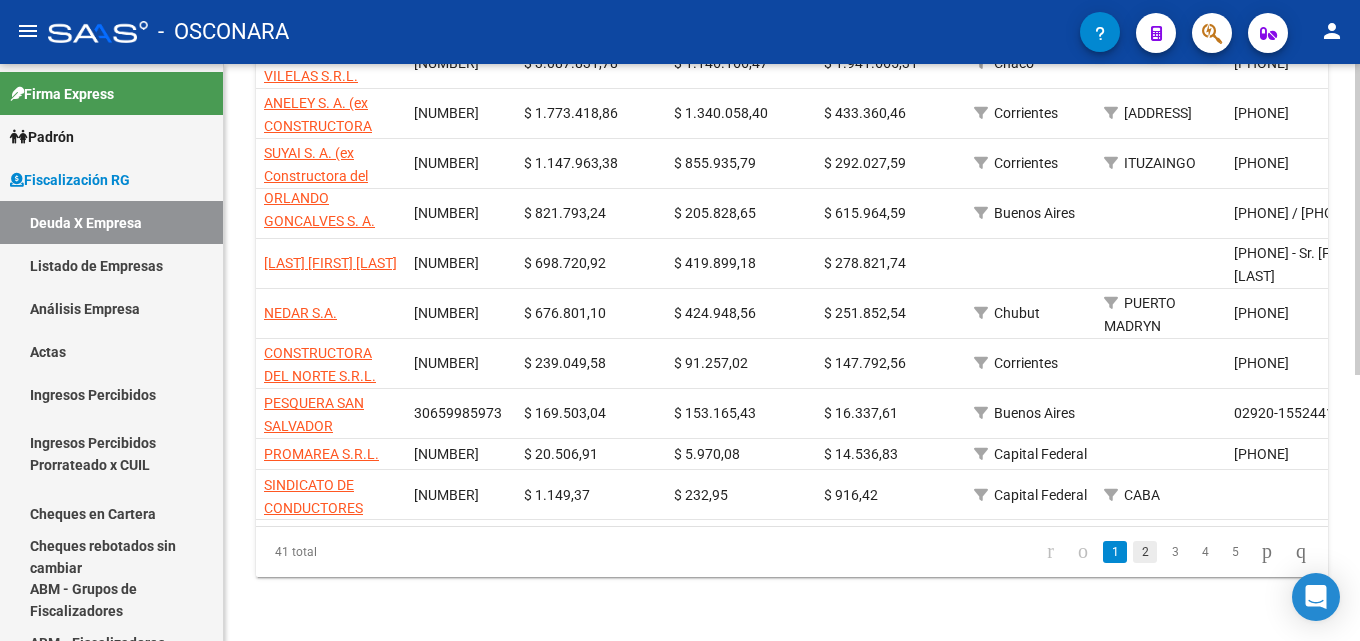 click on "2" 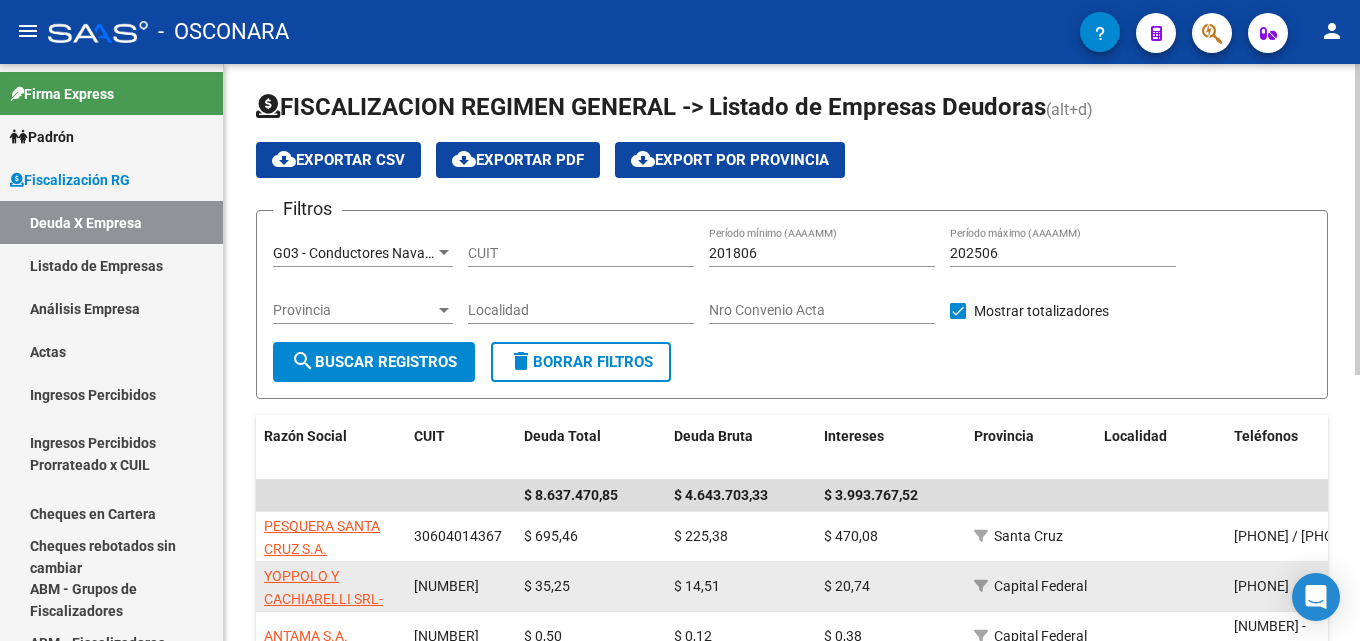 scroll, scrollTop: 0, scrollLeft: 0, axis: both 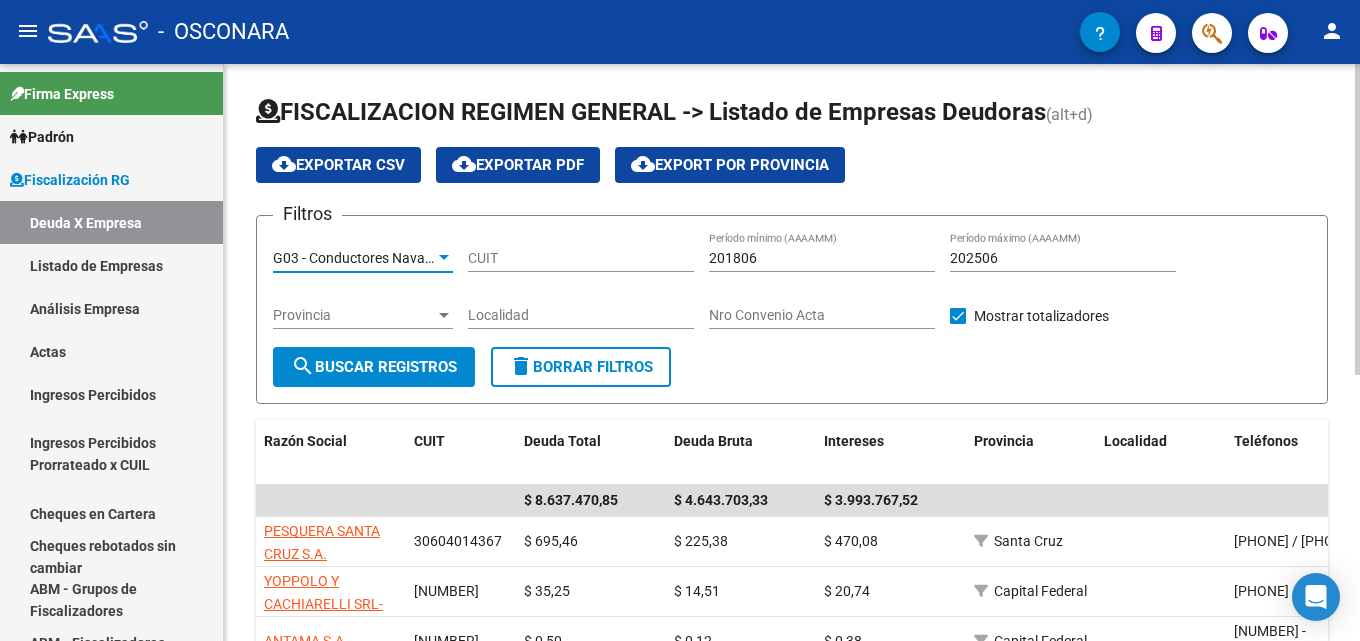 click on "G03 - Conductores Navales Corrientes" at bounding box center (391, 258) 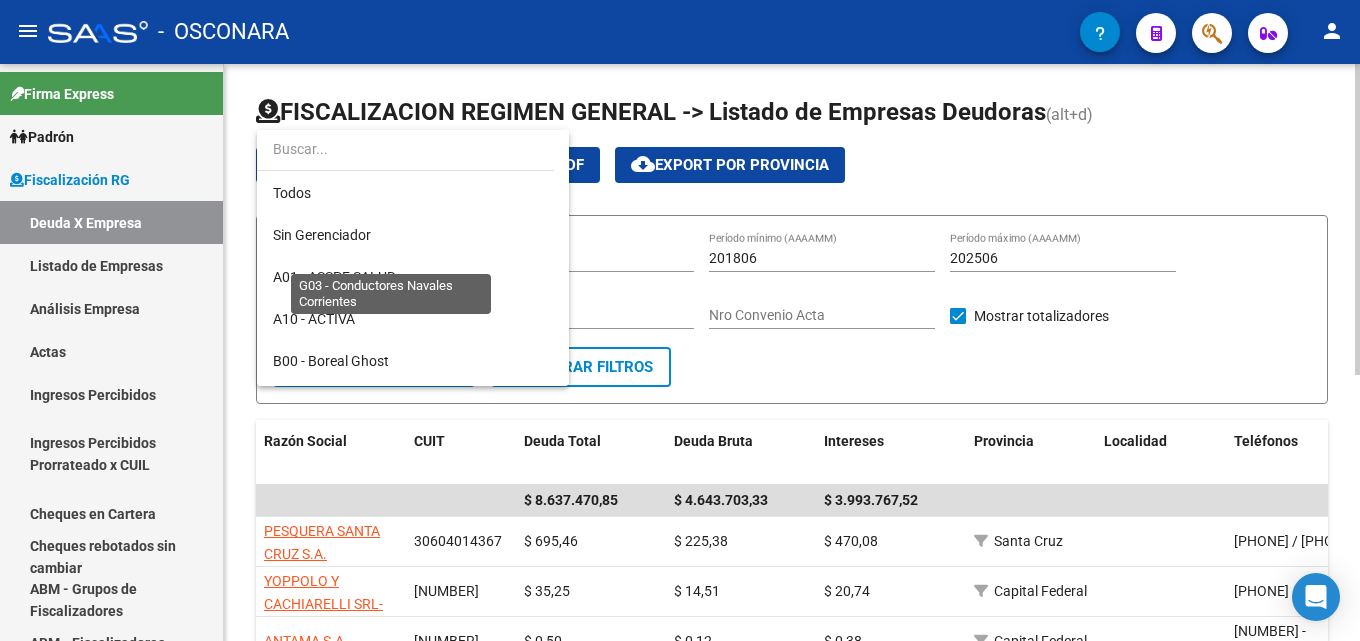 scroll, scrollTop: 397, scrollLeft: 0, axis: vertical 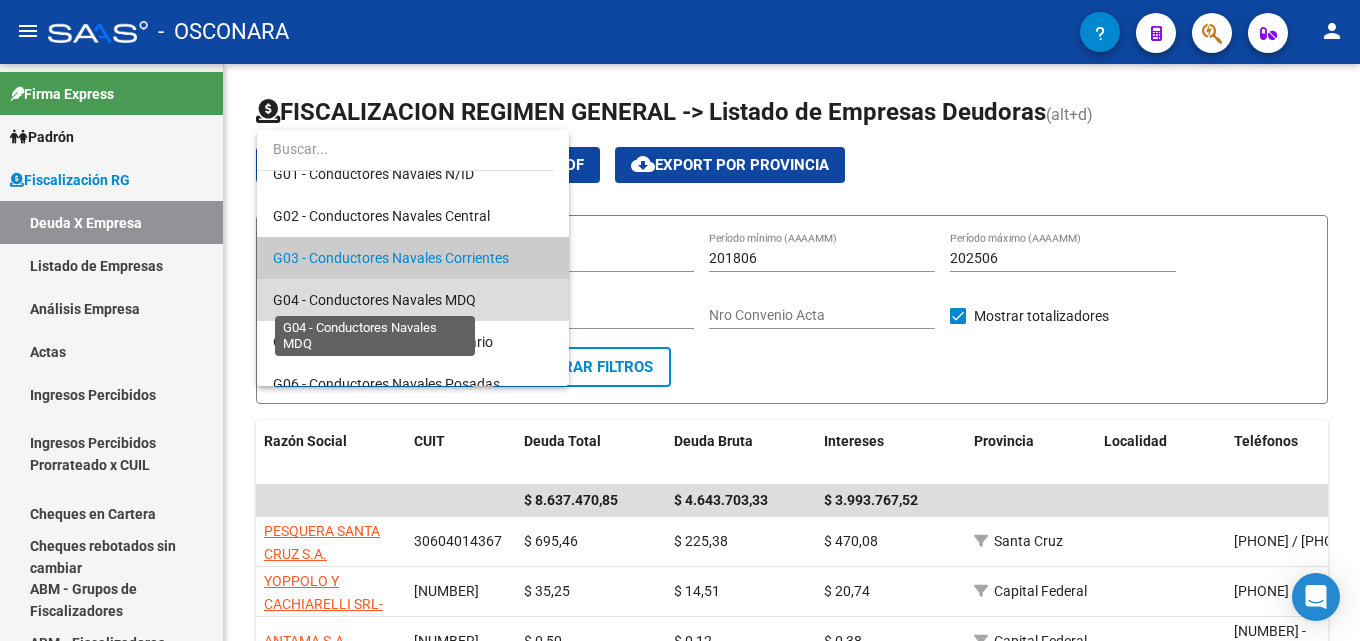 click on "G04 - Conductores Navales MDQ" at bounding box center [374, 300] 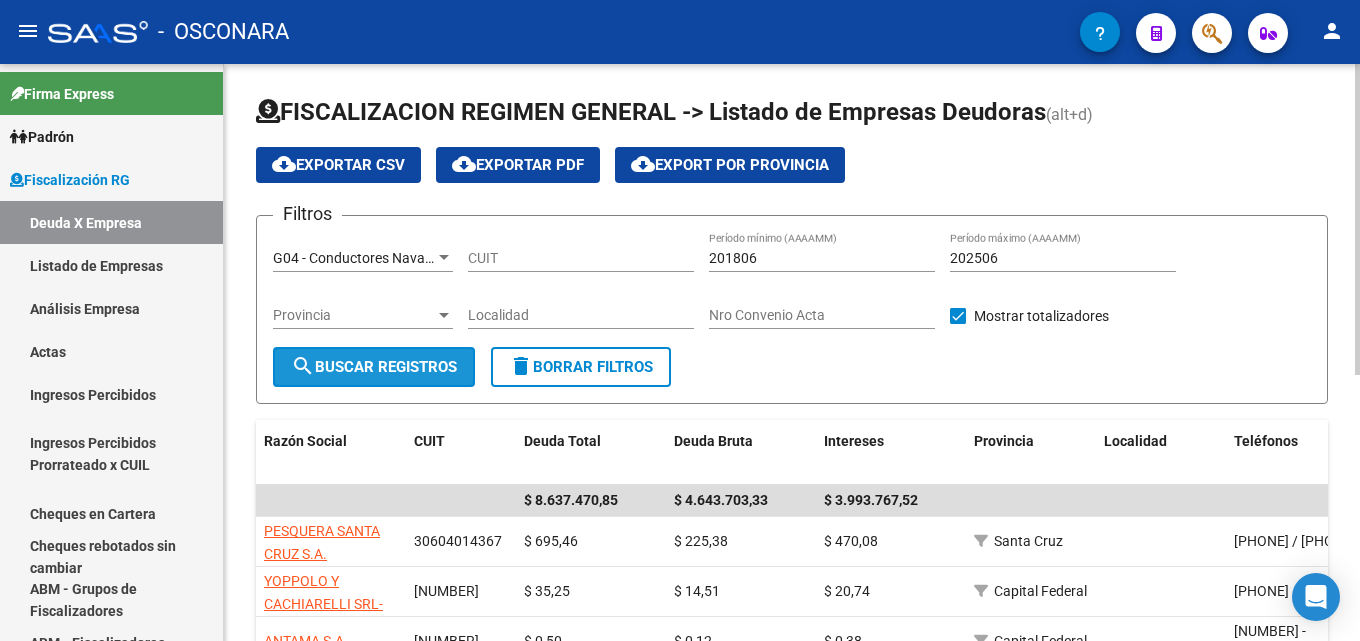 click on "search  Buscar Registros" 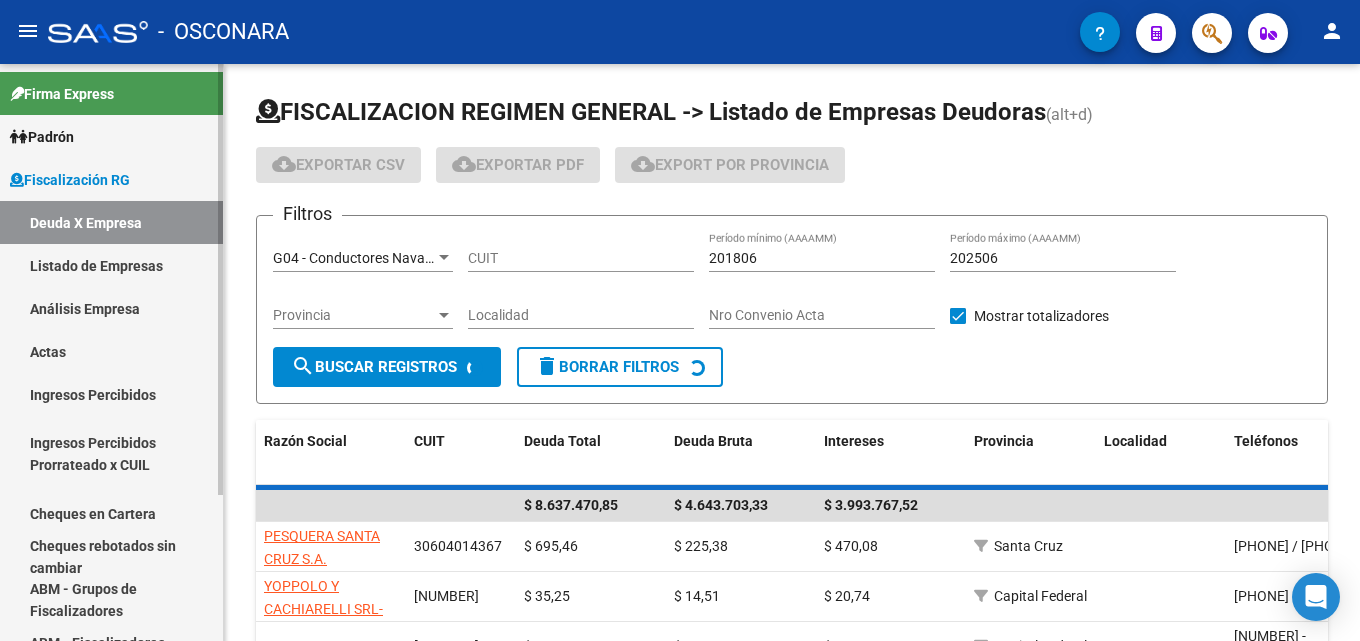 scroll, scrollTop: 26, scrollLeft: 0, axis: vertical 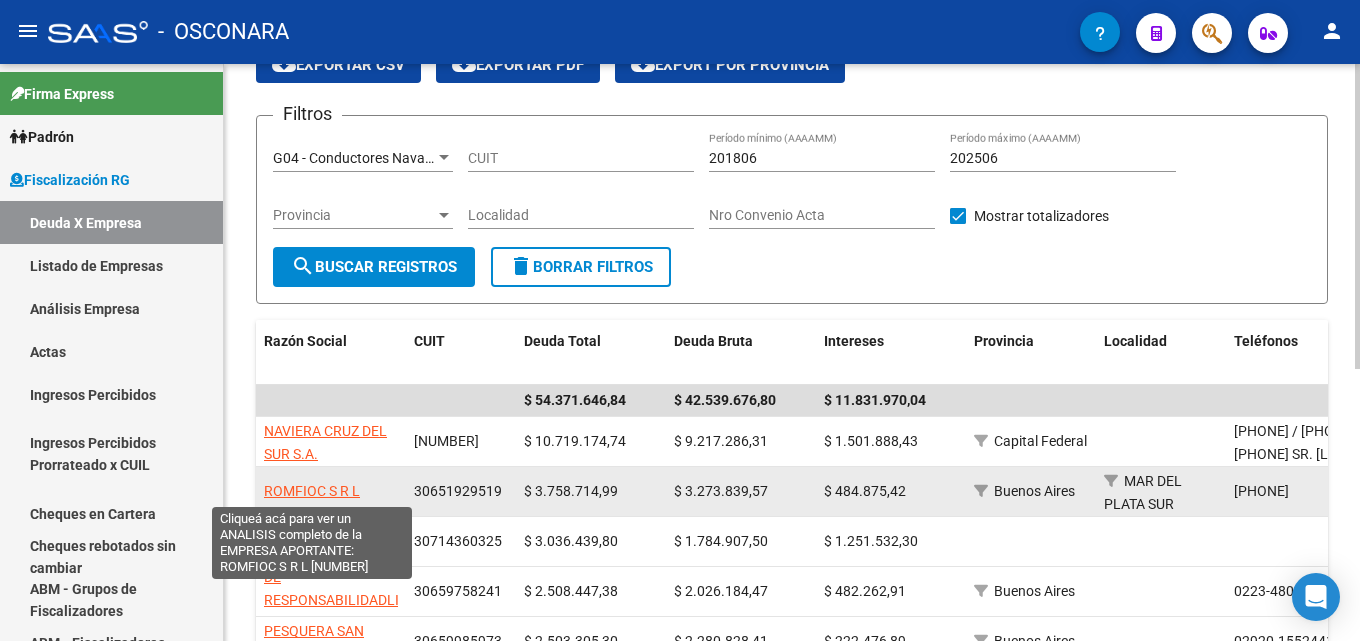 drag, startPoint x: 374, startPoint y: 497, endPoint x: 267, endPoint y: 496, distance: 107.00467 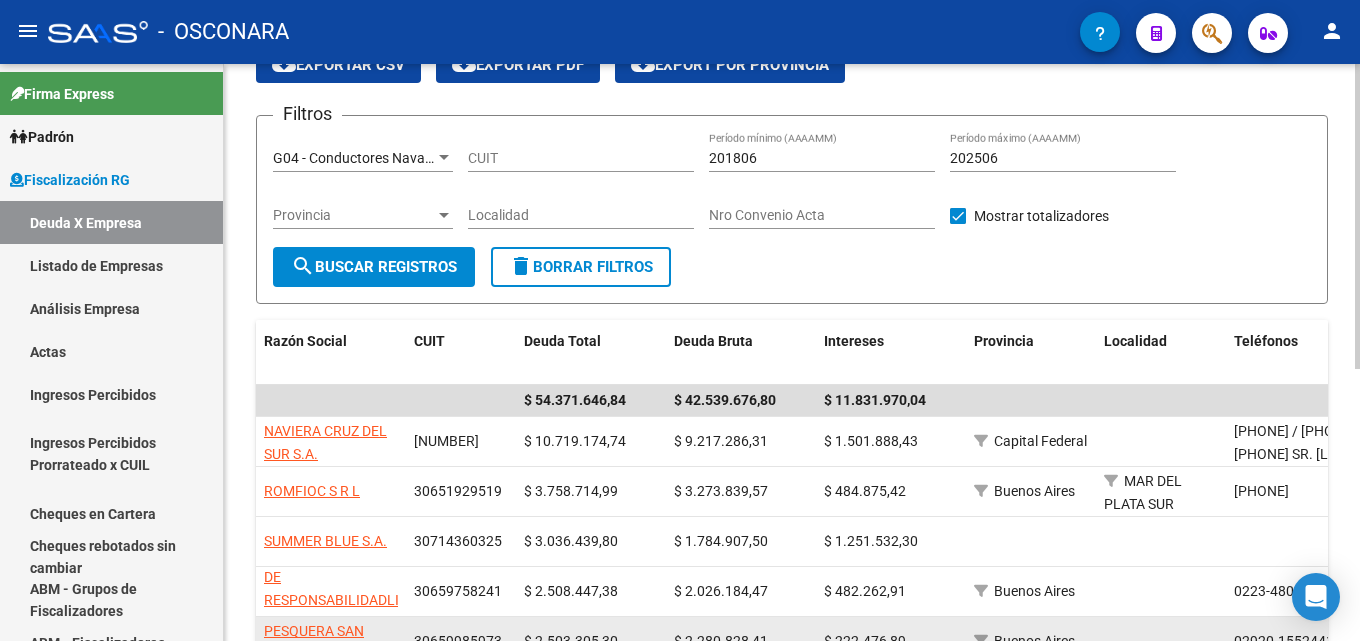 copy on "ROMFIOC S R L" 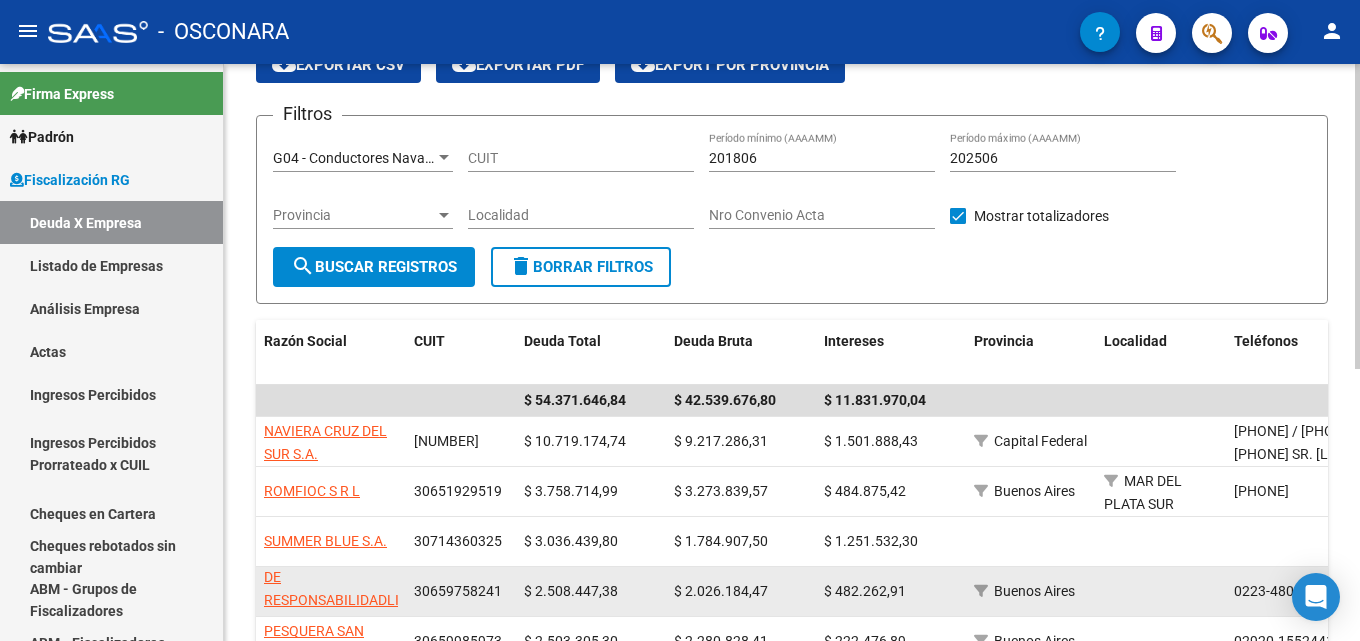 copy on "ROMFIOC S R L" 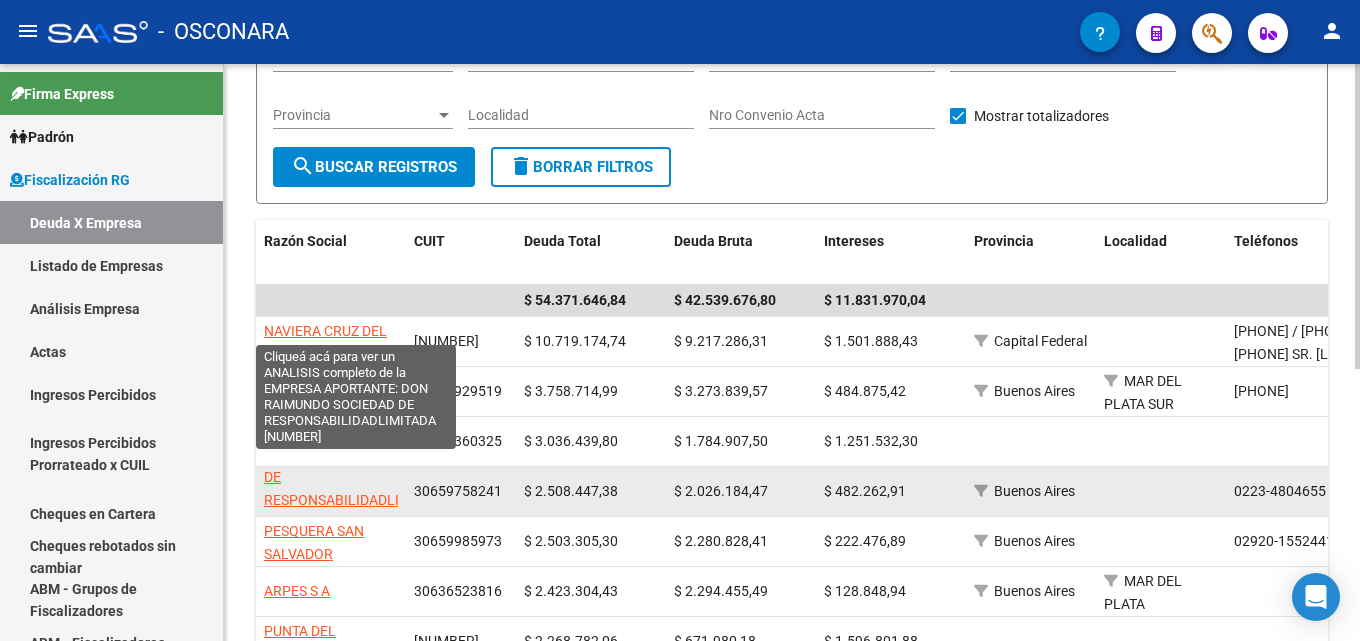 scroll, scrollTop: 0, scrollLeft: 0, axis: both 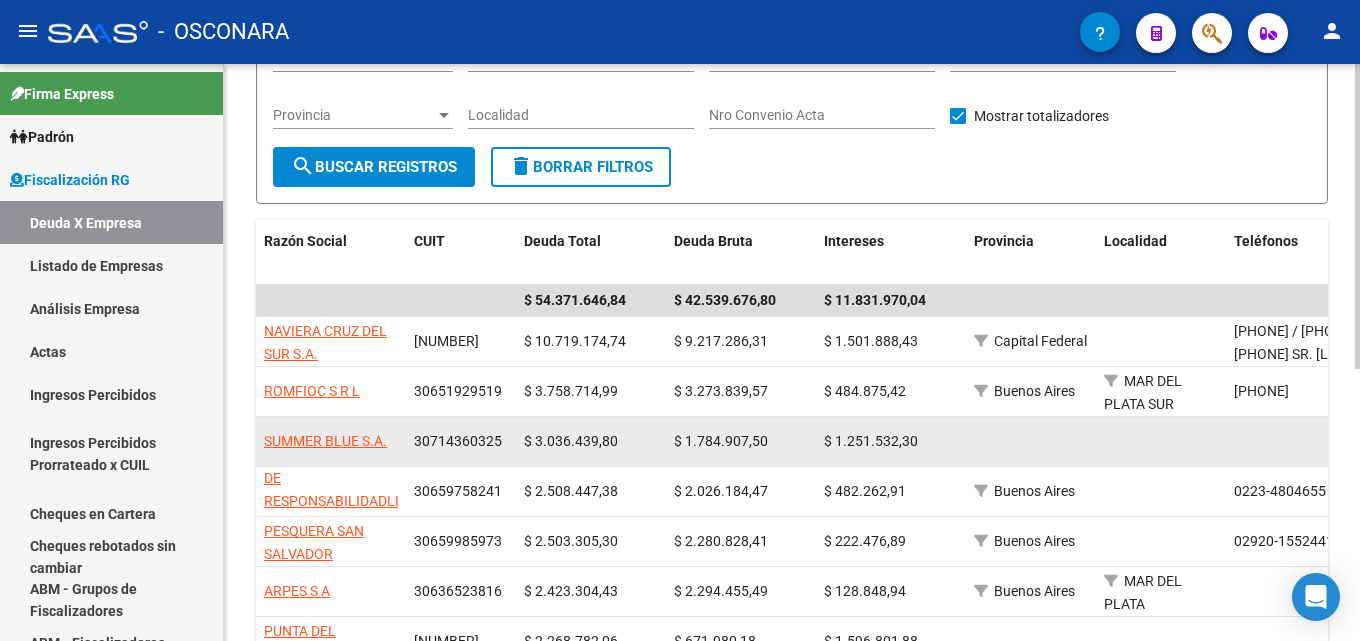 drag, startPoint x: 401, startPoint y: 446, endPoint x: 266, endPoint y: 451, distance: 135.09256 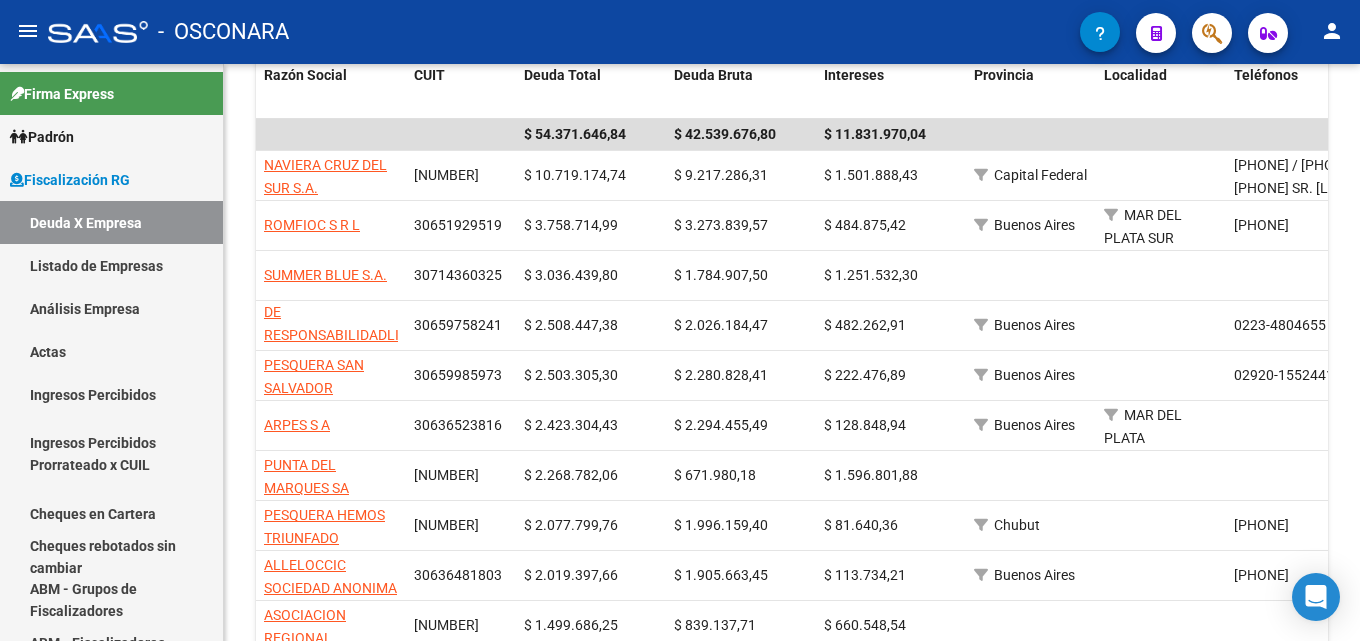 scroll, scrollTop: 400, scrollLeft: 0, axis: vertical 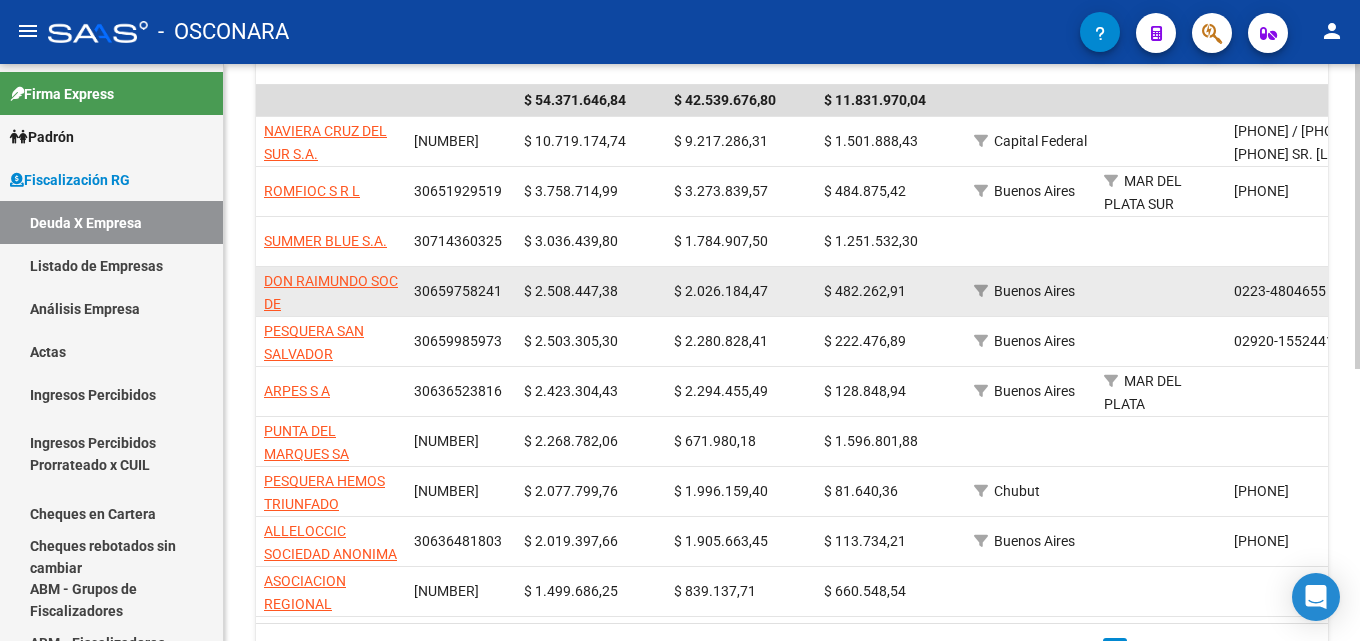 drag, startPoint x: 402, startPoint y: 303, endPoint x: 258, endPoint y: 279, distance: 145.9863 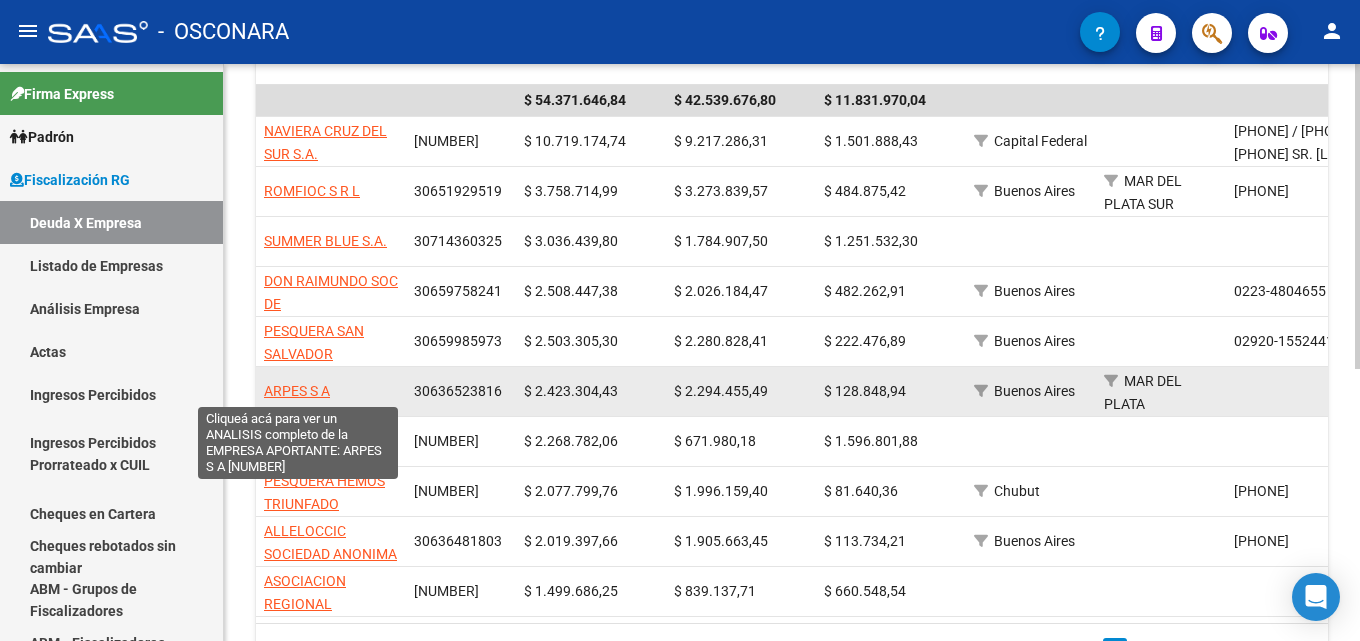 drag, startPoint x: 352, startPoint y: 394, endPoint x: 266, endPoint y: 395, distance: 86.00581 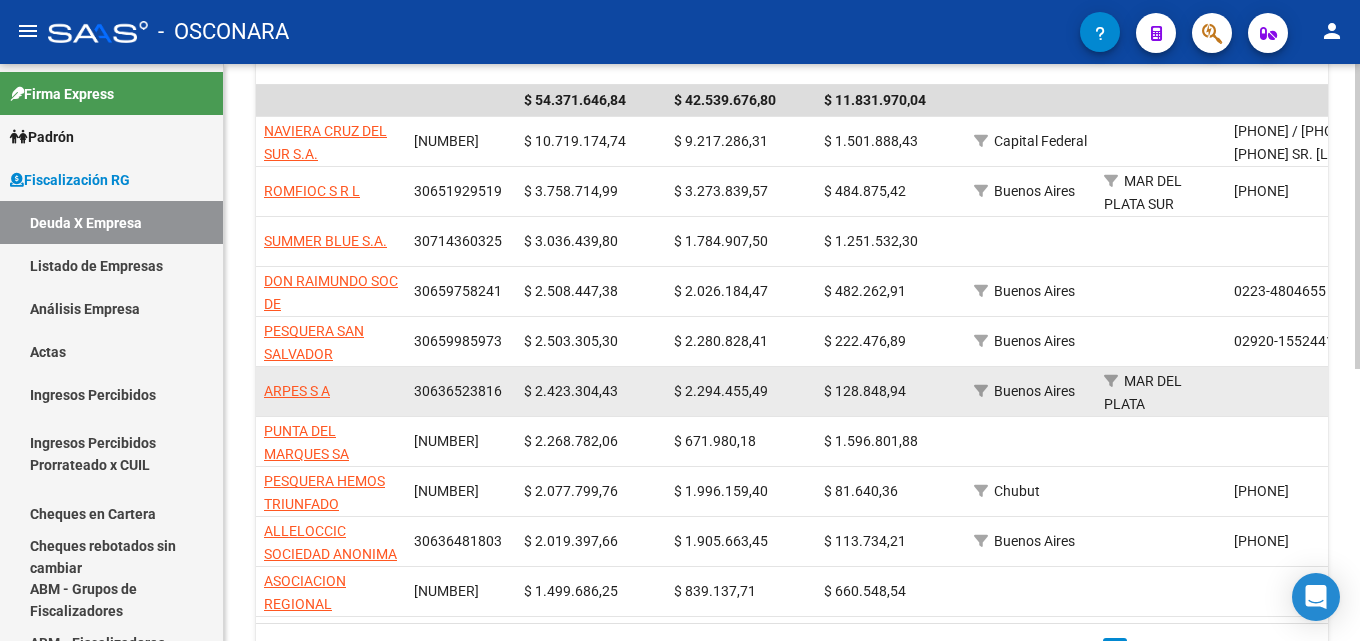copy on "ARPES S A" 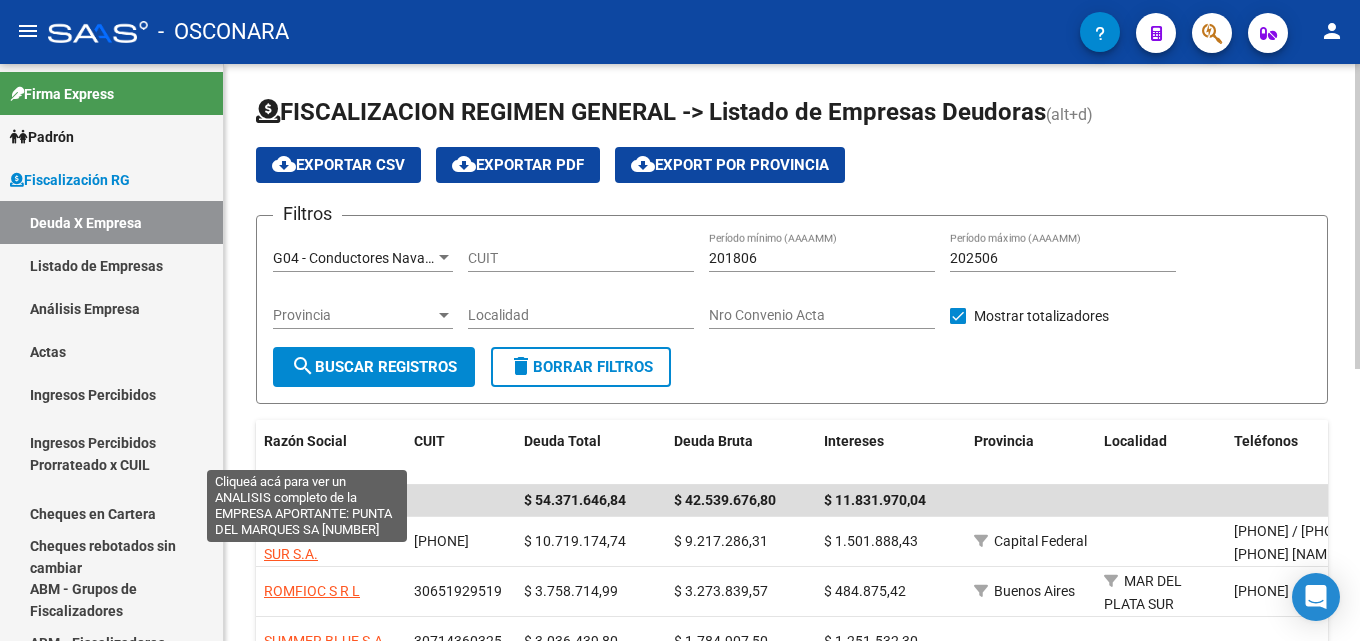 scroll, scrollTop: 0, scrollLeft: 0, axis: both 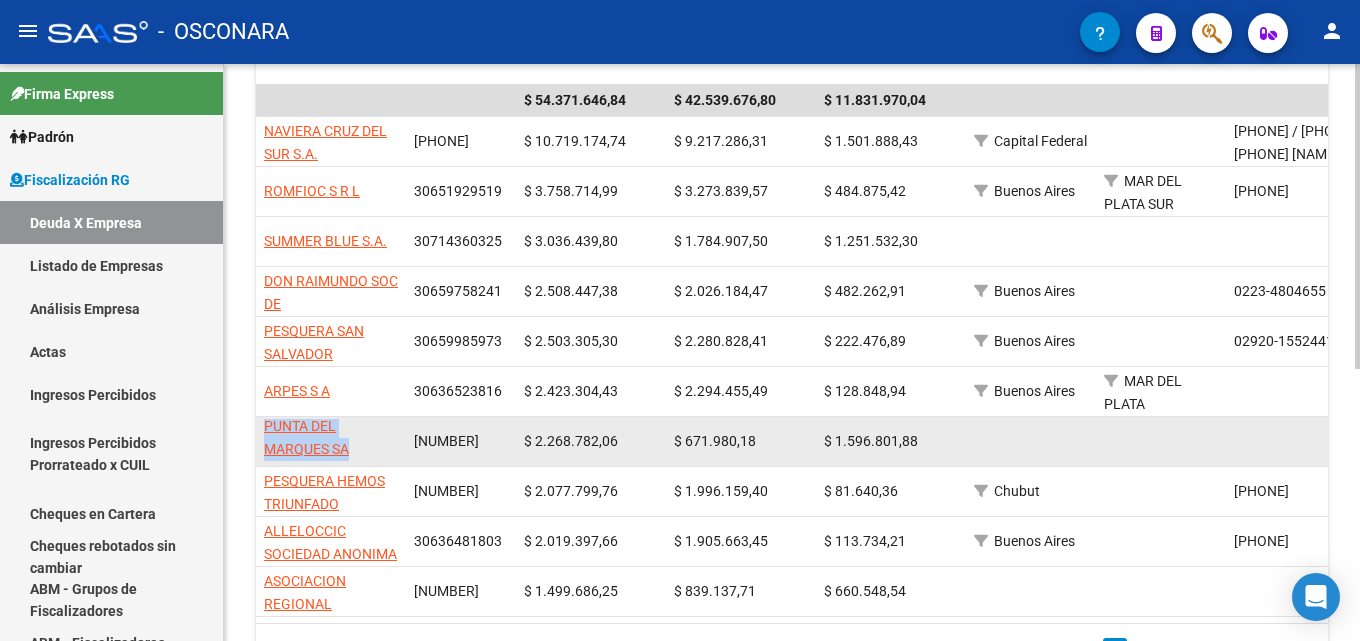 drag, startPoint x: 371, startPoint y: 453, endPoint x: 262, endPoint y: 440, distance: 109.77249 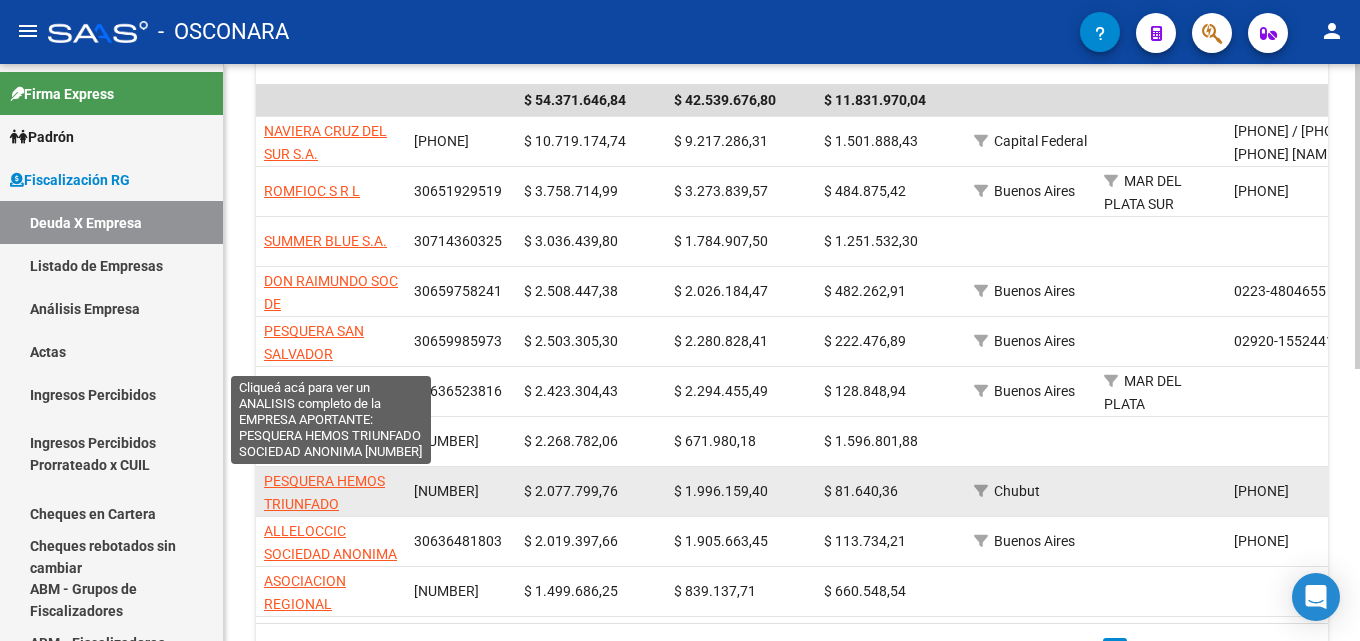 scroll, scrollTop: 26, scrollLeft: 0, axis: vertical 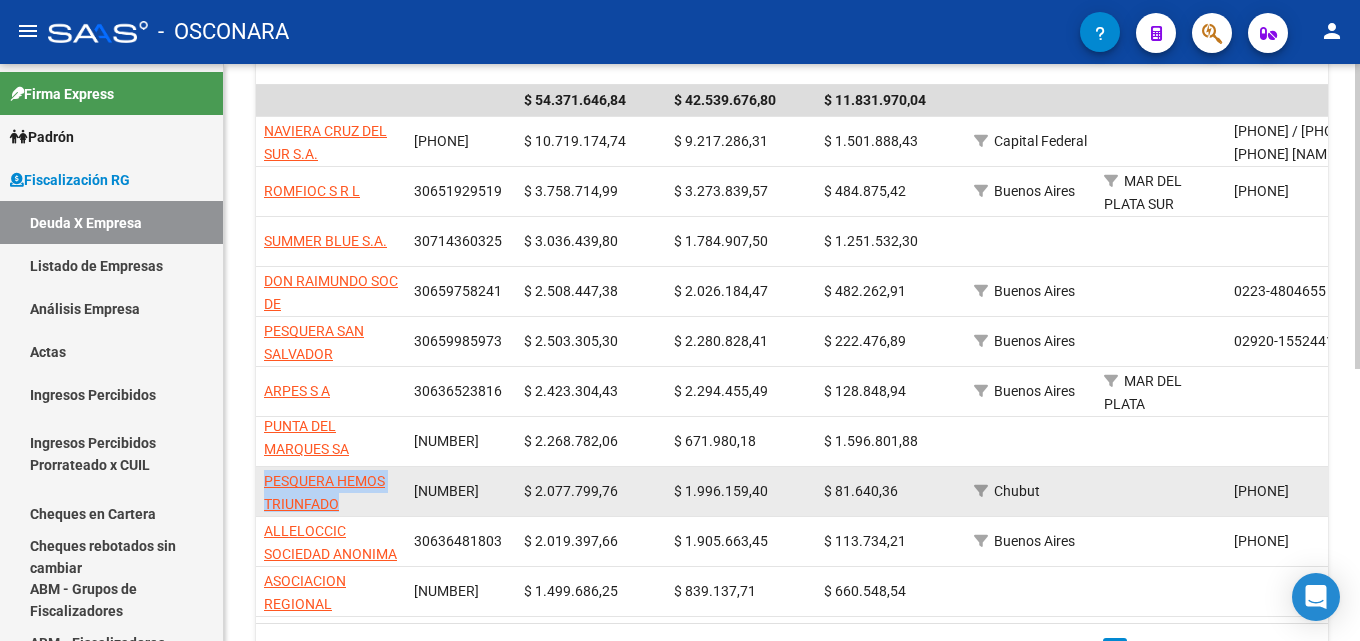 drag, startPoint x: 347, startPoint y: 500, endPoint x: 263, endPoint y: 479, distance: 86.58522 